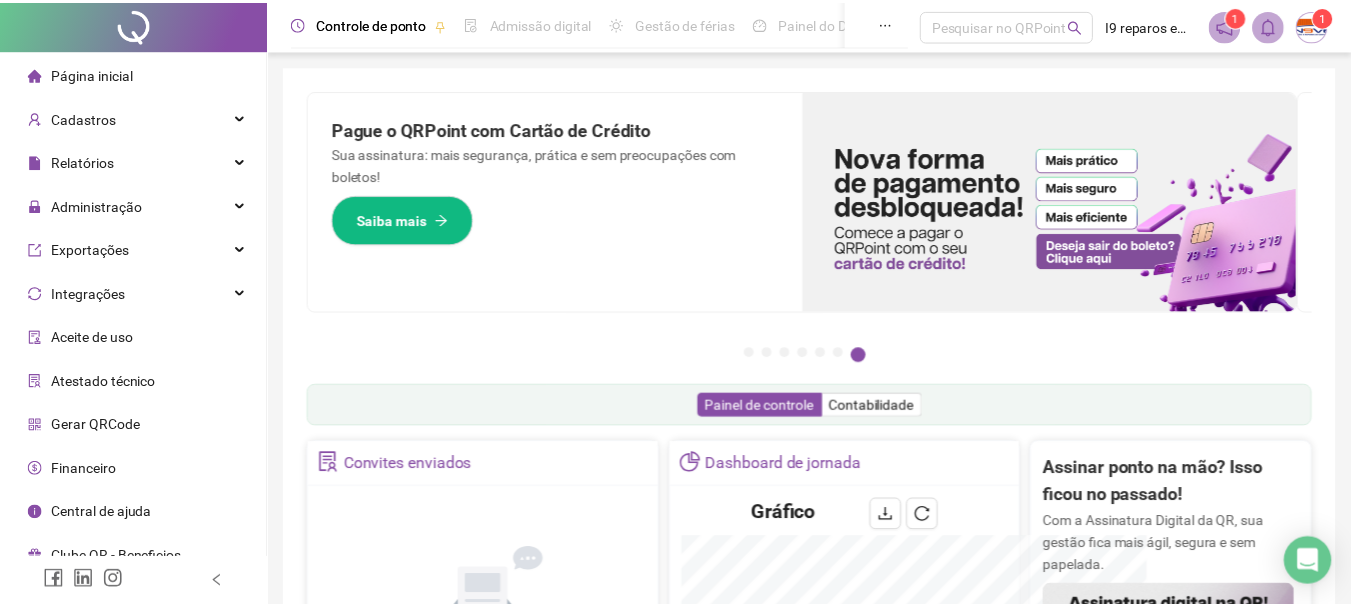 scroll, scrollTop: 0, scrollLeft: 0, axis: both 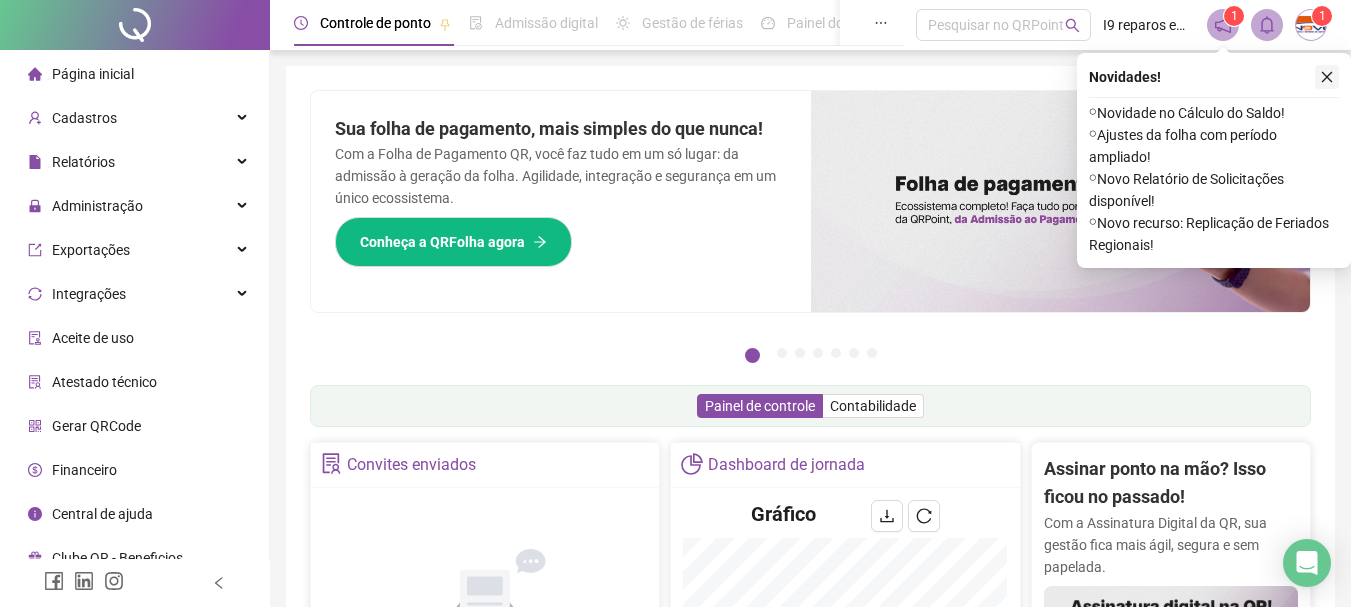 click at bounding box center [1327, 77] 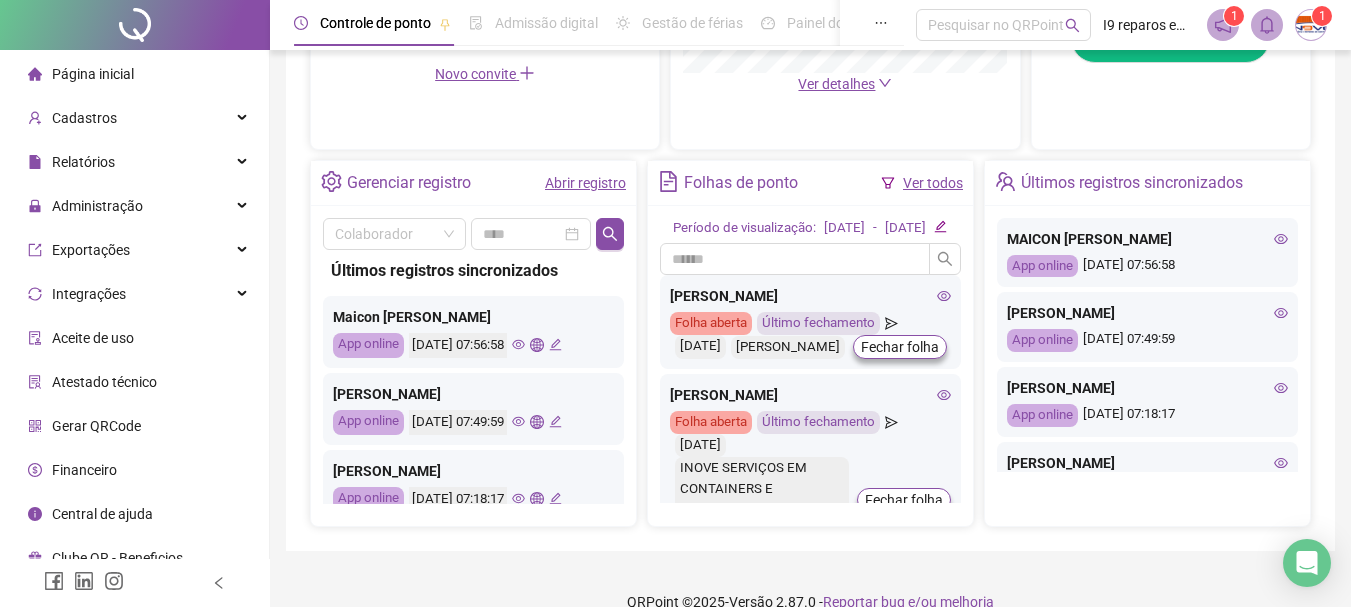 scroll, scrollTop: 700, scrollLeft: 0, axis: vertical 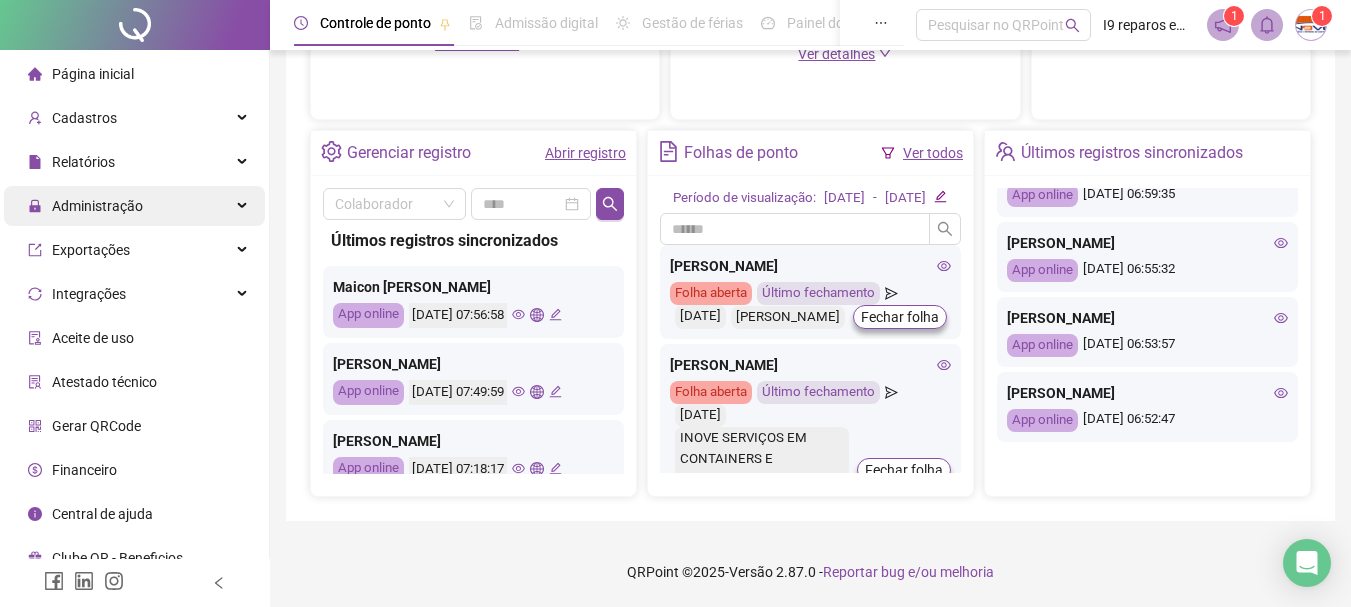 click on "Administração" at bounding box center (134, 206) 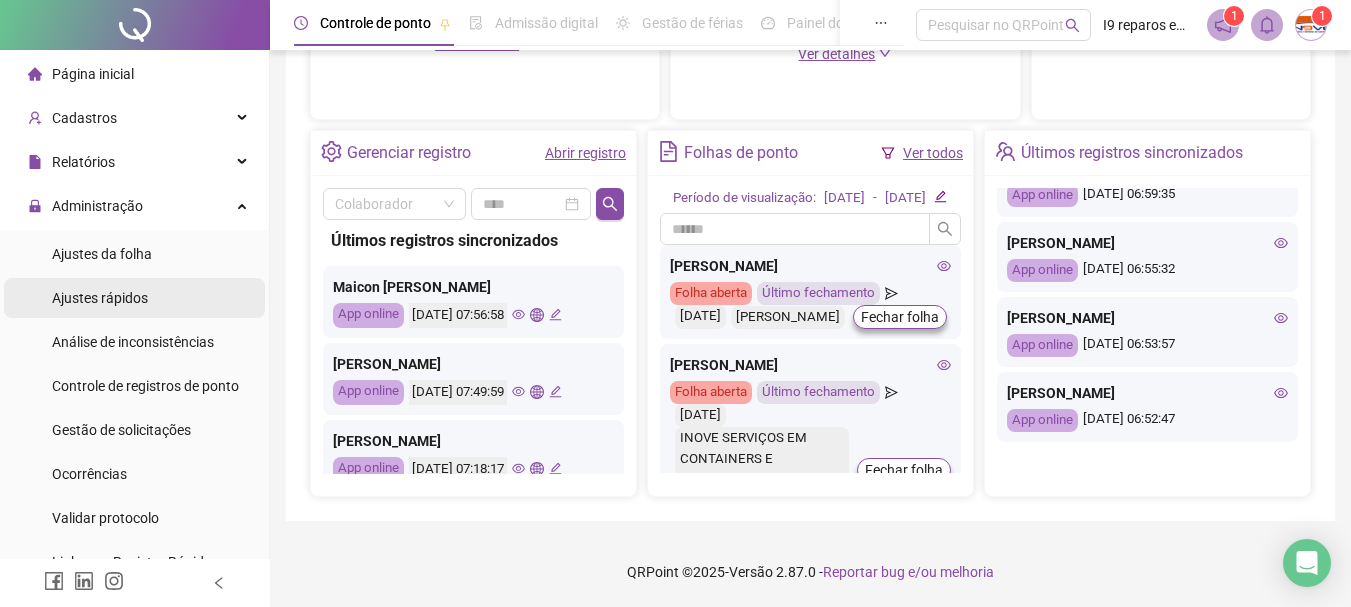 click on "Ajustes rápidos" at bounding box center [100, 298] 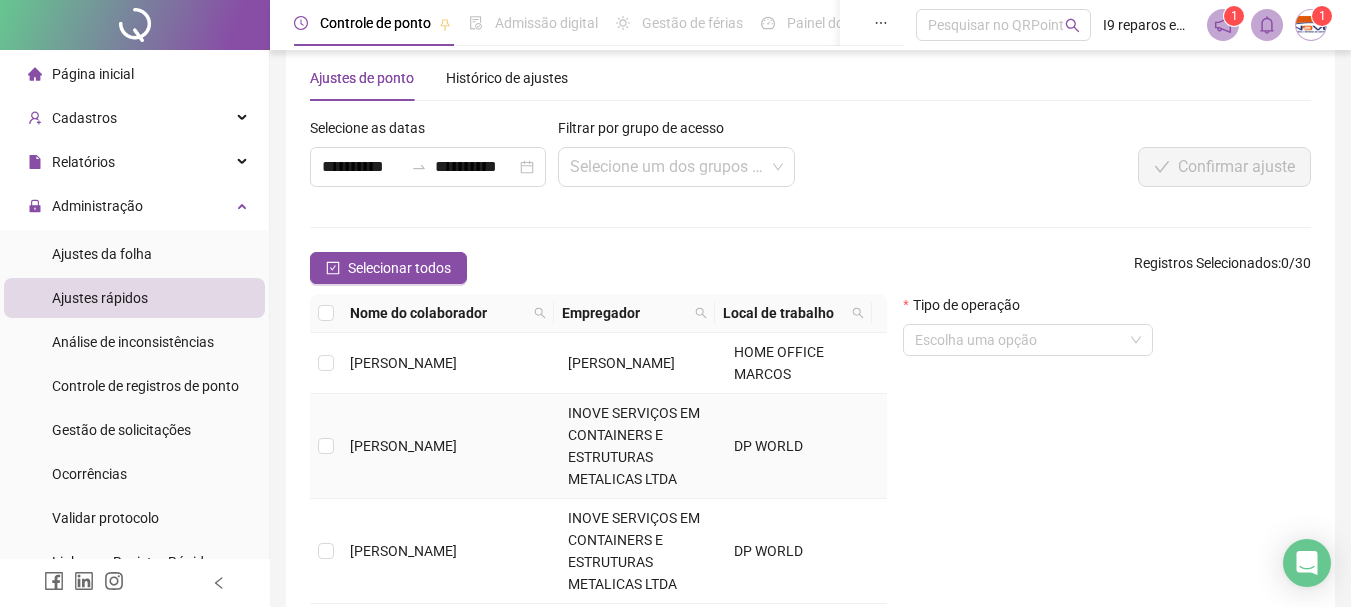 scroll, scrollTop: 27, scrollLeft: 0, axis: vertical 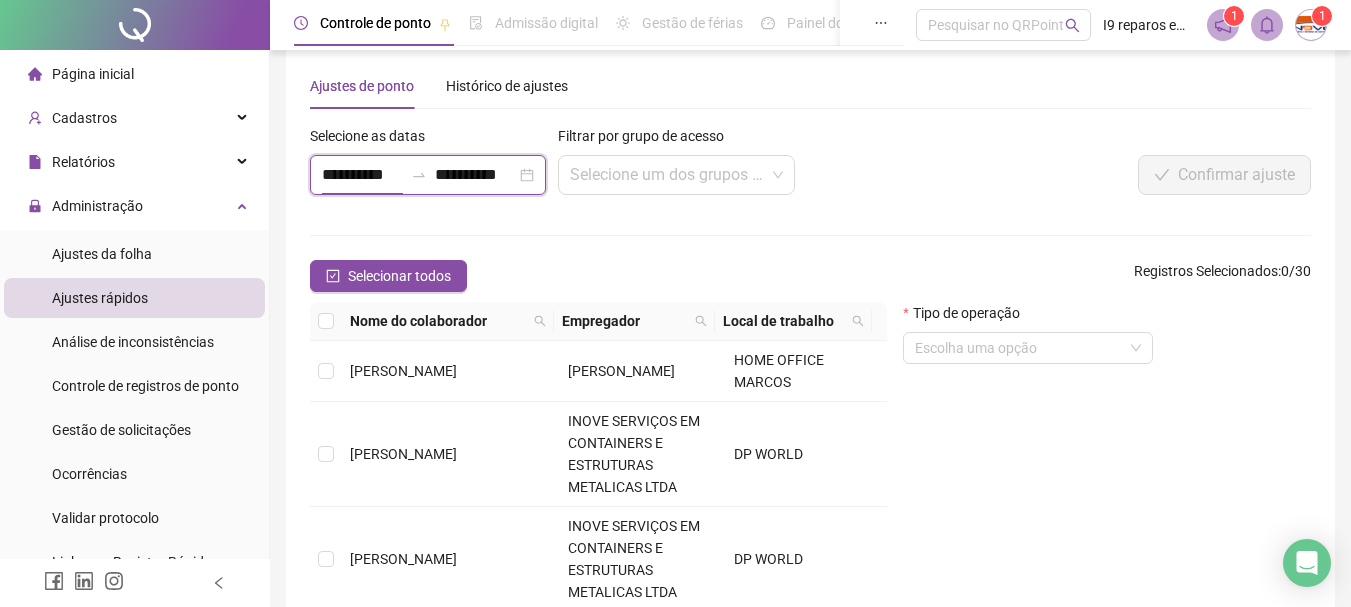 click on "**********" at bounding box center [362, 175] 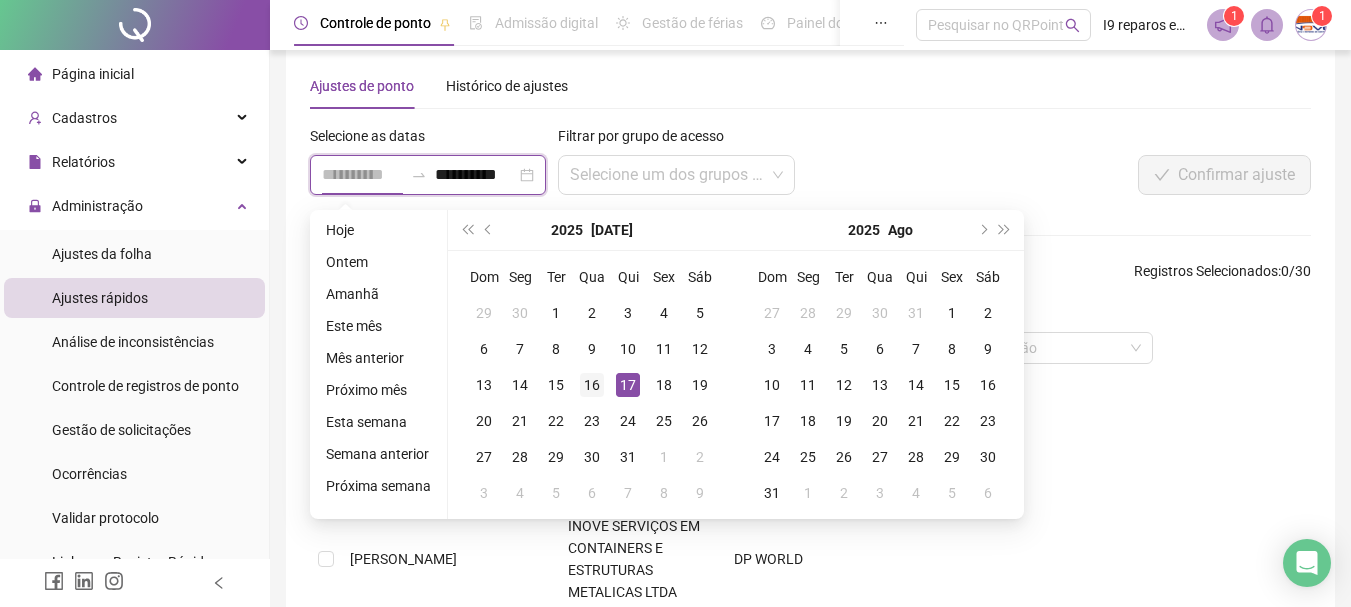 type on "**********" 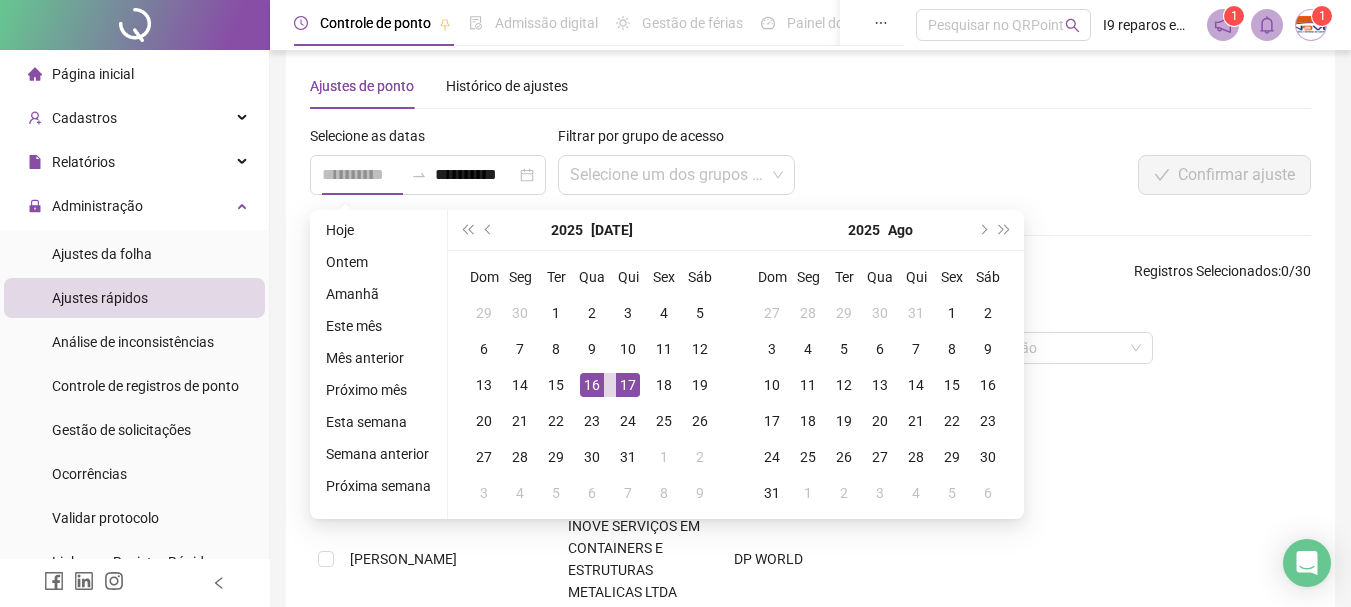 click on "16" at bounding box center [592, 385] 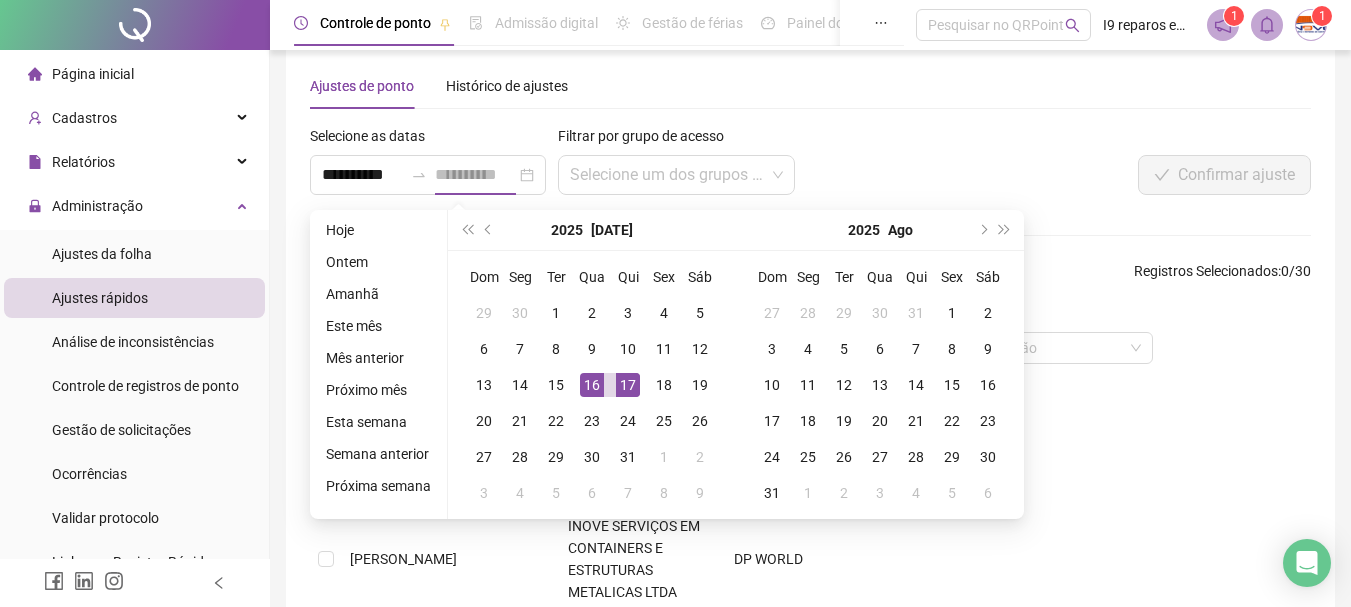 click on "17" at bounding box center [628, 385] 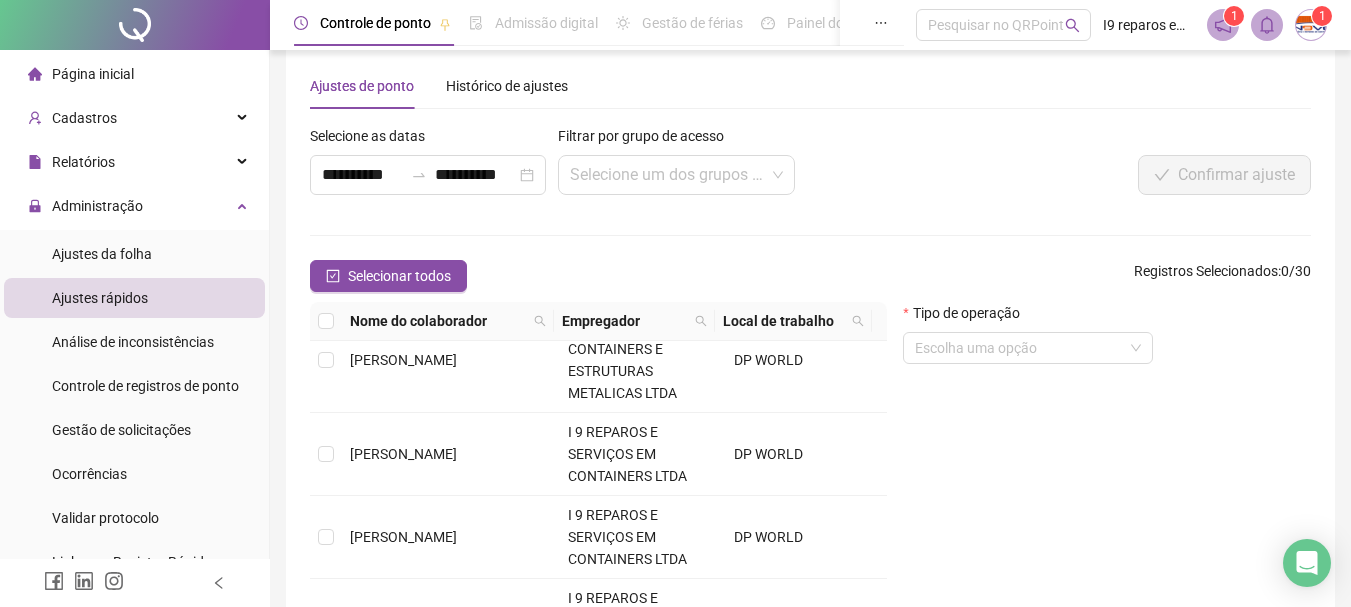 scroll, scrollTop: 200, scrollLeft: 0, axis: vertical 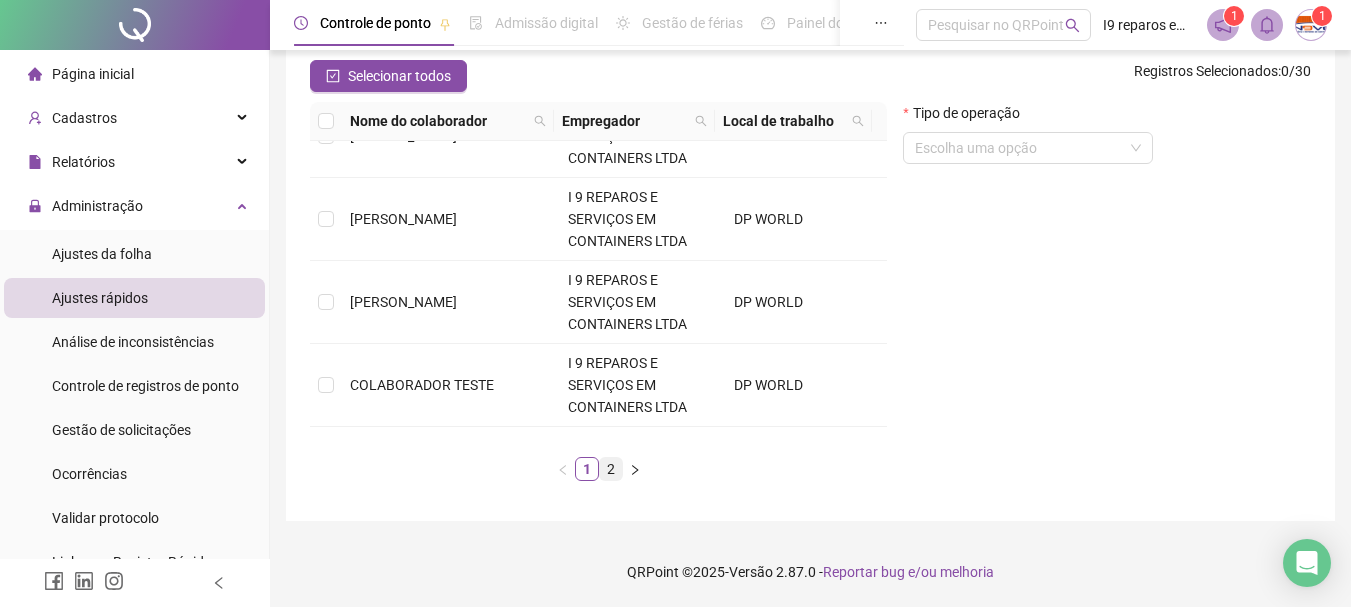 click on "2" at bounding box center [611, 469] 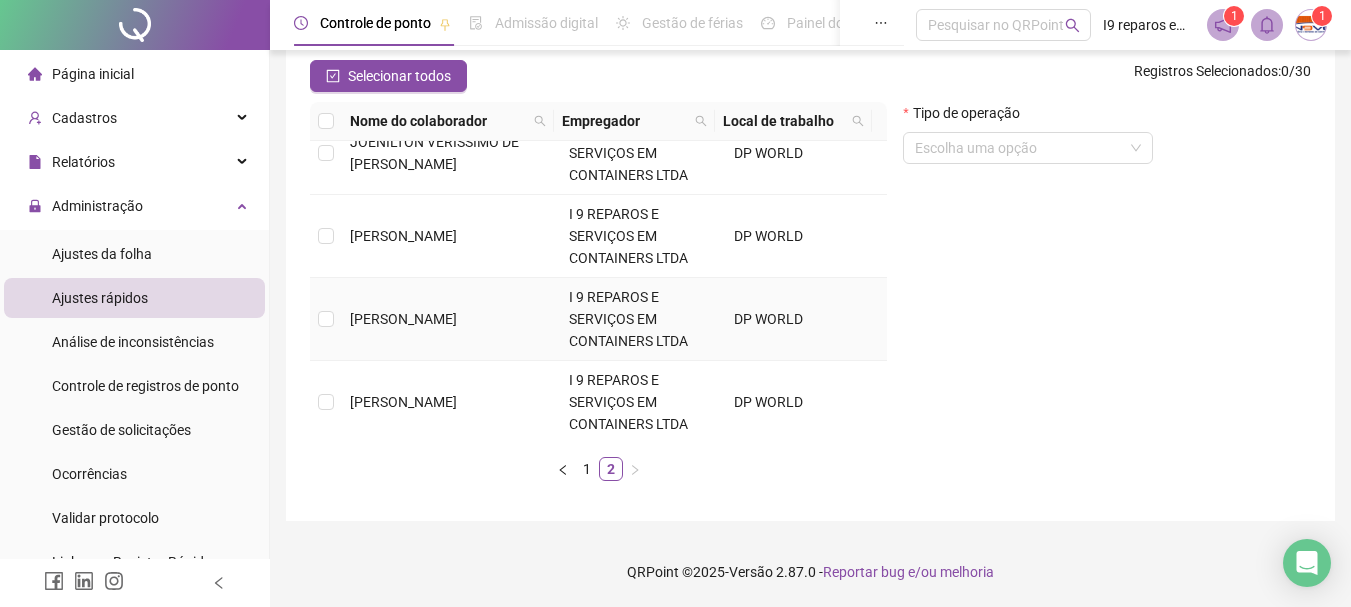 scroll, scrollTop: 200, scrollLeft: 0, axis: vertical 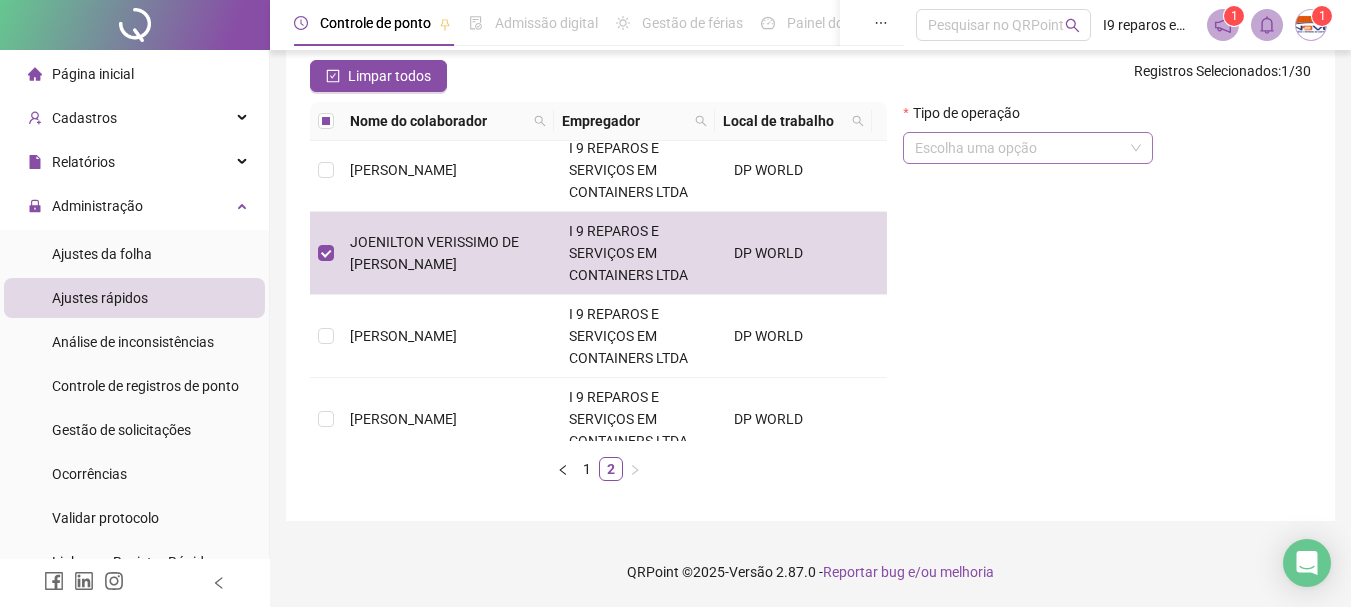 click at bounding box center [1022, 148] 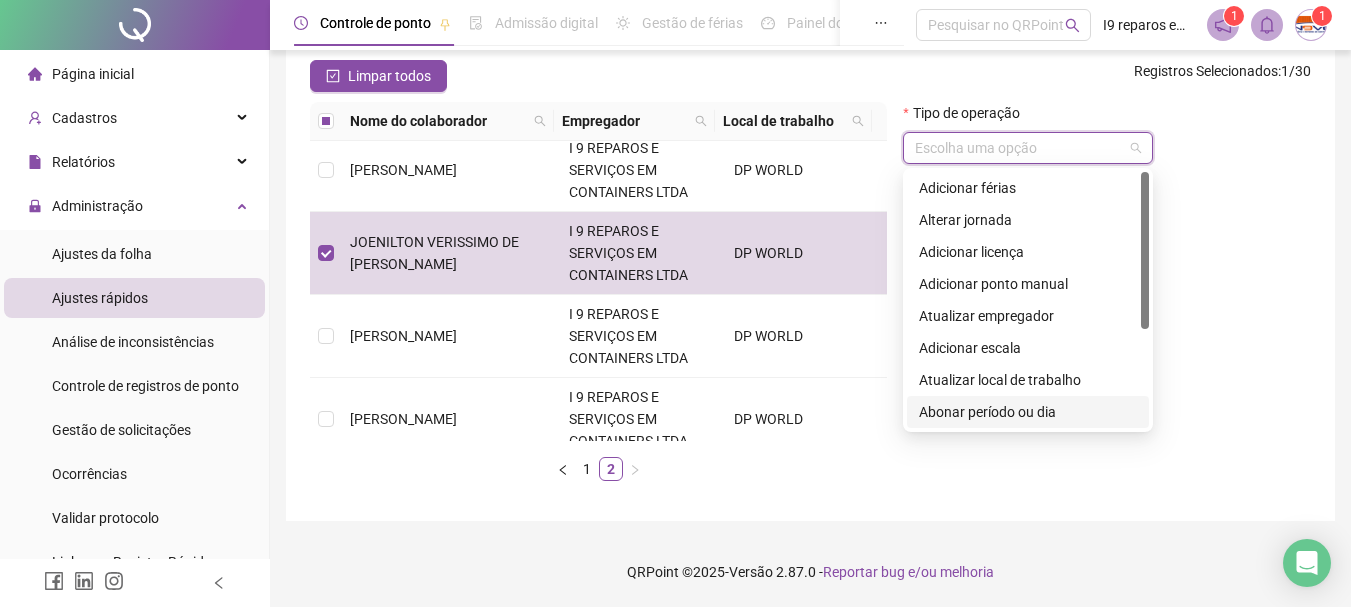 click on "Abonar período ou dia" at bounding box center [1028, 412] 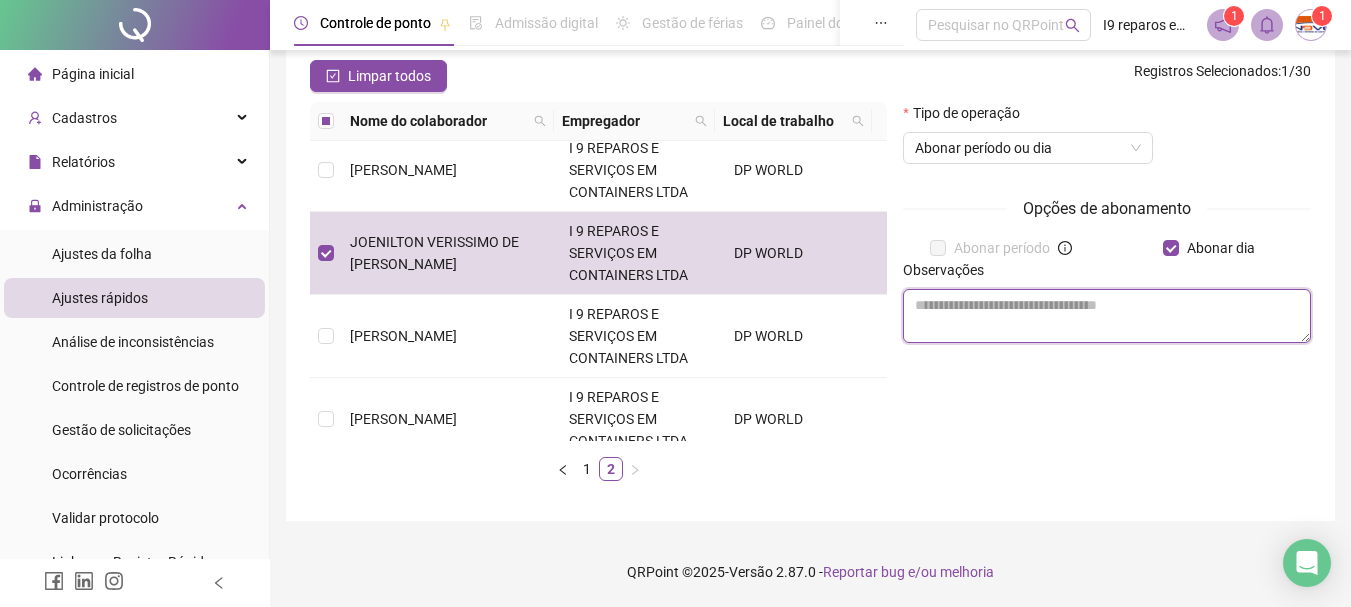 click at bounding box center [1107, 316] 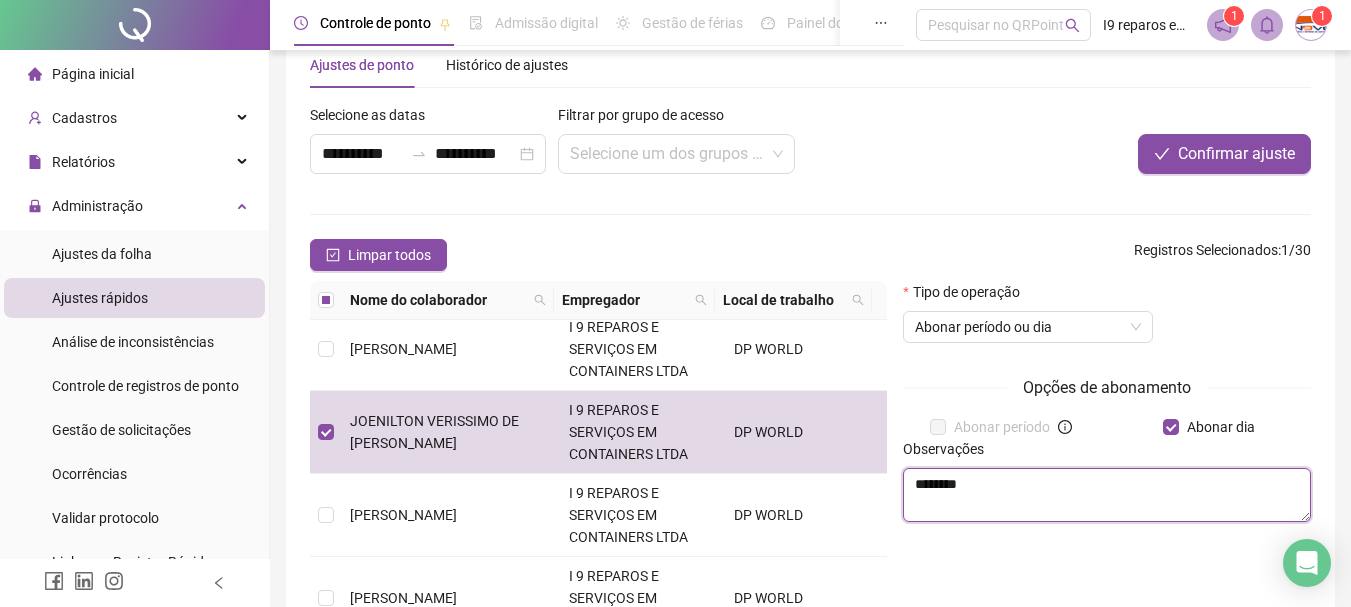 scroll, scrollTop: 27, scrollLeft: 0, axis: vertical 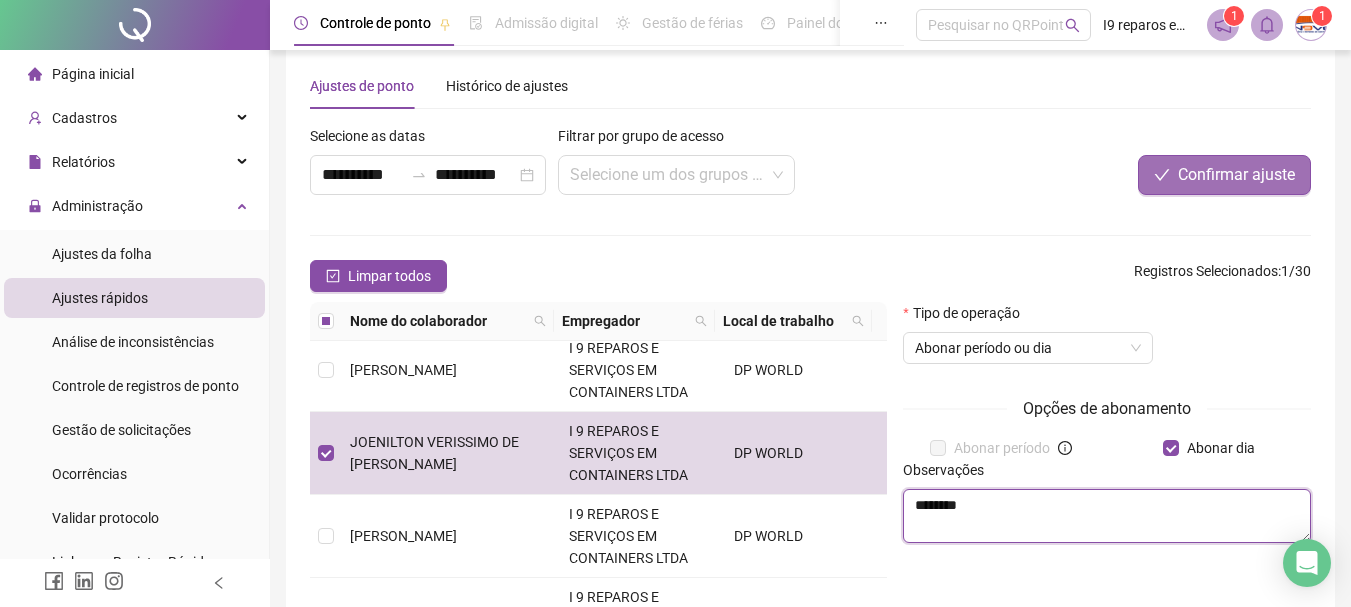 type on "********" 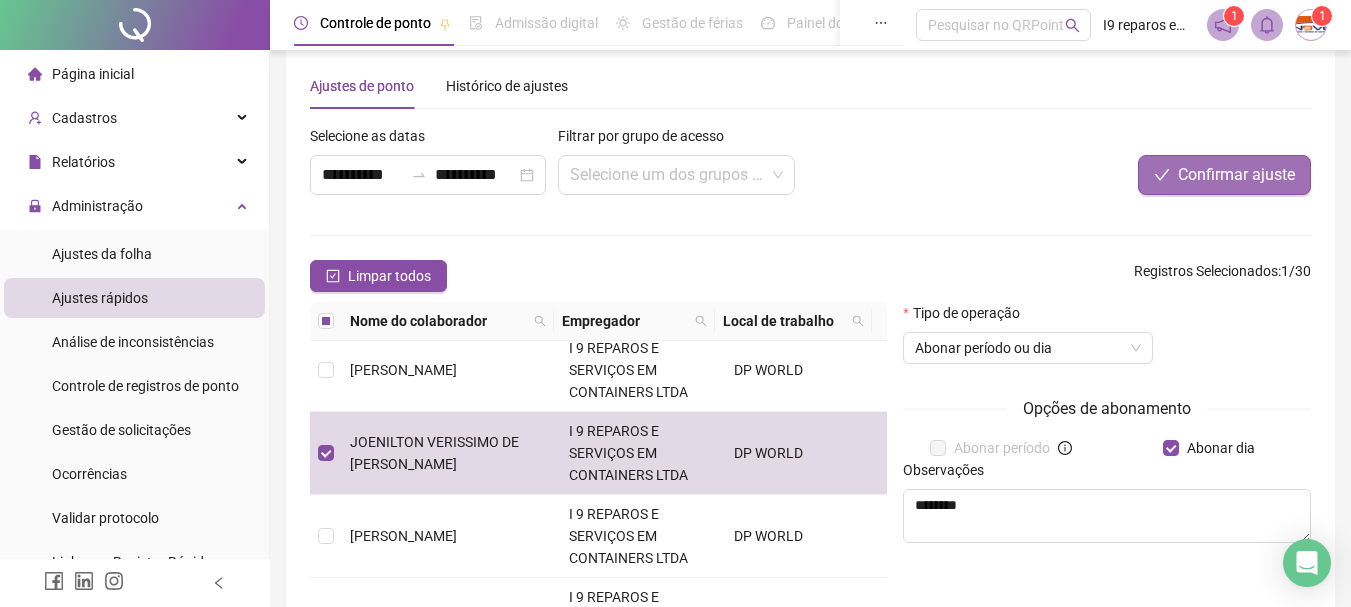 click on "Confirmar ajuste" at bounding box center [1236, 175] 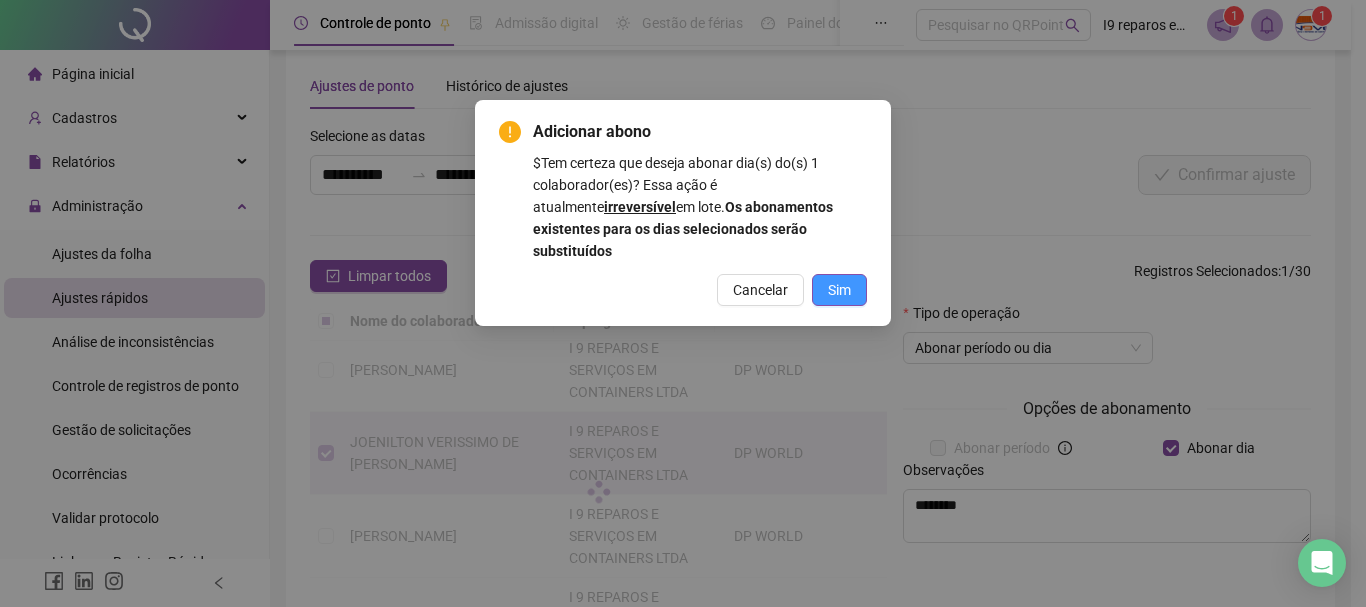 click on "Sim" at bounding box center (839, 290) 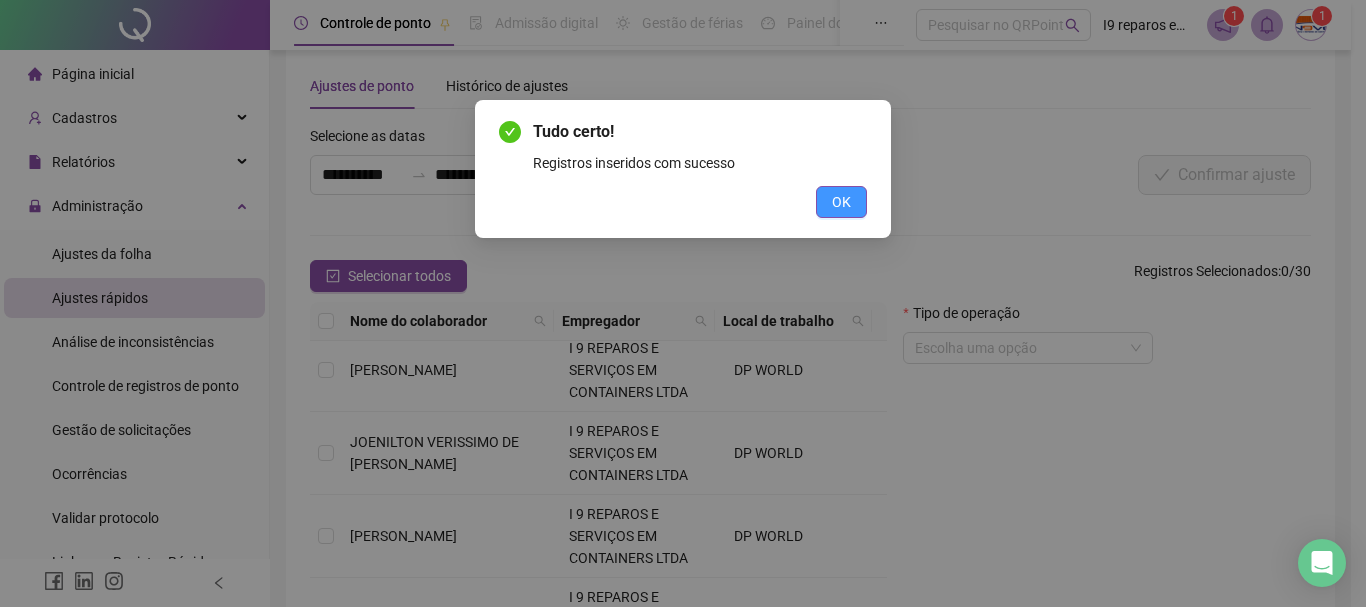 click on "OK" at bounding box center (841, 202) 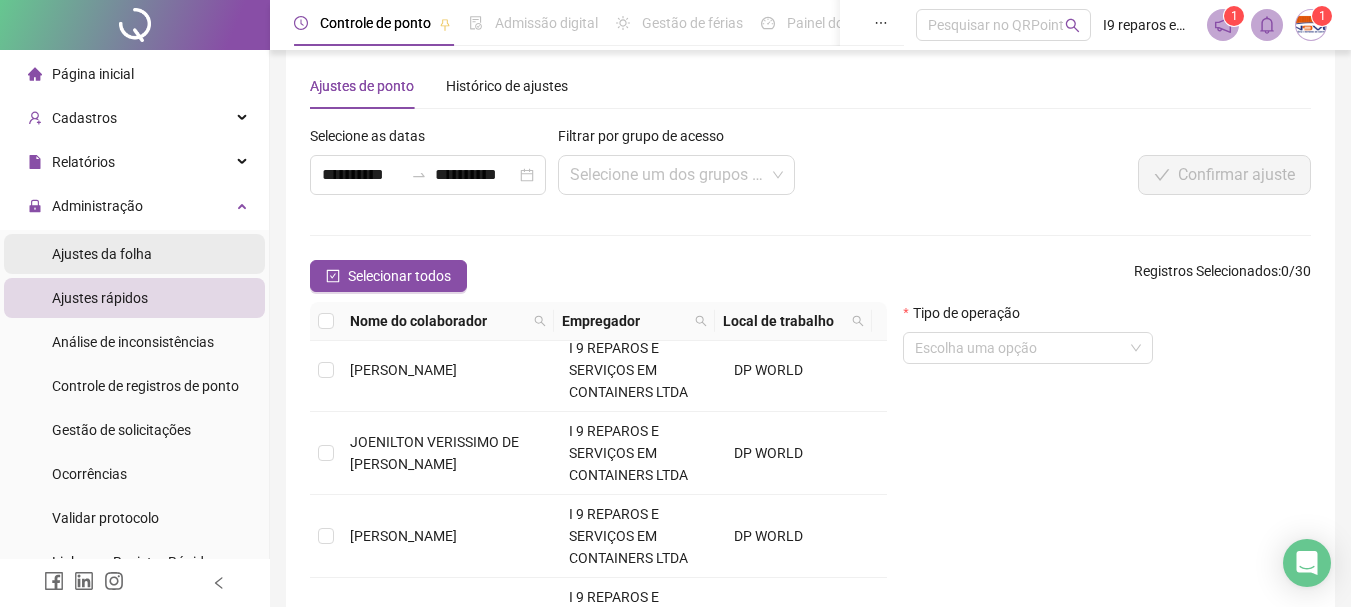 click on "Ajustes da folha" at bounding box center [134, 254] 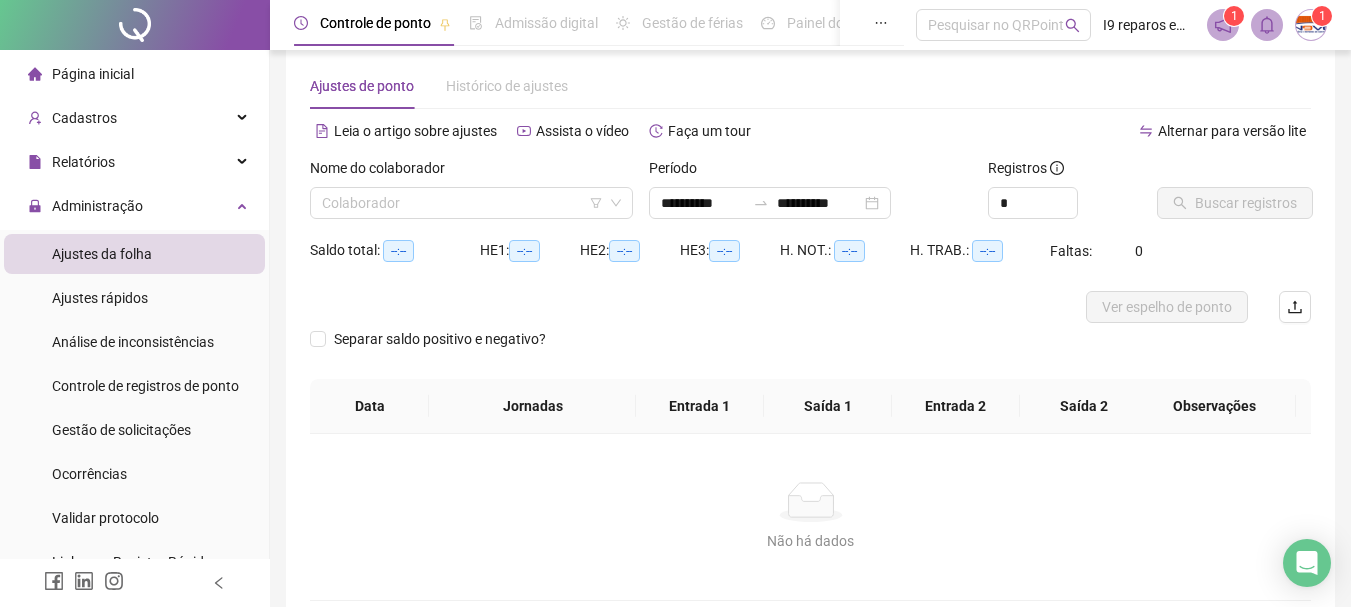 type on "**********" 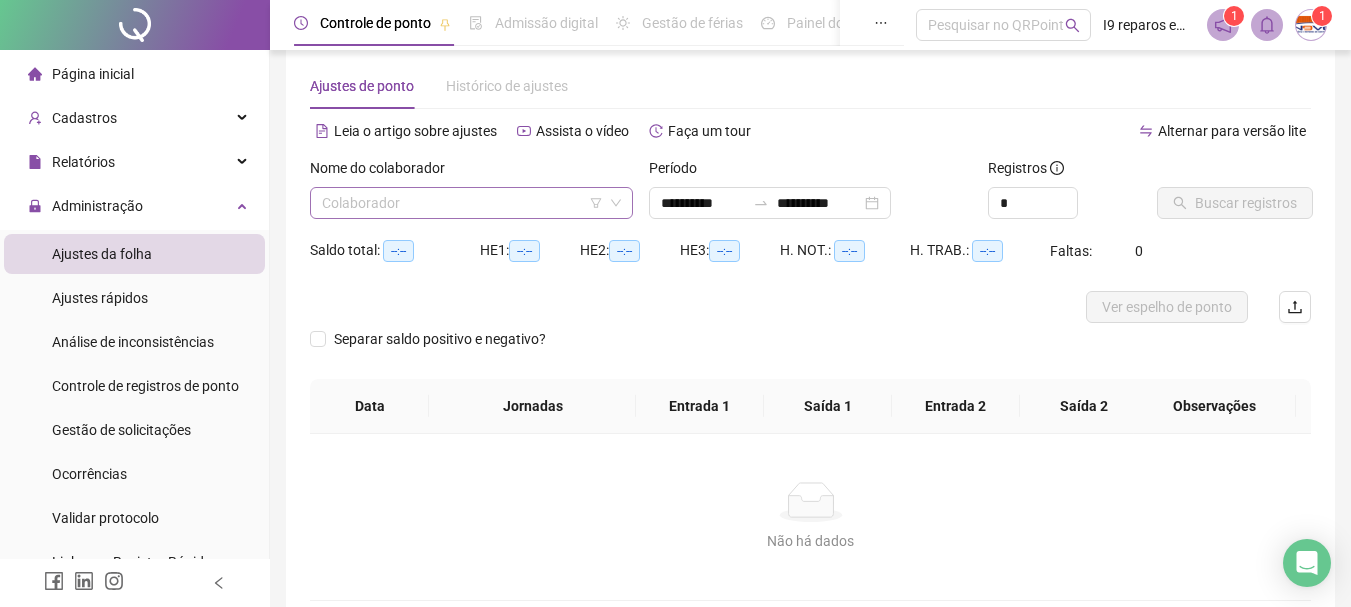 click at bounding box center (465, 203) 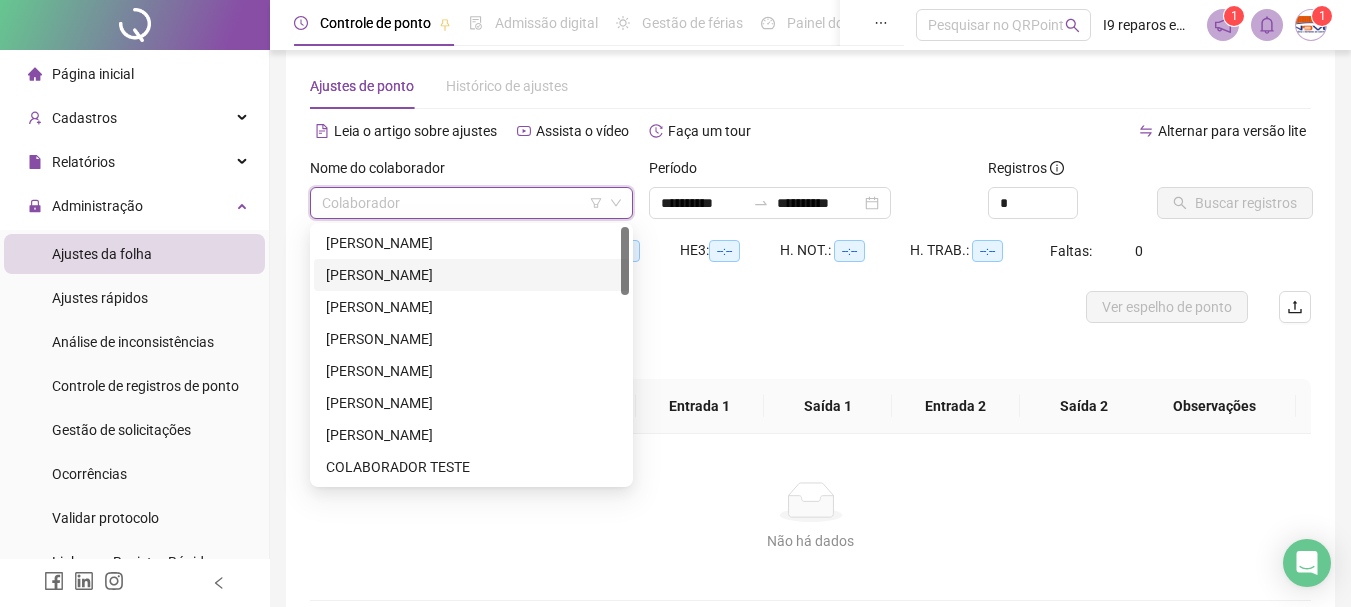 click on "[PERSON_NAME]" at bounding box center (471, 275) 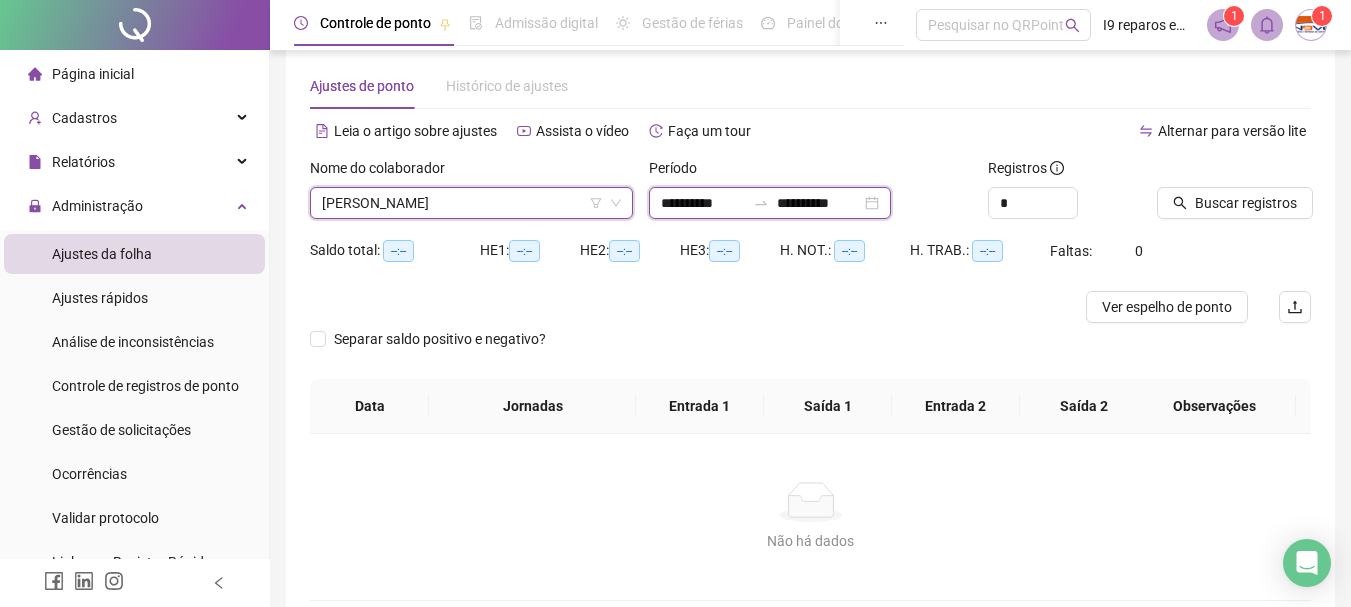 click on "**********" at bounding box center [703, 203] 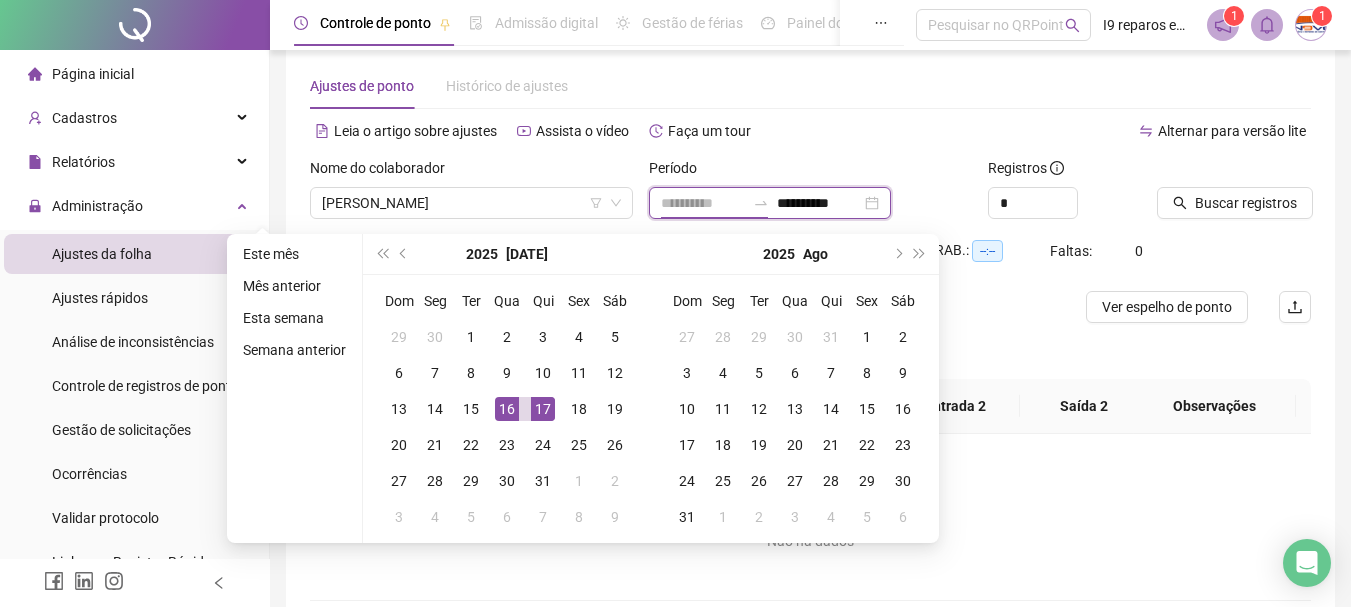type on "**********" 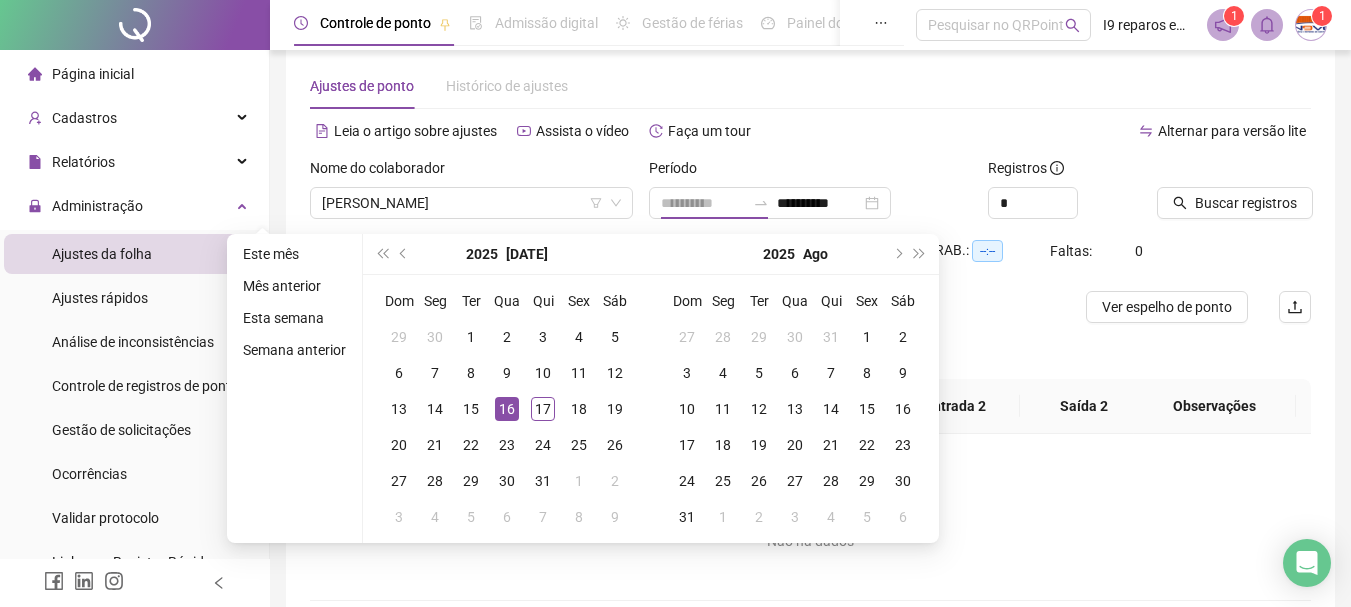 click on "16" at bounding box center [507, 409] 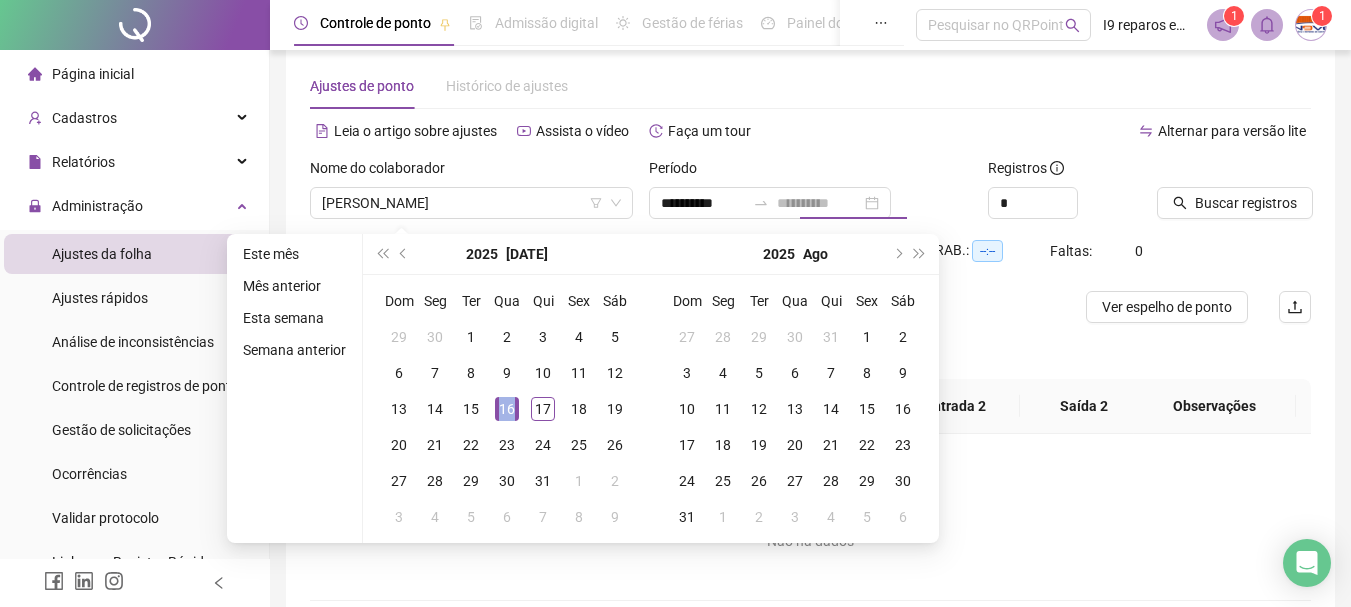 click on "16" at bounding box center (507, 409) 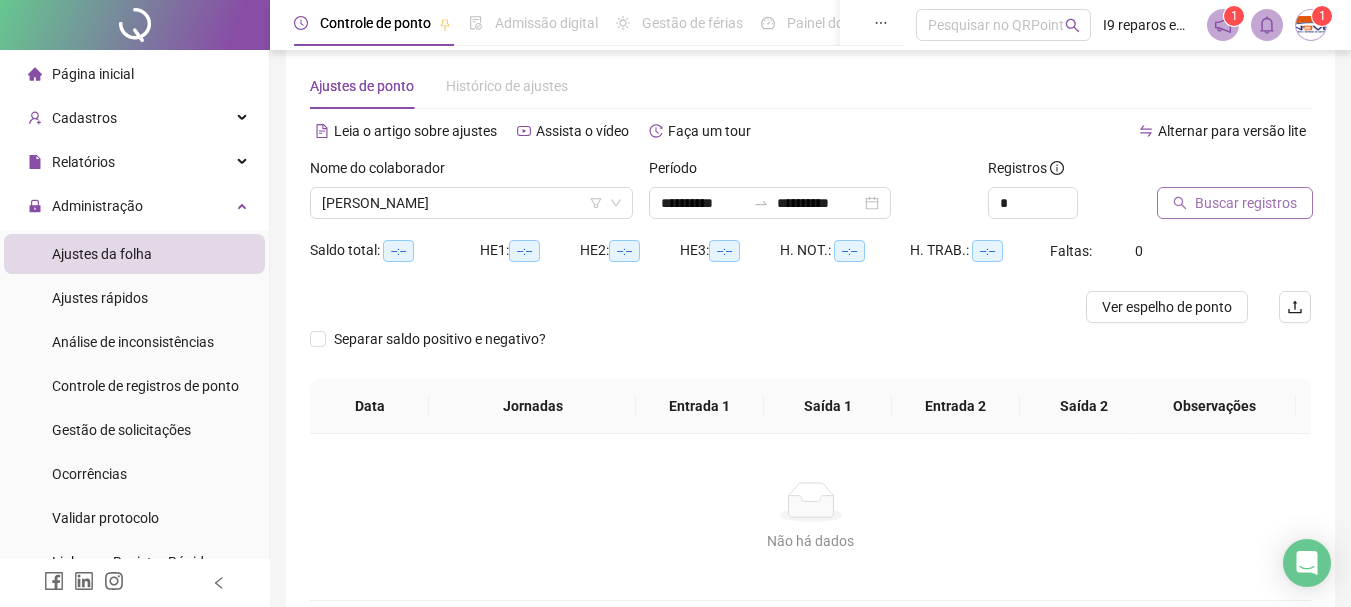 click on "Buscar registros" at bounding box center [1246, 203] 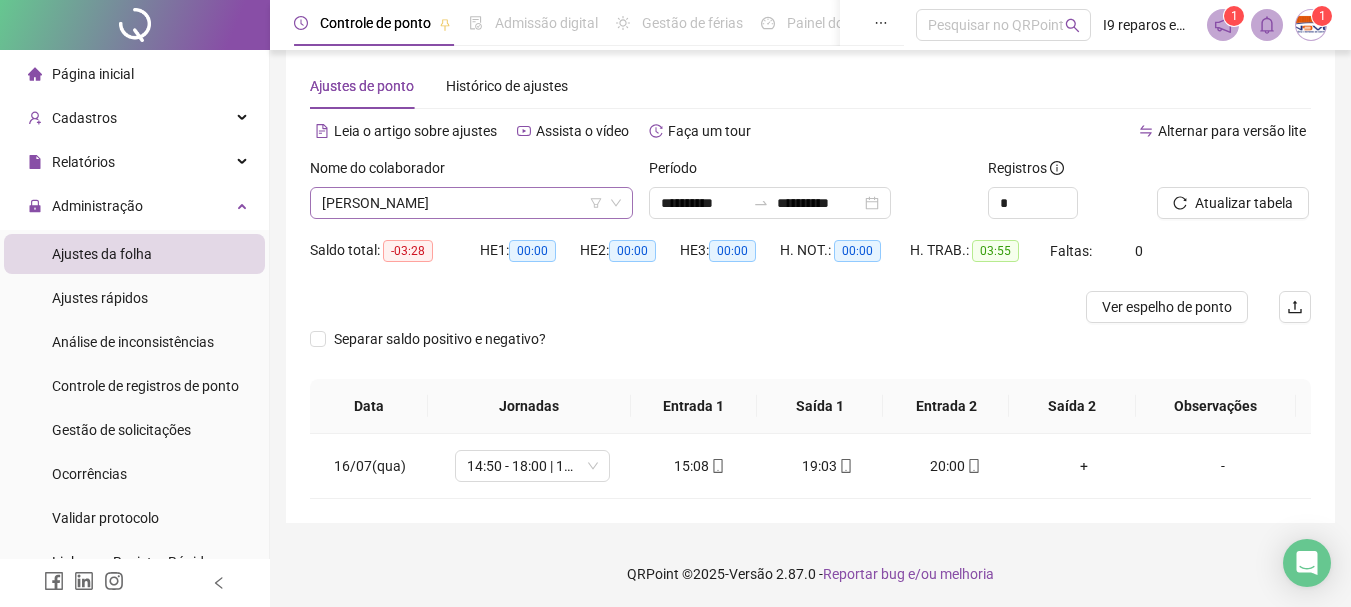 click on "[PERSON_NAME]" at bounding box center [471, 203] 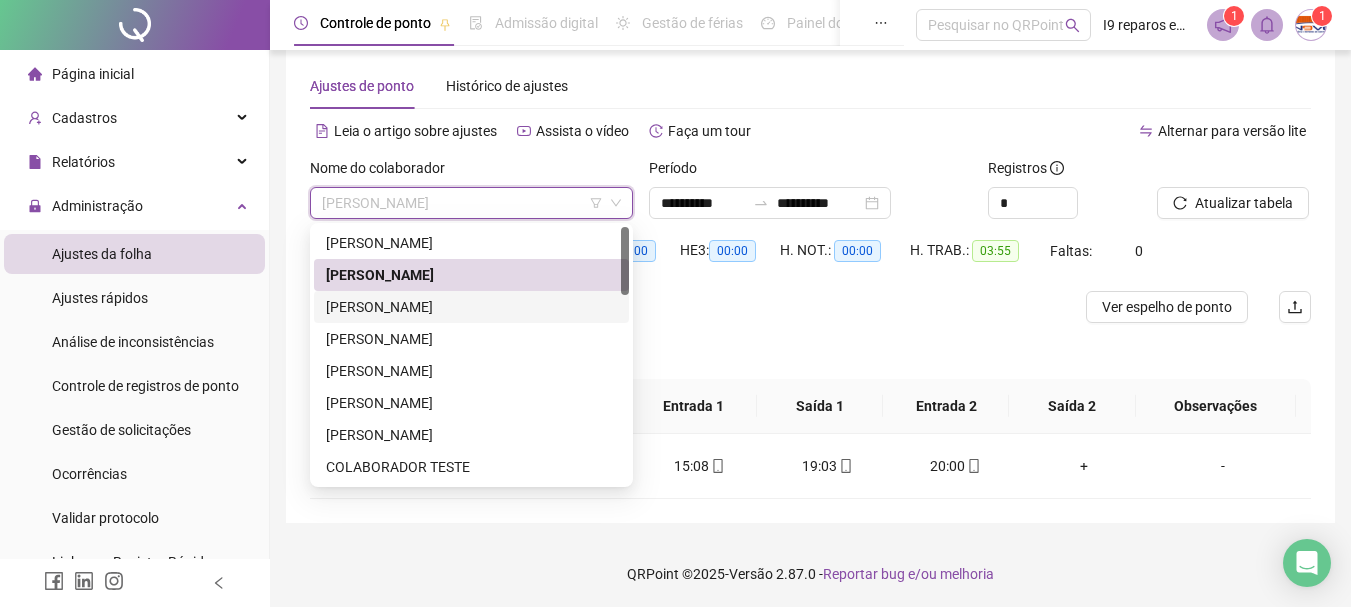click on "[PERSON_NAME]" at bounding box center (471, 307) 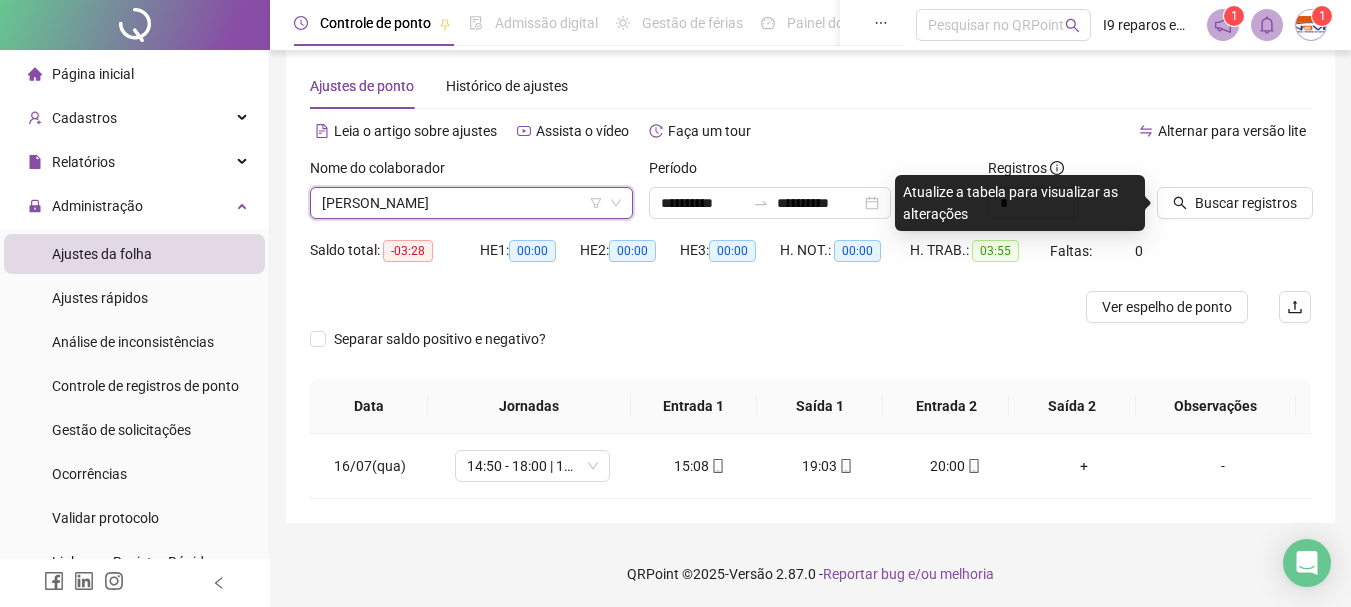 click on "[PERSON_NAME]" at bounding box center (471, 203) 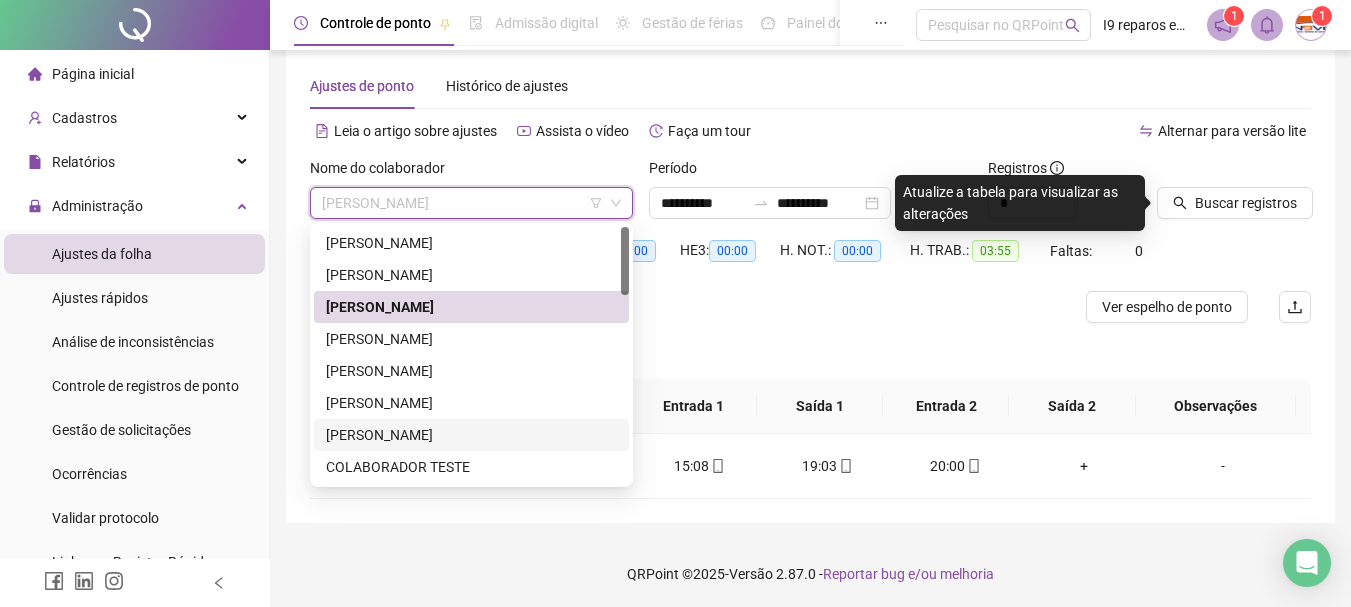 click on "[PERSON_NAME]" at bounding box center (471, 435) 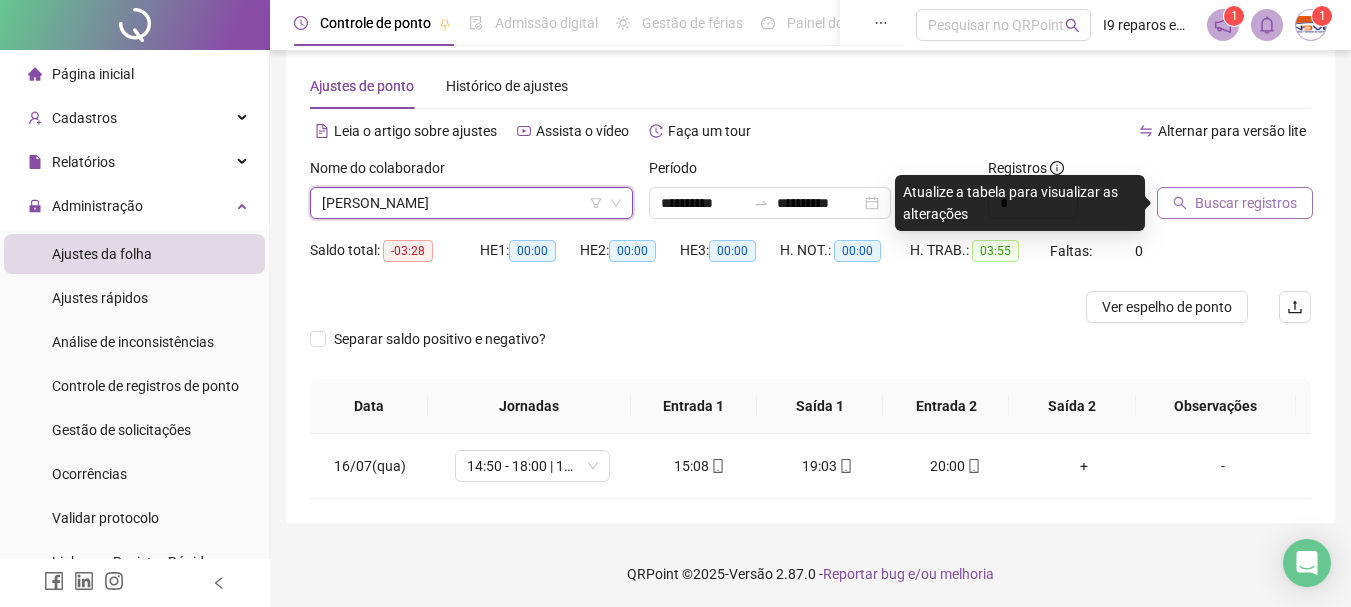 click on "Buscar registros" at bounding box center (1246, 203) 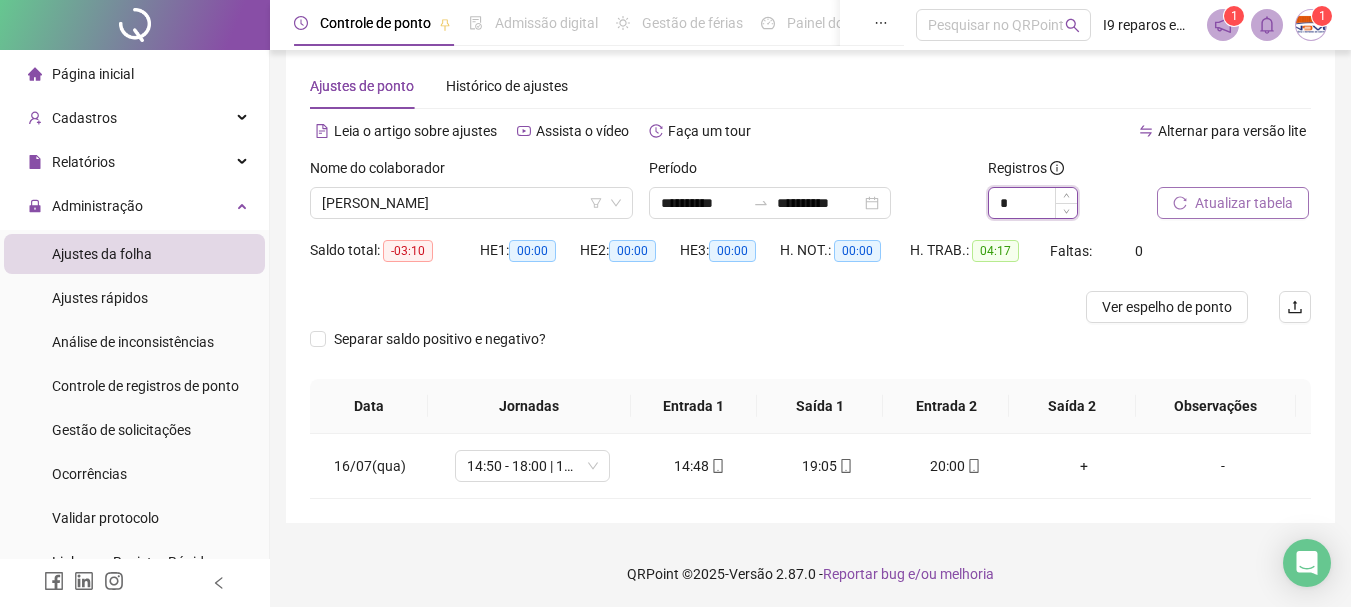 click on "*" at bounding box center (1033, 203) 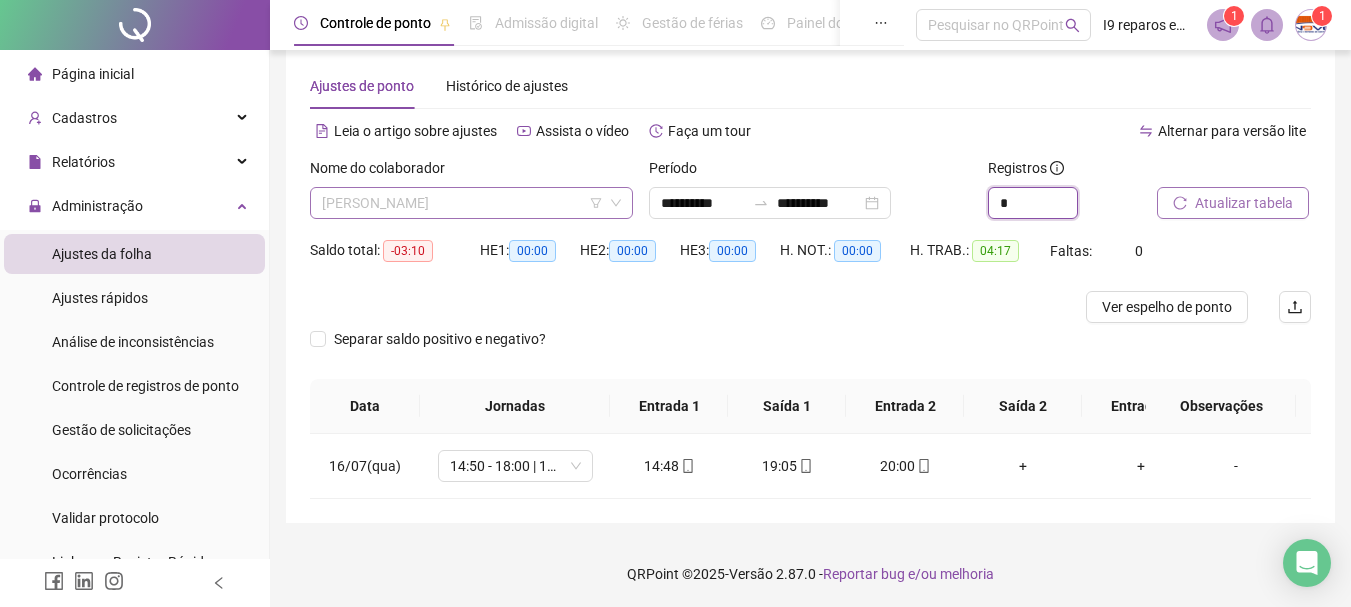 click on "[PERSON_NAME]" at bounding box center [471, 203] 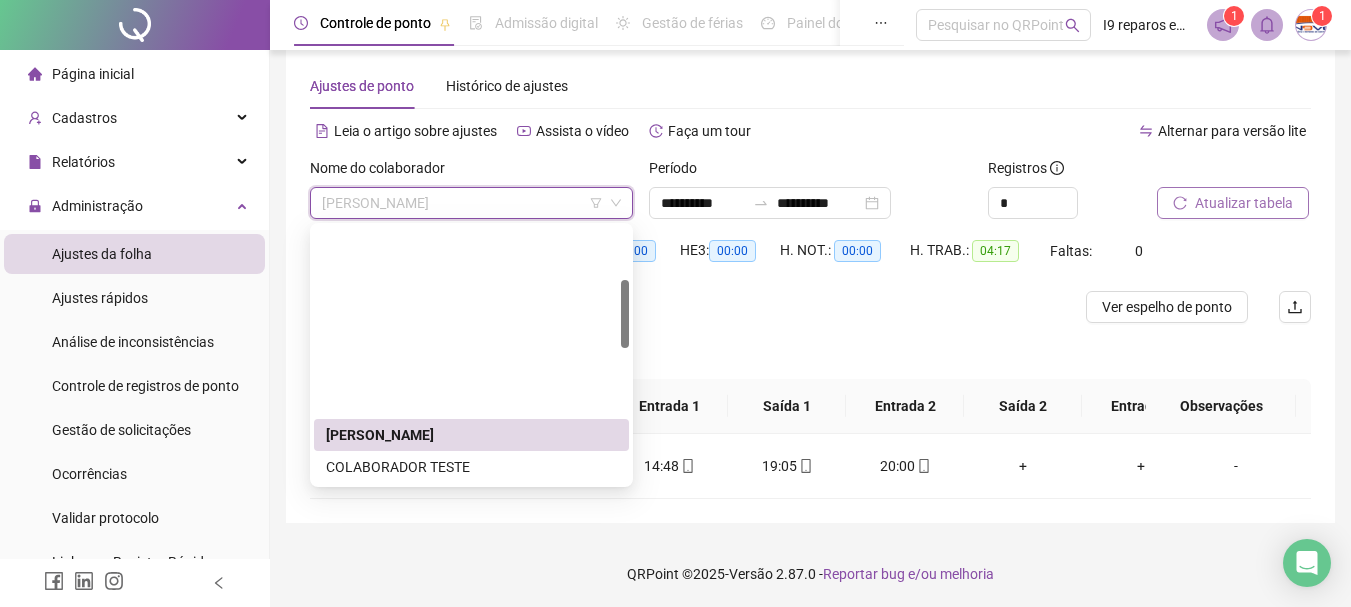 scroll, scrollTop: 200, scrollLeft: 0, axis: vertical 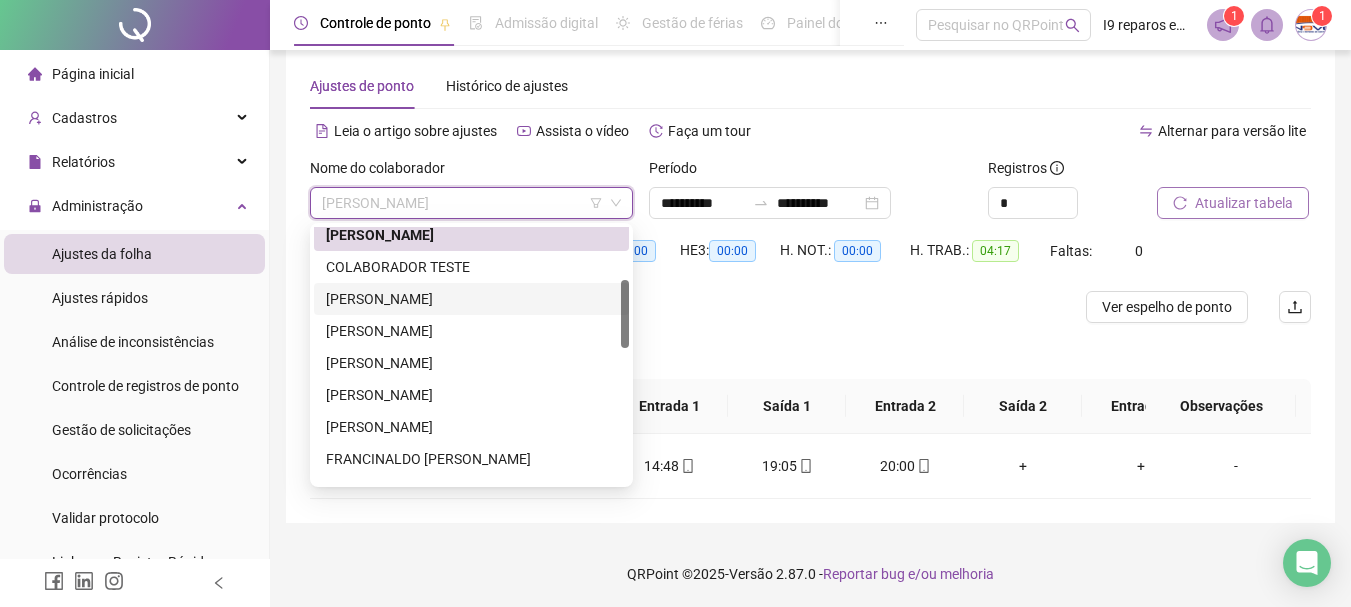 click on "[PERSON_NAME]" at bounding box center [471, 299] 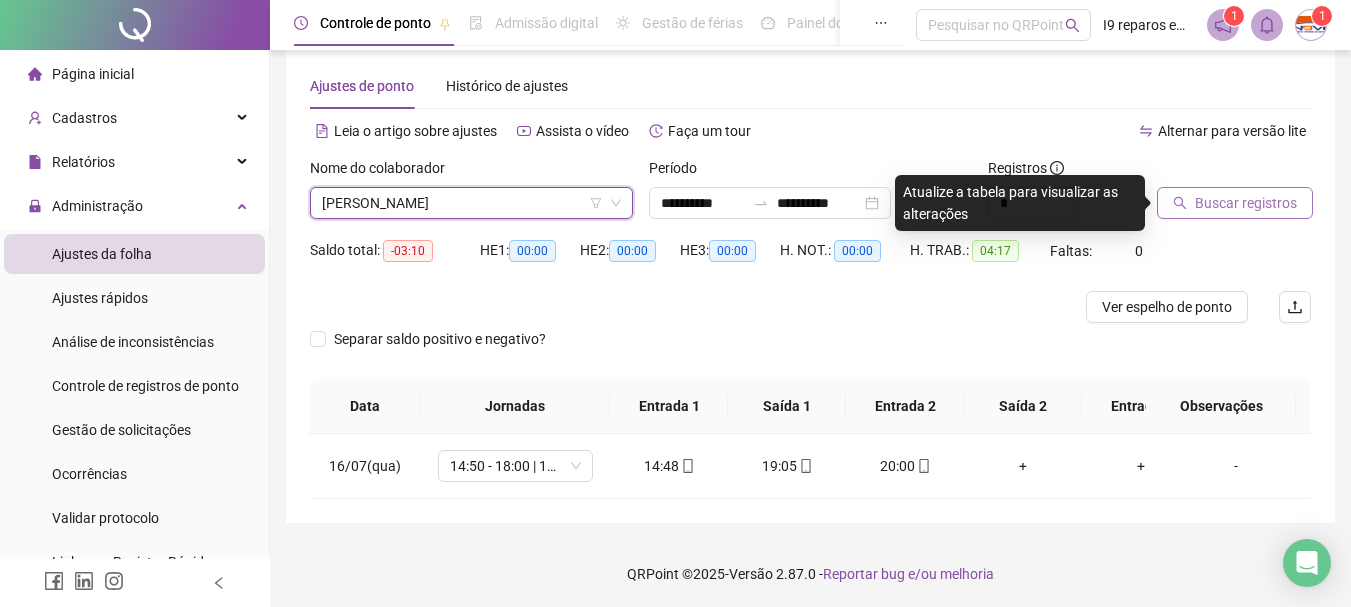 click on "Buscar registros" at bounding box center (1246, 203) 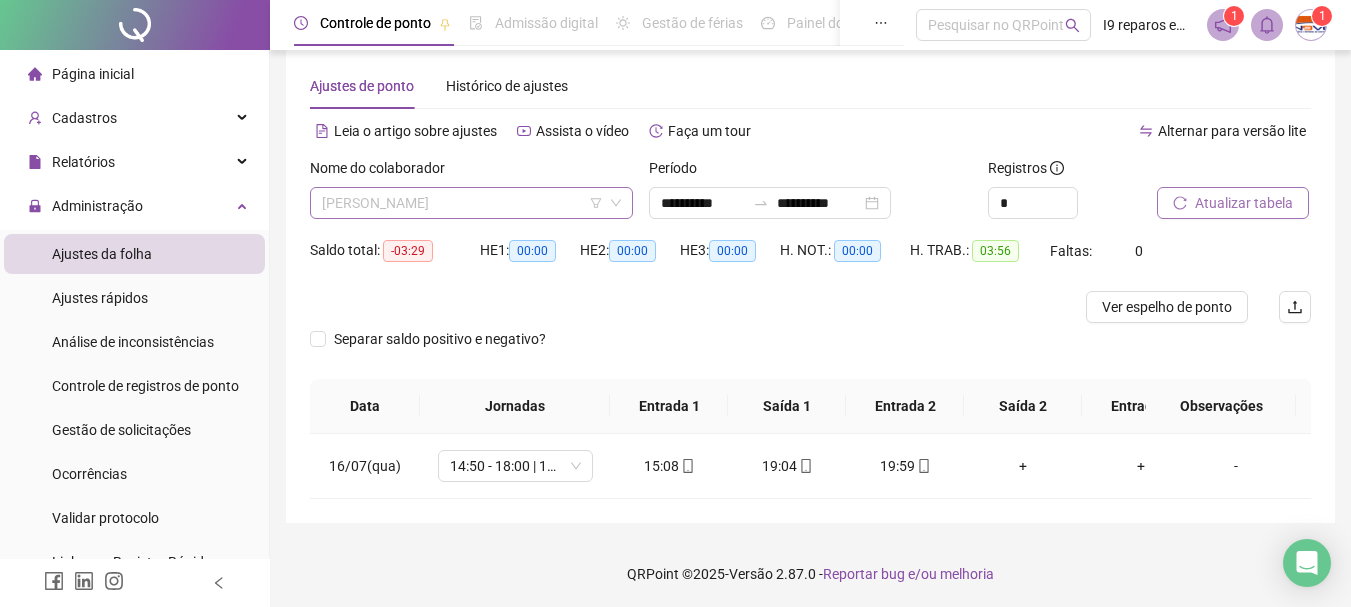 click on "[PERSON_NAME]" at bounding box center [471, 203] 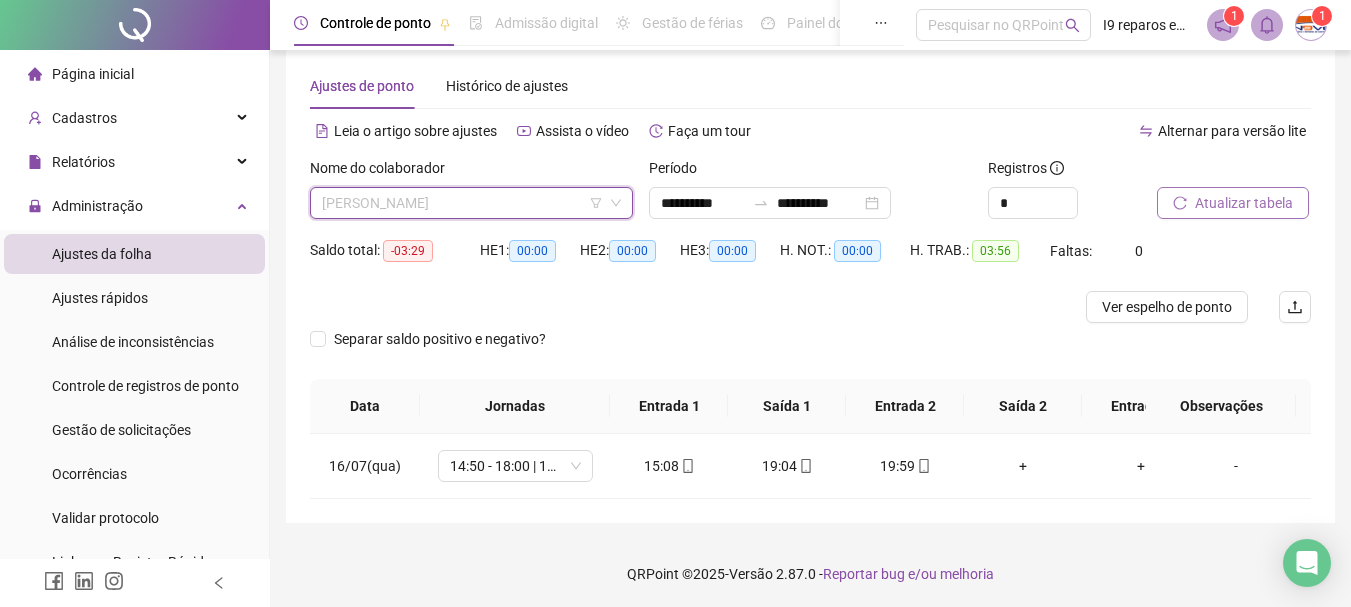 click on "[PERSON_NAME]" at bounding box center (471, 203) 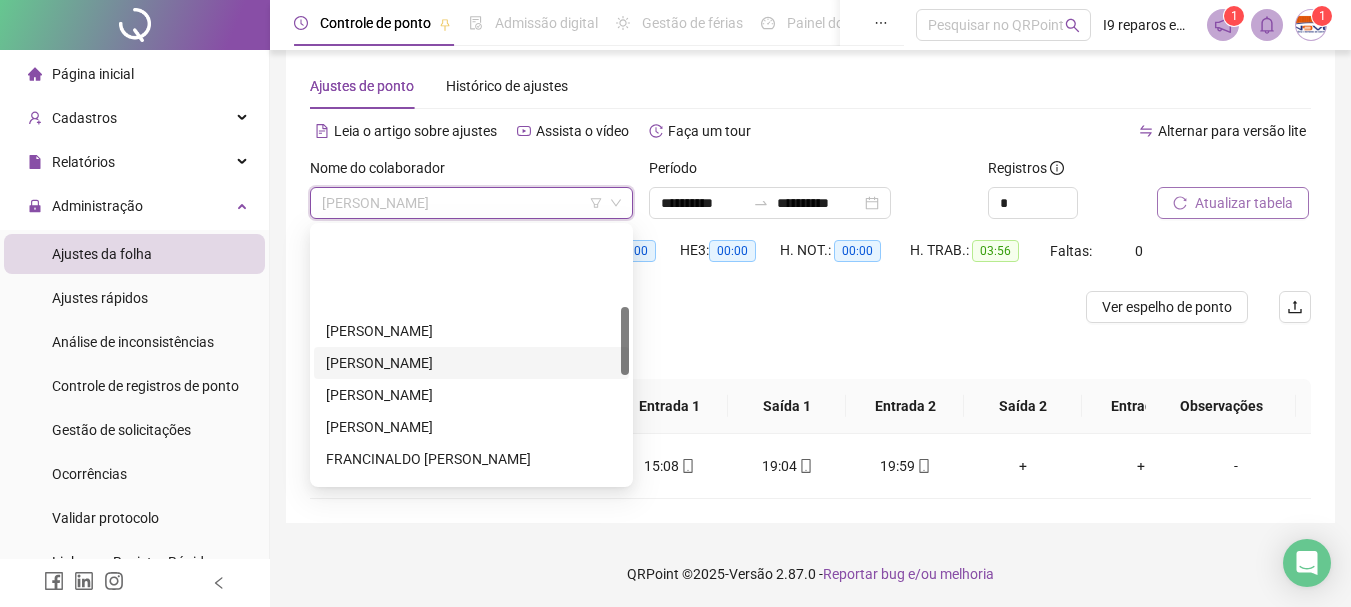 scroll, scrollTop: 400, scrollLeft: 0, axis: vertical 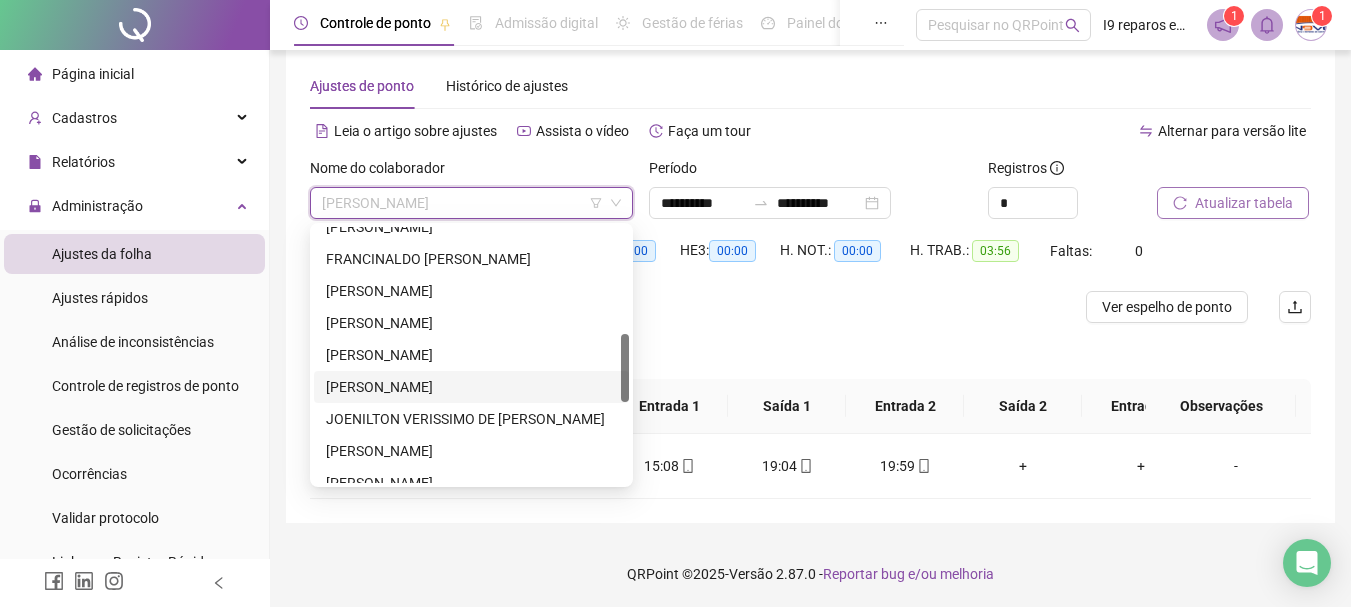 click on "[PERSON_NAME]" at bounding box center (471, 387) 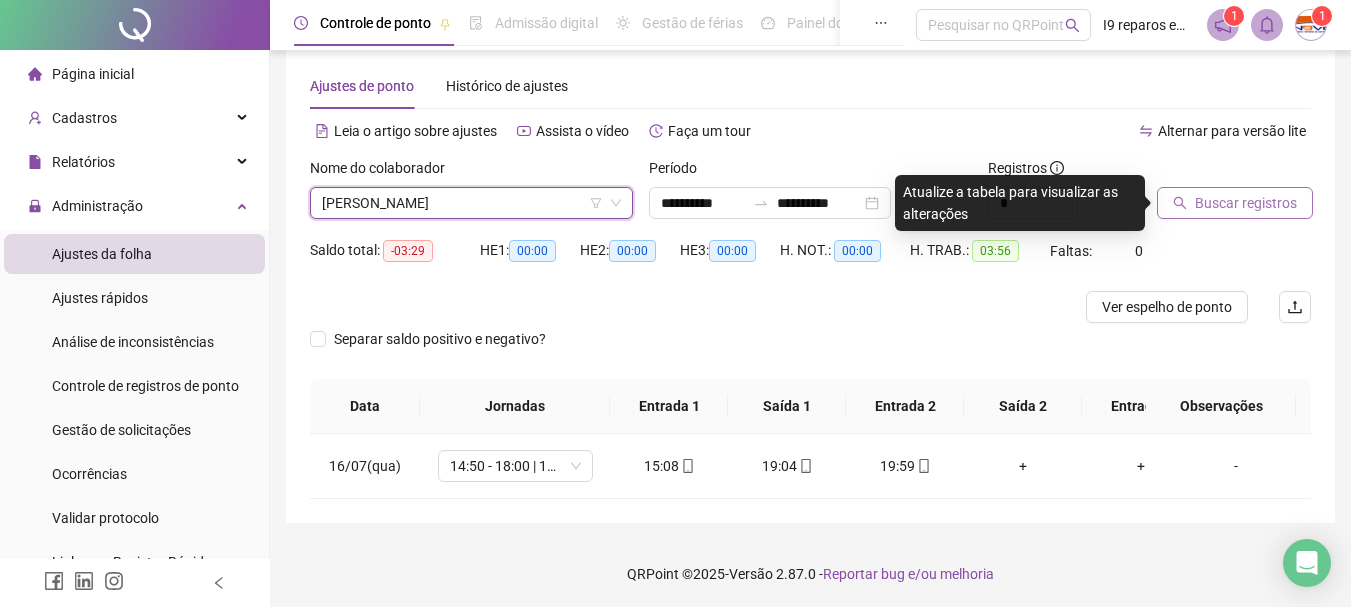 click on "Buscar registros" at bounding box center (1246, 203) 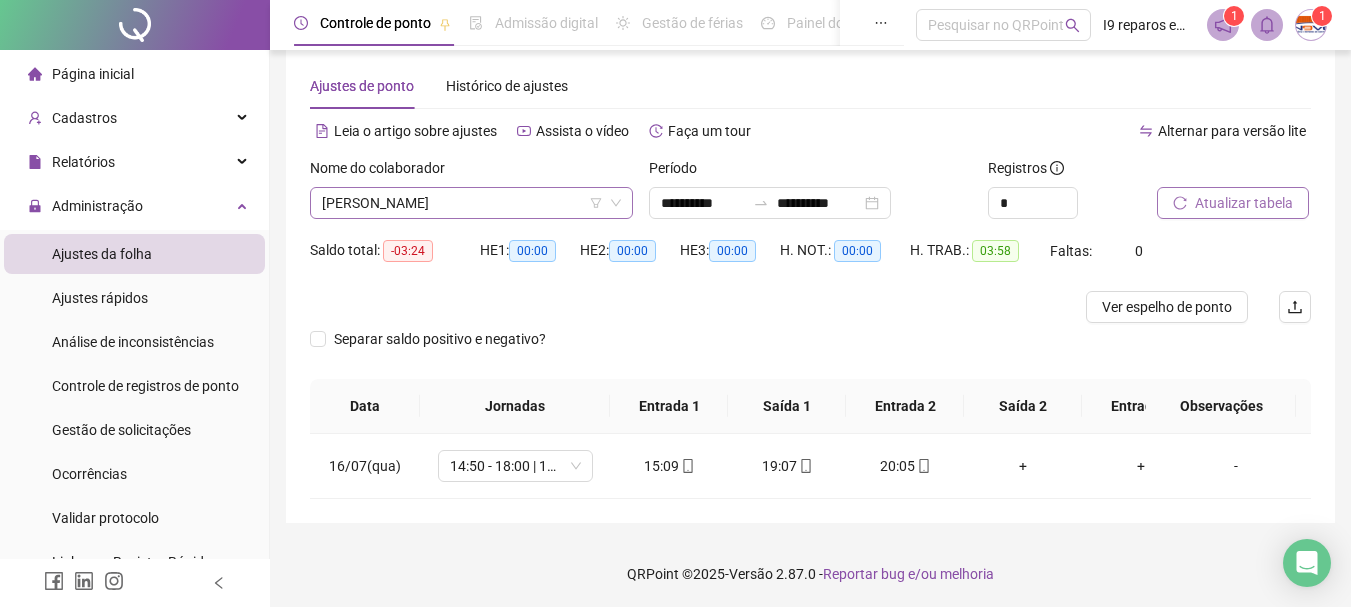 click on "[PERSON_NAME]" at bounding box center [471, 203] 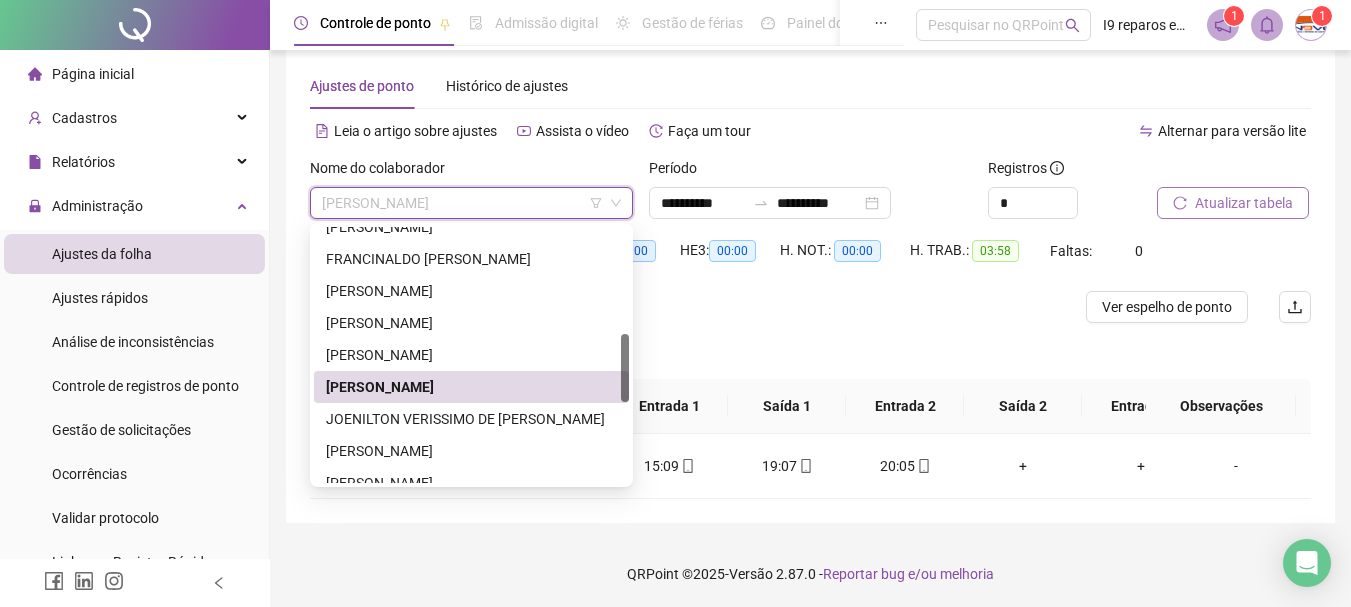 scroll, scrollTop: 500, scrollLeft: 0, axis: vertical 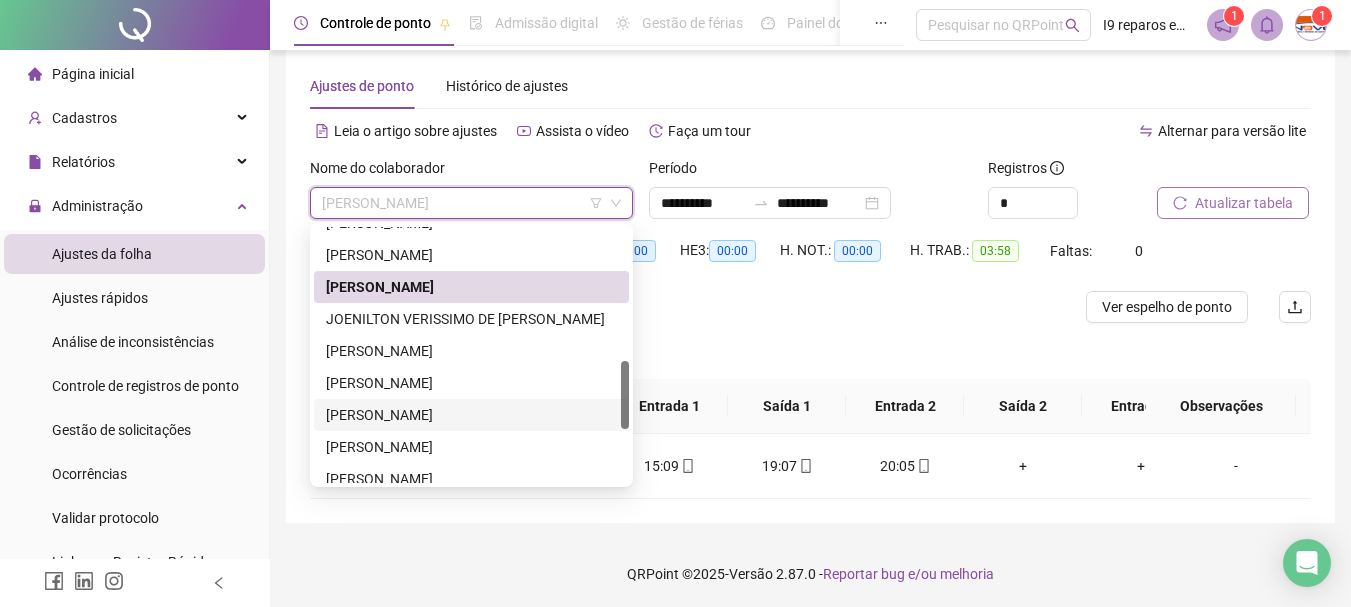 click on "[PERSON_NAME]" at bounding box center [471, 415] 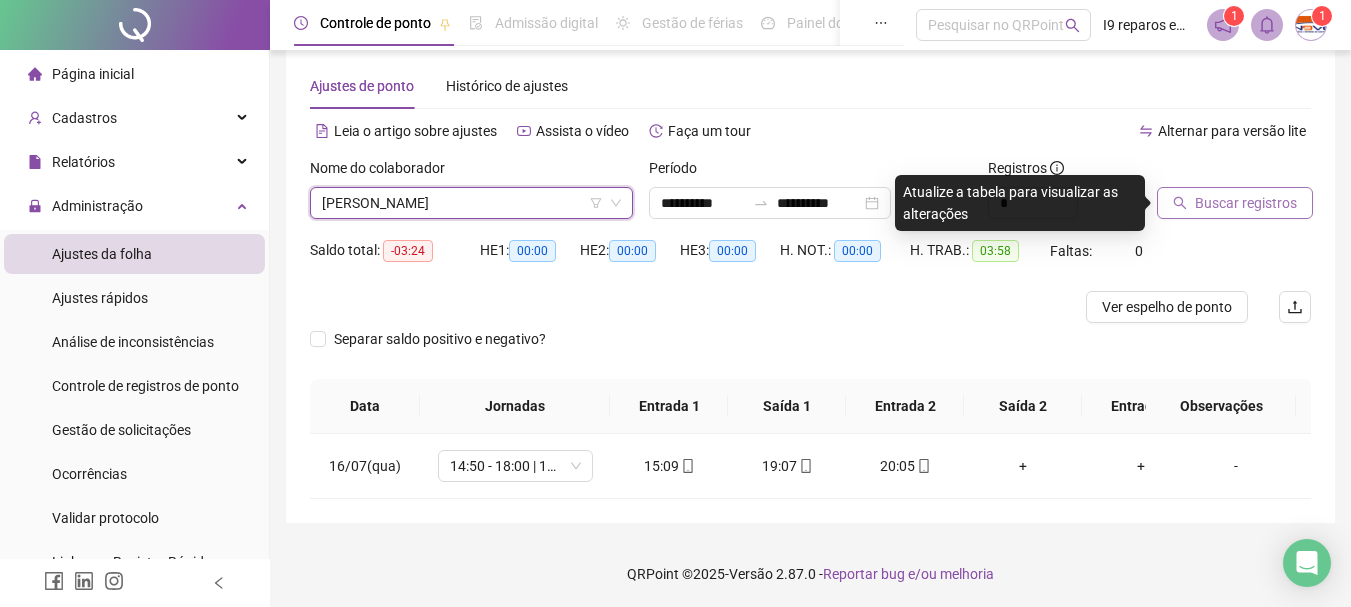 click on "Buscar registros" at bounding box center (1246, 203) 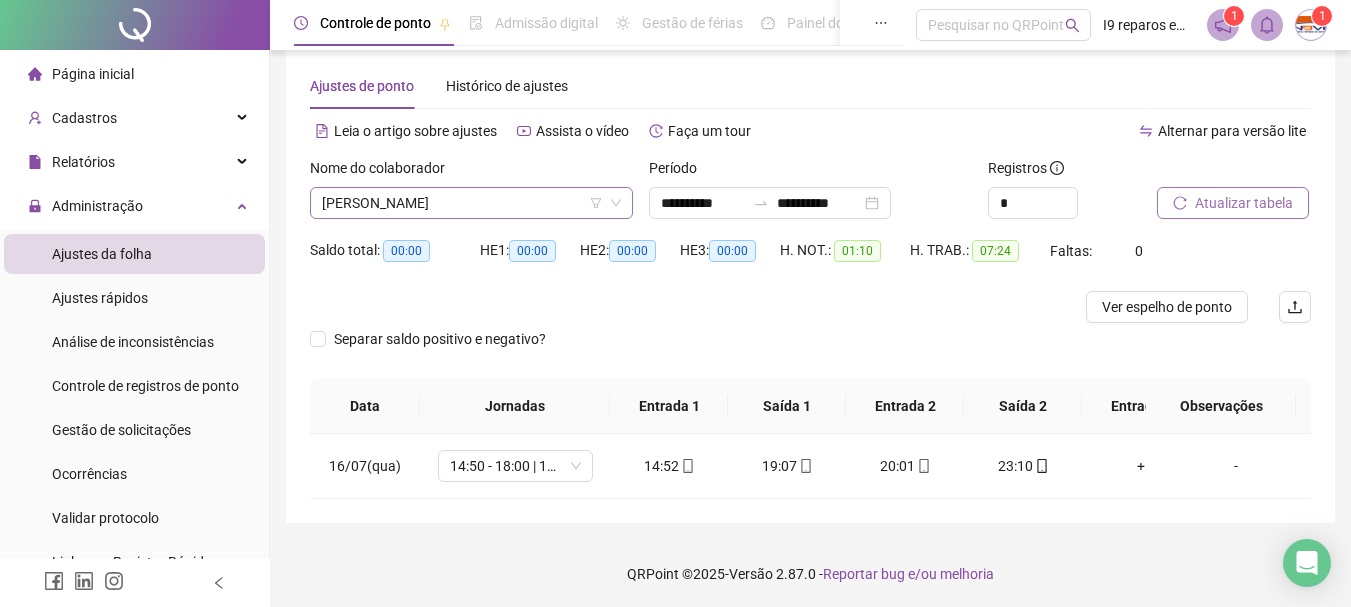 click on "[PERSON_NAME]" at bounding box center [471, 203] 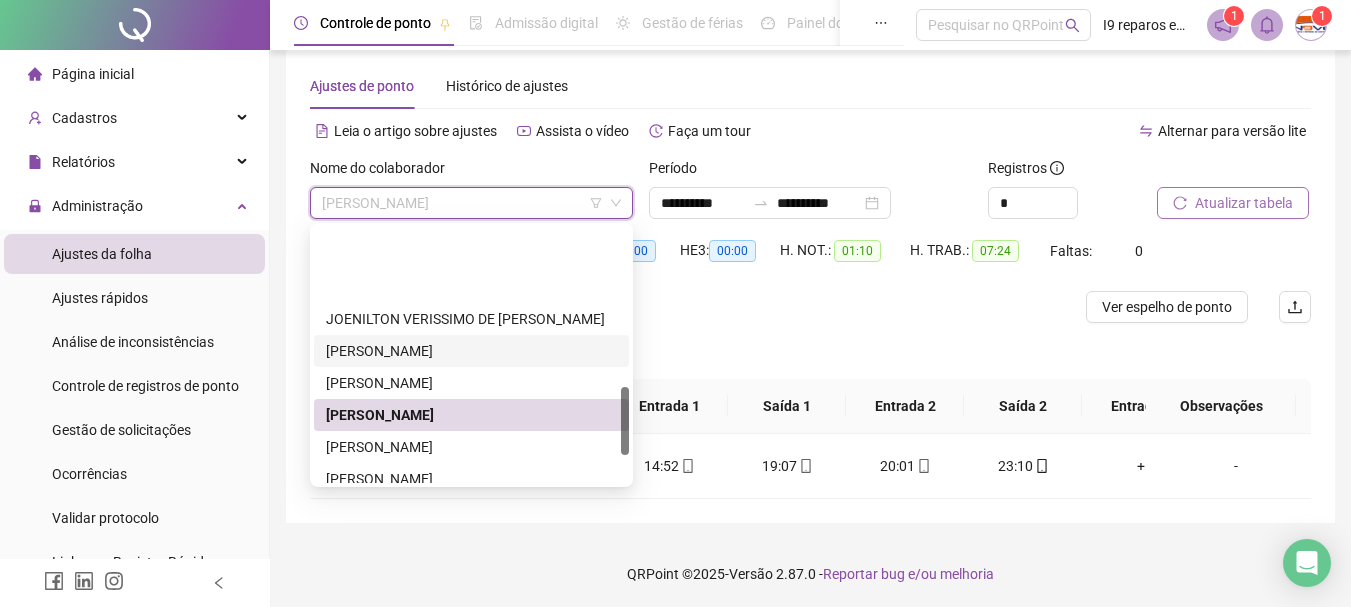 scroll, scrollTop: 700, scrollLeft: 0, axis: vertical 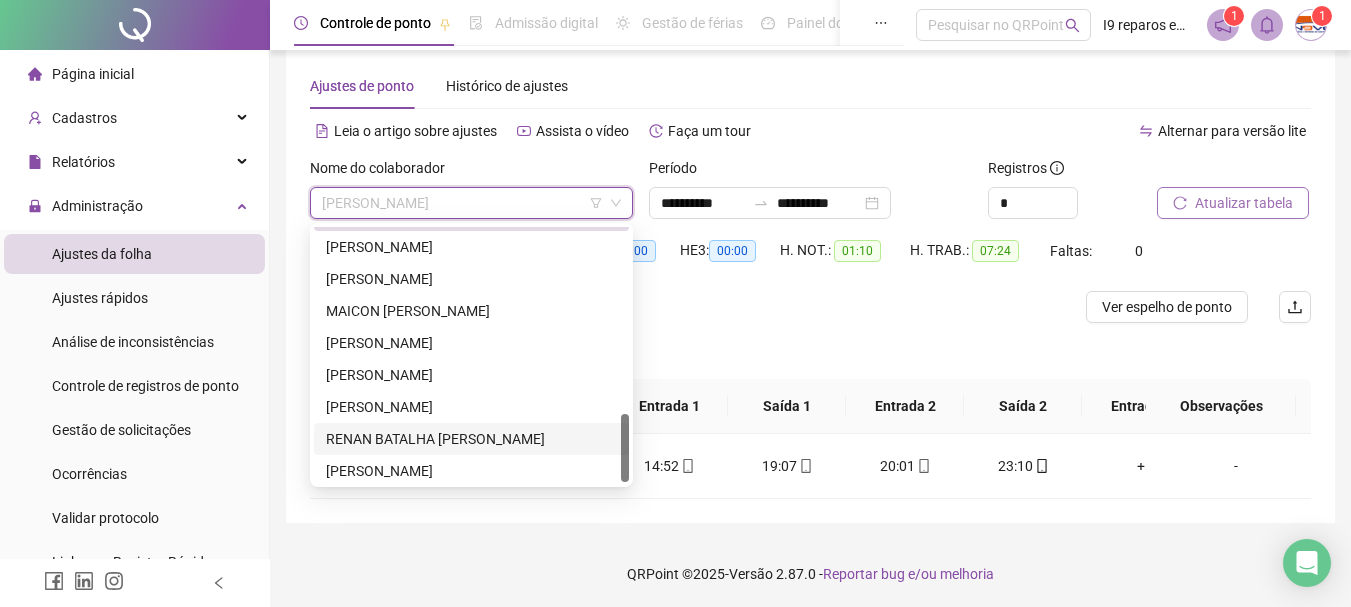 click on "RENAN BATALHA [PERSON_NAME]" at bounding box center [471, 439] 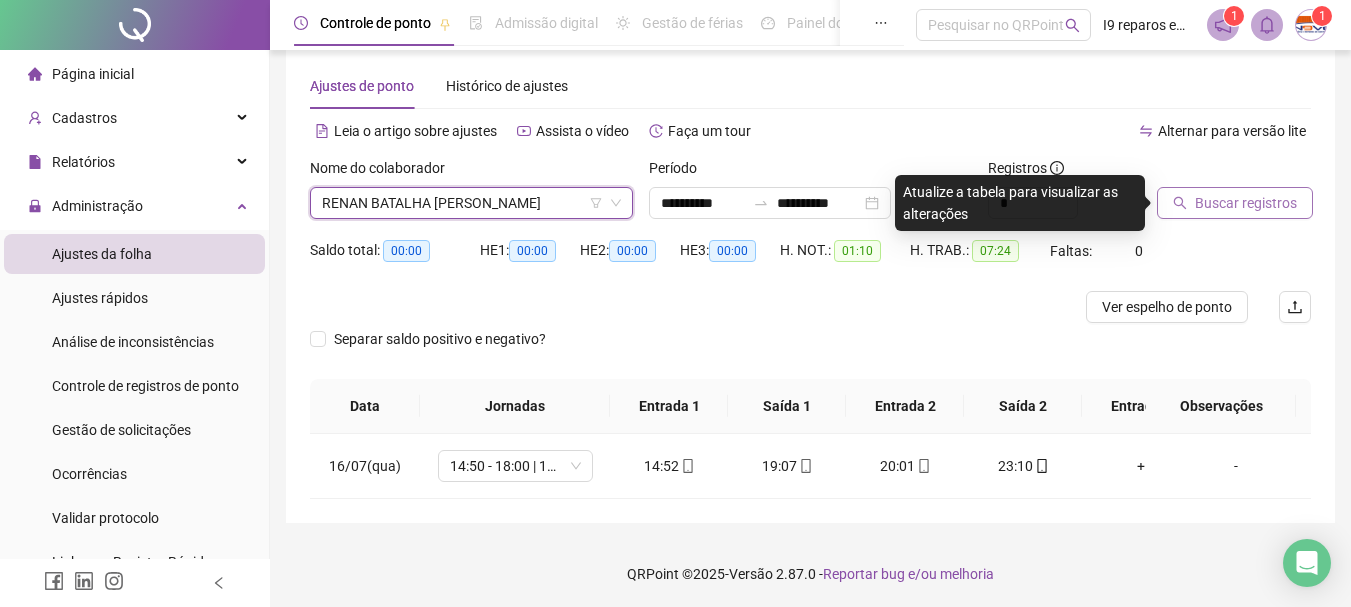 click on "Buscar registros" at bounding box center (1246, 203) 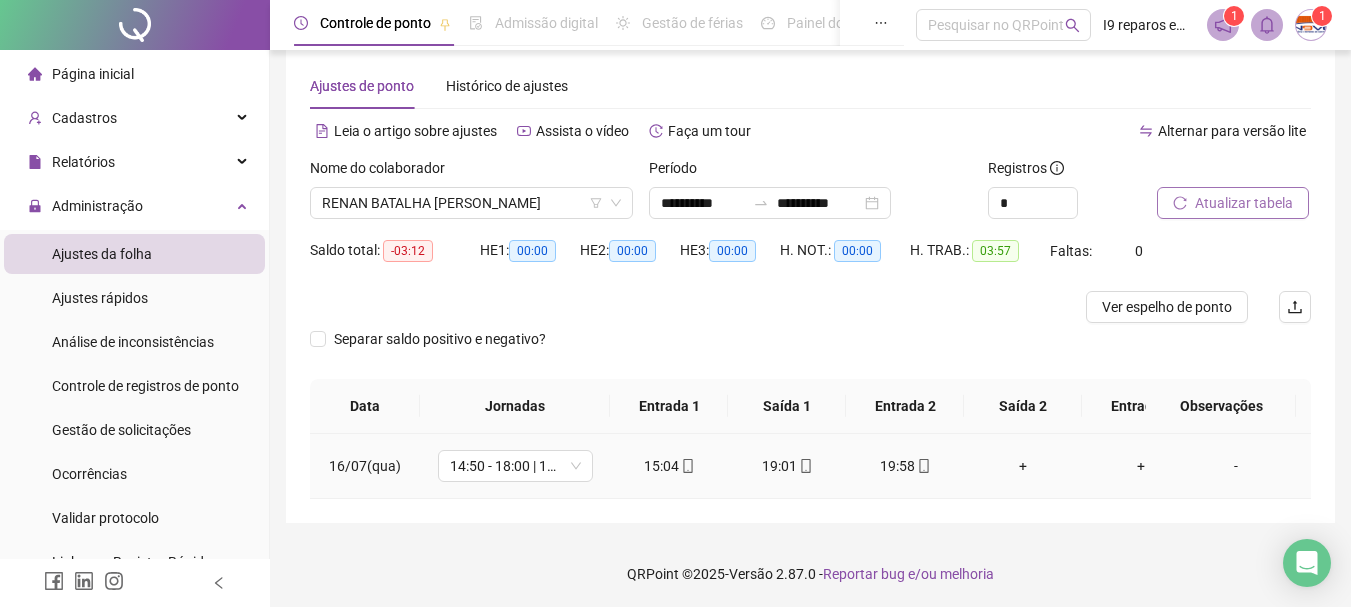 click on "+" at bounding box center (1023, 466) 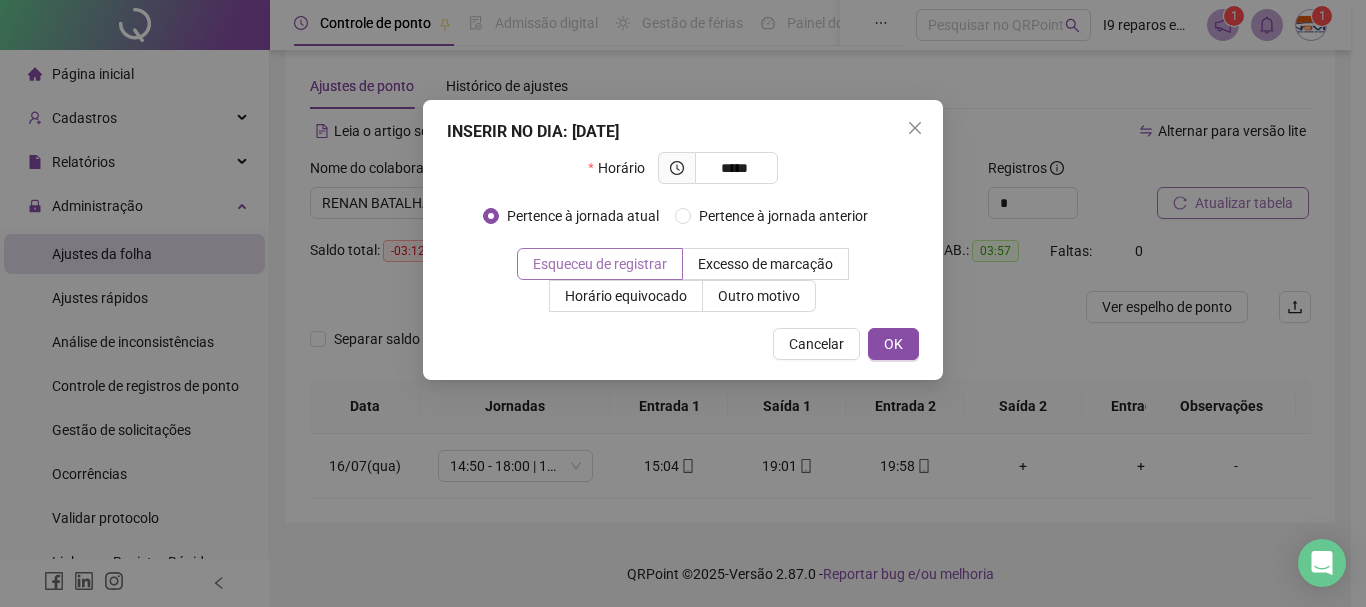type on "*****" 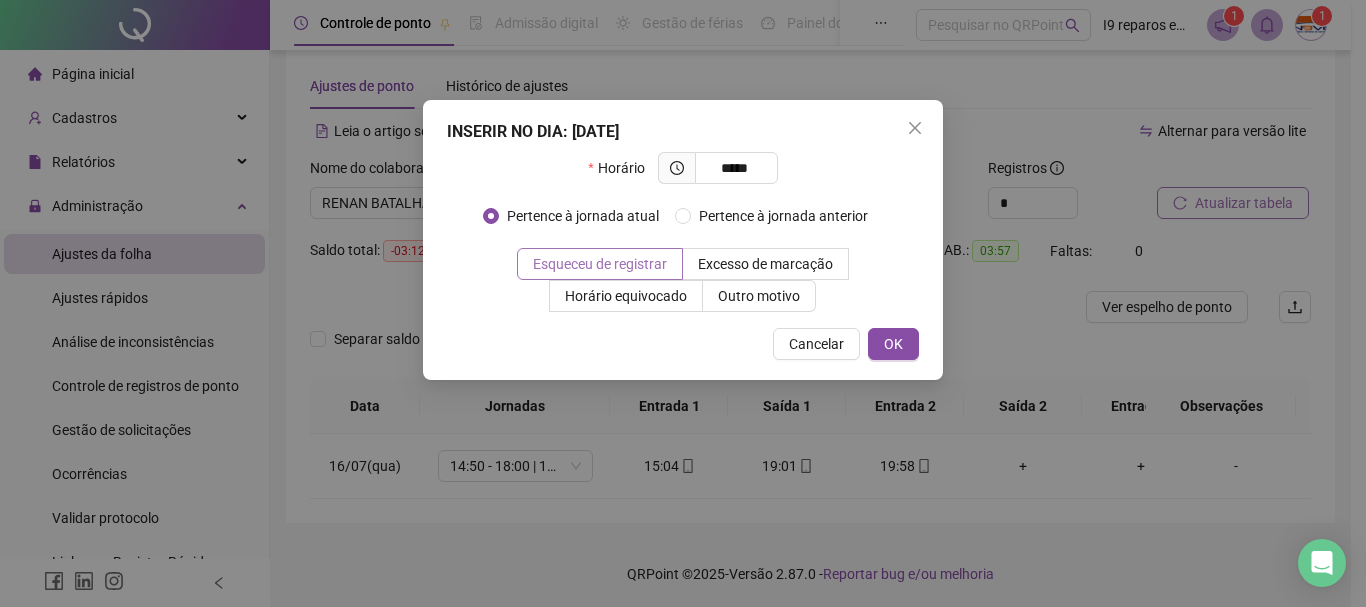 click on "Esqueceu de registrar" at bounding box center (600, 264) 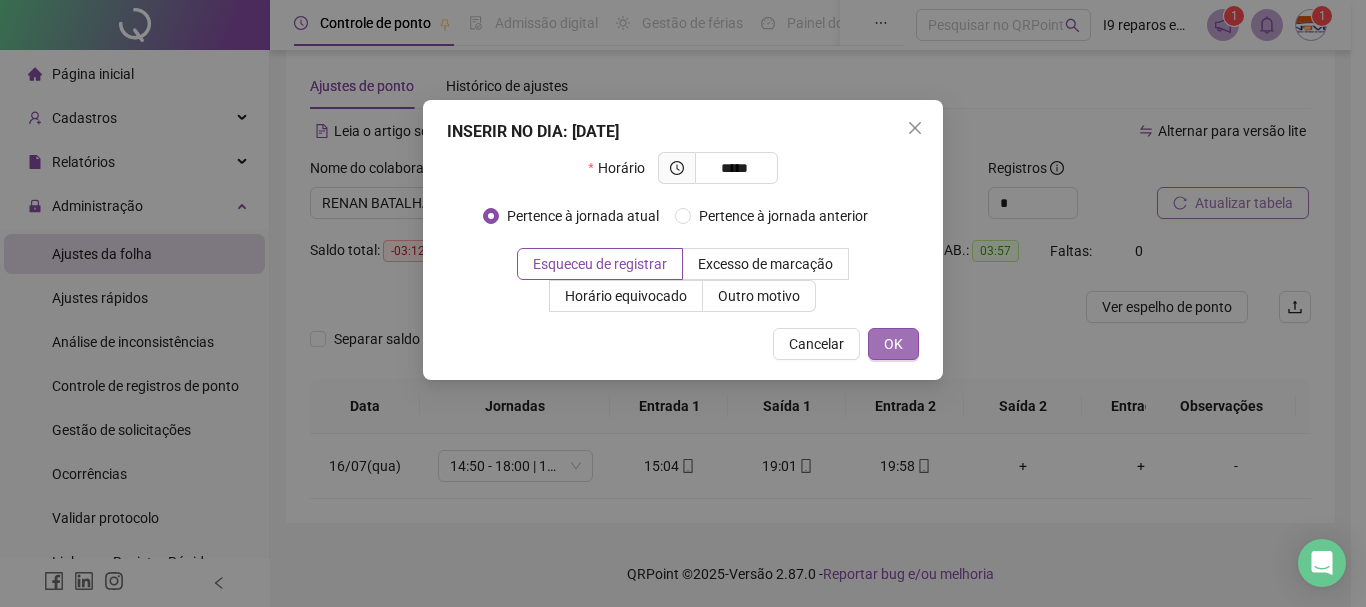 click on "OK" at bounding box center [893, 344] 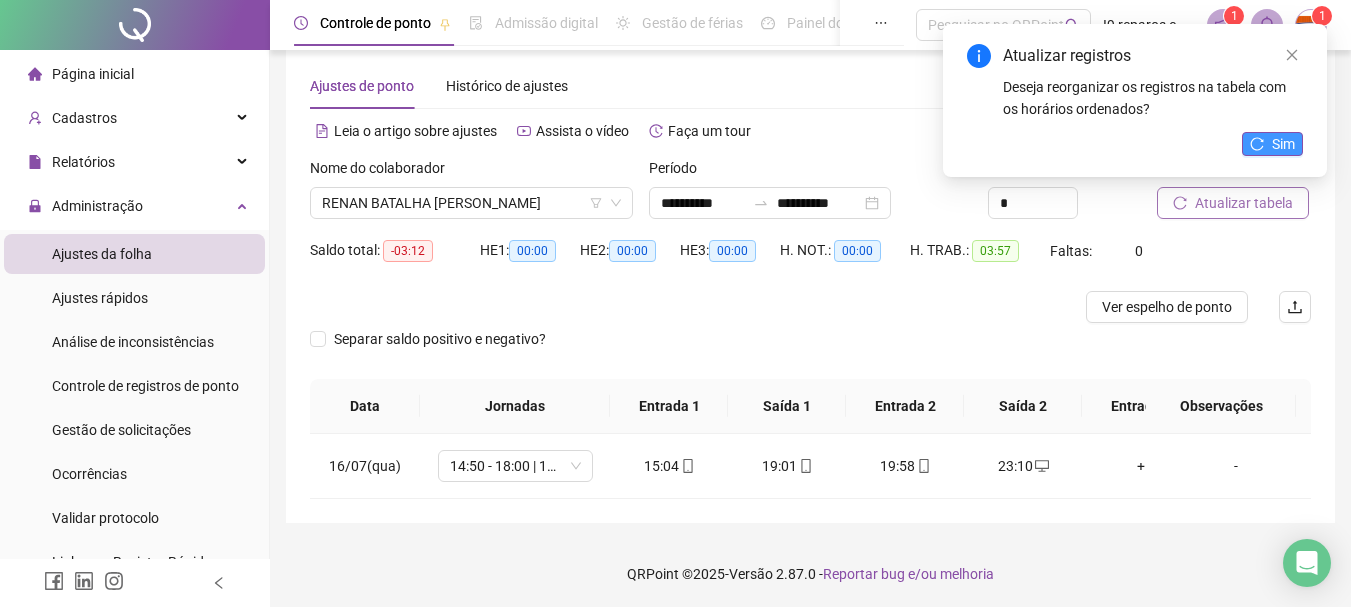 click on "Sim" at bounding box center [1283, 144] 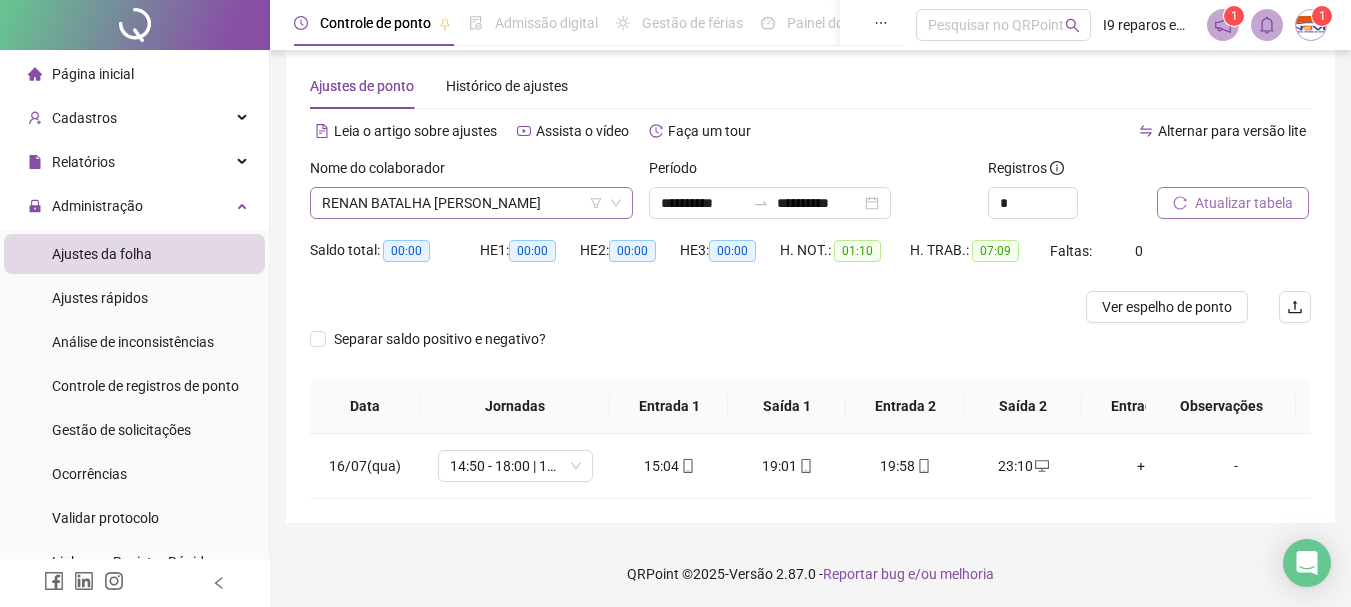 click on "RENAN BATALHA [PERSON_NAME]" at bounding box center (471, 203) 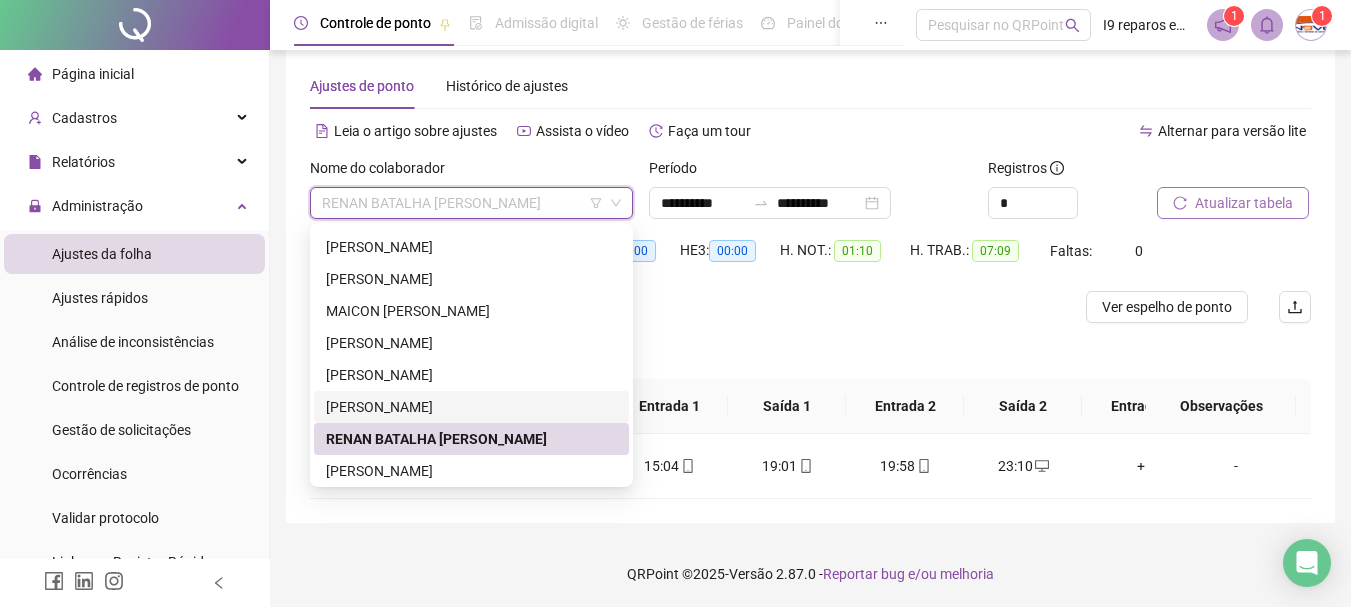 scroll, scrollTop: 600, scrollLeft: 0, axis: vertical 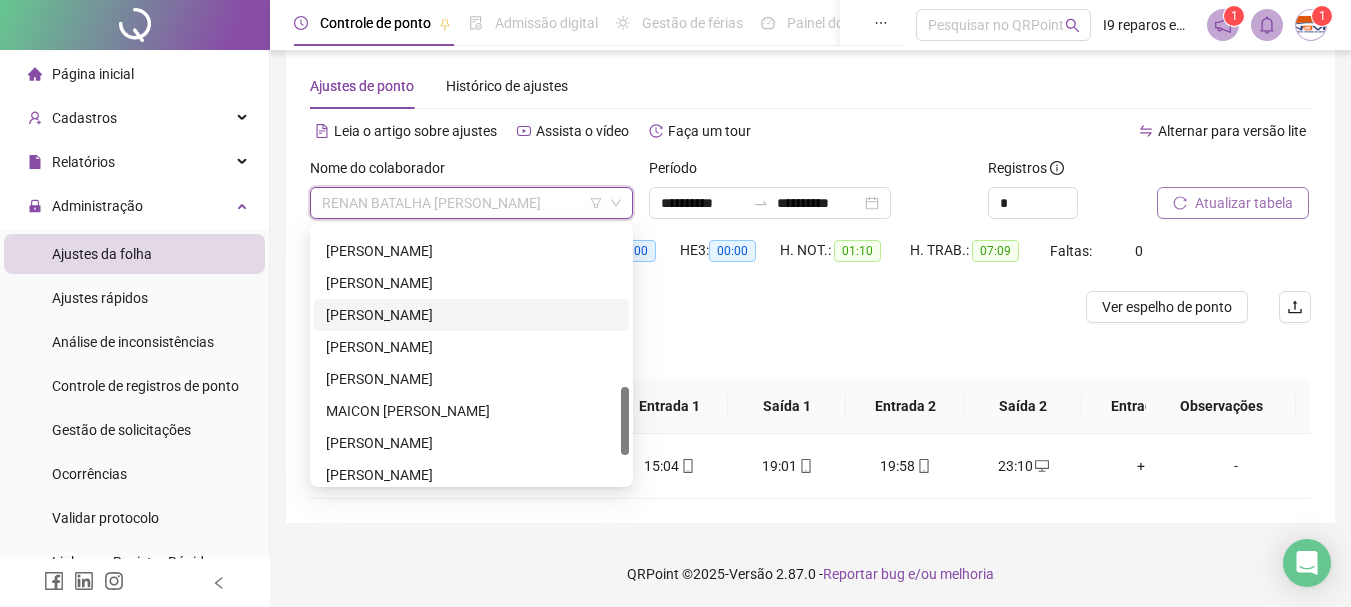 click on "[PERSON_NAME]" at bounding box center (471, 315) 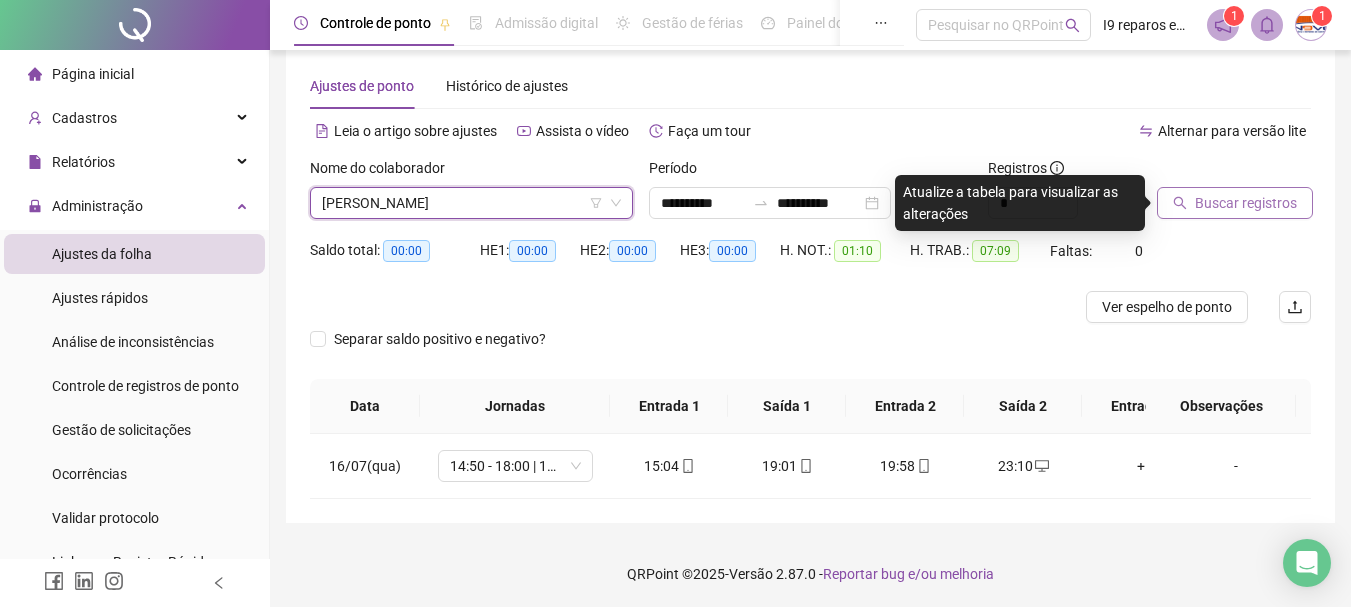click on "Buscar registros" at bounding box center [1246, 203] 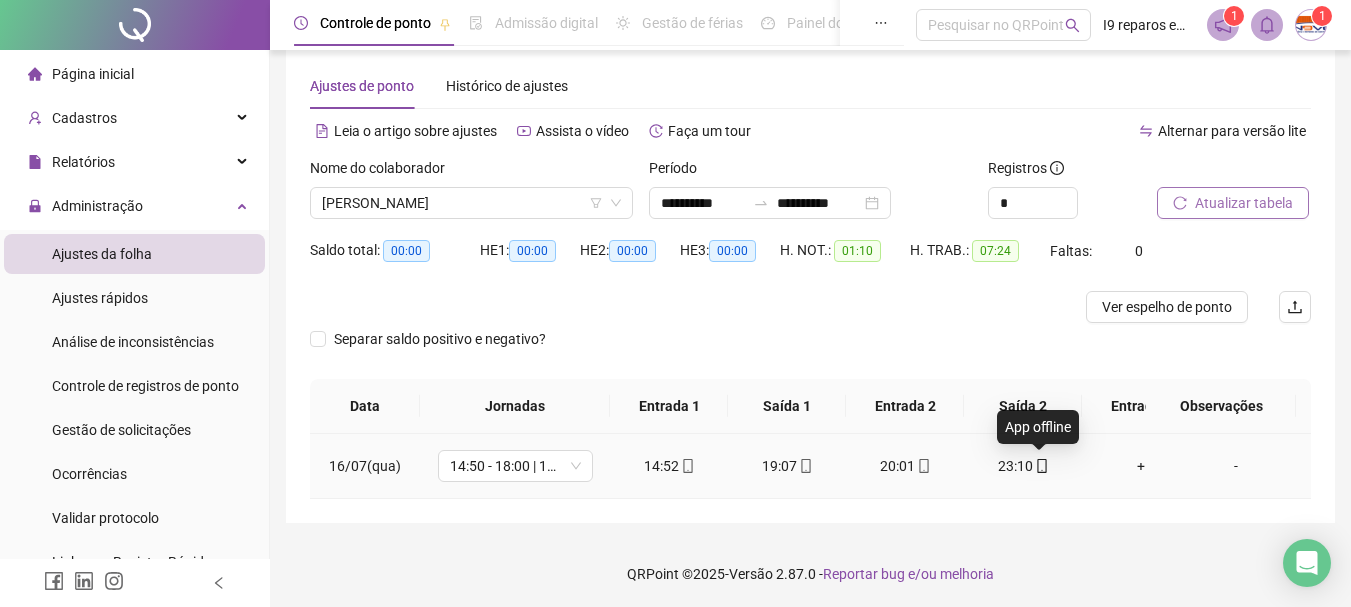 click 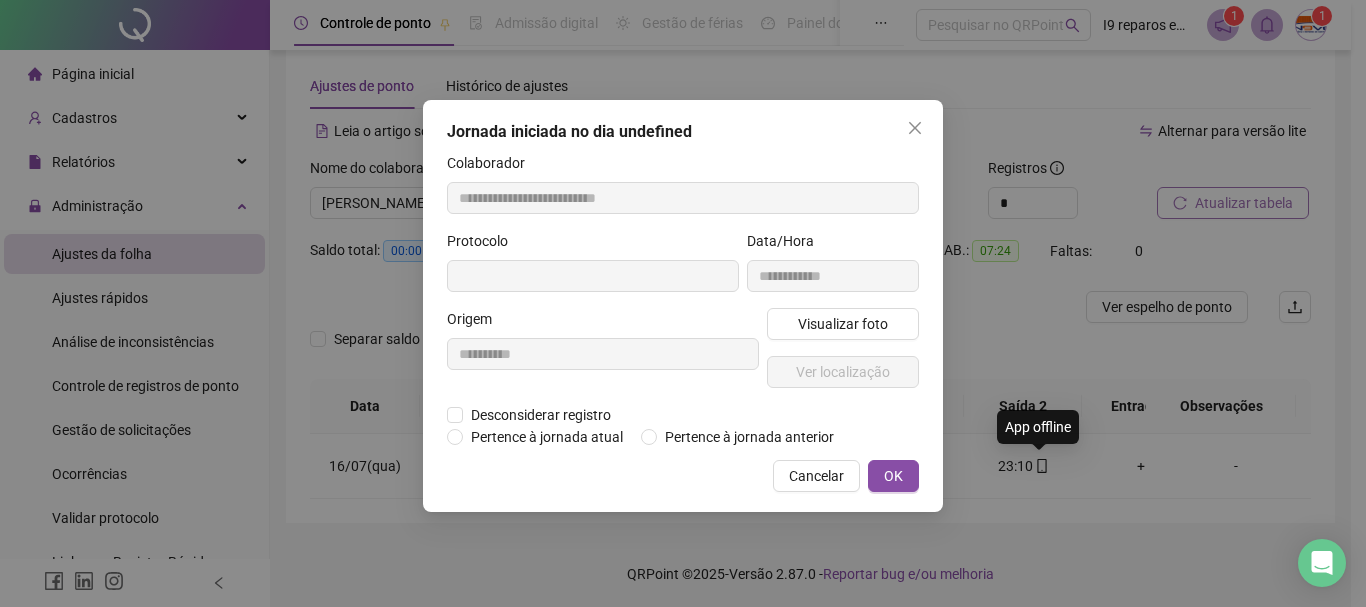 type on "**********" 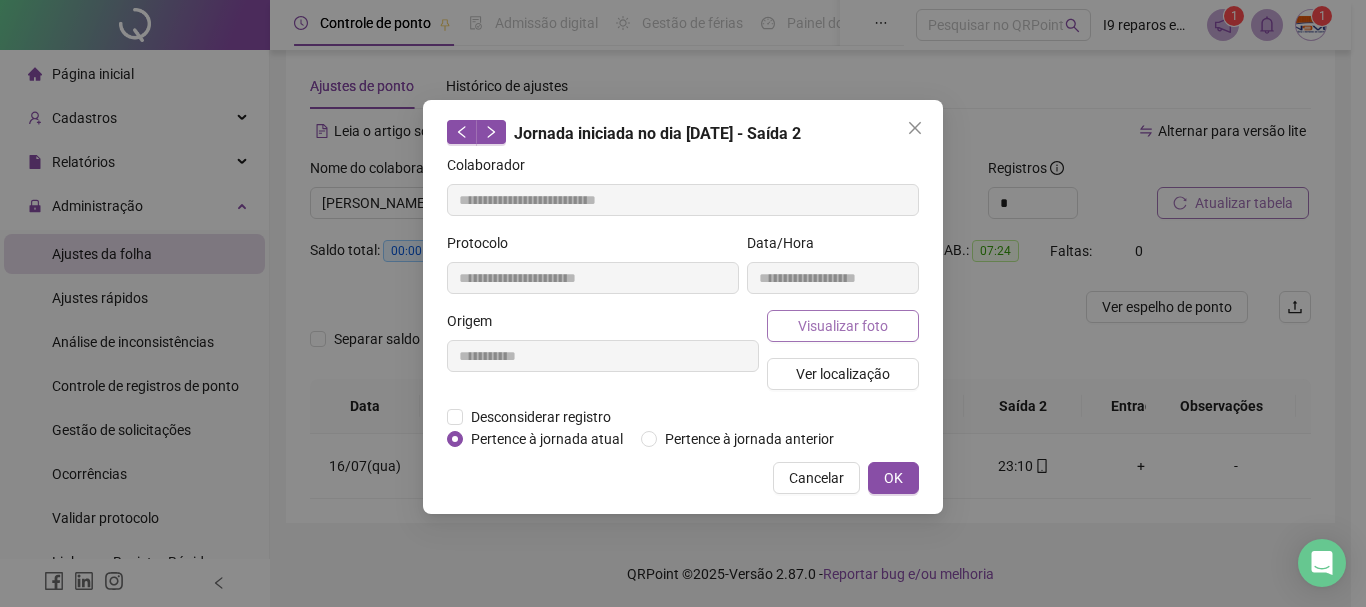 click on "Visualizar foto" at bounding box center [843, 326] 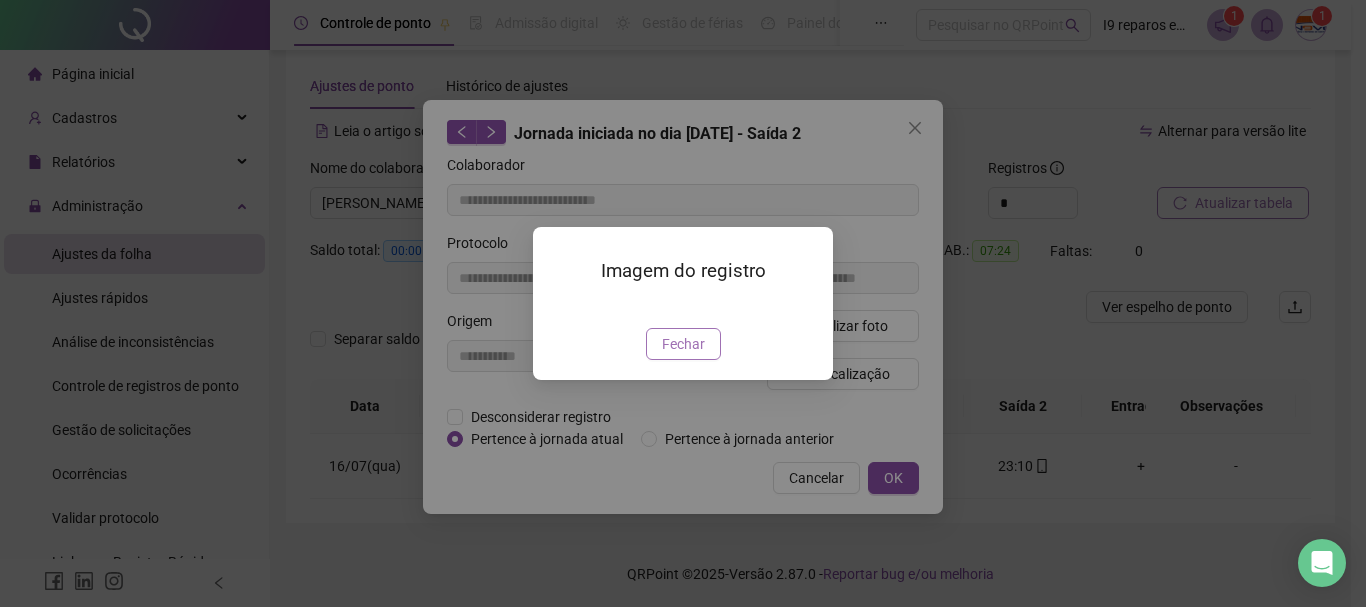 click on "Fechar" at bounding box center [683, 344] 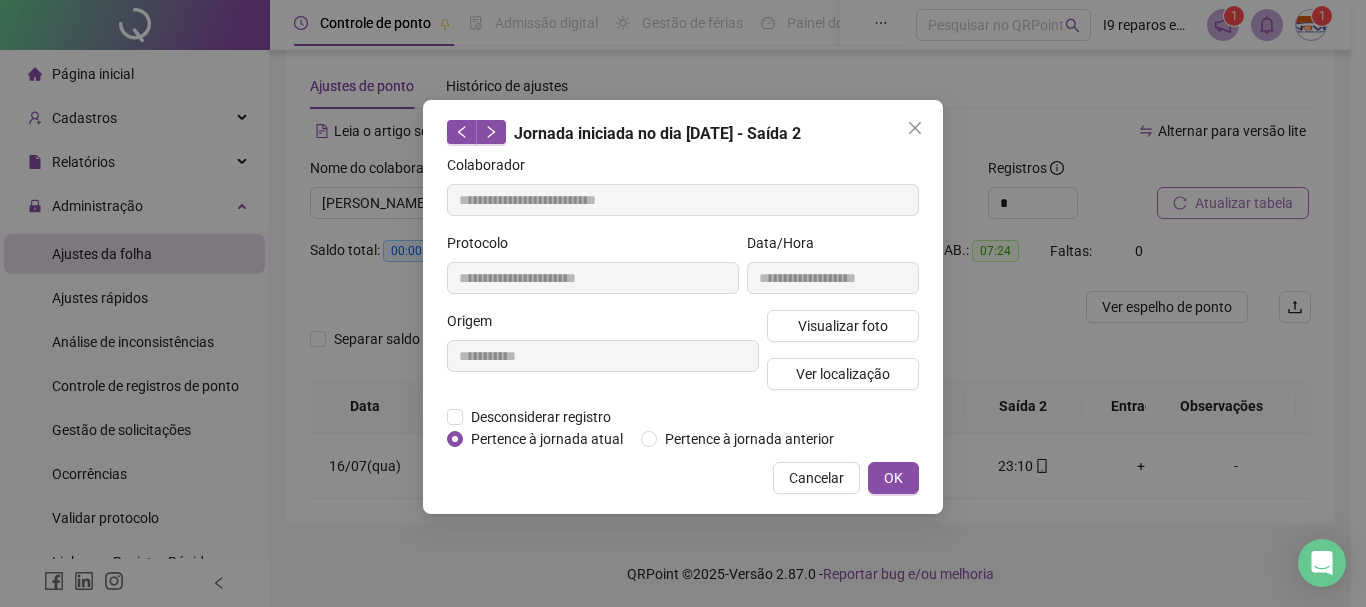 click at bounding box center [915, 128] 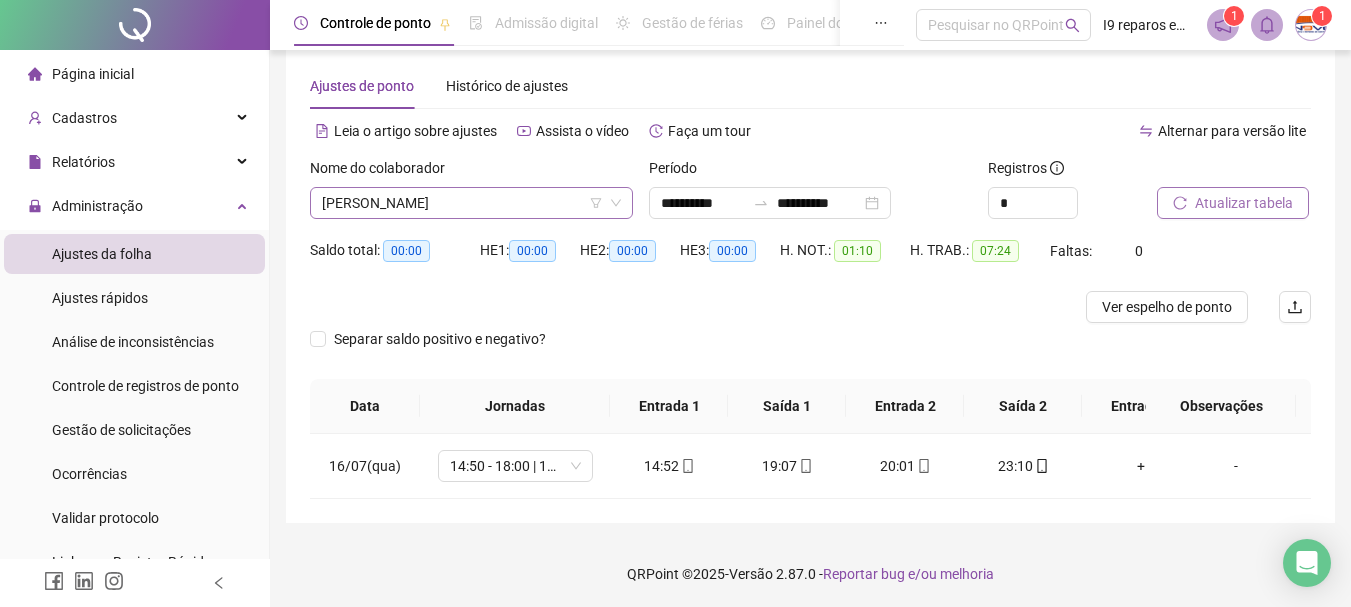 click on "[PERSON_NAME]" at bounding box center (471, 203) 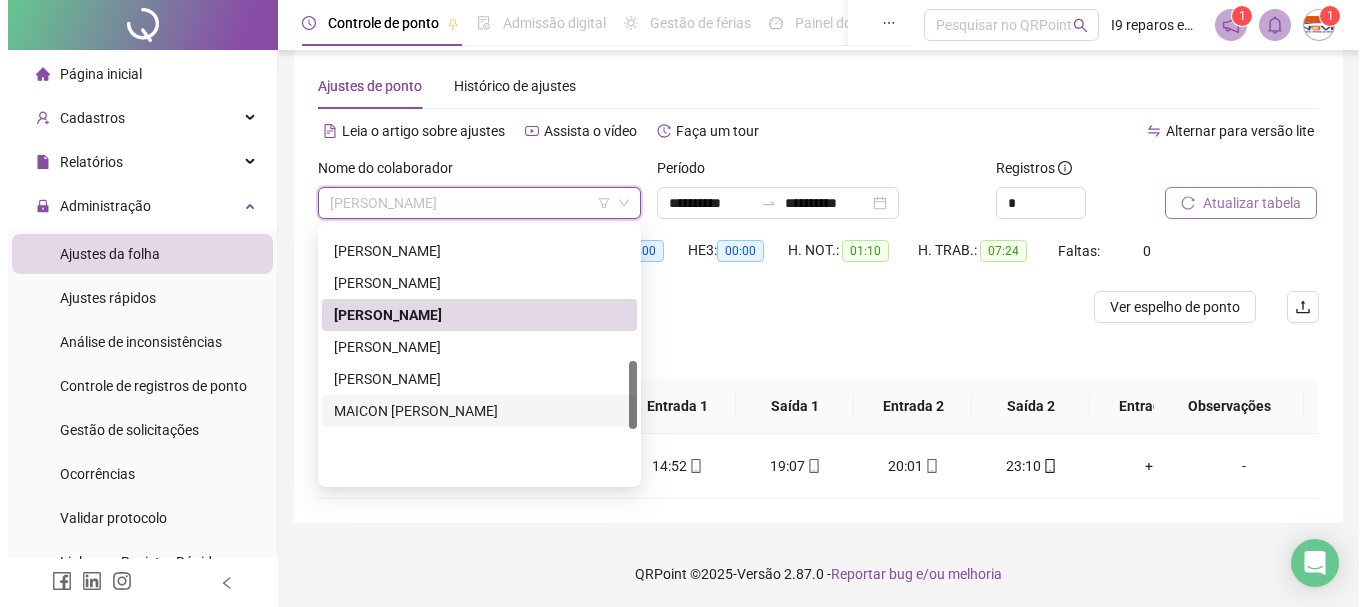 scroll, scrollTop: 500, scrollLeft: 0, axis: vertical 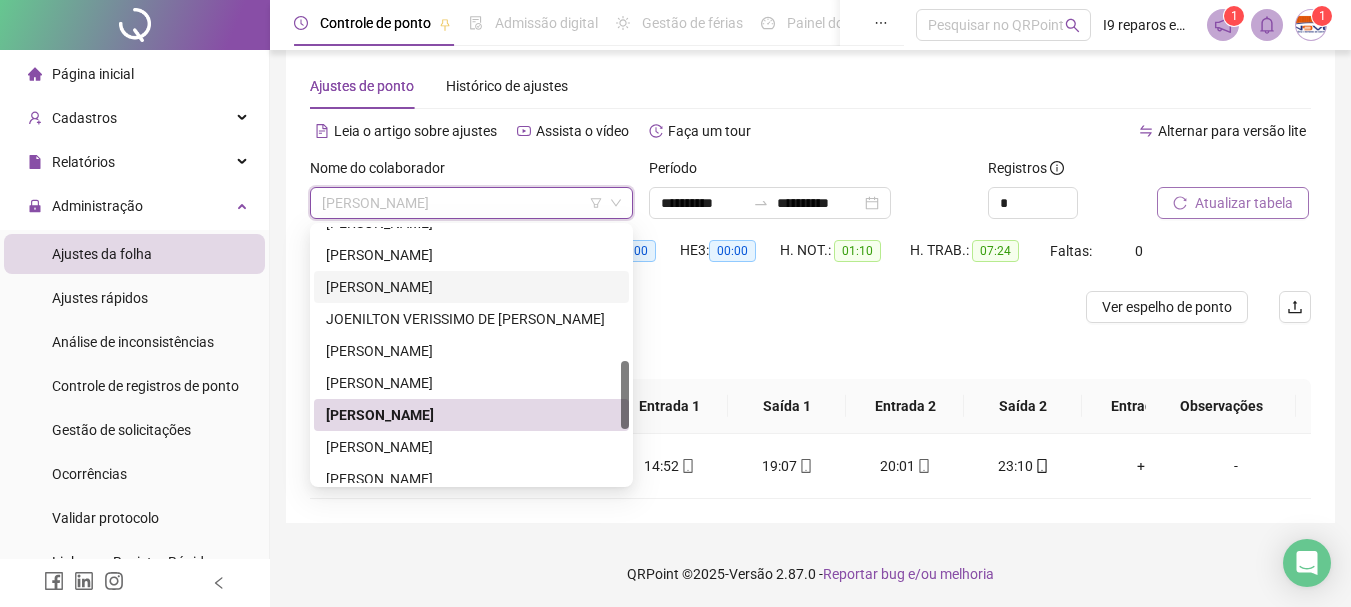 click on "[PERSON_NAME]" at bounding box center [471, 287] 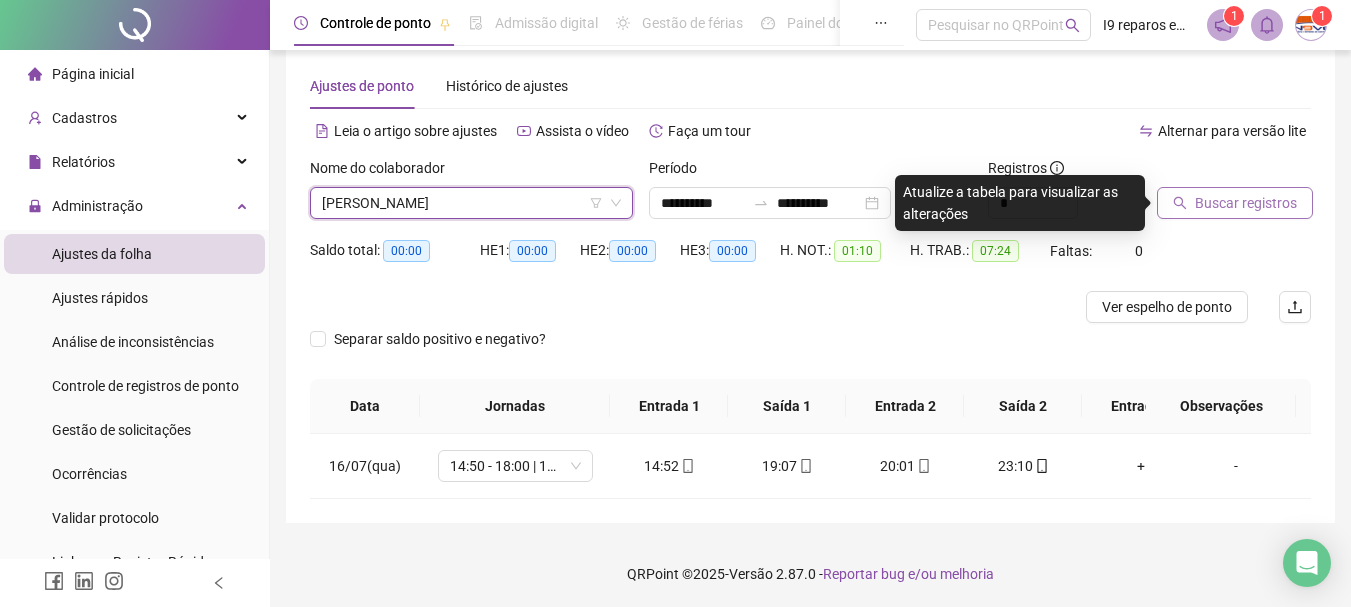 click on "Buscar registros" at bounding box center (1246, 203) 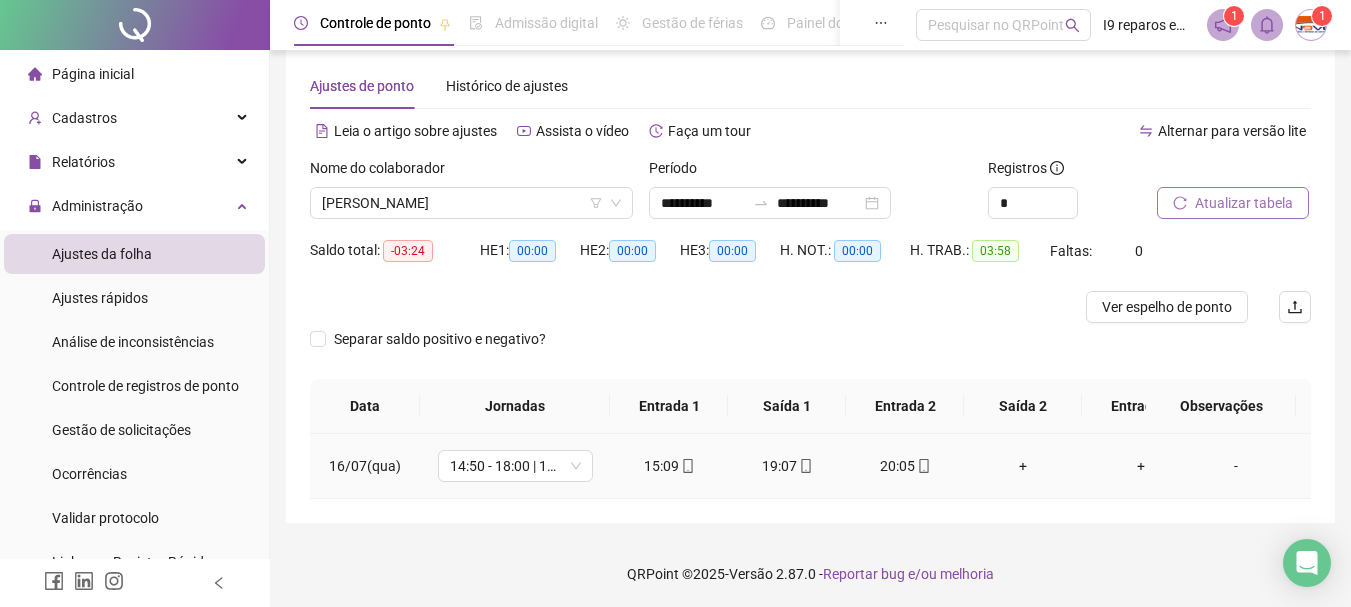 click on "+" at bounding box center [1023, 466] 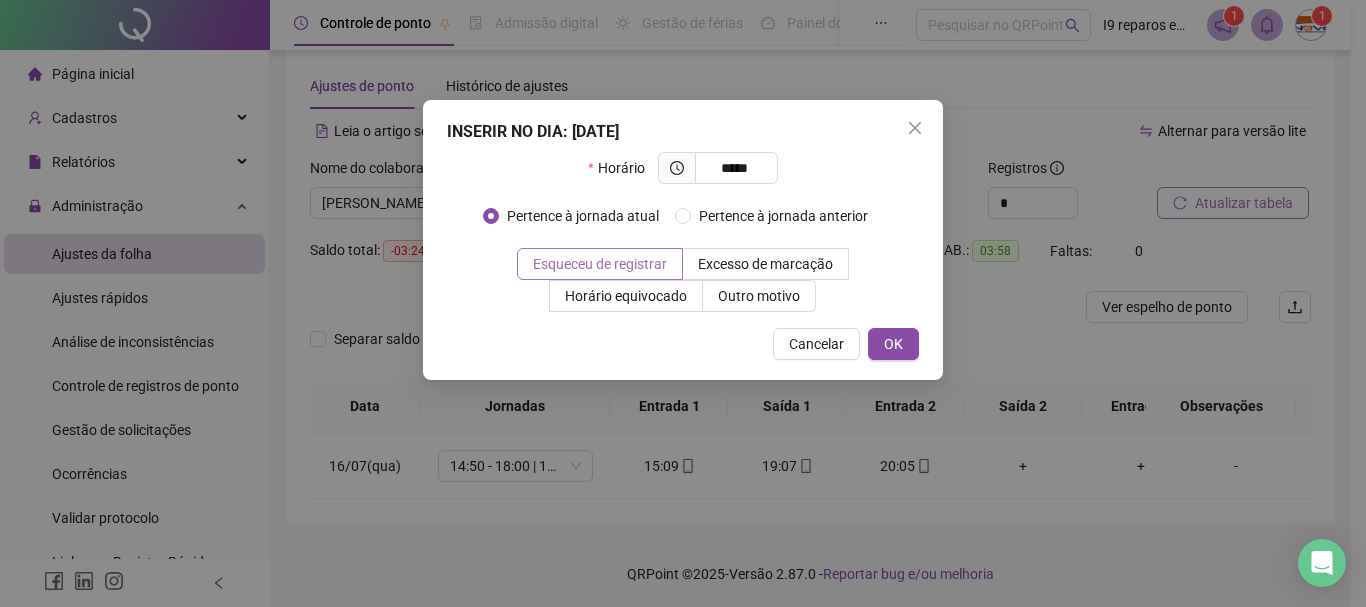 type on "*****" 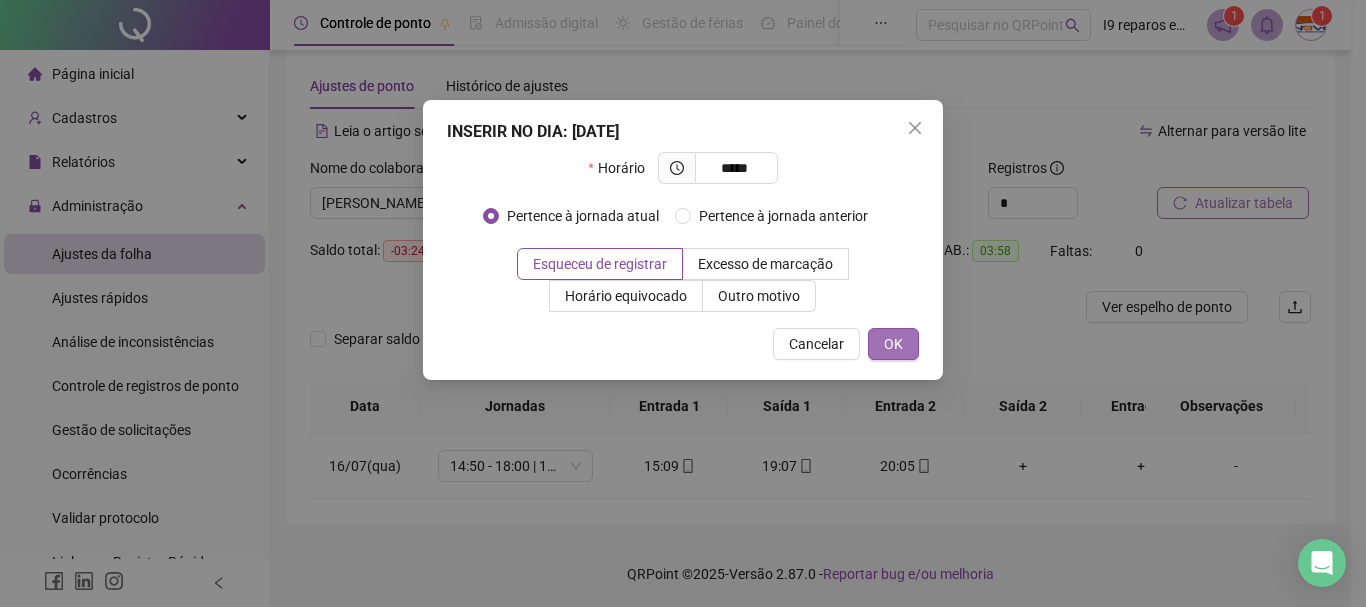 click on "OK" at bounding box center (893, 344) 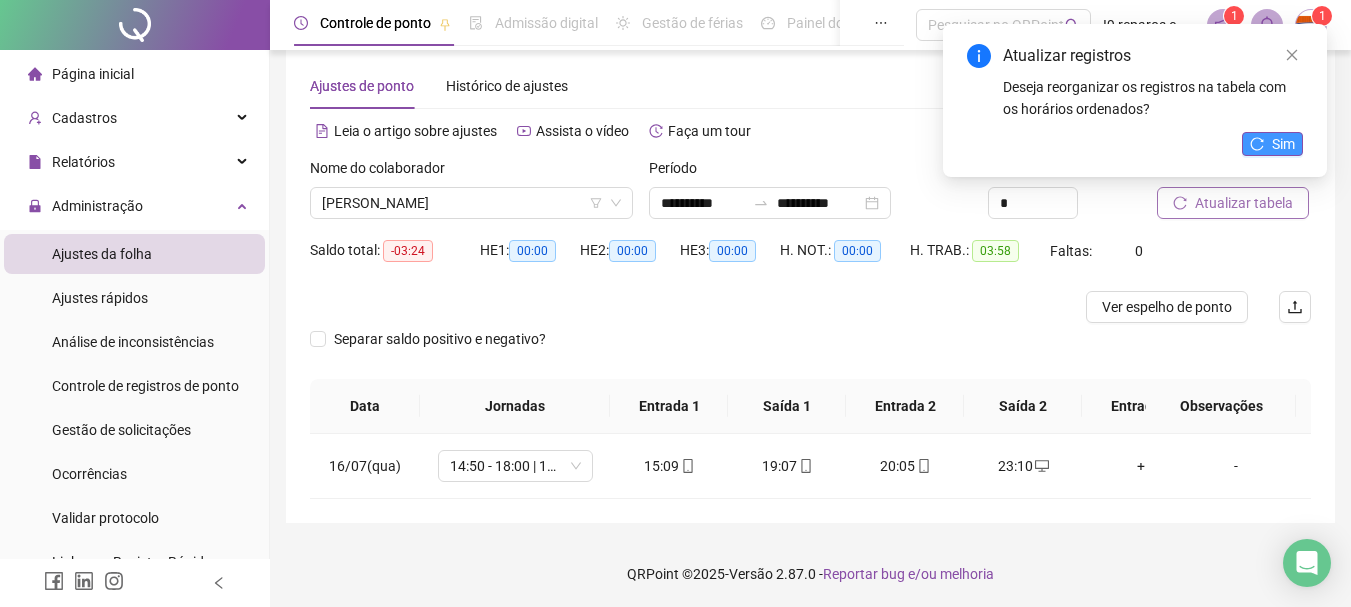 click on "Sim" at bounding box center [1283, 144] 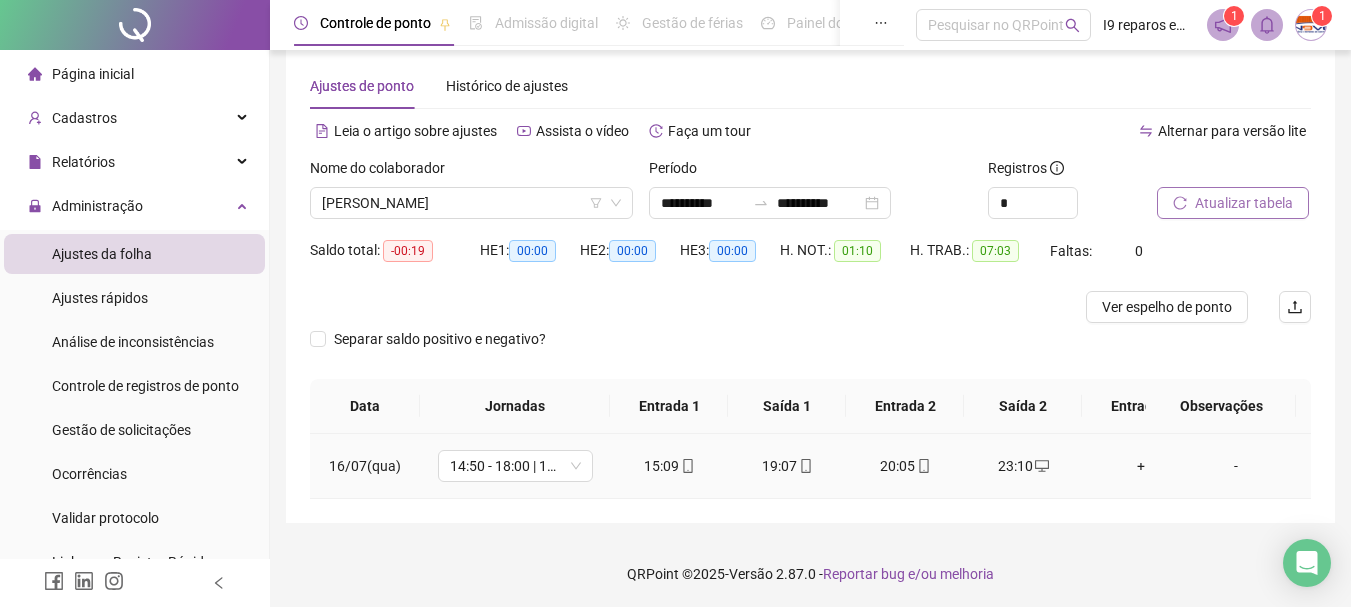 click on "-" at bounding box center (1236, 466) 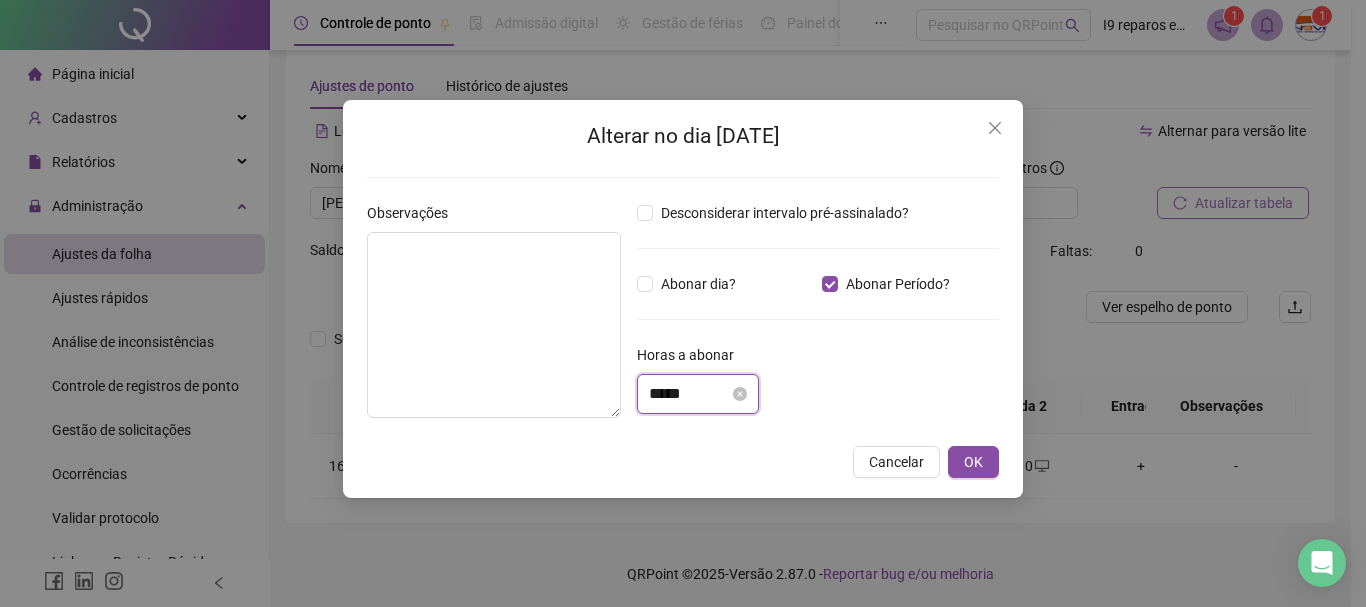 click on "*****" at bounding box center [689, 394] 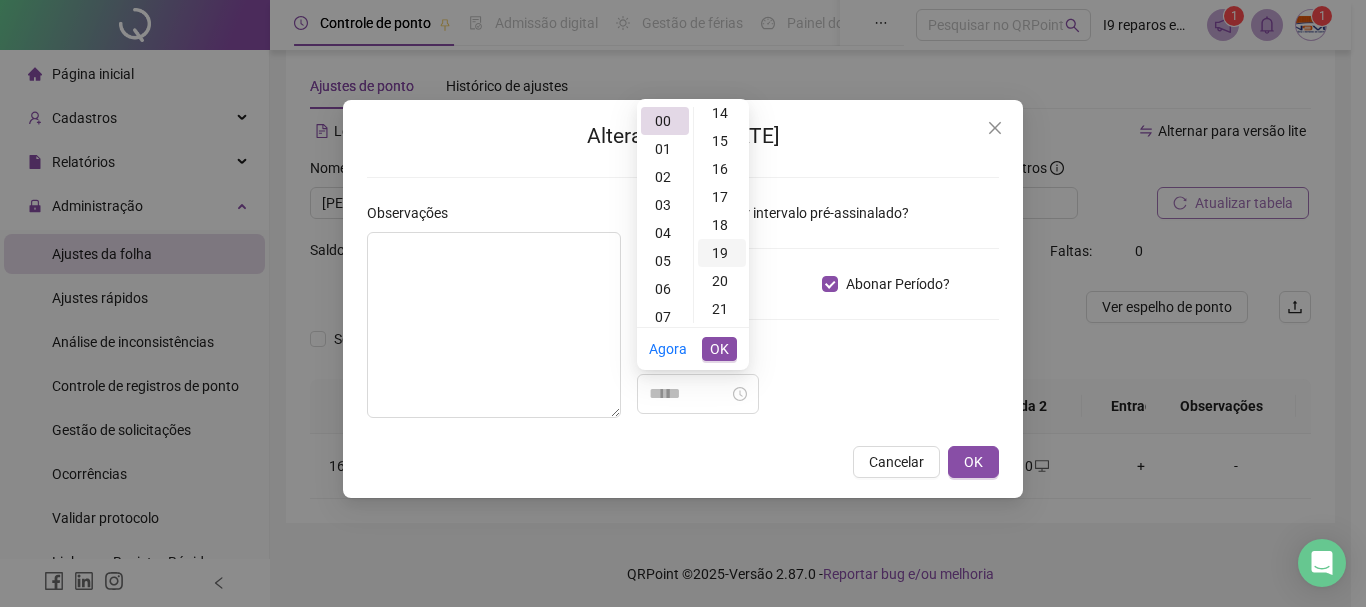 click on "19" at bounding box center (722, 253) 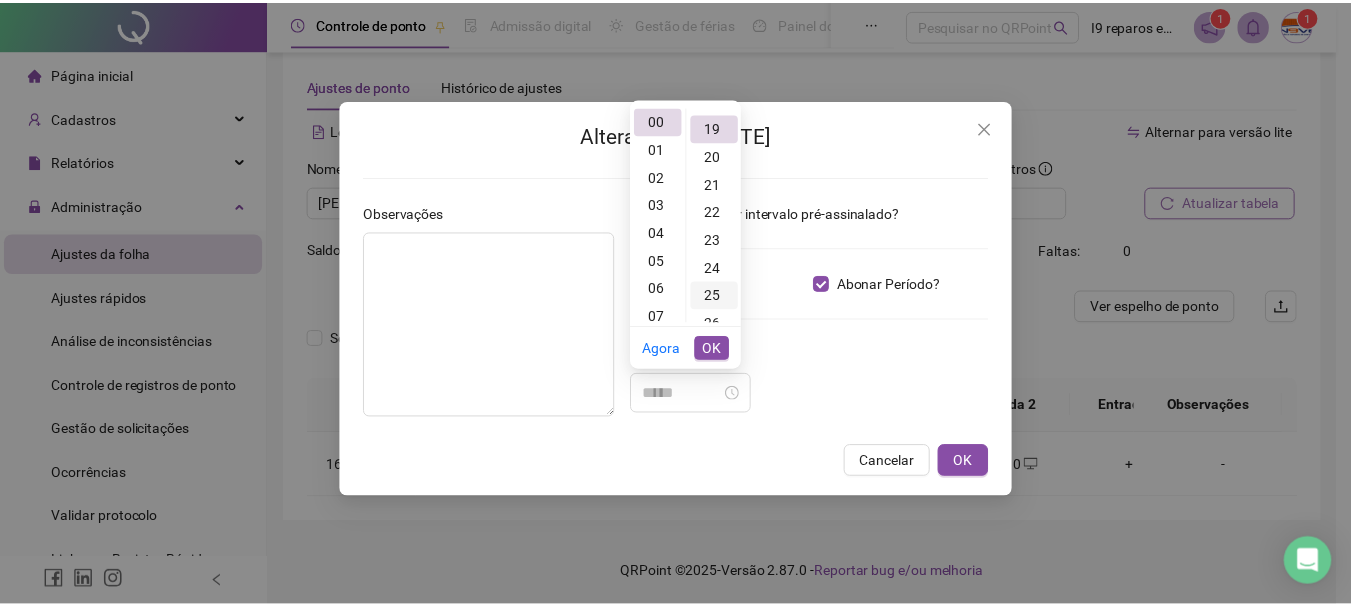 scroll, scrollTop: 532, scrollLeft: 0, axis: vertical 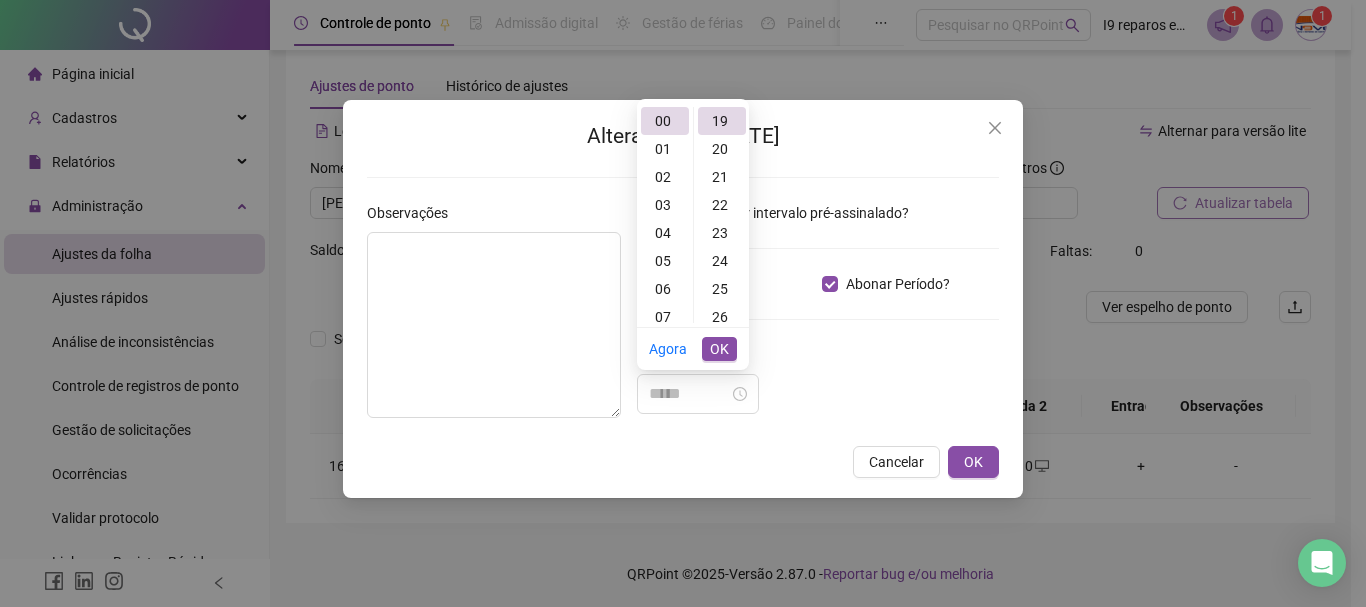 type on "*****" 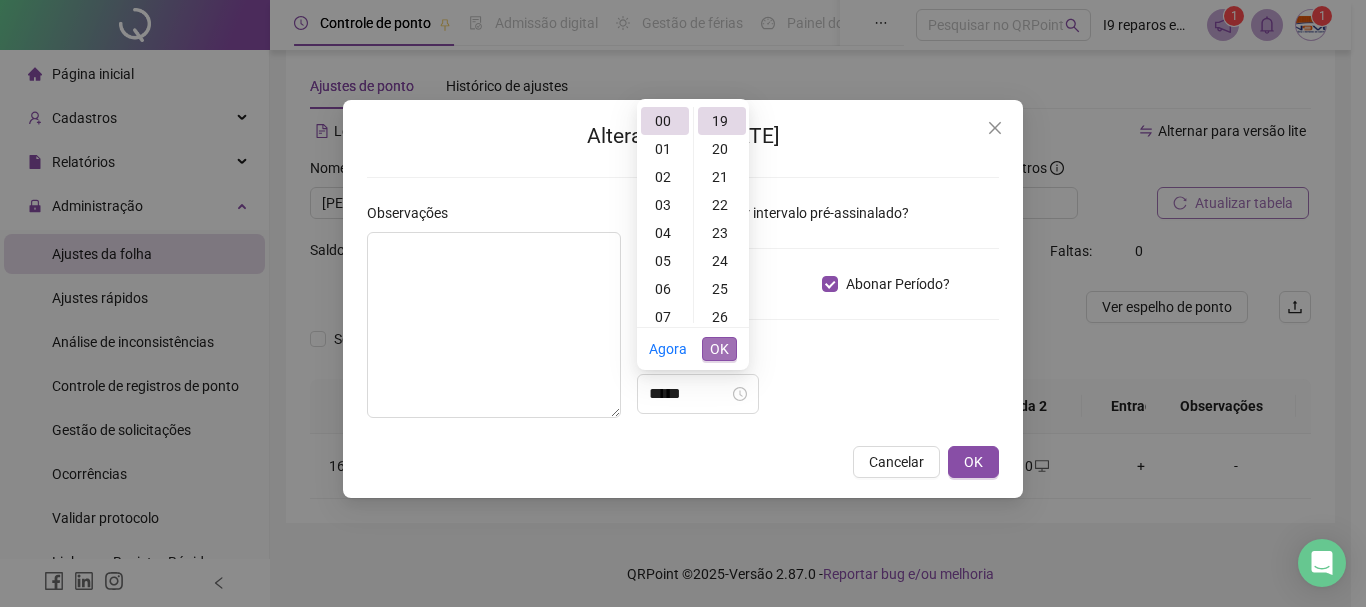 click on "OK" at bounding box center (719, 349) 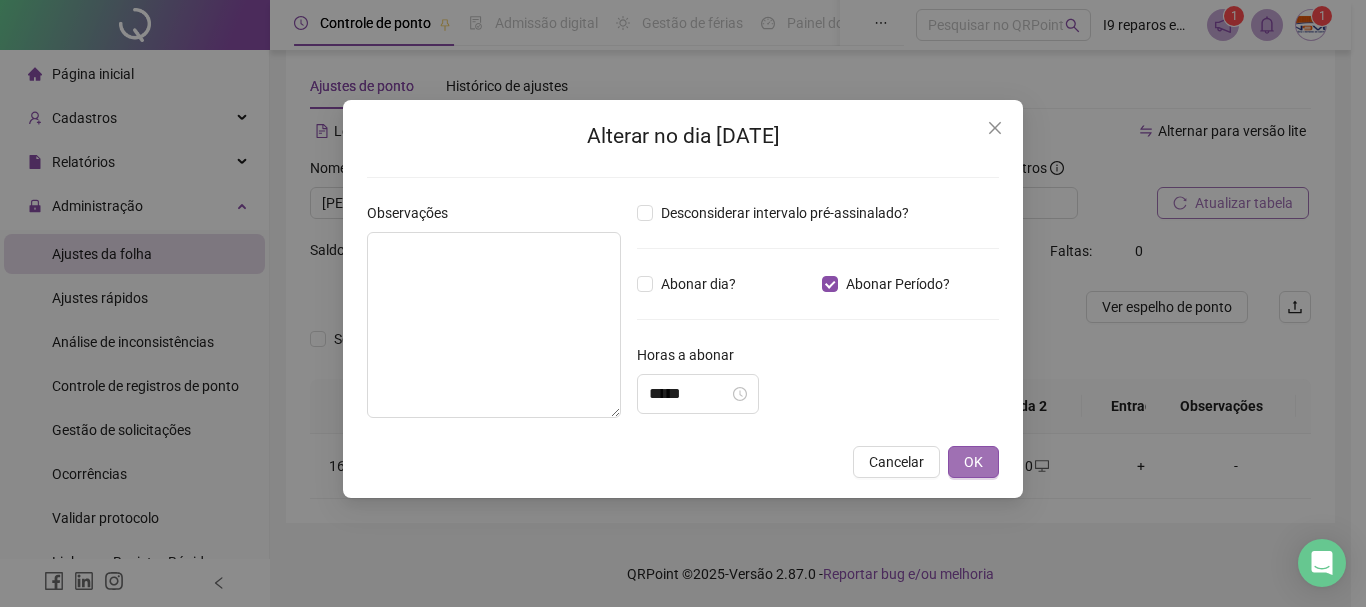 click on "OK" at bounding box center (973, 462) 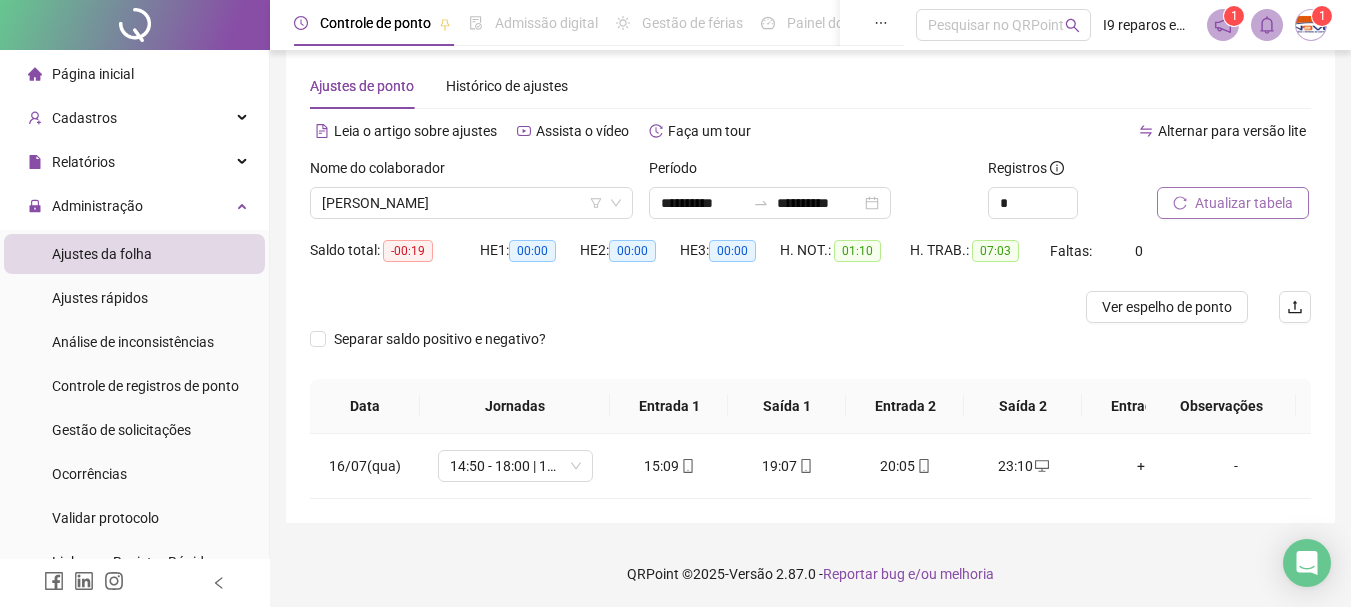 click on "Atualizar tabela" at bounding box center [1233, 203] 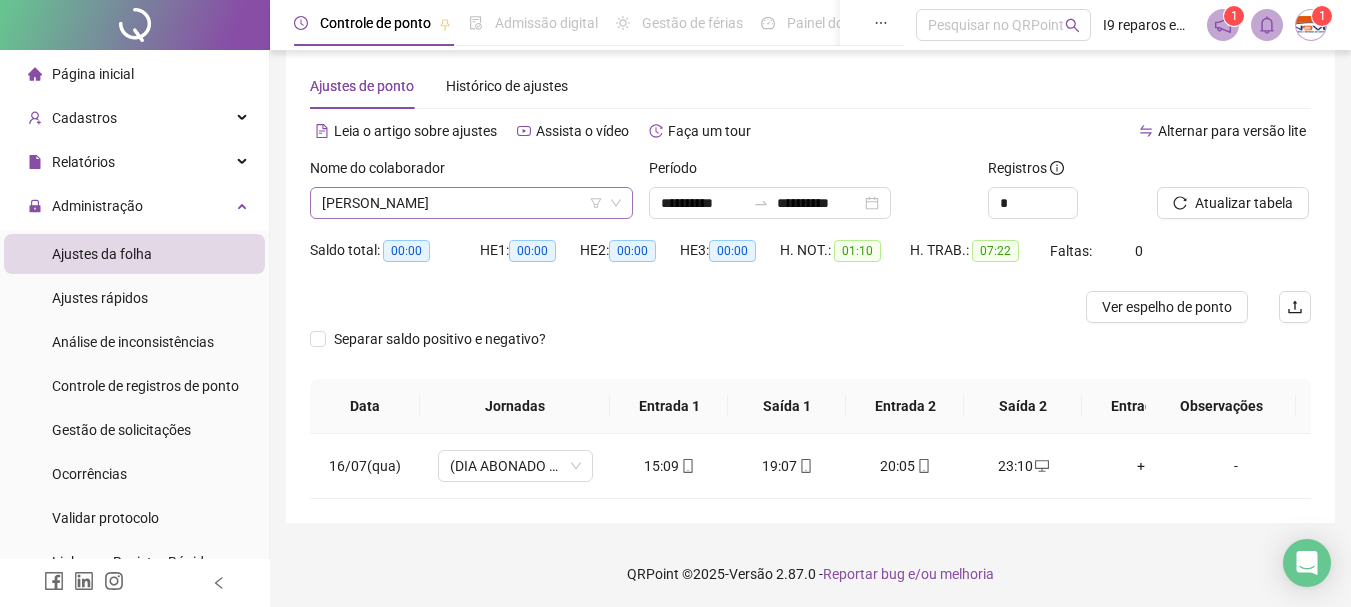 click on "[PERSON_NAME]" at bounding box center [471, 203] 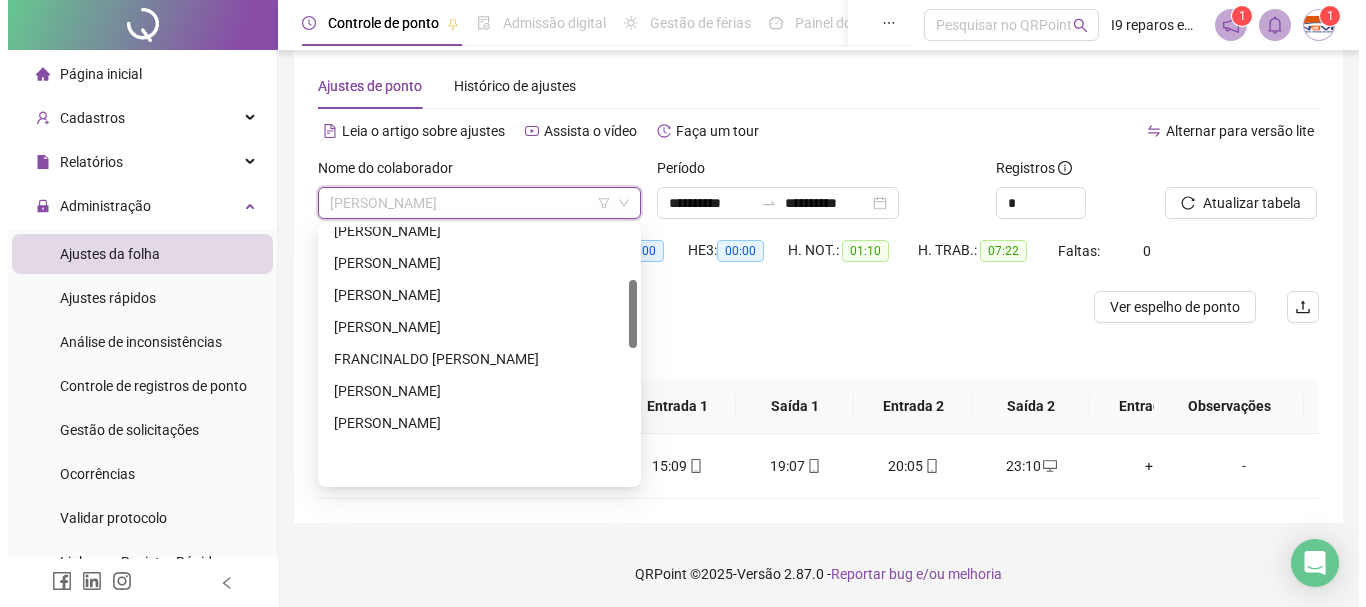 scroll, scrollTop: 200, scrollLeft: 0, axis: vertical 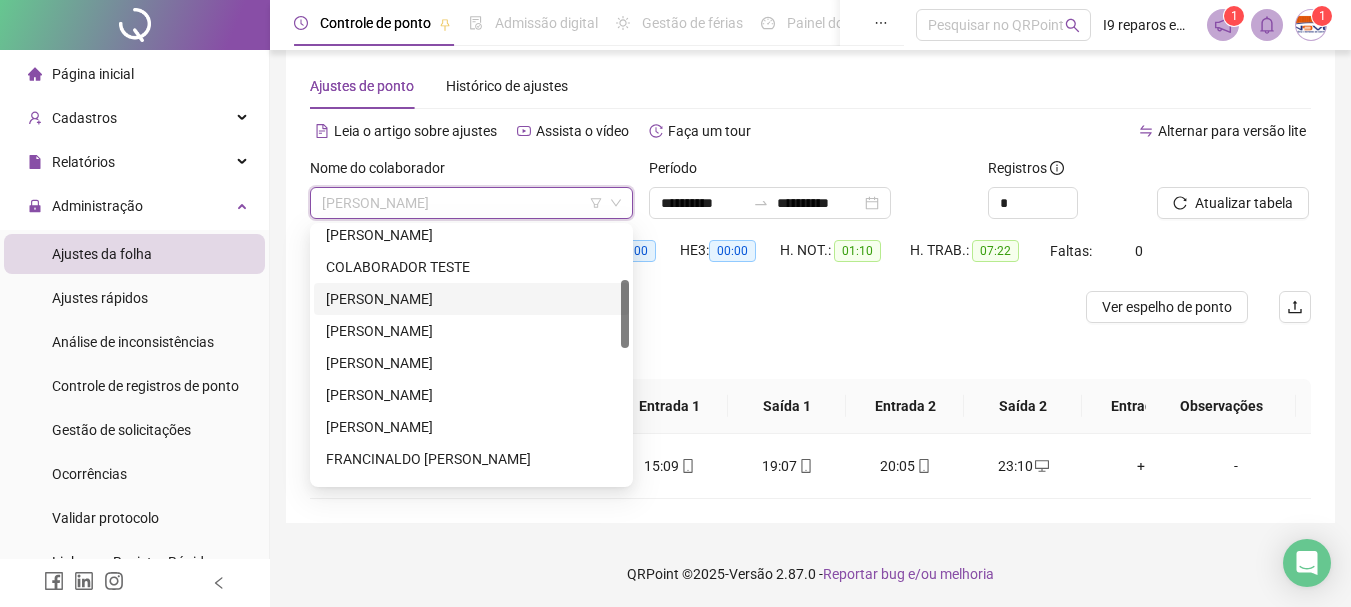 click on "[PERSON_NAME]" at bounding box center [471, 299] 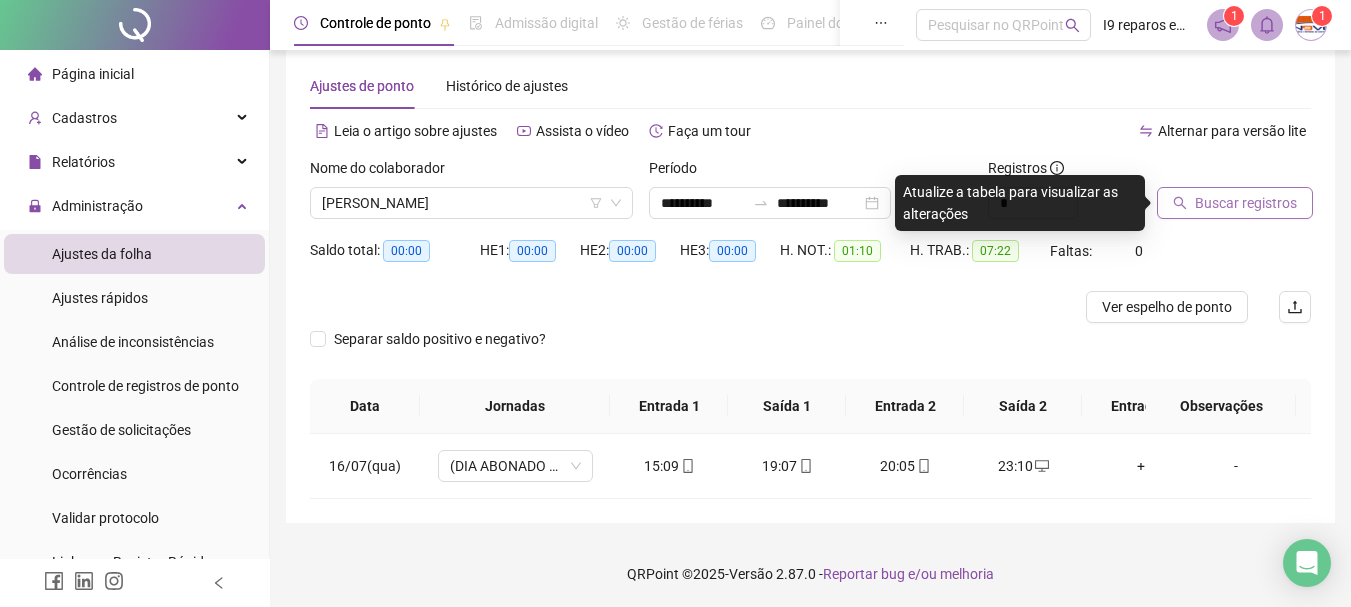 click on "Buscar registros" at bounding box center (1246, 203) 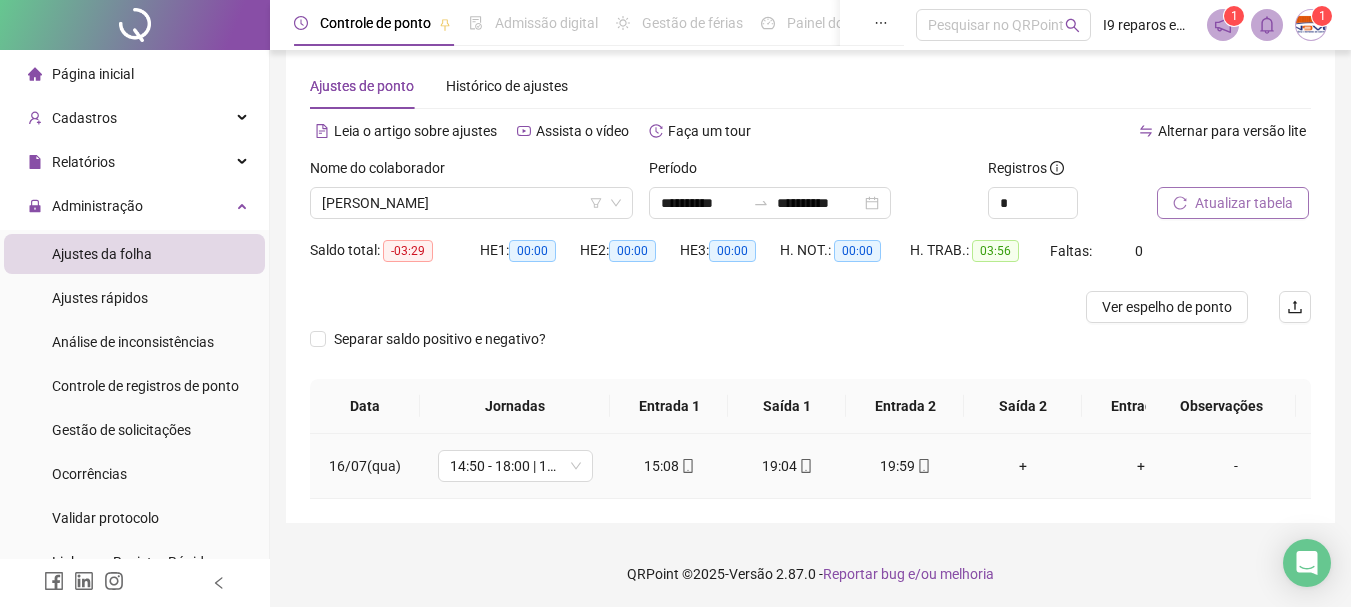 click on "+" at bounding box center (1023, 466) 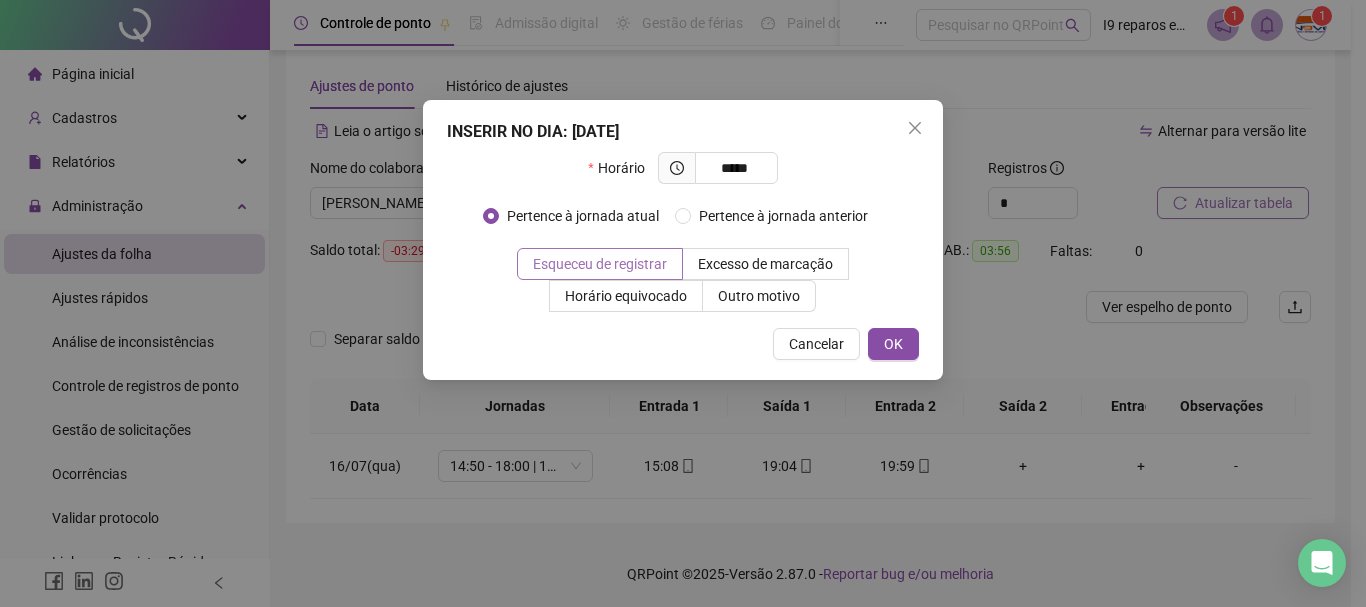 type on "*****" 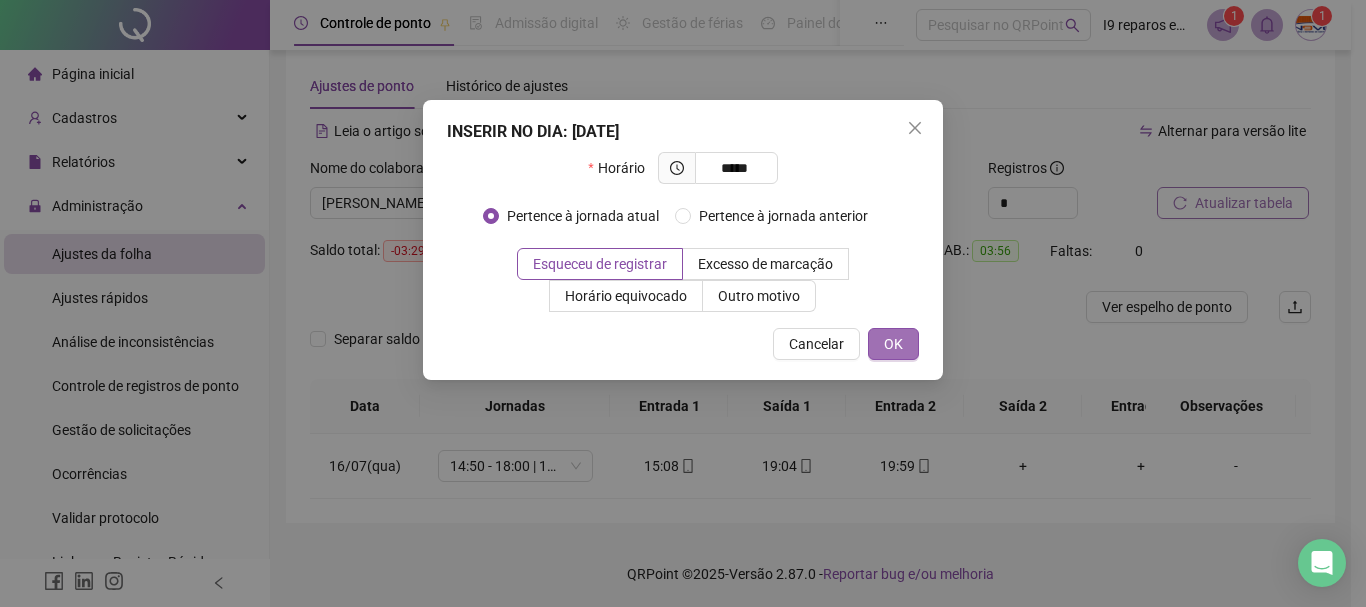 click on "OK" at bounding box center (893, 344) 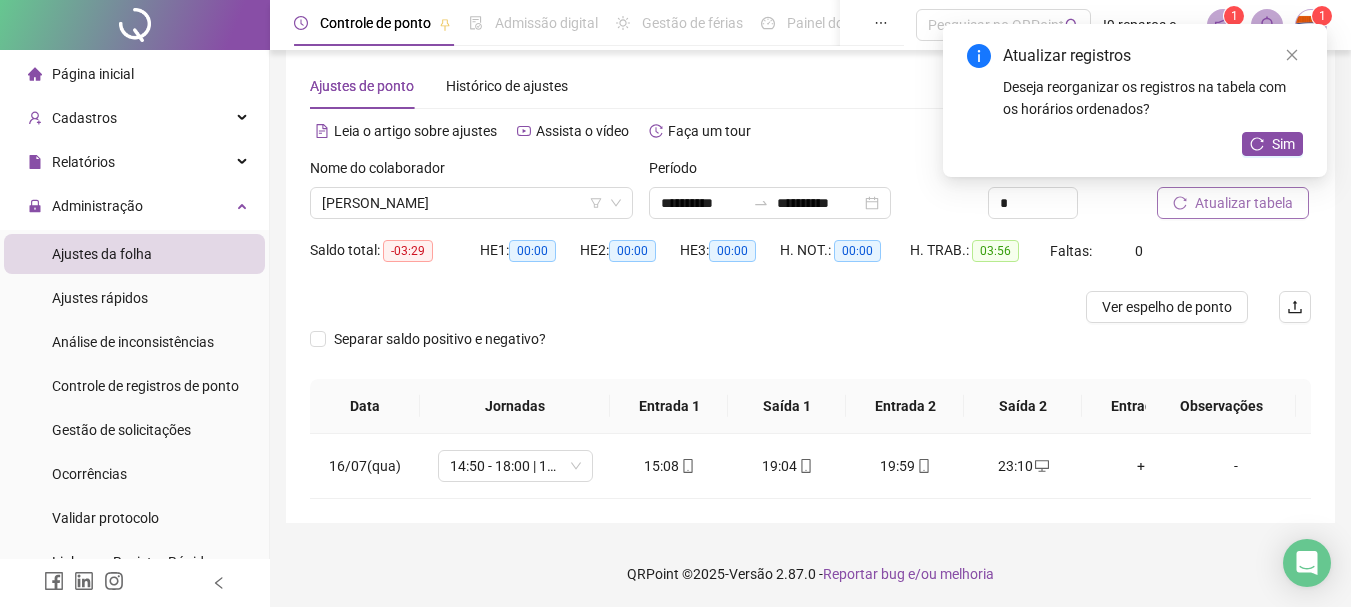 click on "Atualizar tabela" at bounding box center [1244, 203] 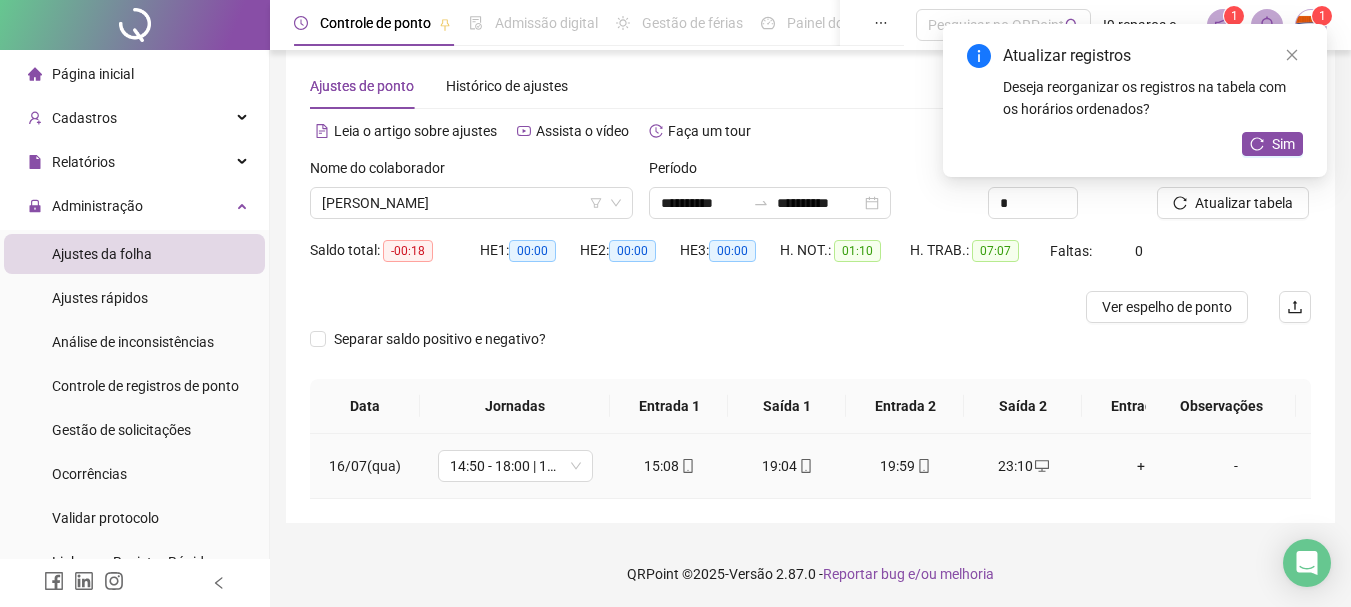 click on "-" at bounding box center [1236, 466] 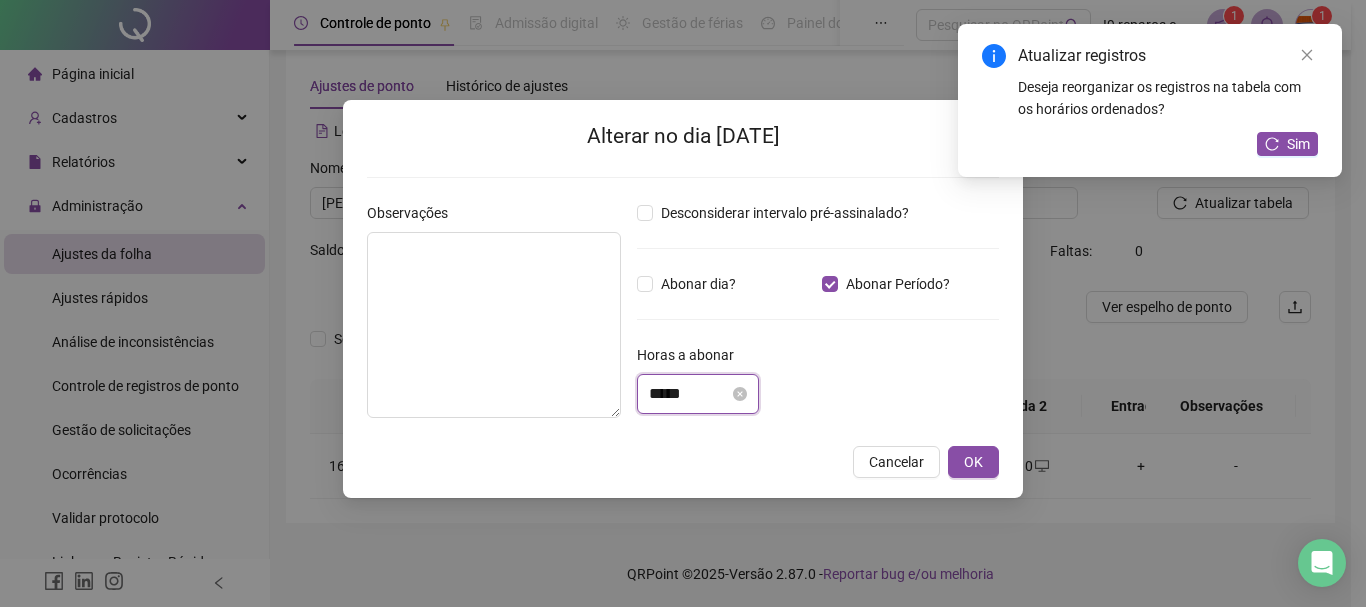 click on "*****" at bounding box center [689, 394] 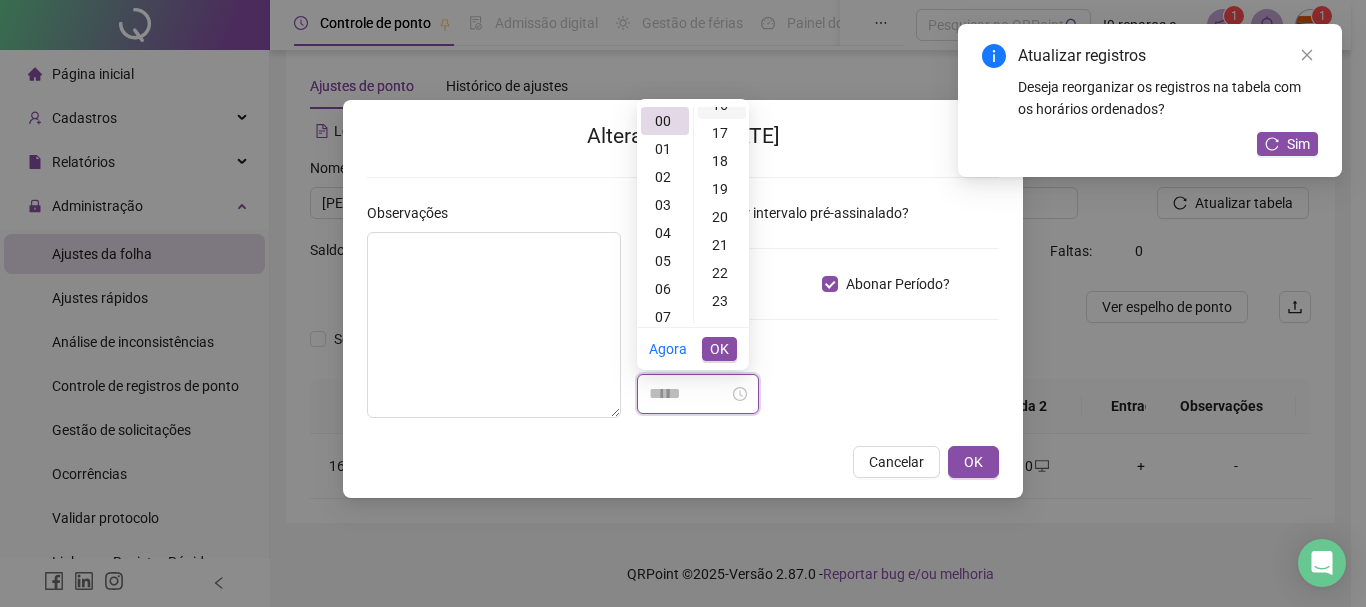 scroll, scrollTop: 500, scrollLeft: 0, axis: vertical 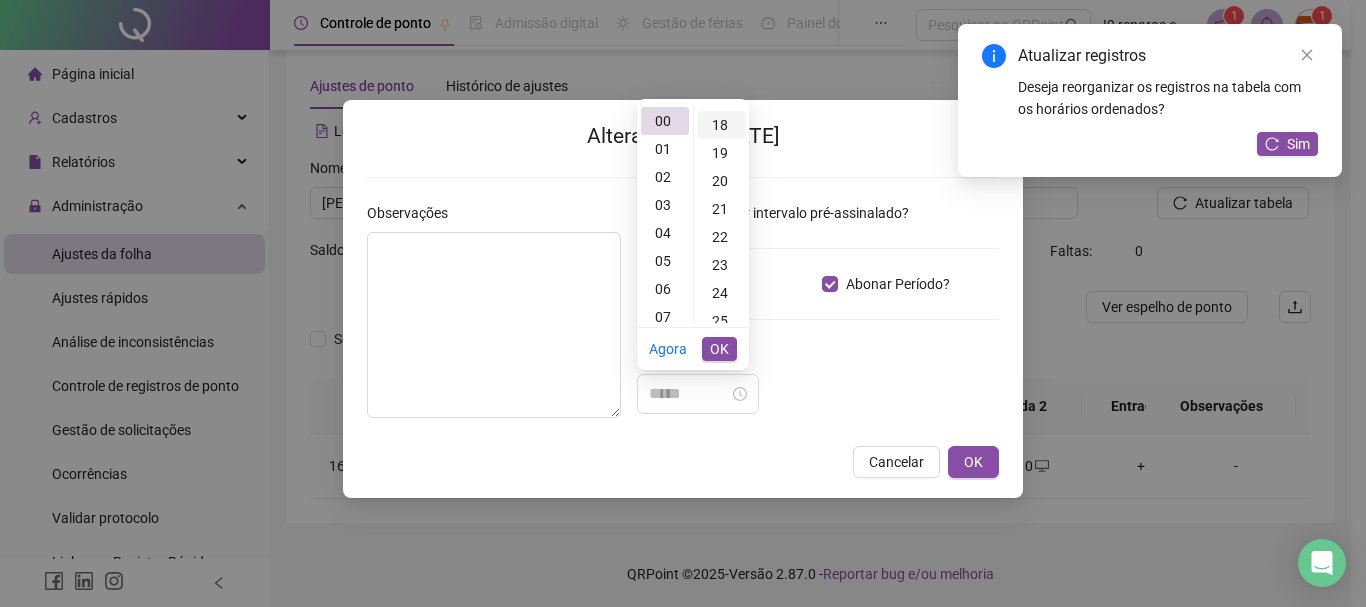 click on "18" at bounding box center [722, 125] 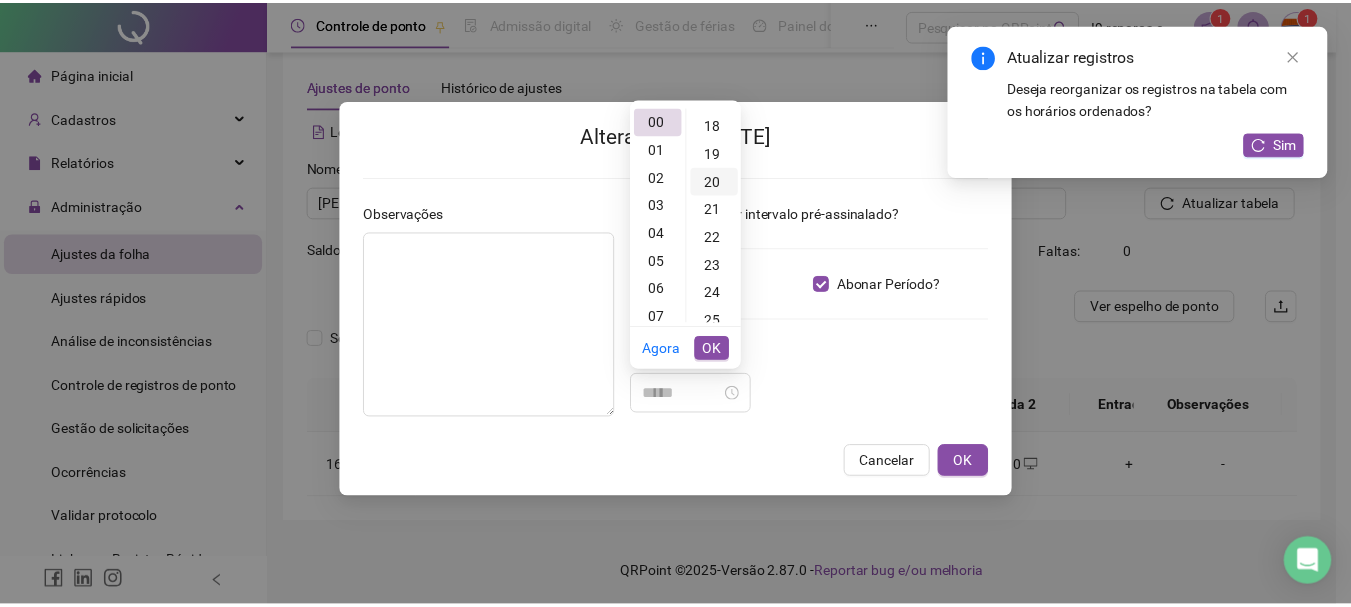 scroll, scrollTop: 504, scrollLeft: 0, axis: vertical 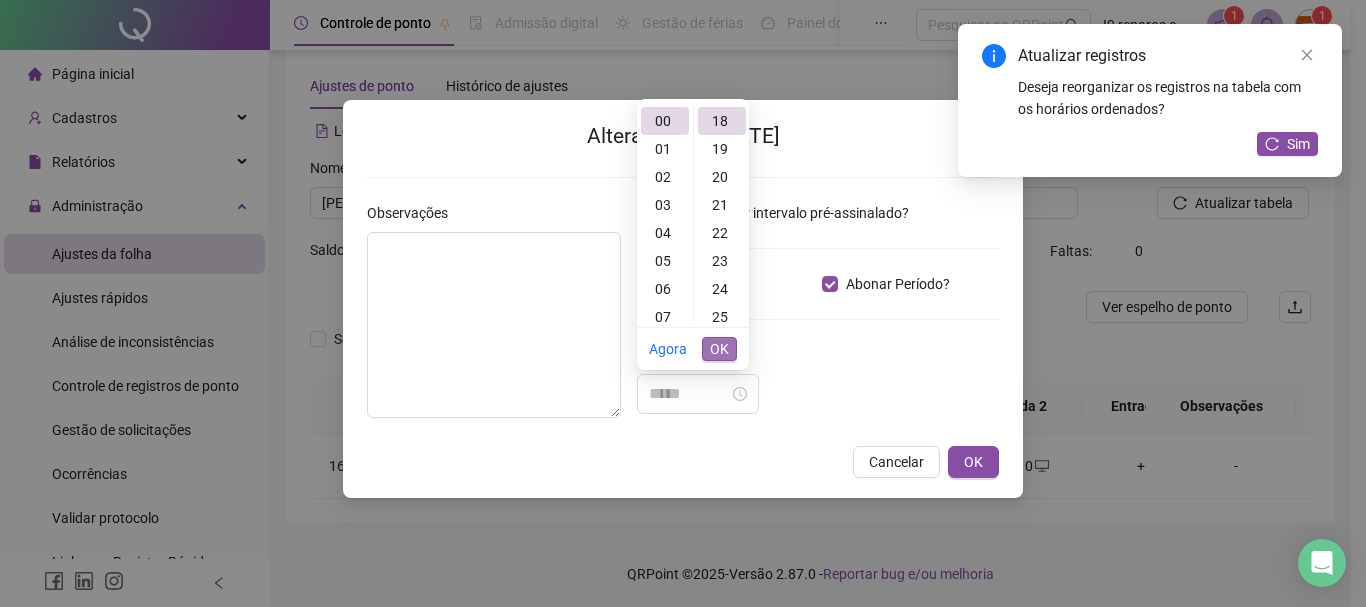 type on "*****" 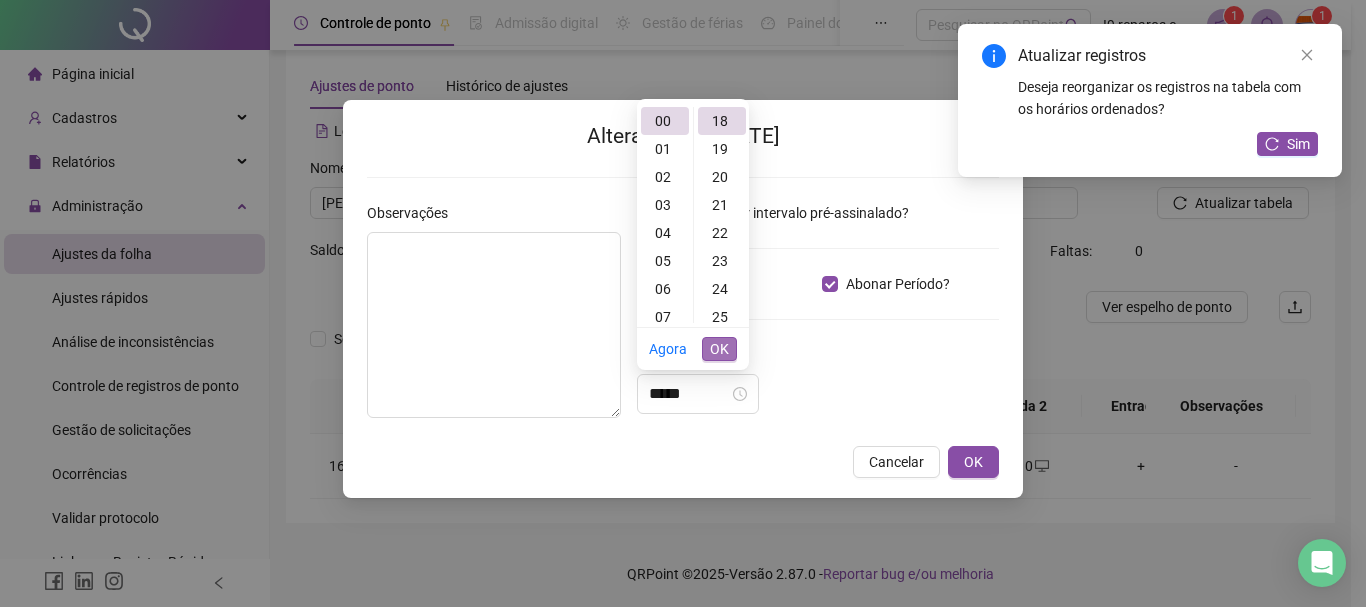 click on "OK" at bounding box center [719, 349] 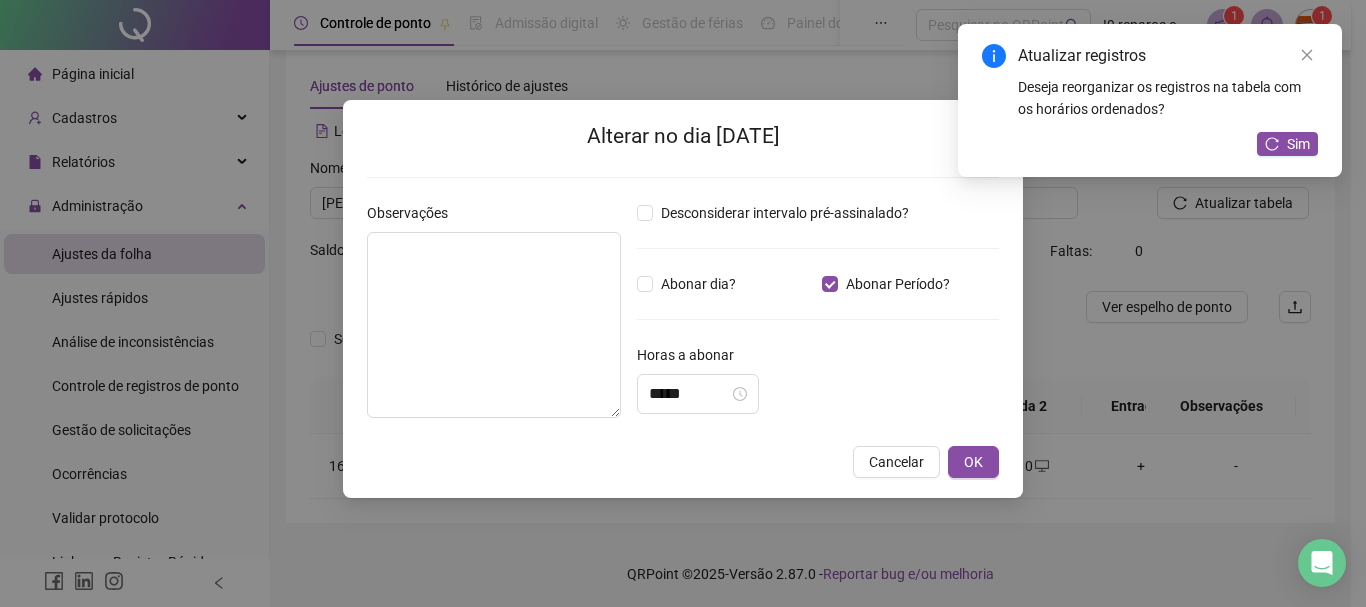 click on "Horas a abonar" at bounding box center [818, 359] 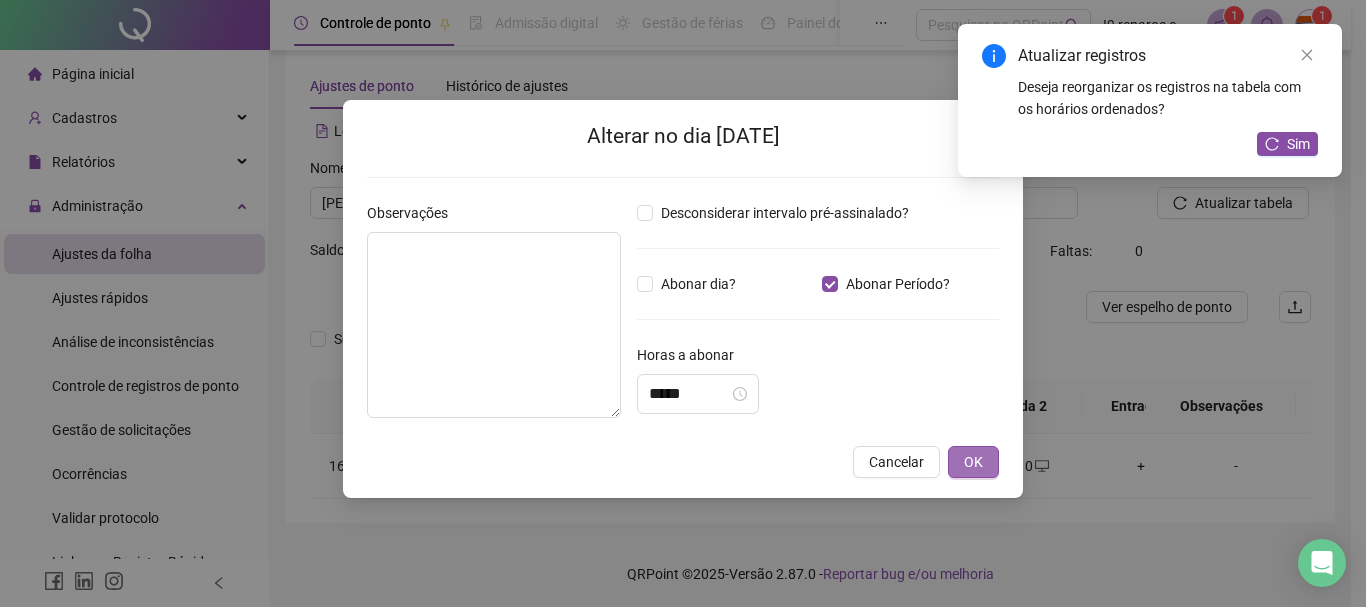 click on "OK" at bounding box center [973, 462] 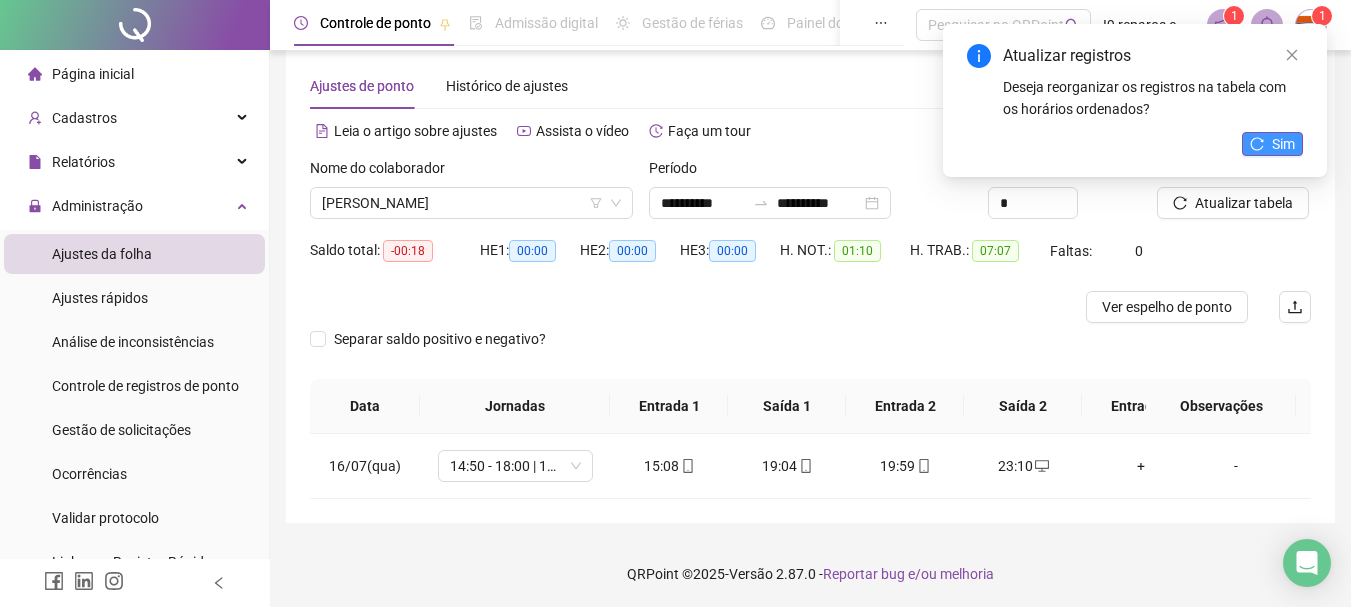 click on "Sim" at bounding box center (1272, 144) 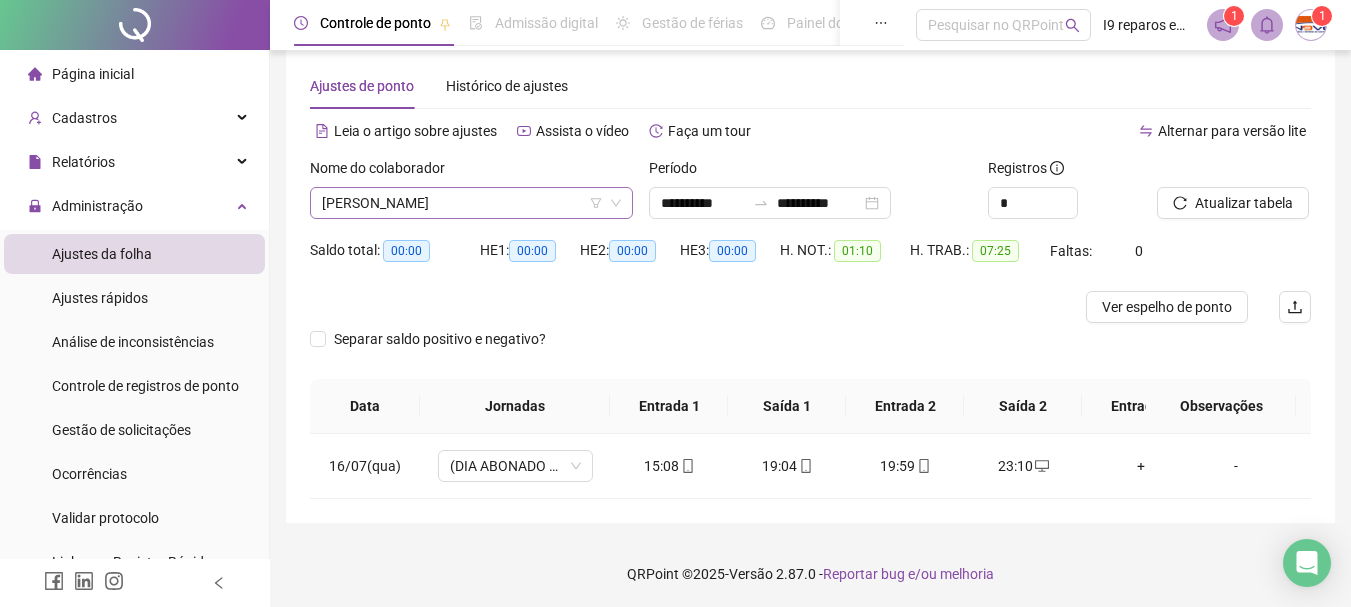 click on "[PERSON_NAME]" at bounding box center (471, 203) 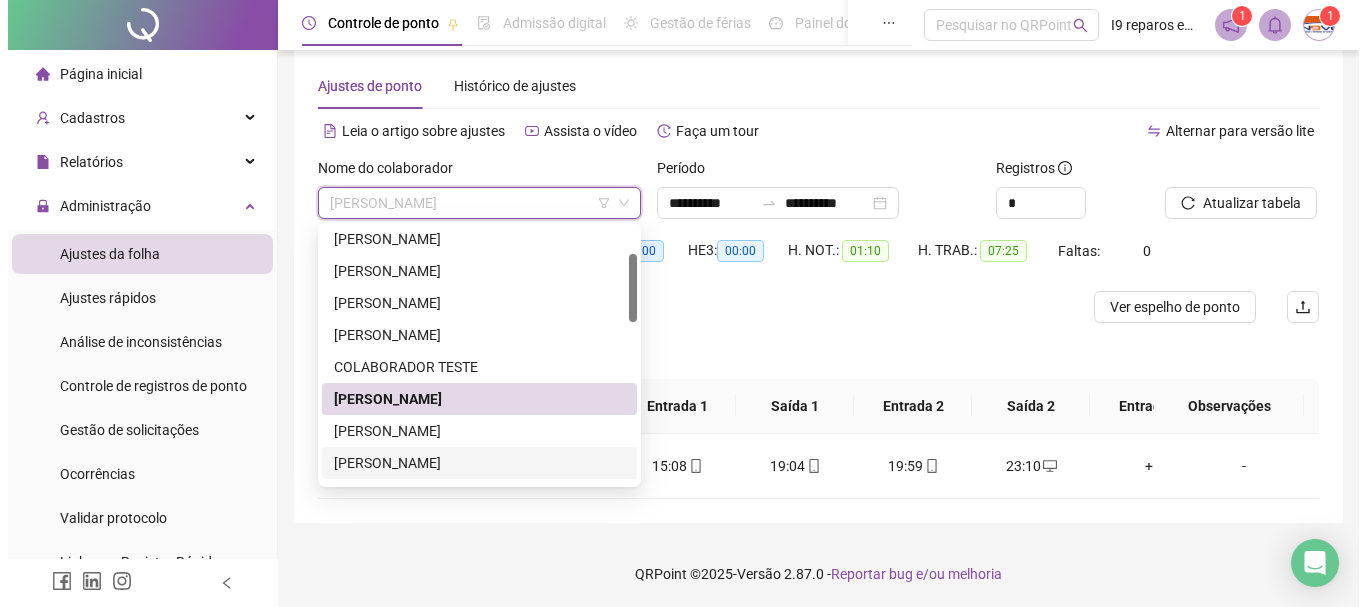 scroll, scrollTop: 0, scrollLeft: 0, axis: both 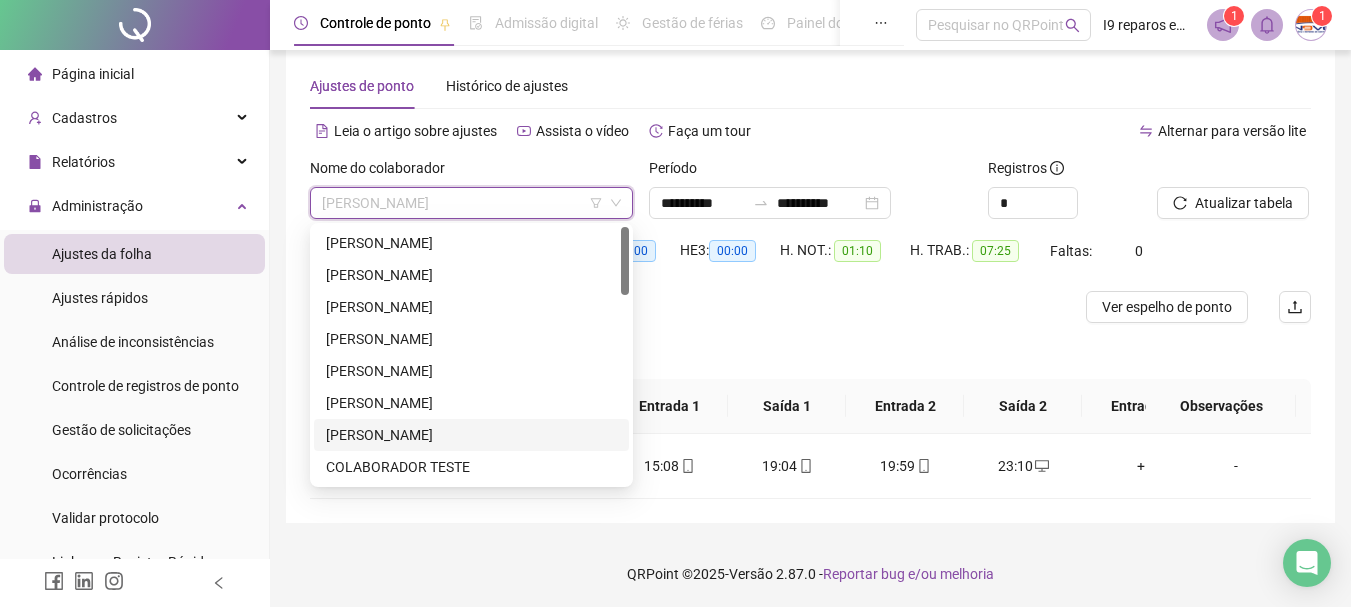 click on "[PERSON_NAME]" at bounding box center (471, 435) 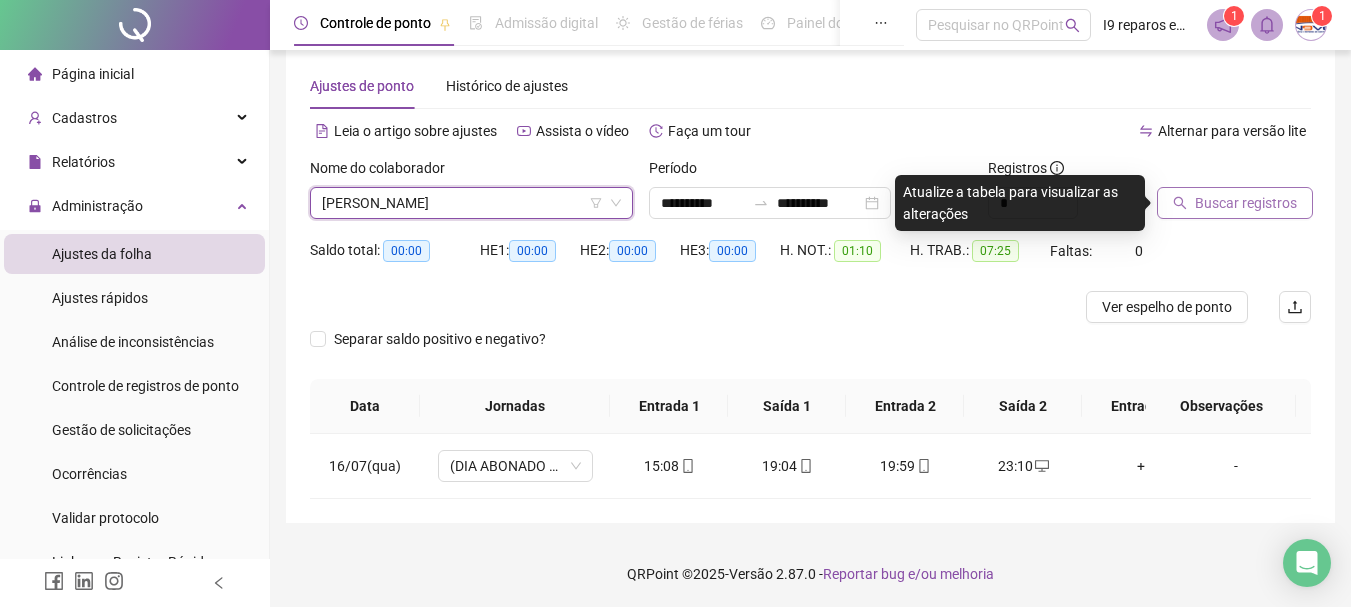 click on "Buscar registros" at bounding box center (1246, 203) 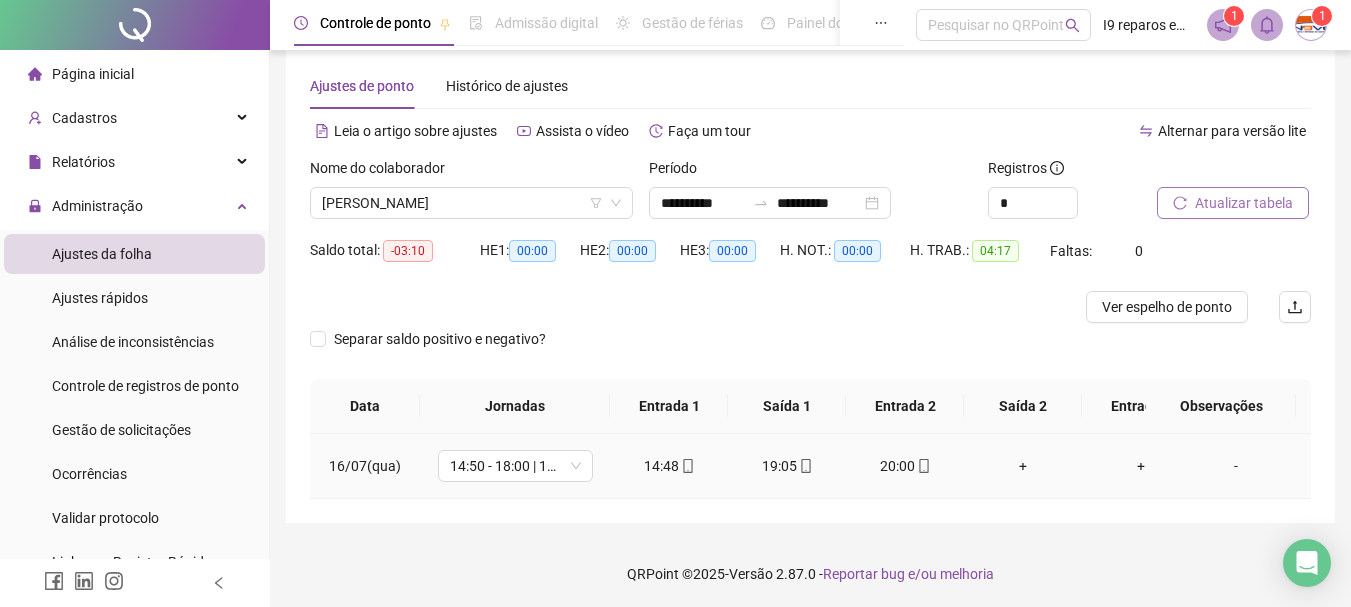 click on "+" at bounding box center (1023, 466) 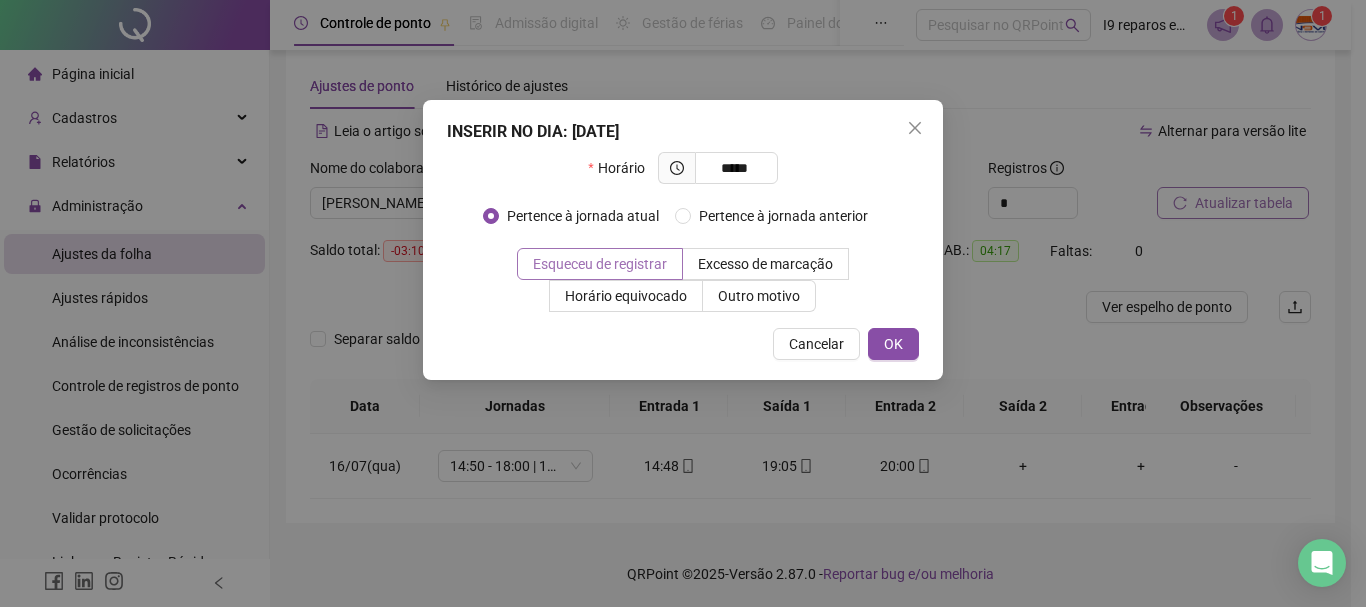 type on "*****" 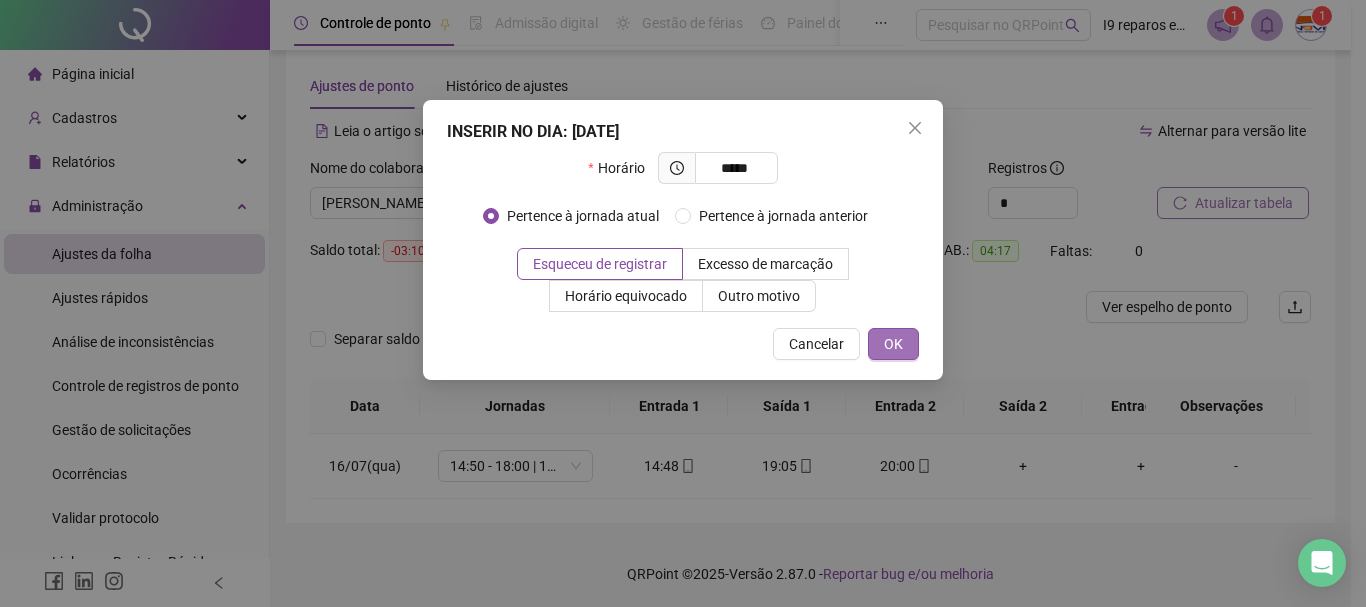 click on "OK" at bounding box center (893, 344) 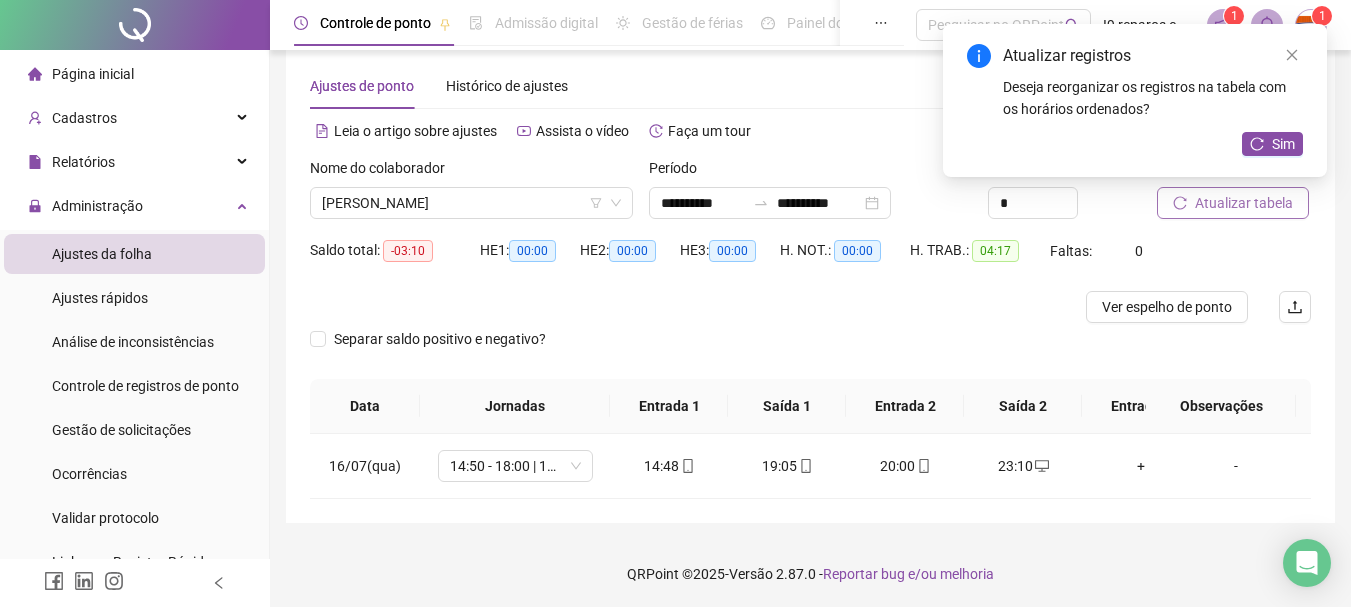 click on "Atualizar tabela" at bounding box center [1244, 203] 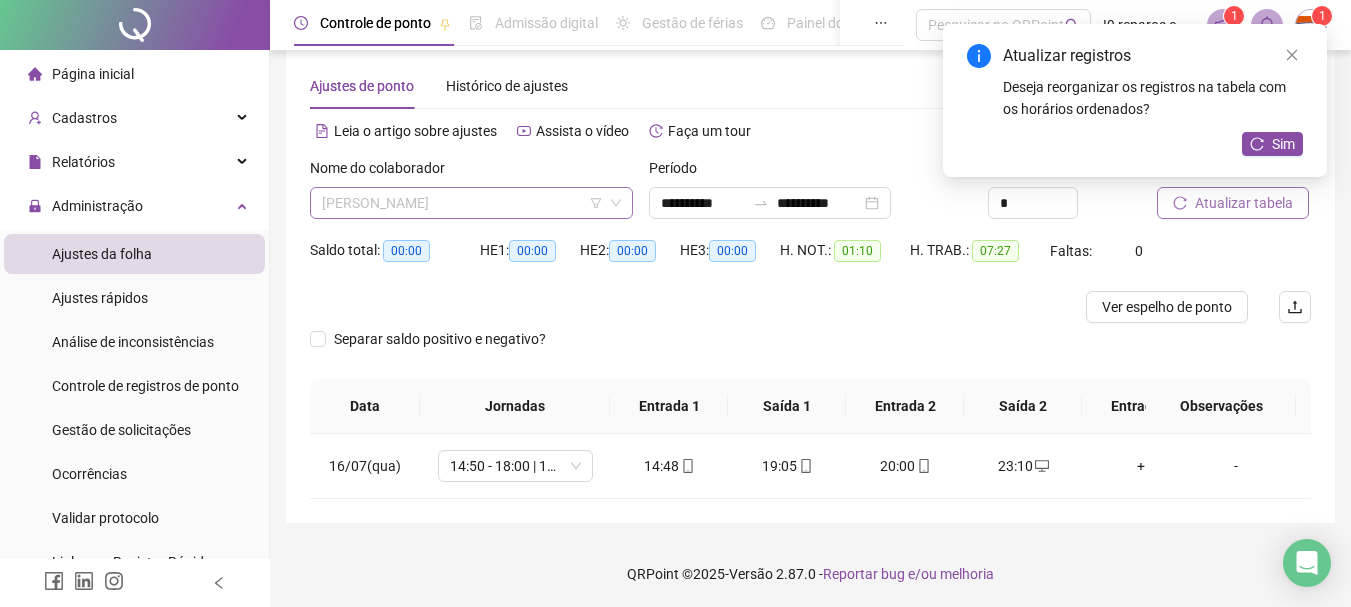 click on "[PERSON_NAME]" at bounding box center [471, 203] 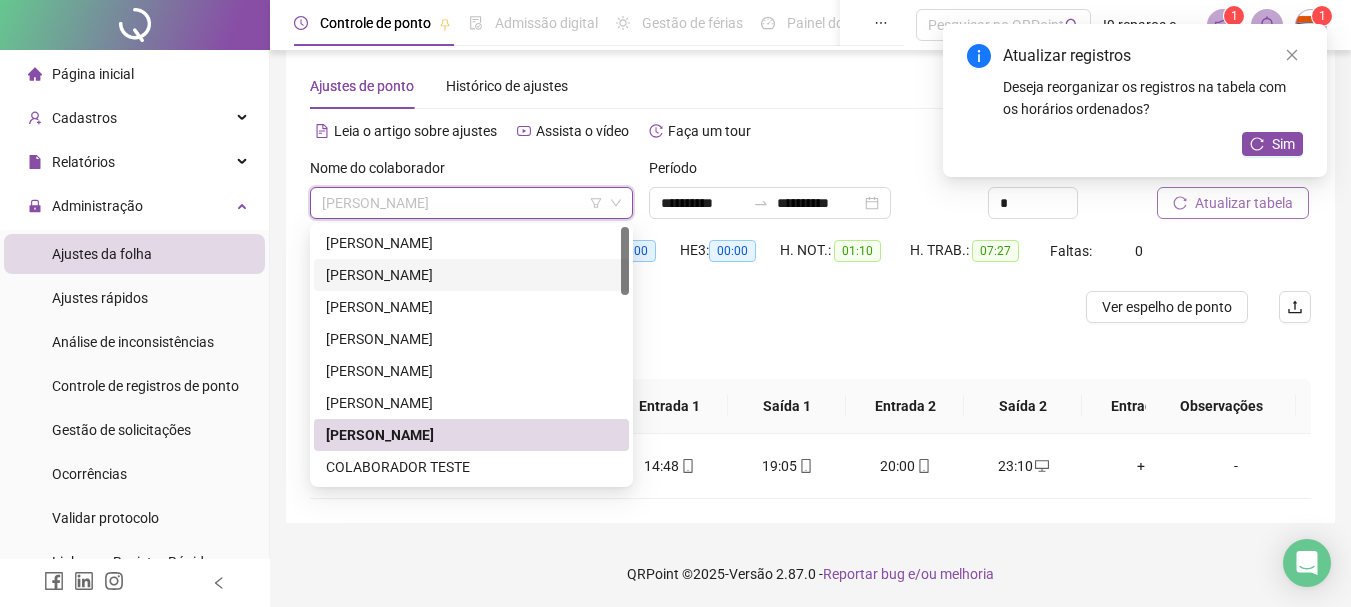 click on "[PERSON_NAME]" at bounding box center [471, 275] 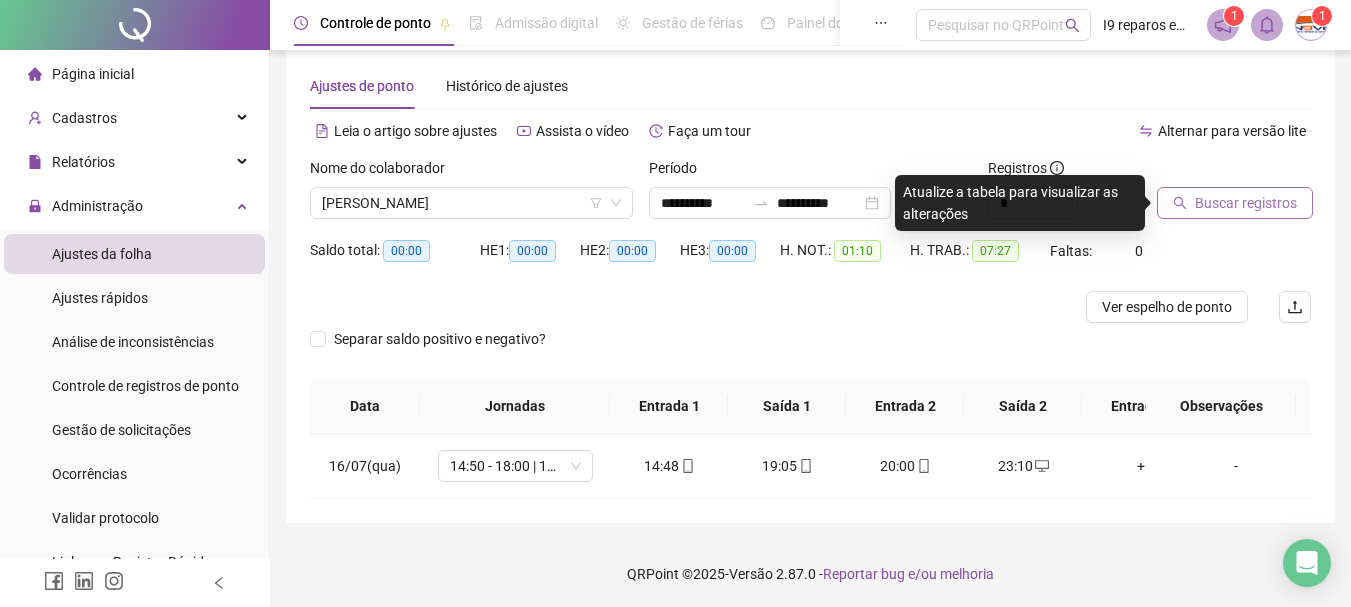 click on "Buscar registros" at bounding box center (1234, 196) 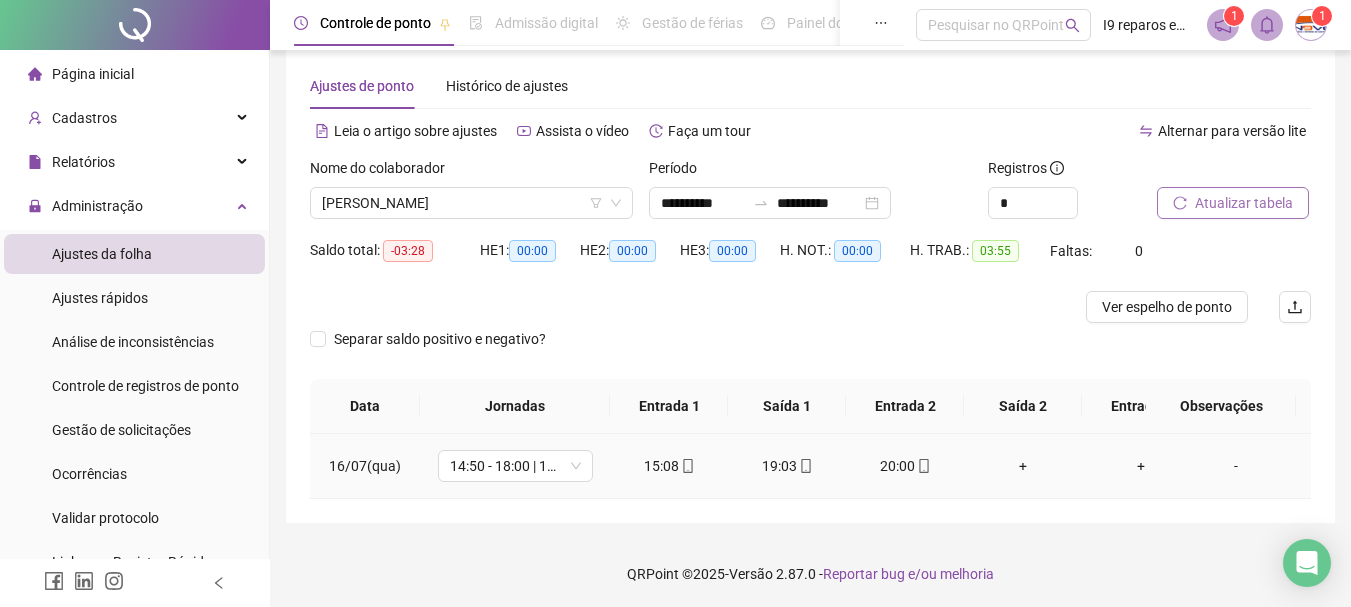 click on "+" at bounding box center [1023, 466] 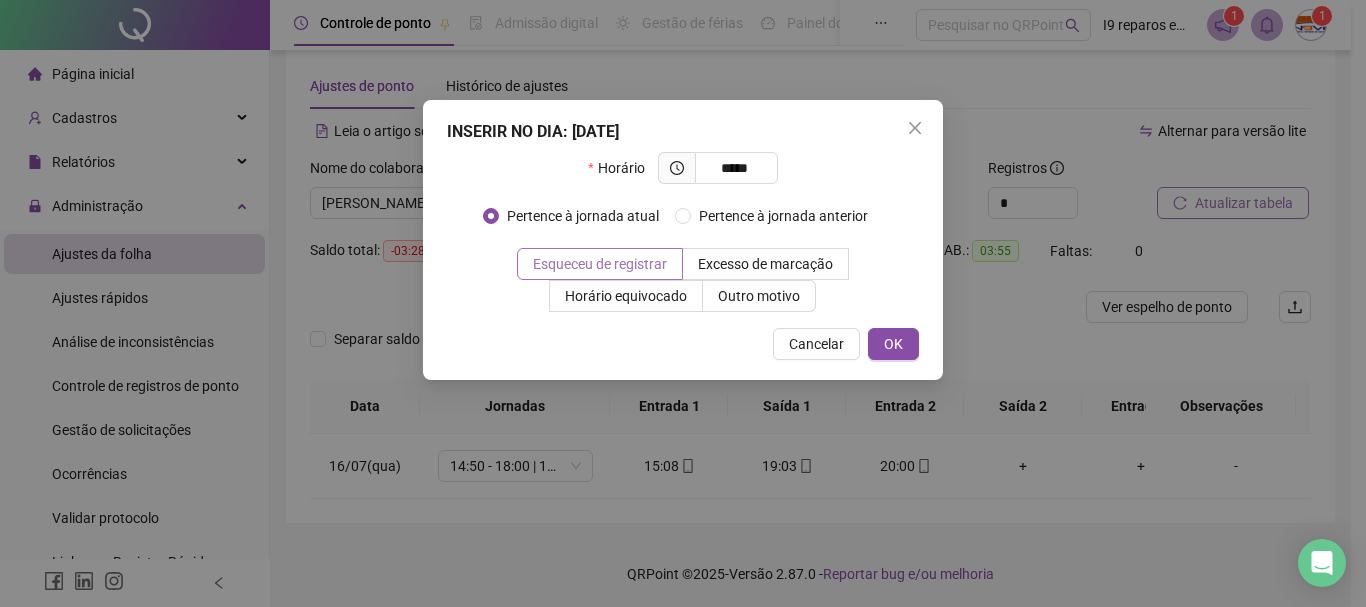type on "*****" 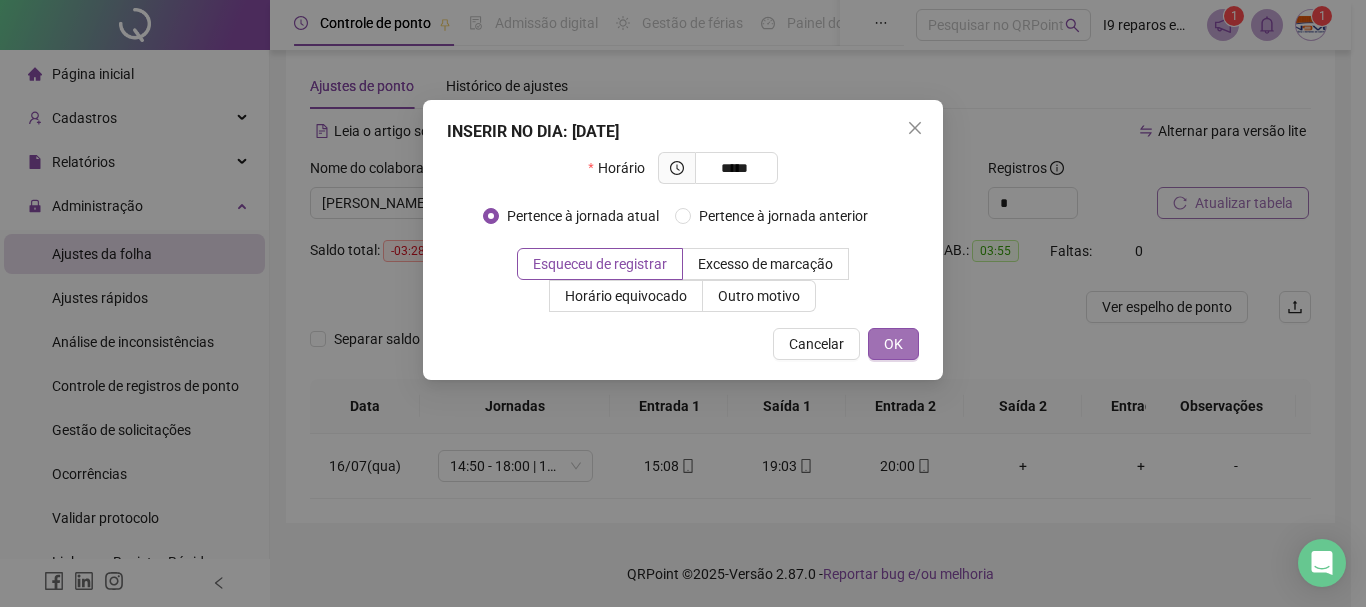 click on "OK" at bounding box center (893, 344) 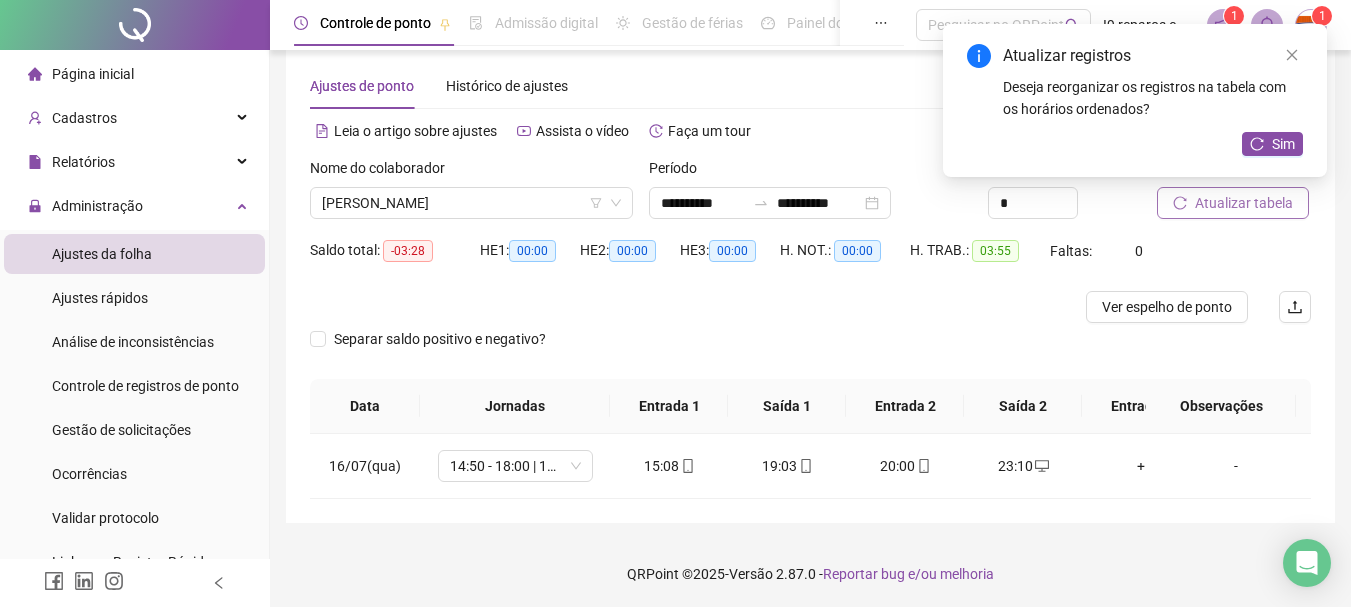 click on "Atualizar tabela" at bounding box center [1244, 203] 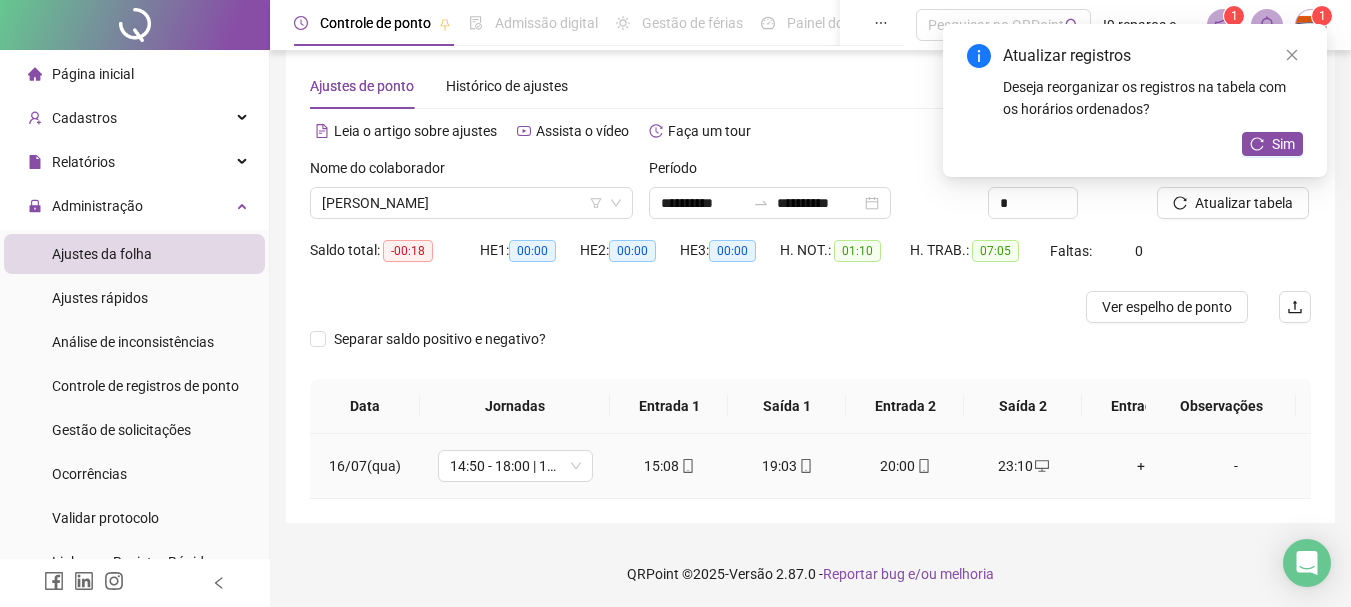 click on "-" at bounding box center (1236, 466) 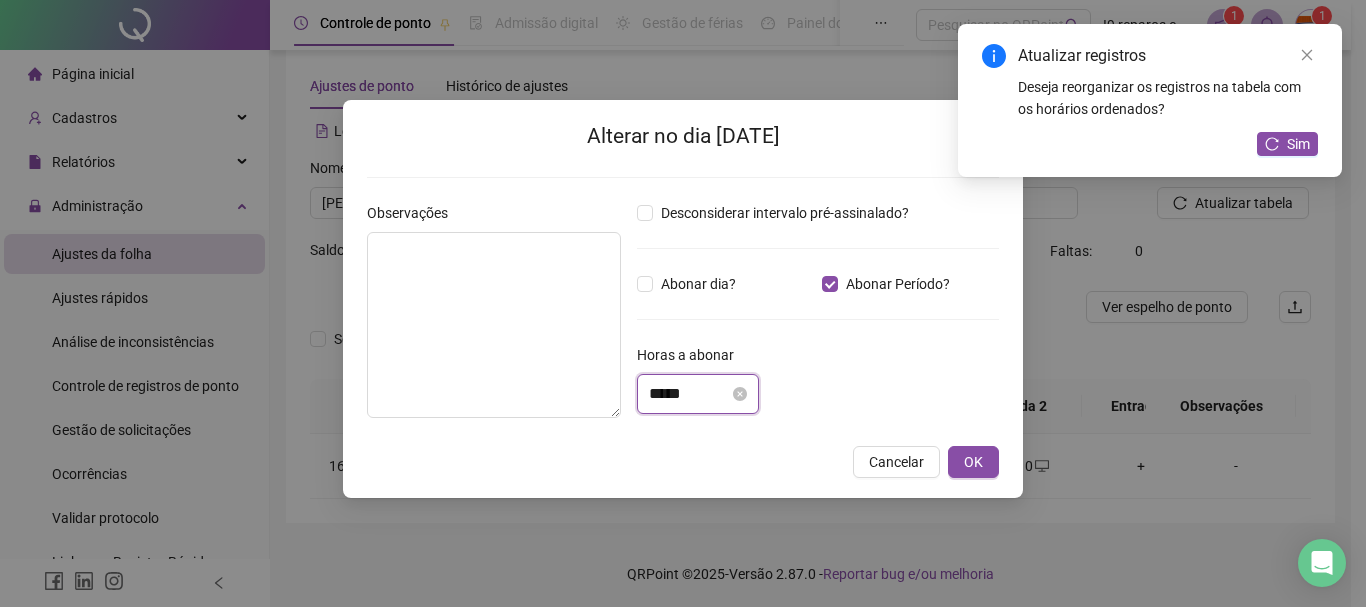 click on "*****" at bounding box center [689, 394] 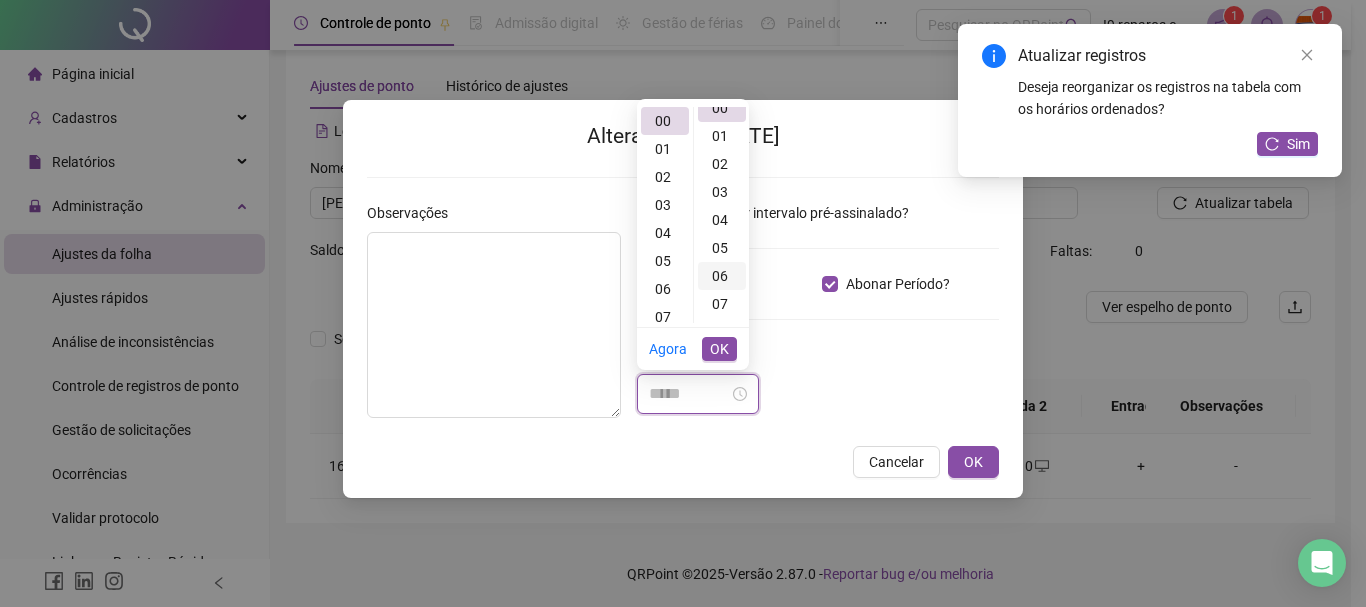 scroll, scrollTop: 0, scrollLeft: 0, axis: both 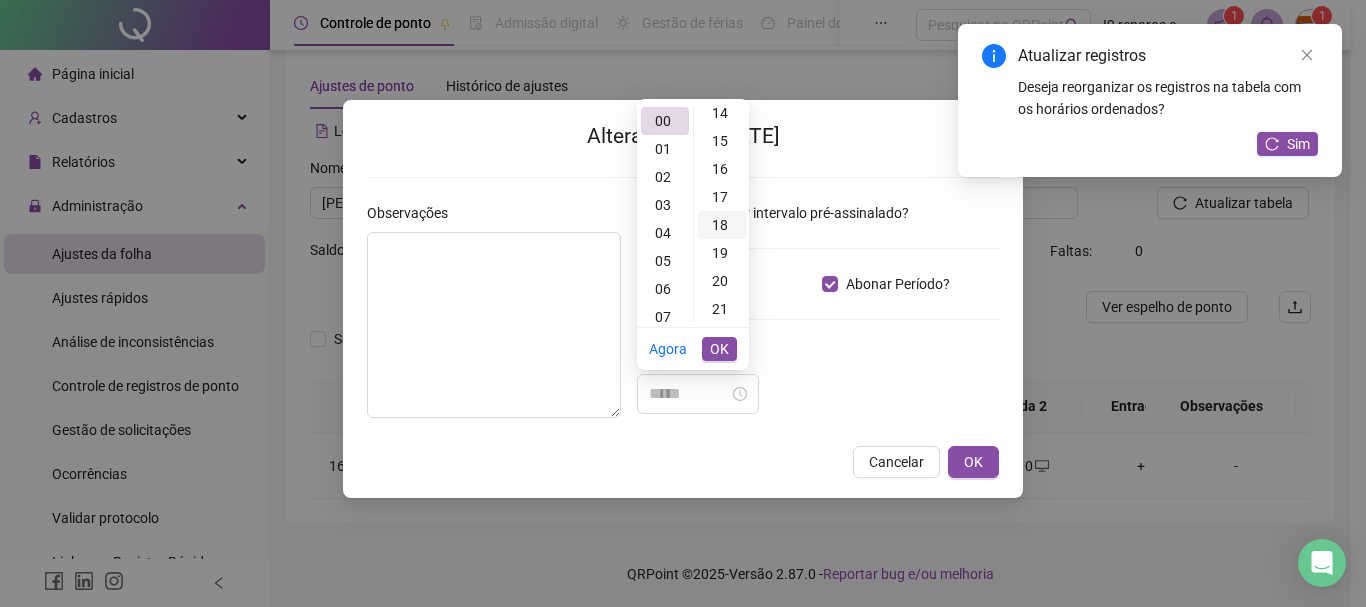 click on "18" at bounding box center (722, 225) 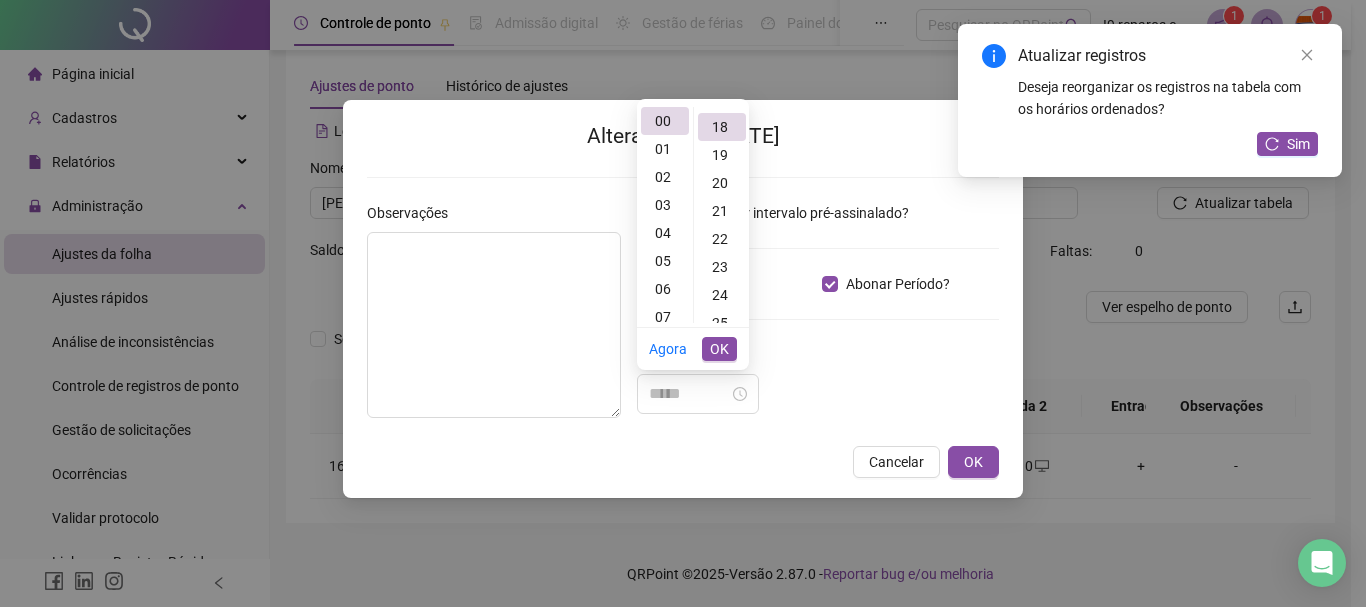 type on "*****" 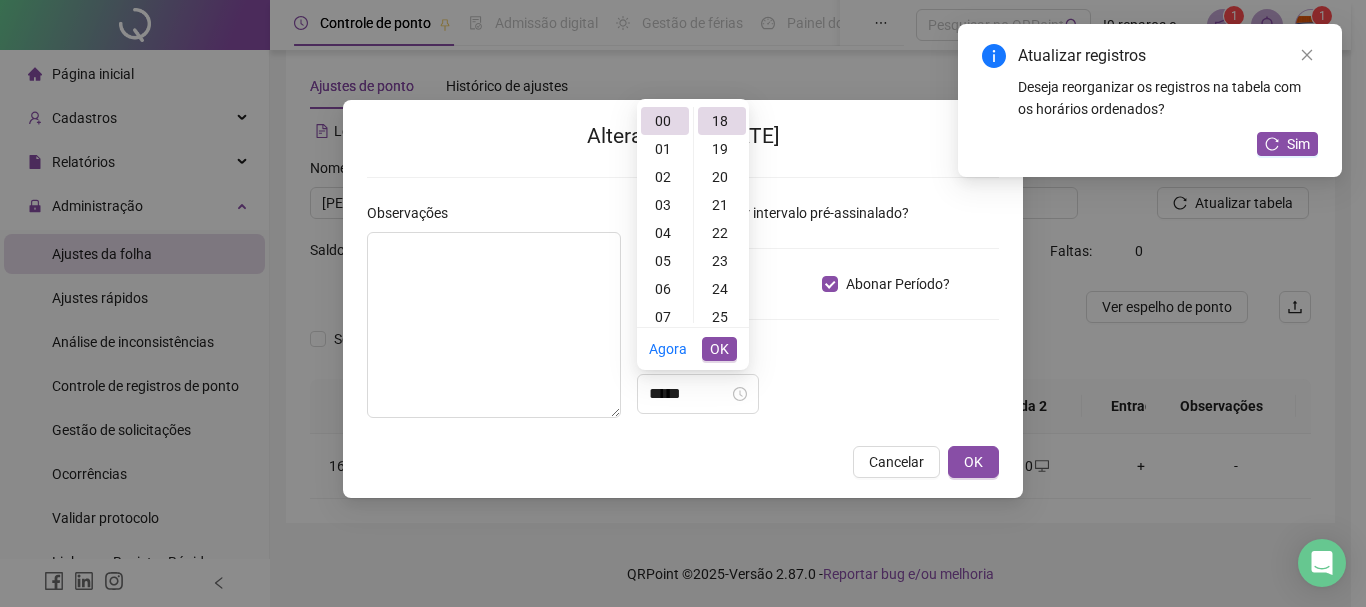 drag, startPoint x: 721, startPoint y: 349, endPoint x: 779, endPoint y: 347, distance: 58.034473 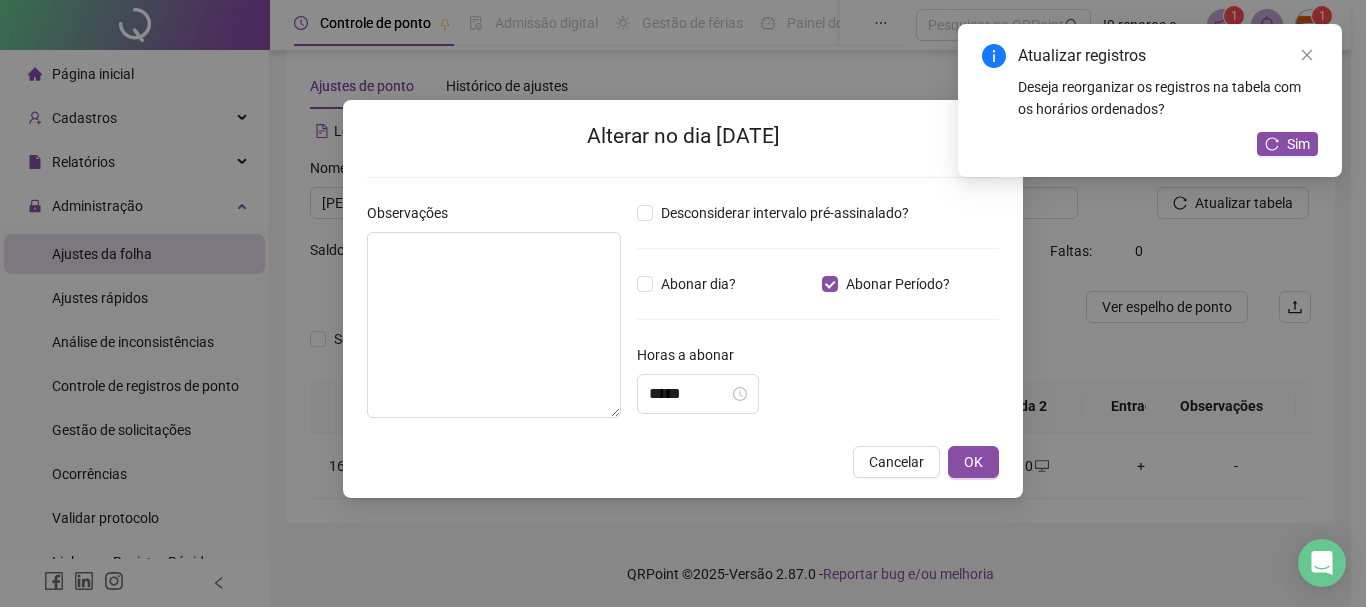 click on "Horas a abonar" at bounding box center [818, 359] 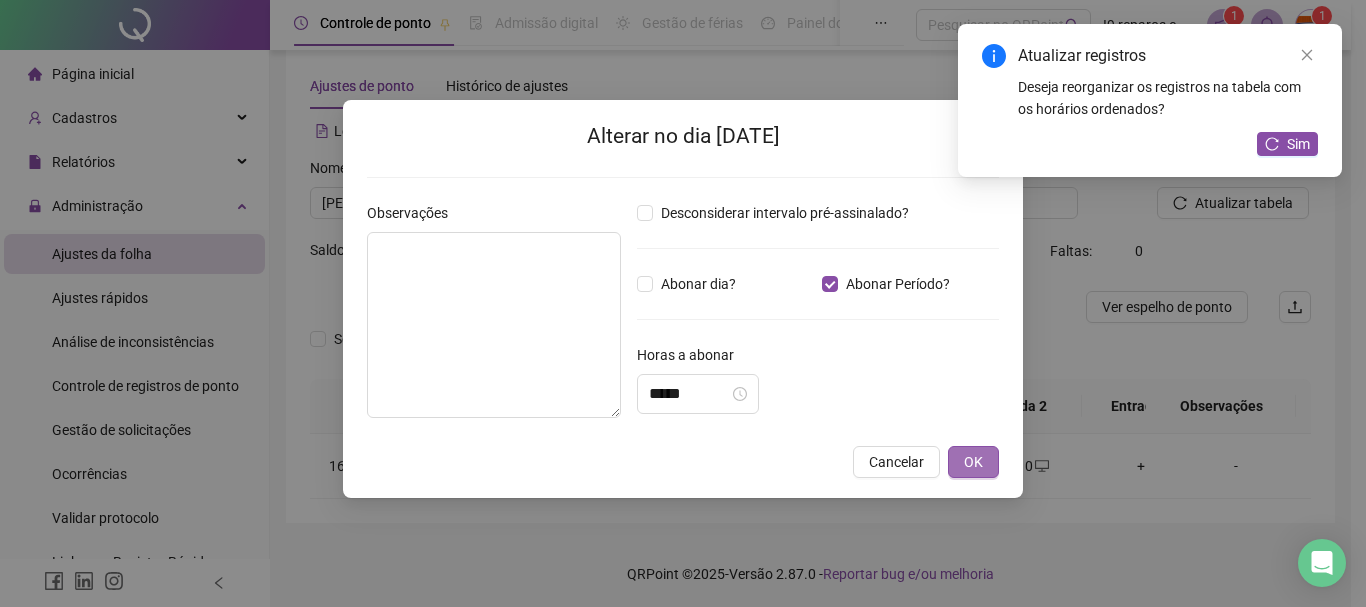 click on "OK" at bounding box center (973, 462) 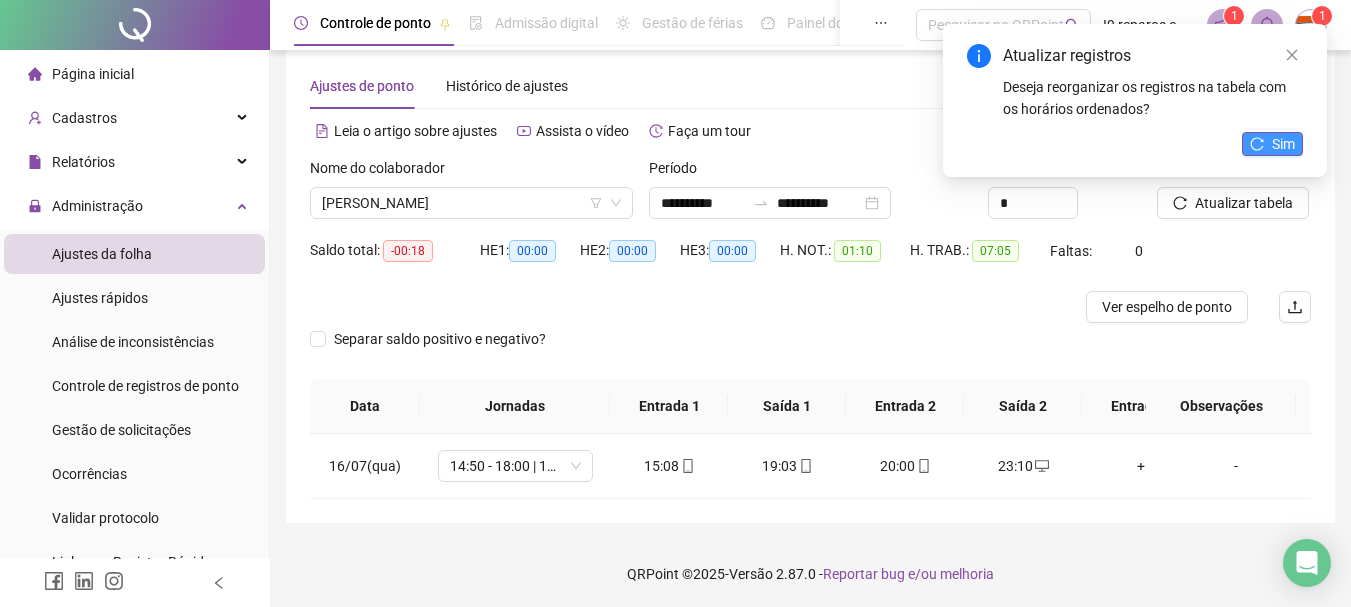 click on "Sim" at bounding box center (1272, 144) 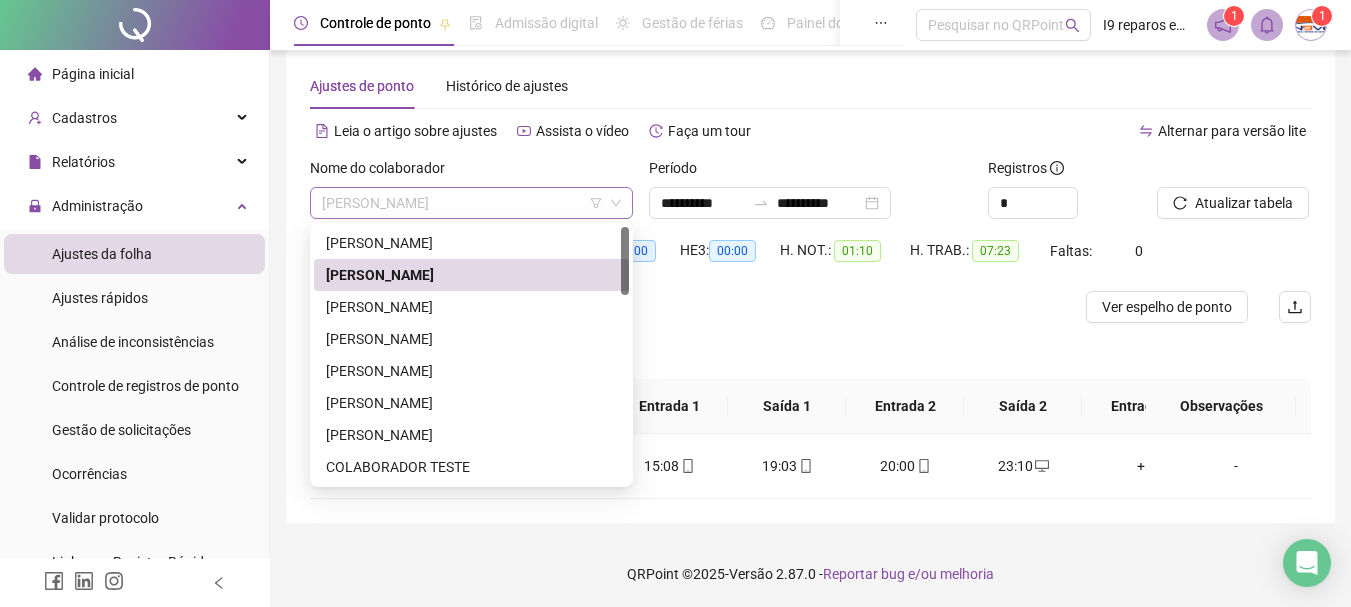 click on "[PERSON_NAME]" at bounding box center (471, 203) 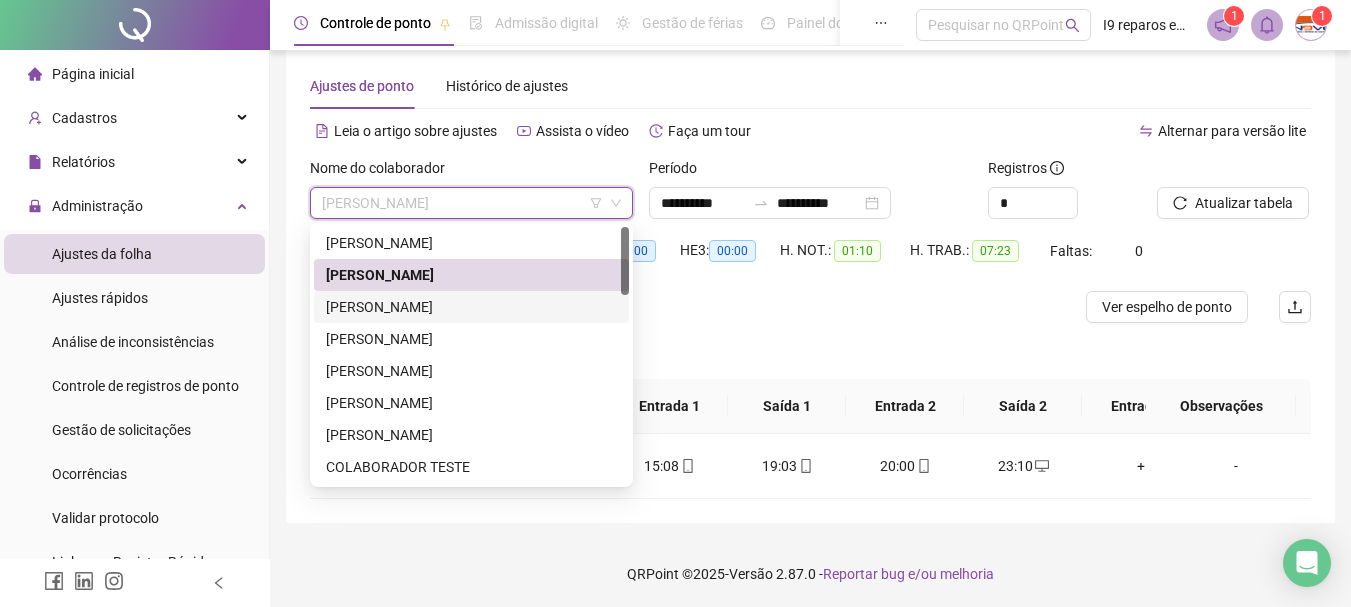 click on "[PERSON_NAME]" at bounding box center [471, 307] 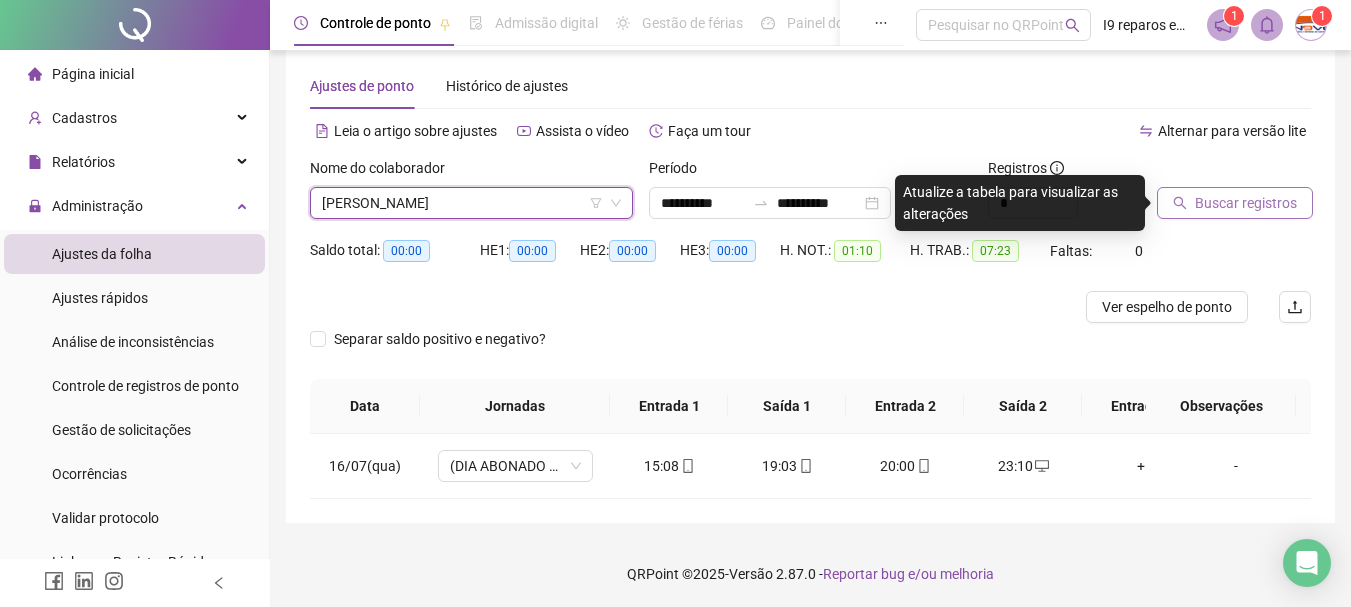 click on "Buscar registros" at bounding box center (1246, 203) 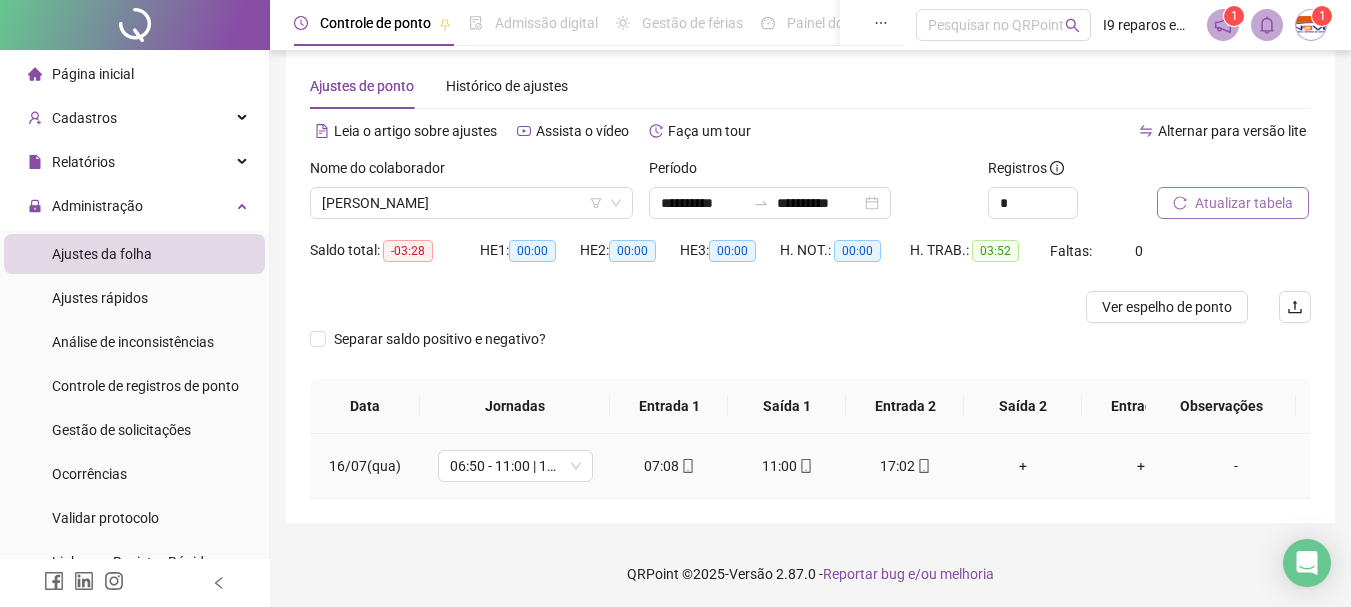click on "+" at bounding box center (1023, 466) 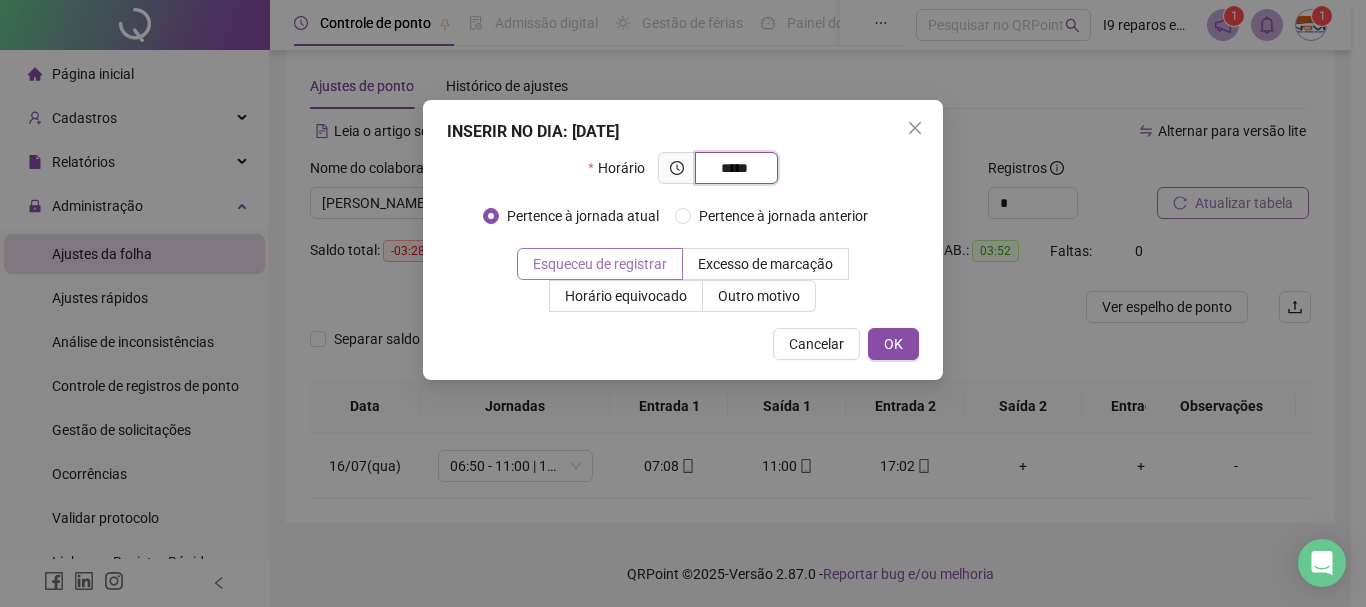 type on "*****" 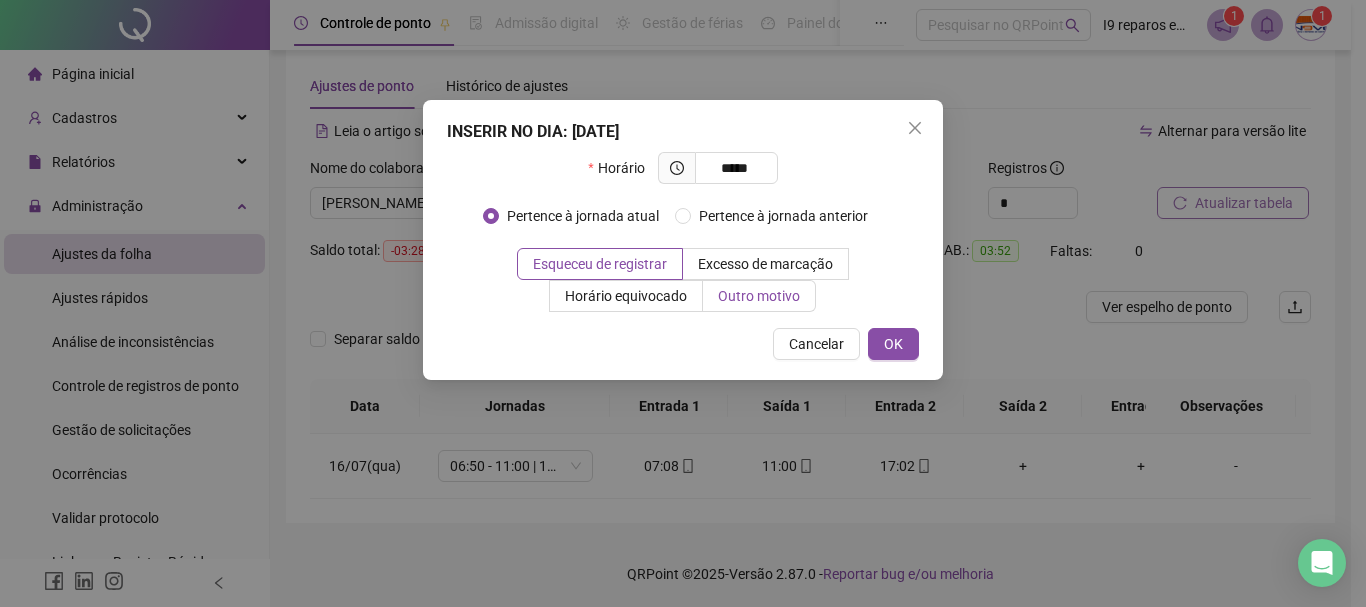 drag, startPoint x: 656, startPoint y: 262, endPoint x: 774, endPoint y: 294, distance: 122.26202 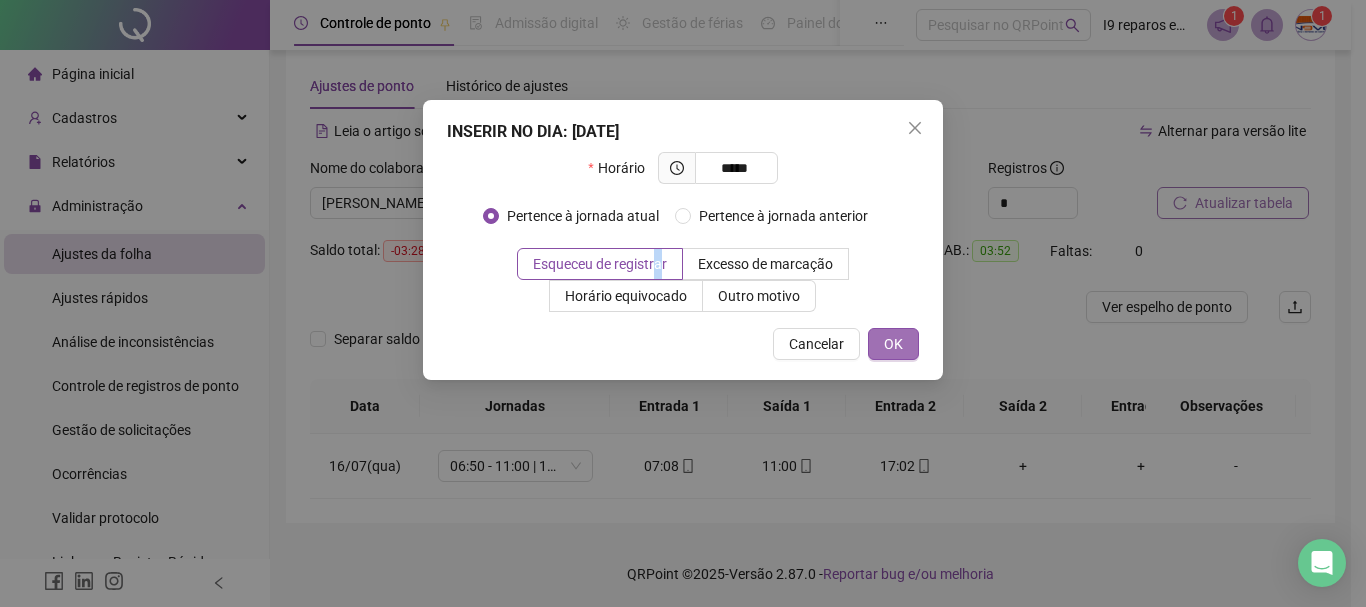 drag, startPoint x: 899, startPoint y: 346, endPoint x: 1065, endPoint y: 305, distance: 170.9883 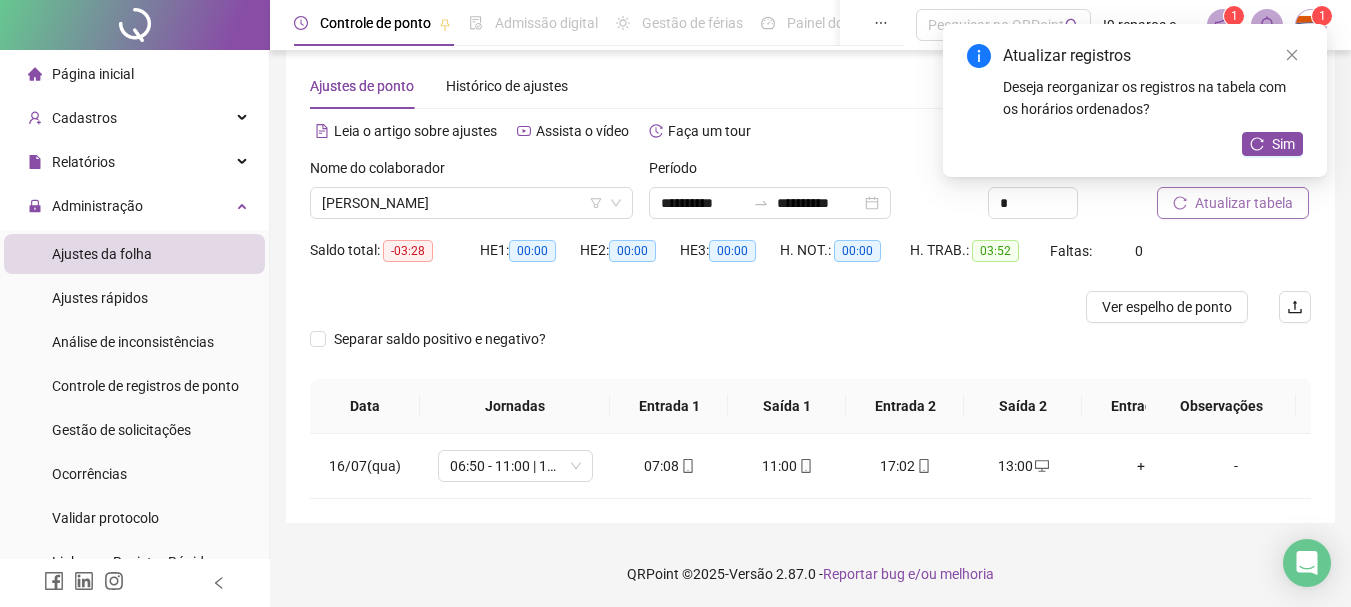 click on "Atualizar tabela" at bounding box center [1244, 203] 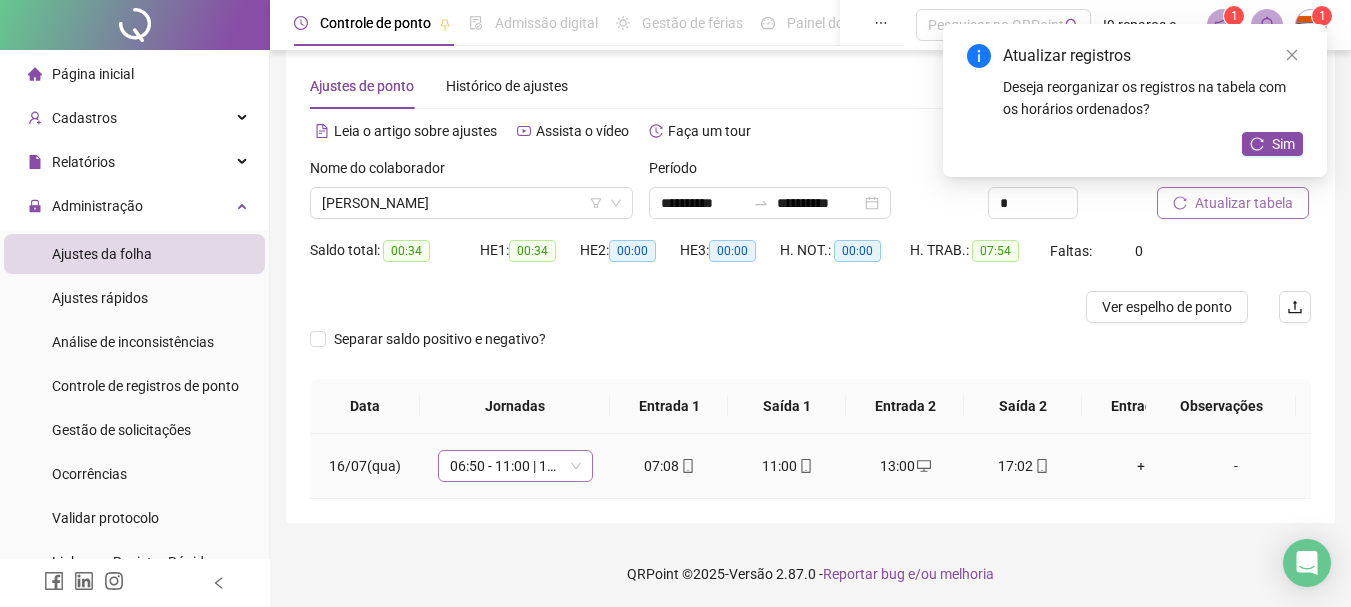 click on "06:50 - 11:00 | 12:00 - 15:10" at bounding box center (515, 466) 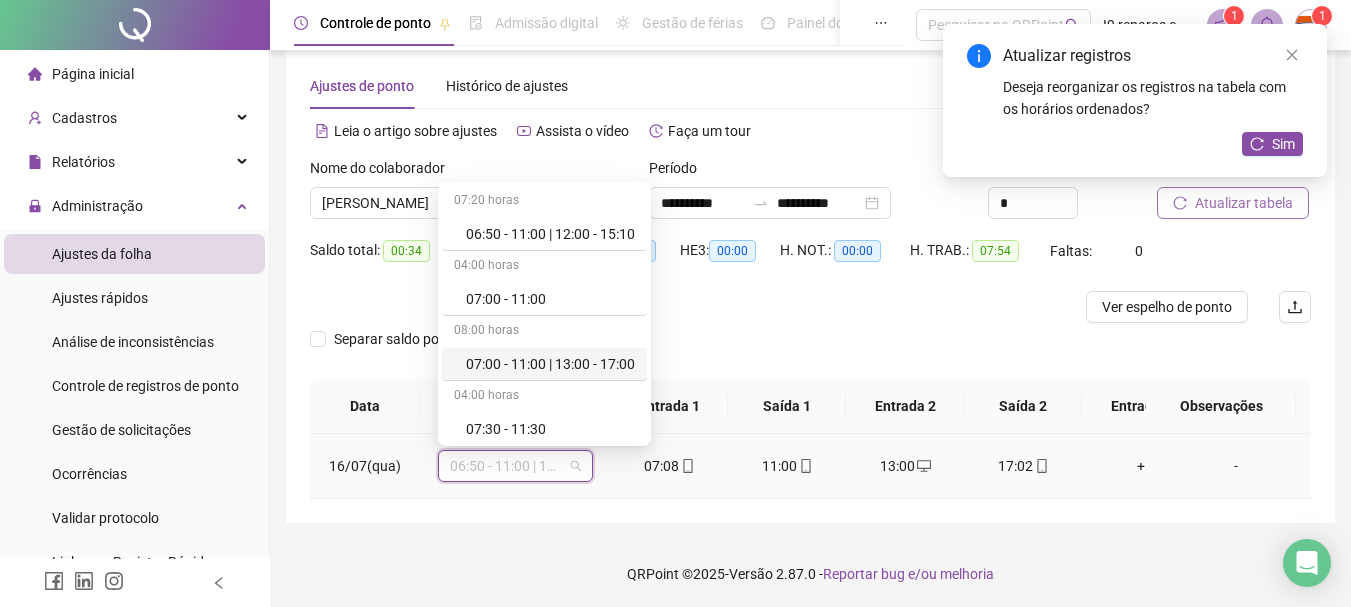 click on "07:00 - 11:00 | 13:00 - 17:00" at bounding box center [550, 364] 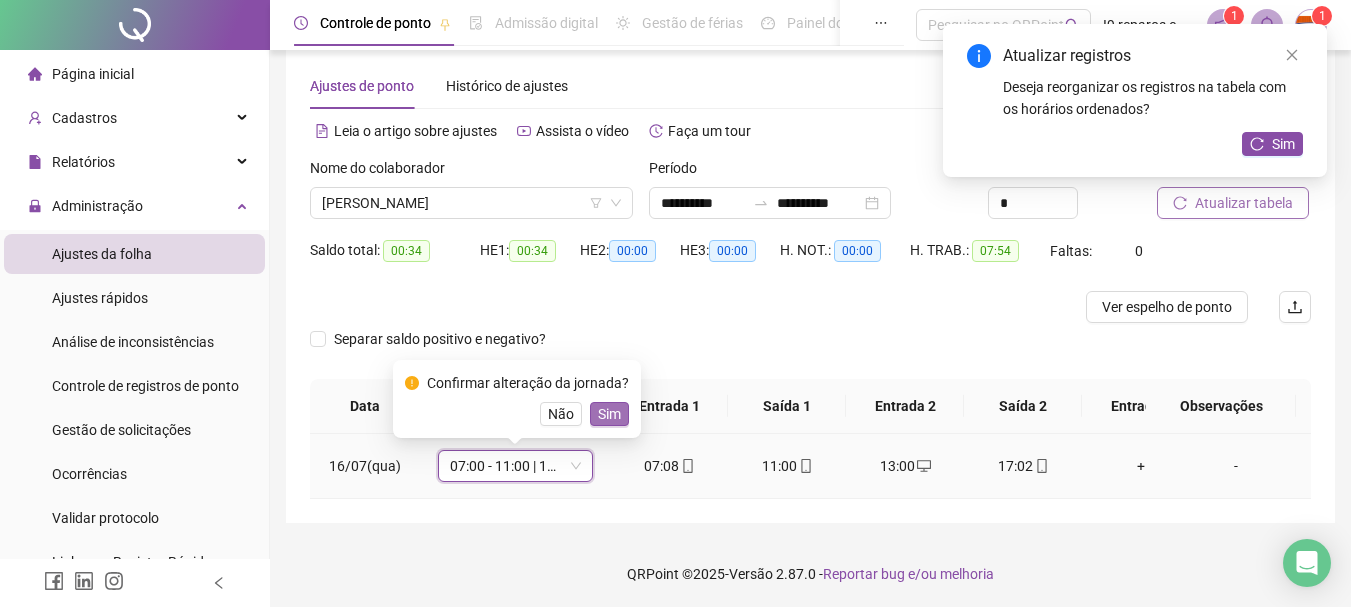 click on "Sim" at bounding box center (609, 414) 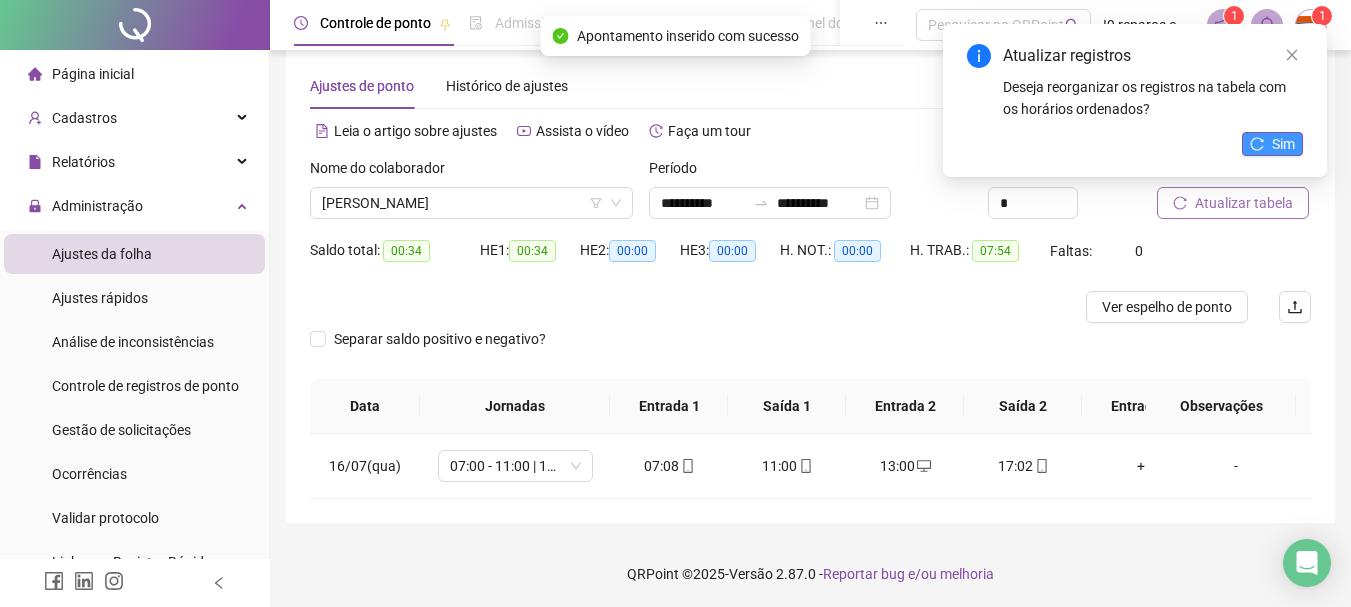 click on "Sim" at bounding box center [1272, 144] 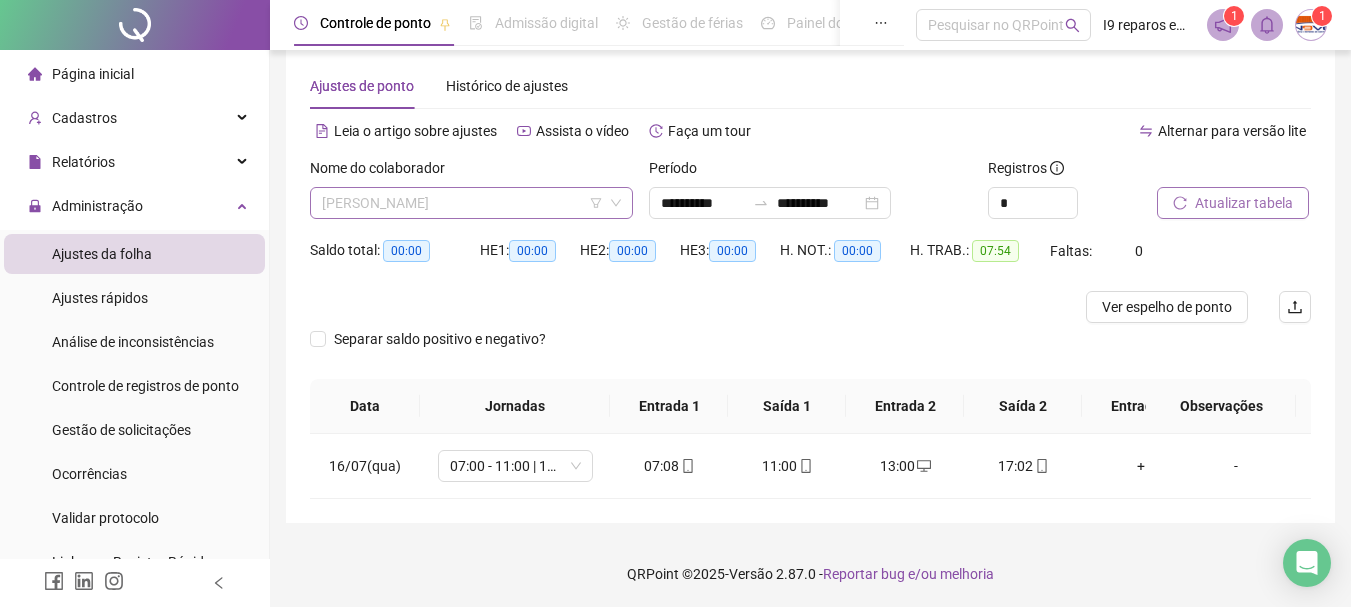 click on "[PERSON_NAME]" at bounding box center [471, 203] 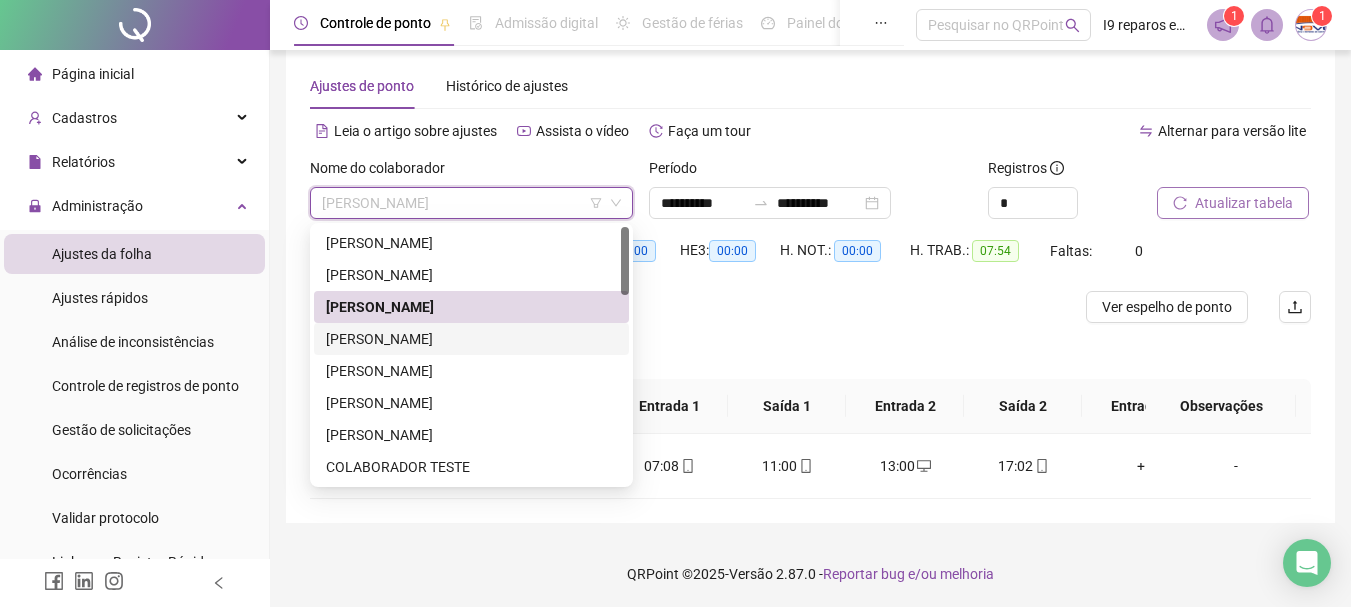 click on "[PERSON_NAME]" at bounding box center (471, 339) 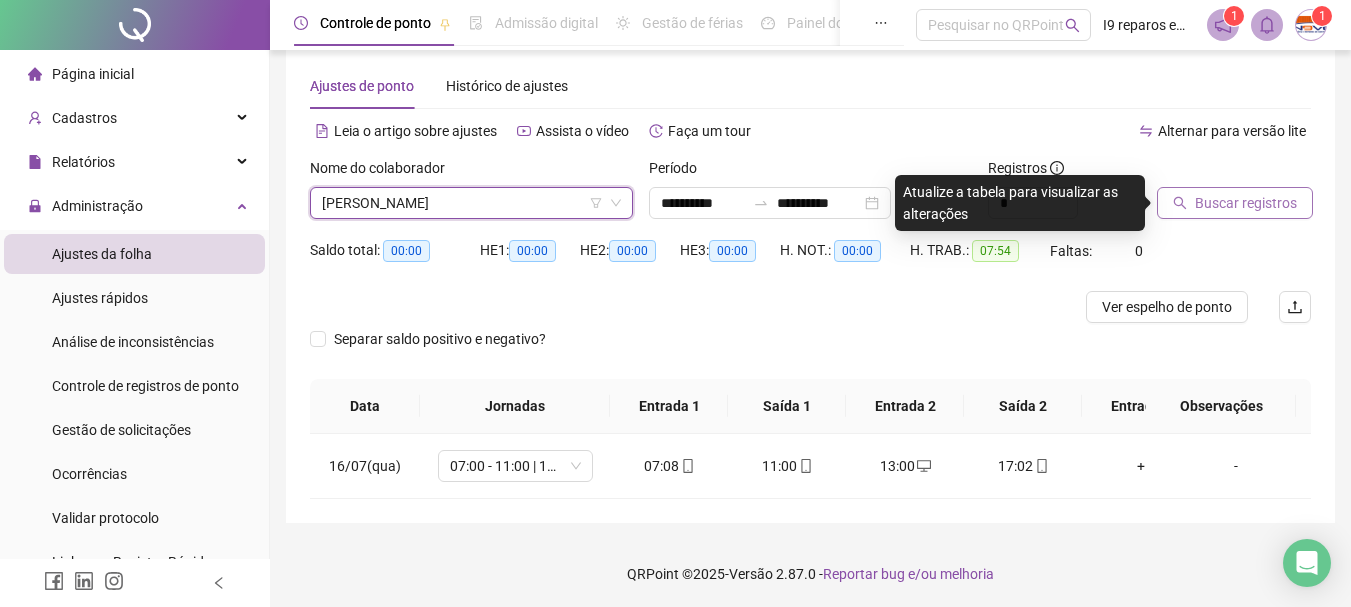 click on "Buscar registros" at bounding box center [1246, 203] 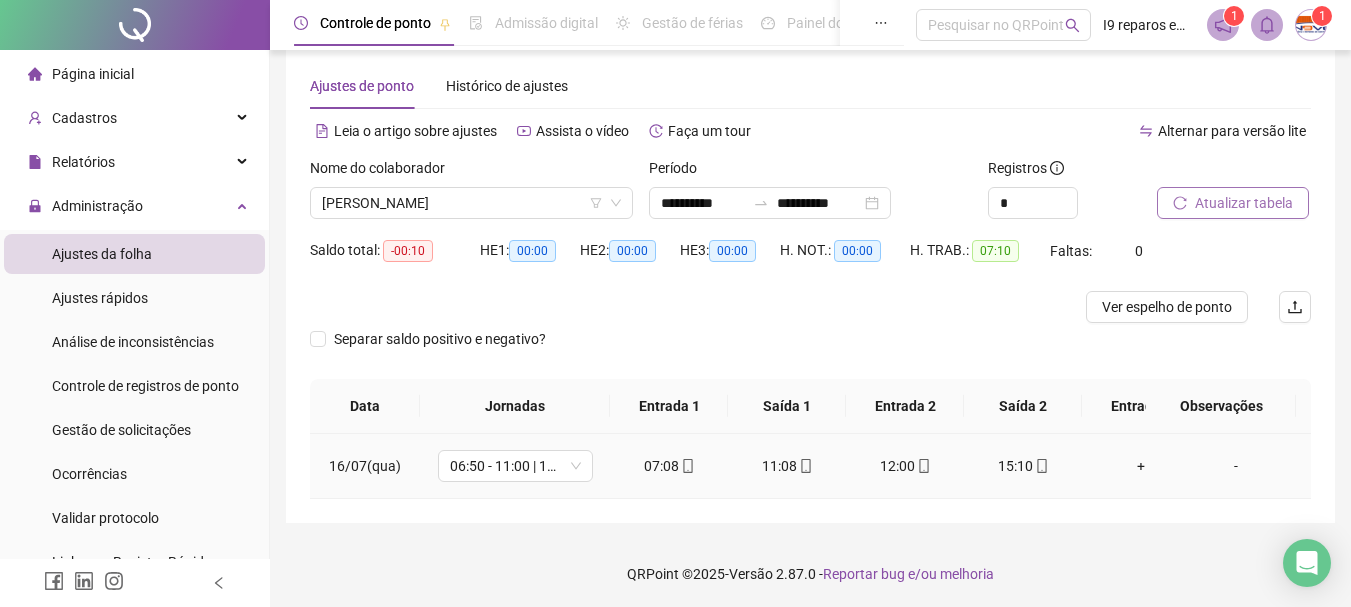 click on "-" at bounding box center [1236, 466] 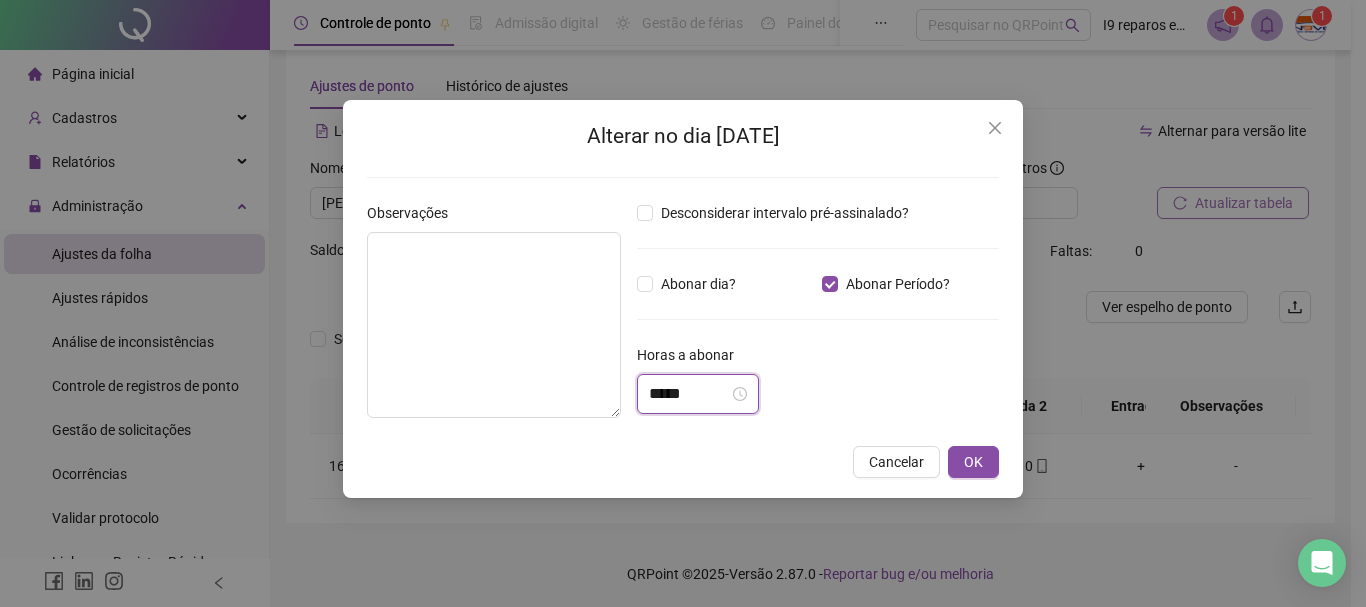 drag, startPoint x: 729, startPoint y: 391, endPoint x: 717, endPoint y: 342, distance: 50.447994 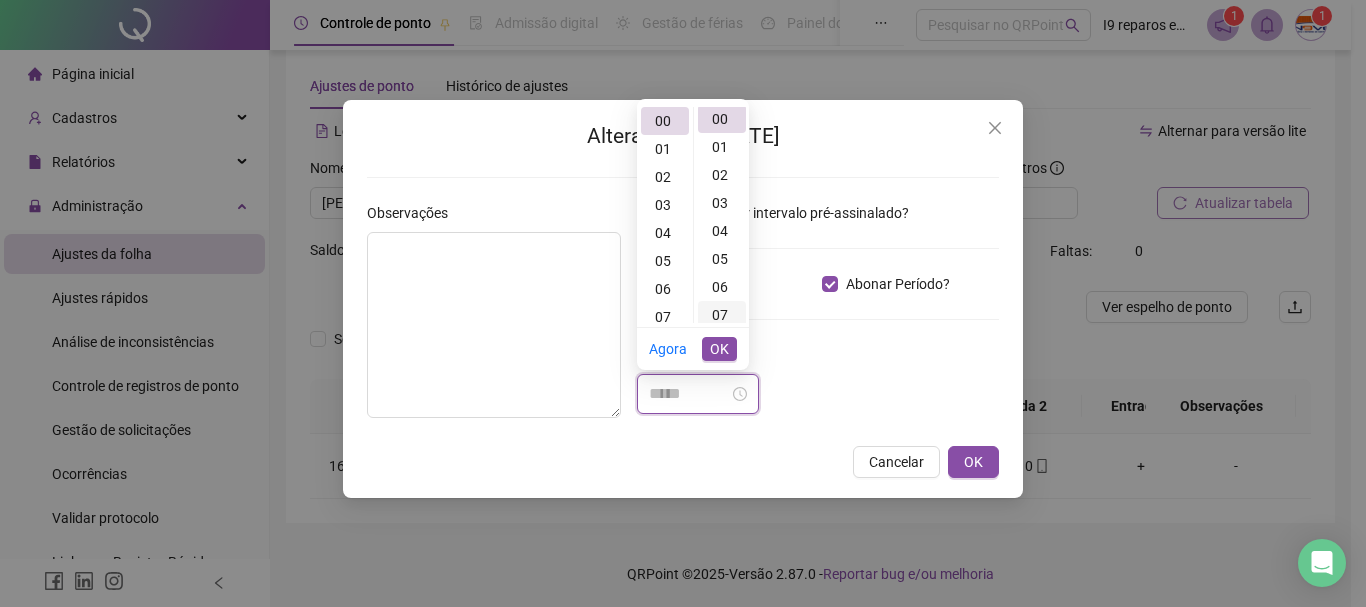 scroll, scrollTop: 0, scrollLeft: 0, axis: both 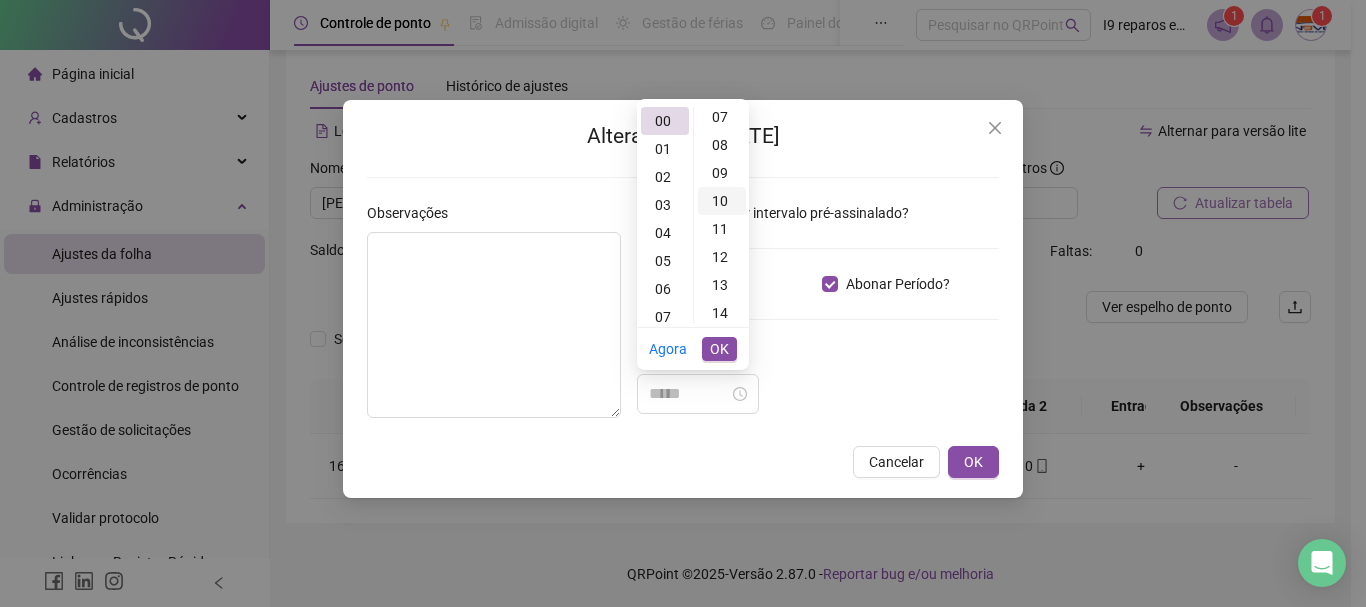 click on "10" at bounding box center (722, 201) 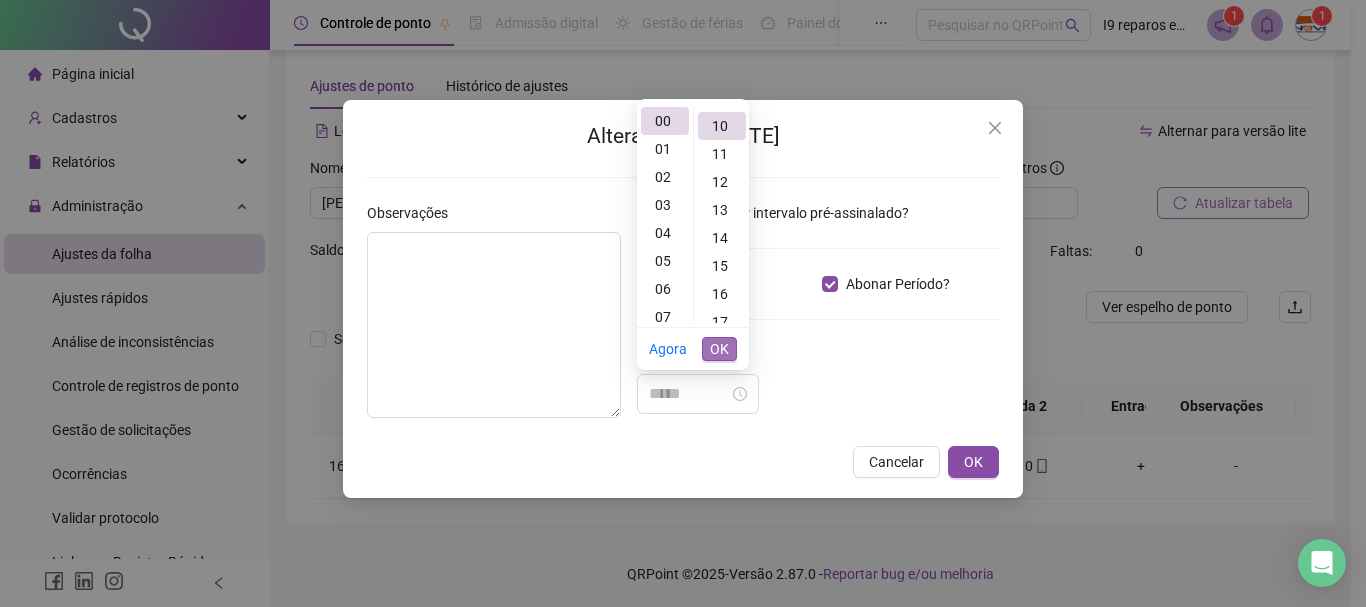 scroll, scrollTop: 280, scrollLeft: 0, axis: vertical 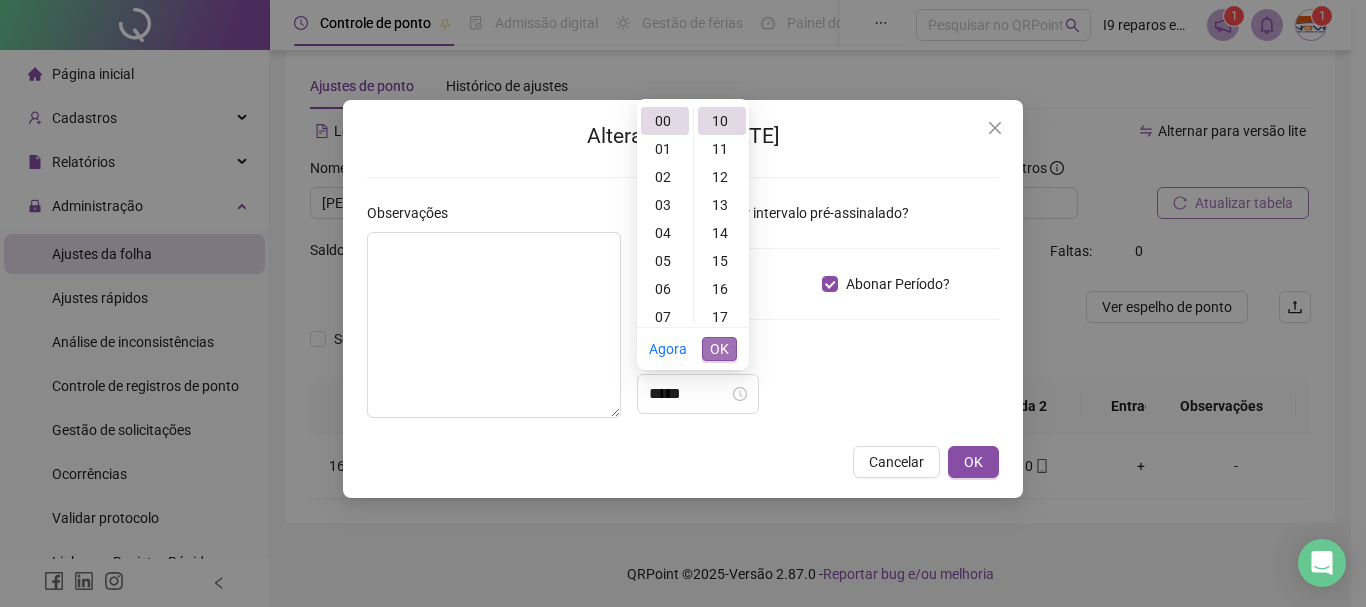 click on "OK" at bounding box center (719, 349) 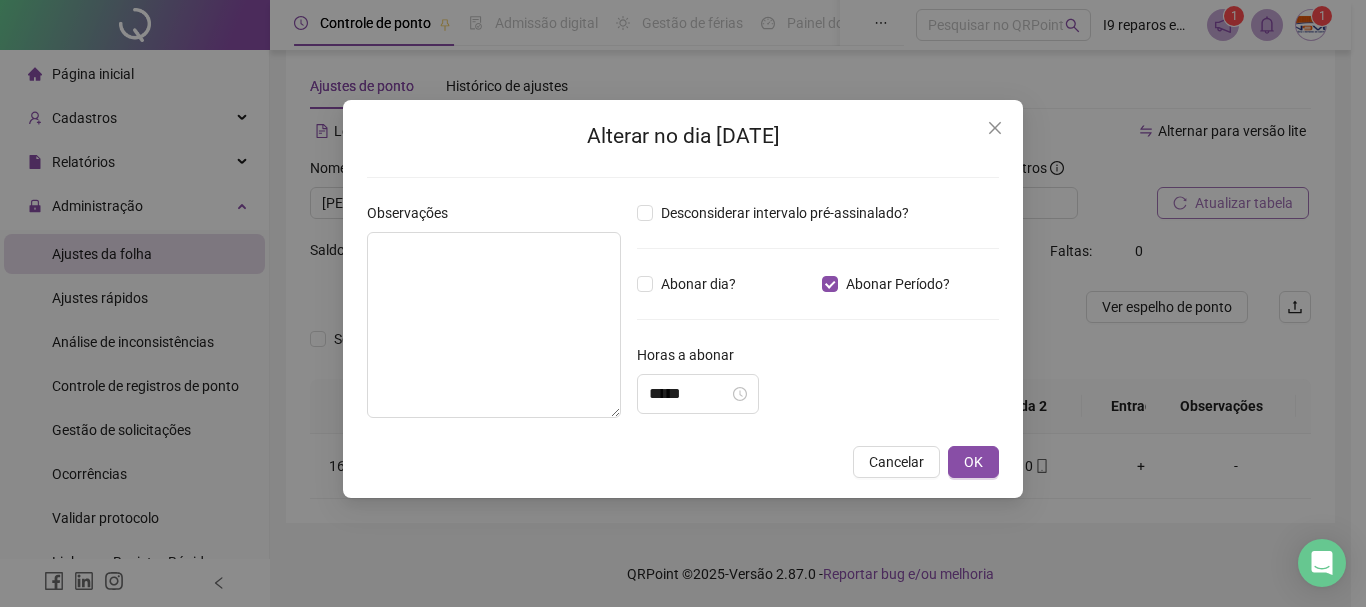 click on "Horas a abonar" at bounding box center (818, 359) 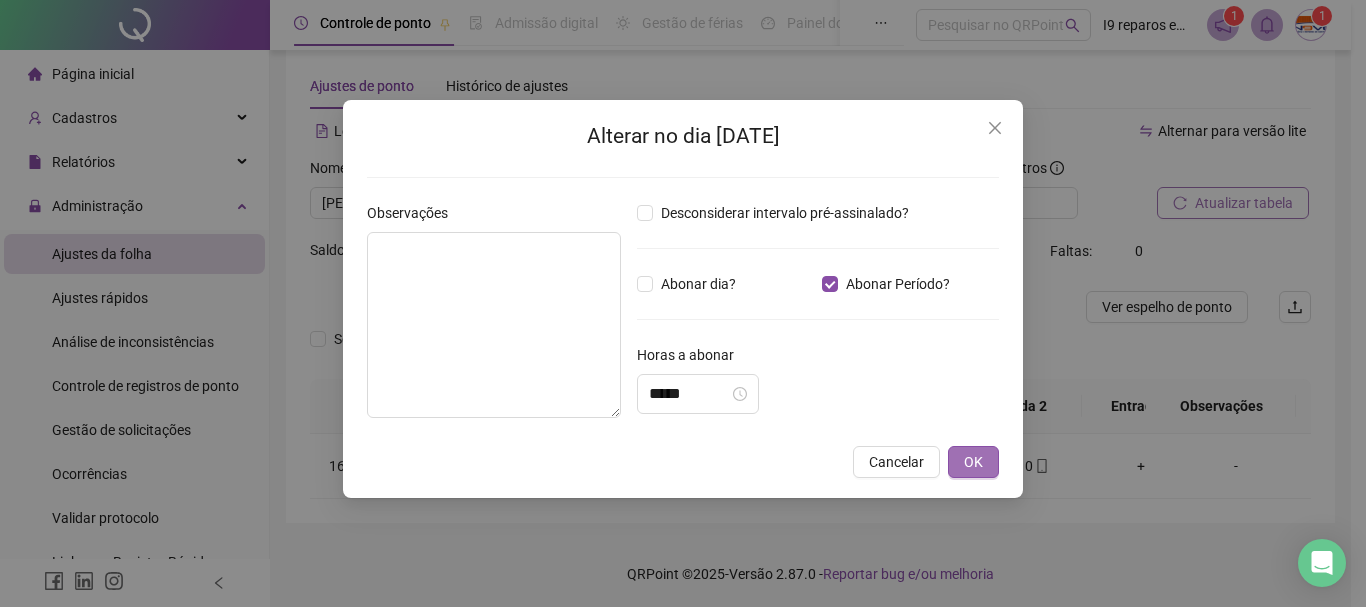 click on "OK" at bounding box center [973, 462] 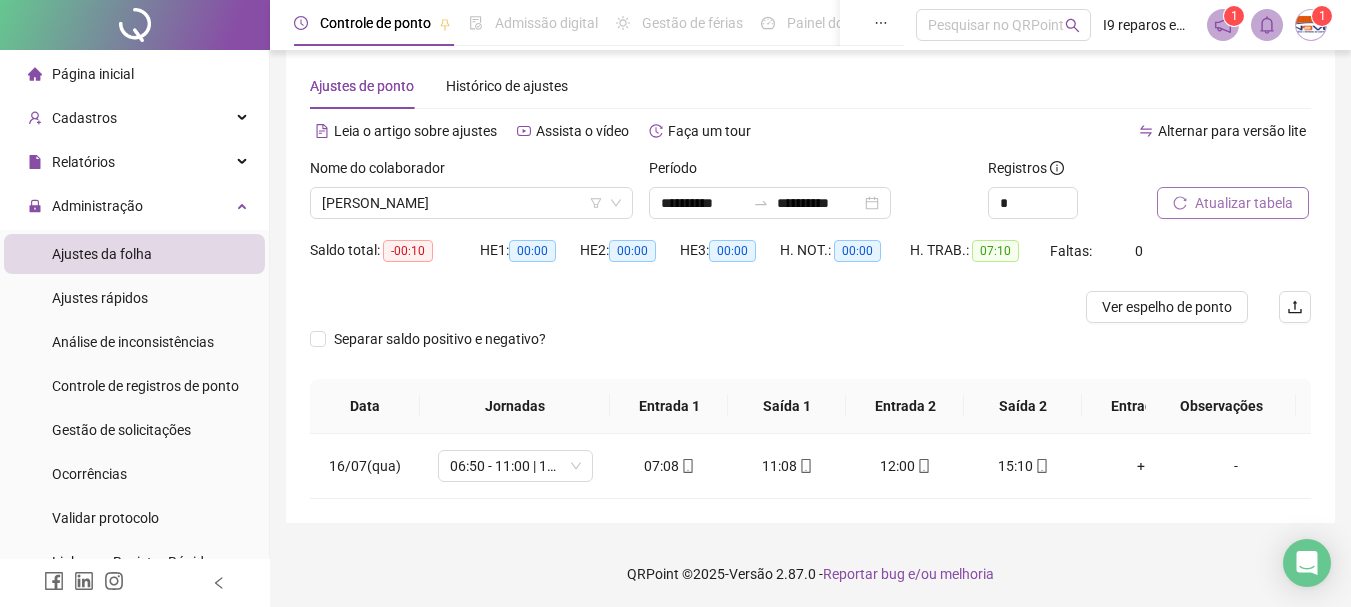 click on "Atualizar tabela" at bounding box center [1244, 203] 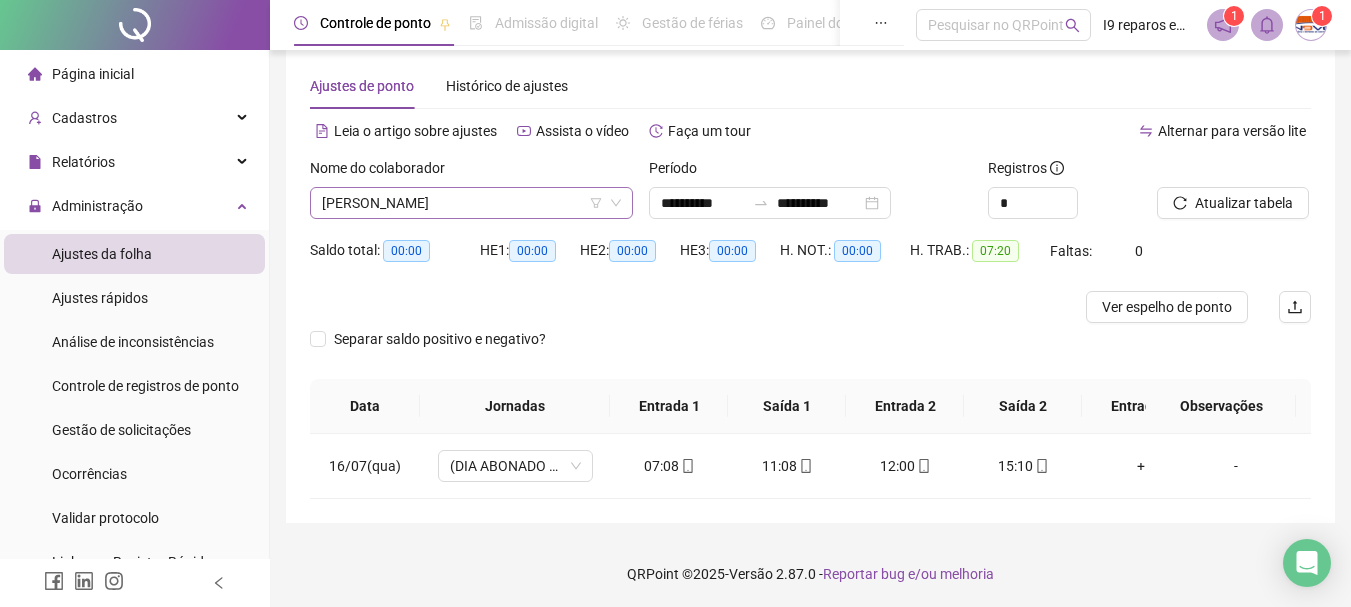 click on "[PERSON_NAME]" at bounding box center (471, 203) 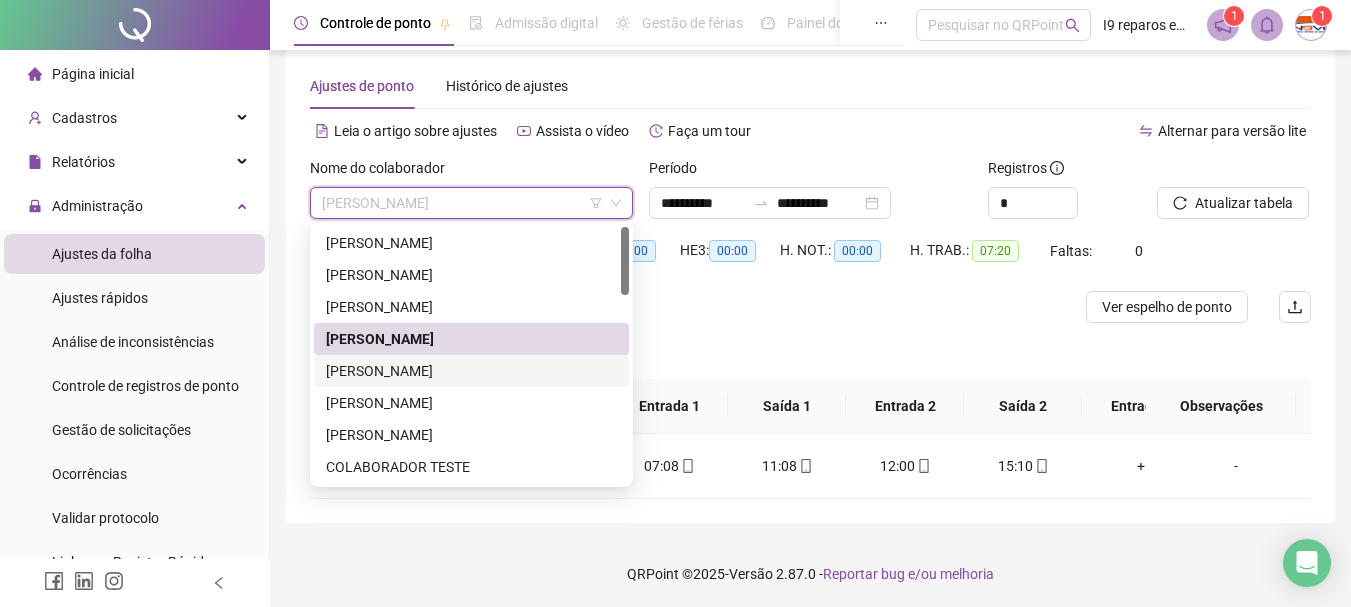 click on "[PERSON_NAME]" at bounding box center [471, 371] 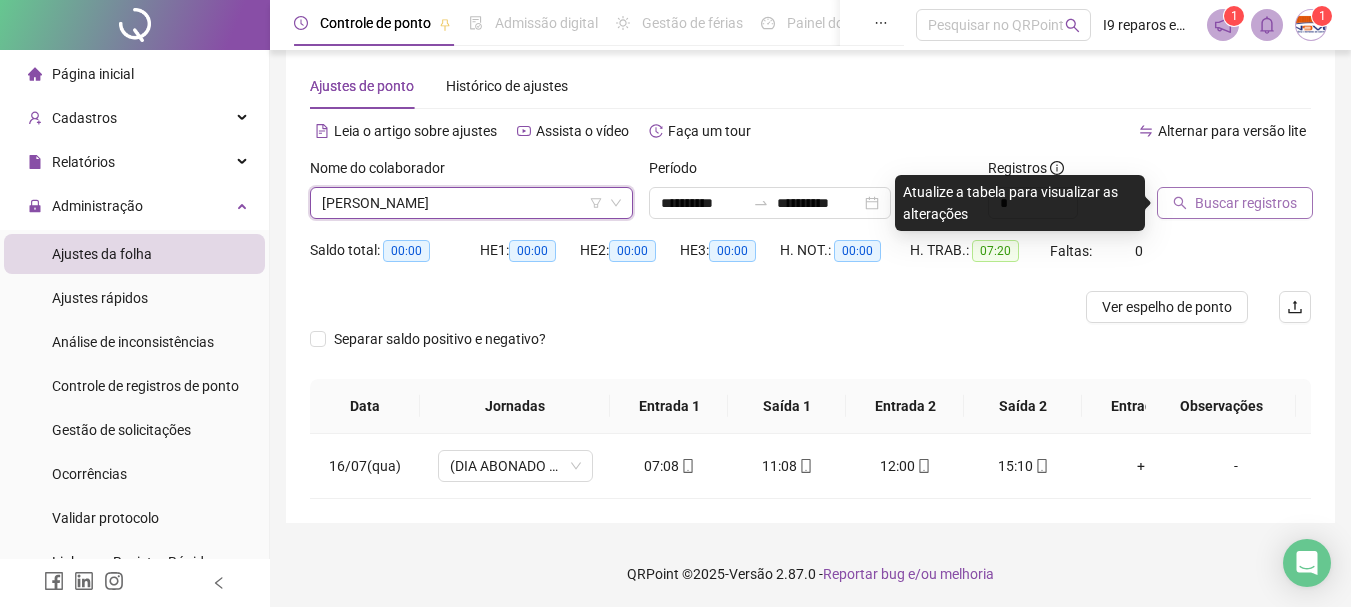 click on "Buscar registros" at bounding box center (1246, 203) 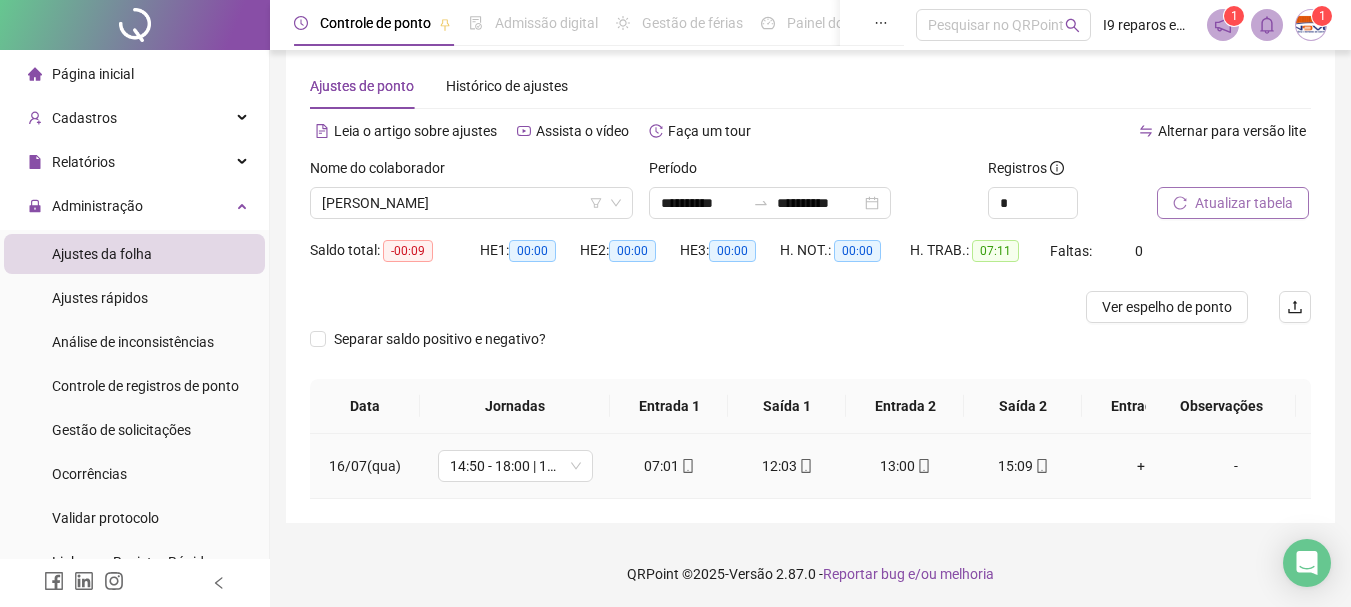 click on "-" at bounding box center (1236, 466) 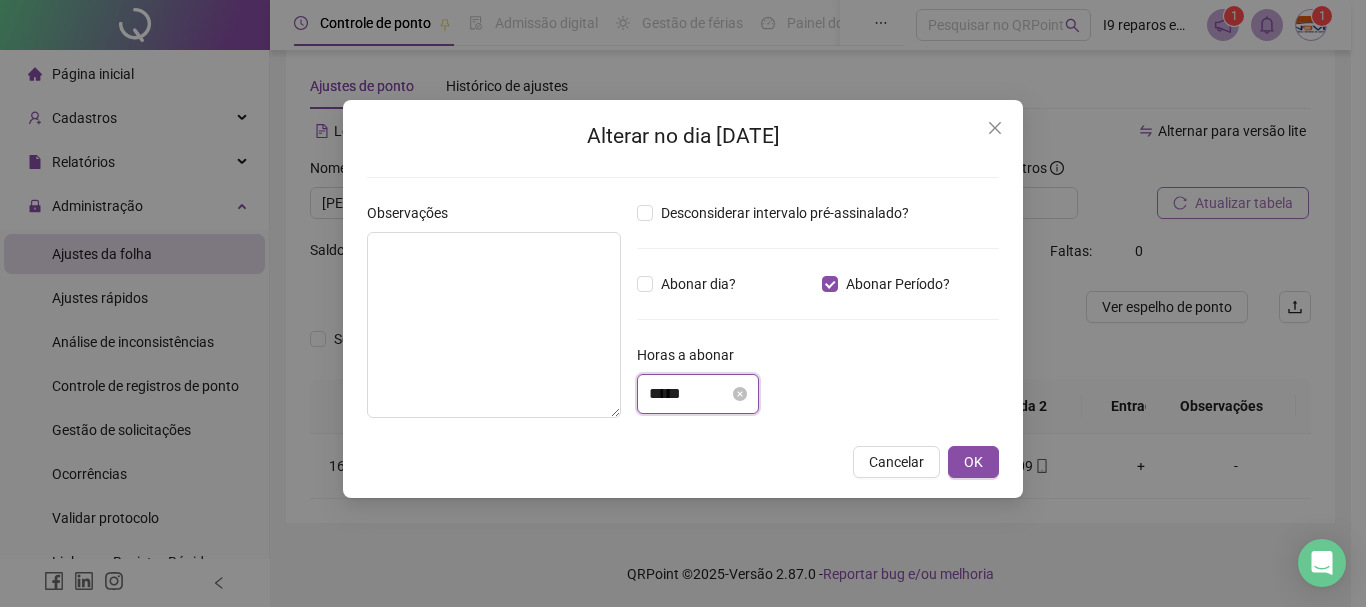 click on "*****" at bounding box center (689, 394) 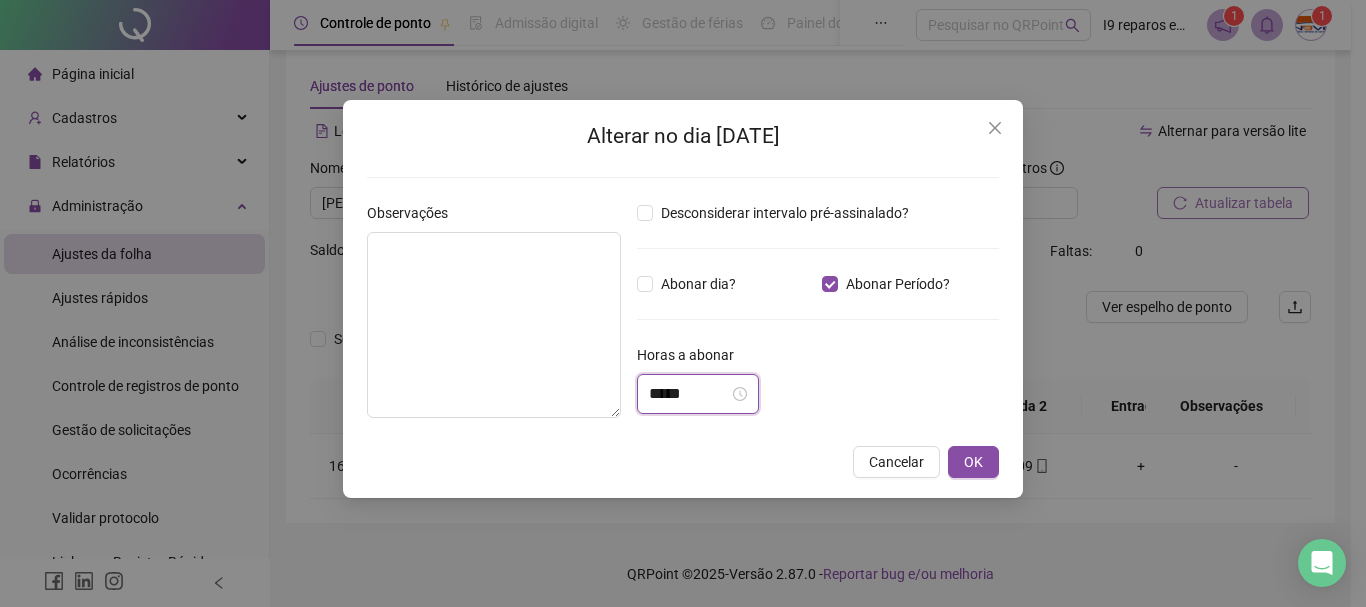 scroll, scrollTop: 0, scrollLeft: 0, axis: both 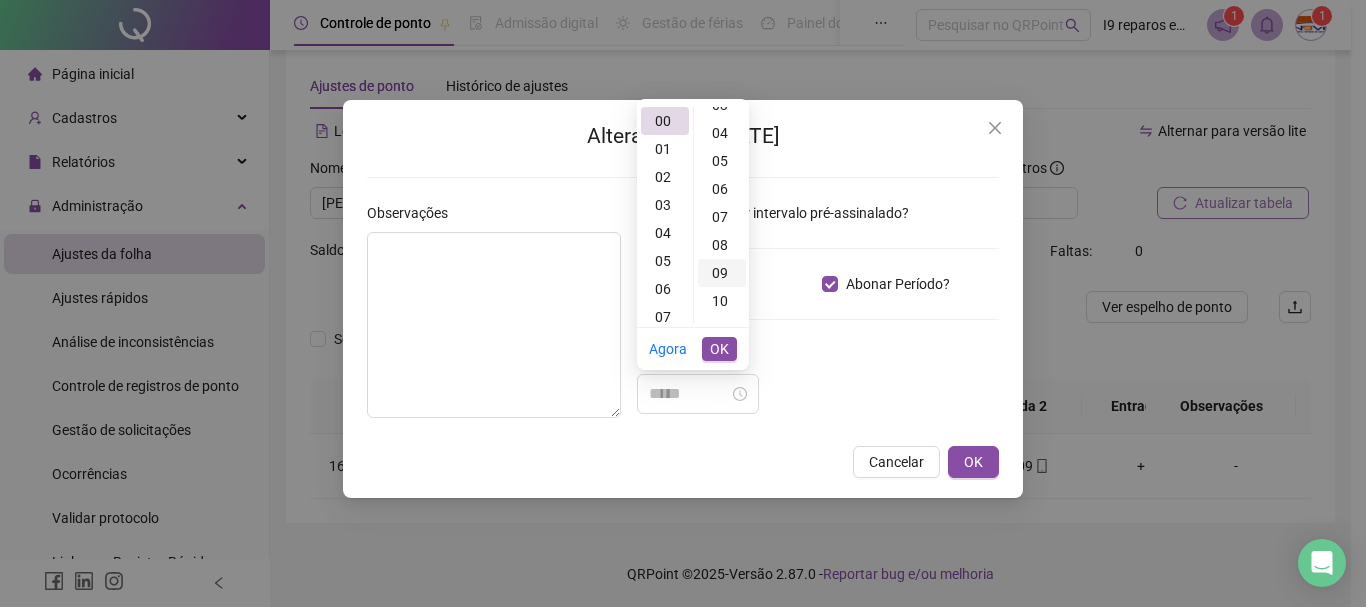 click on "09" at bounding box center (722, 273) 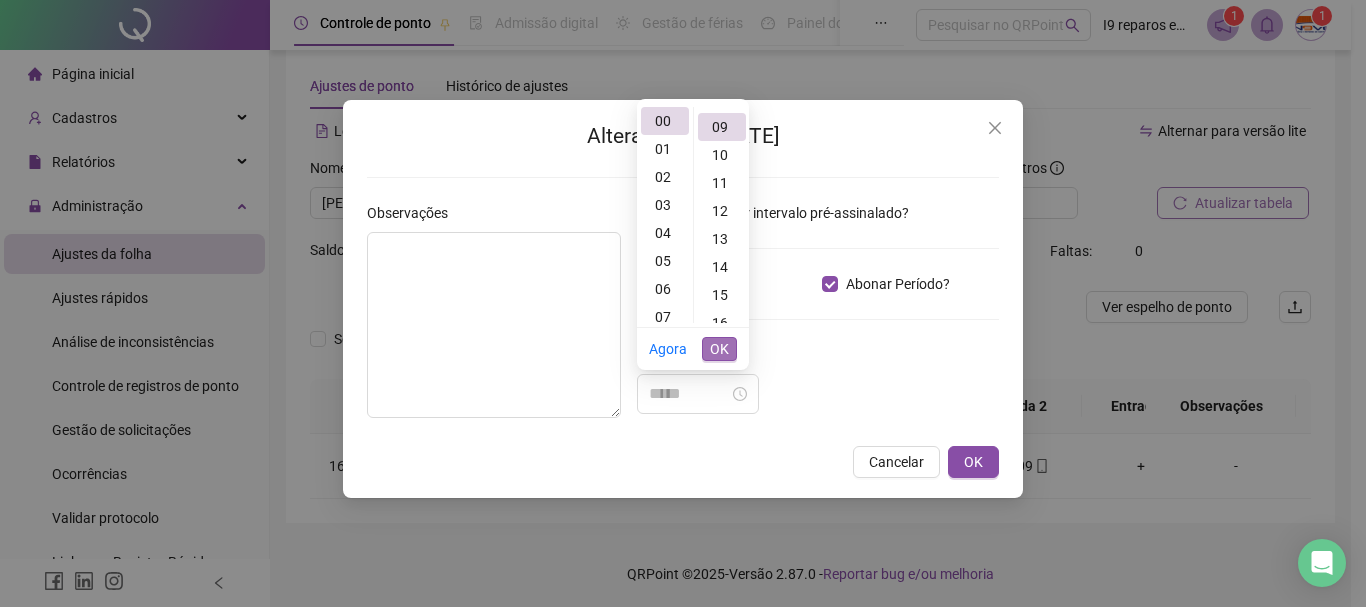 type on "*****" 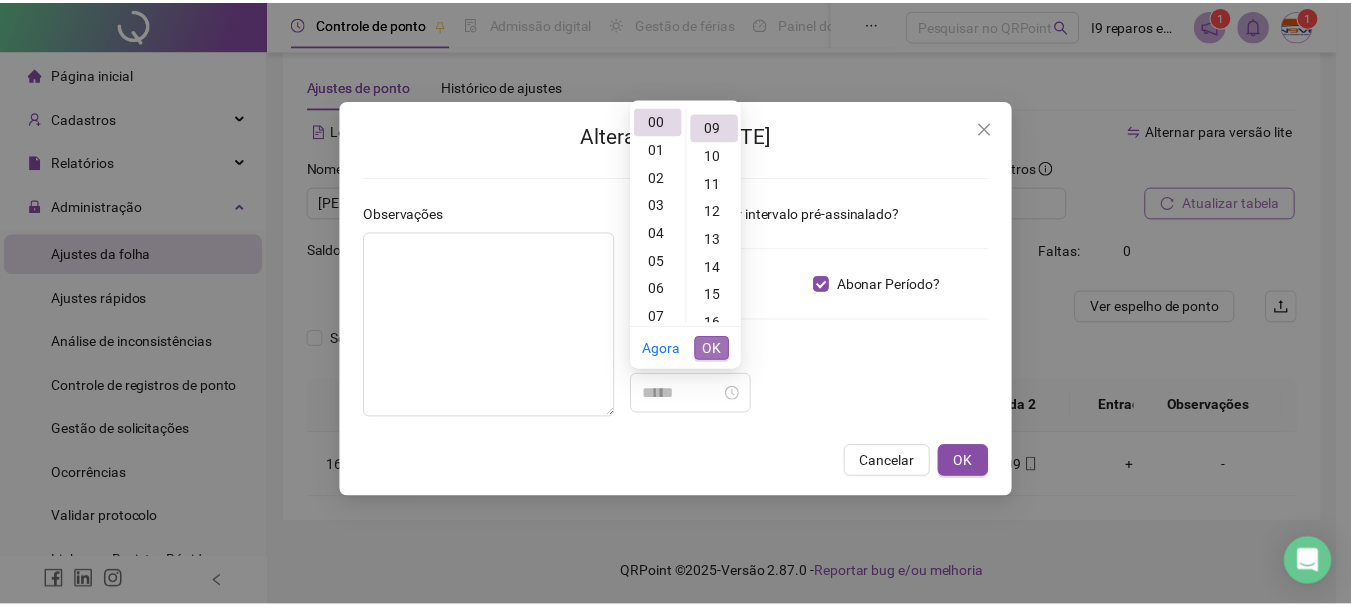 scroll, scrollTop: 252, scrollLeft: 0, axis: vertical 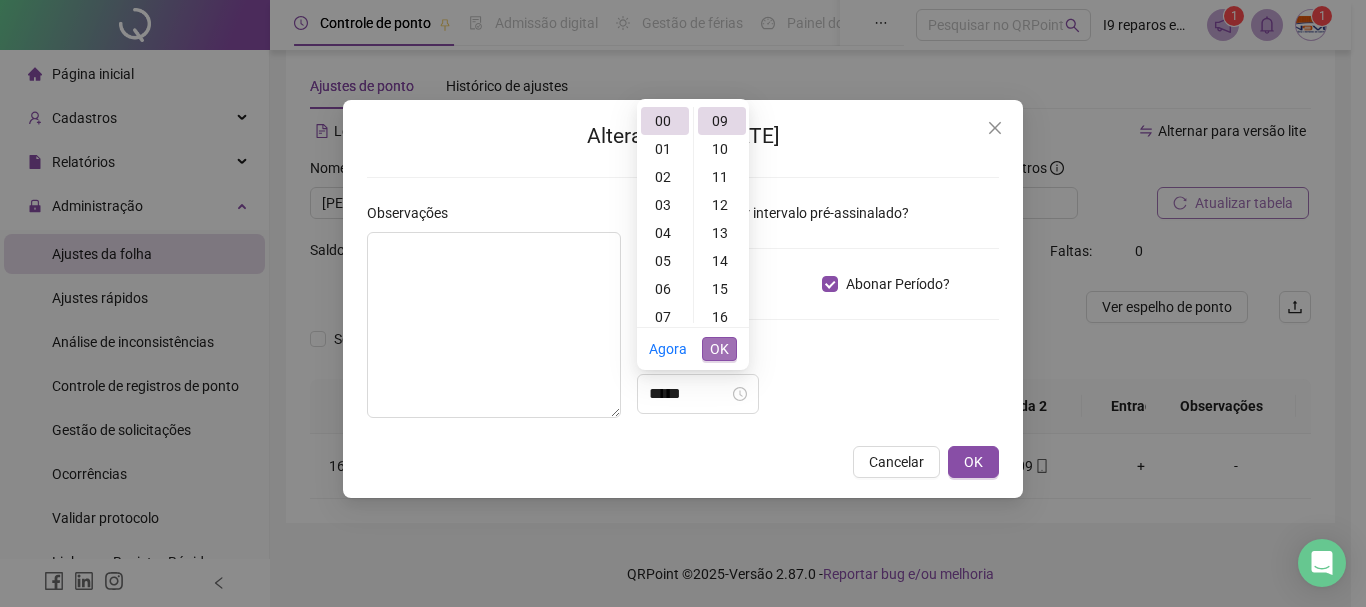 click on "OK" at bounding box center (719, 349) 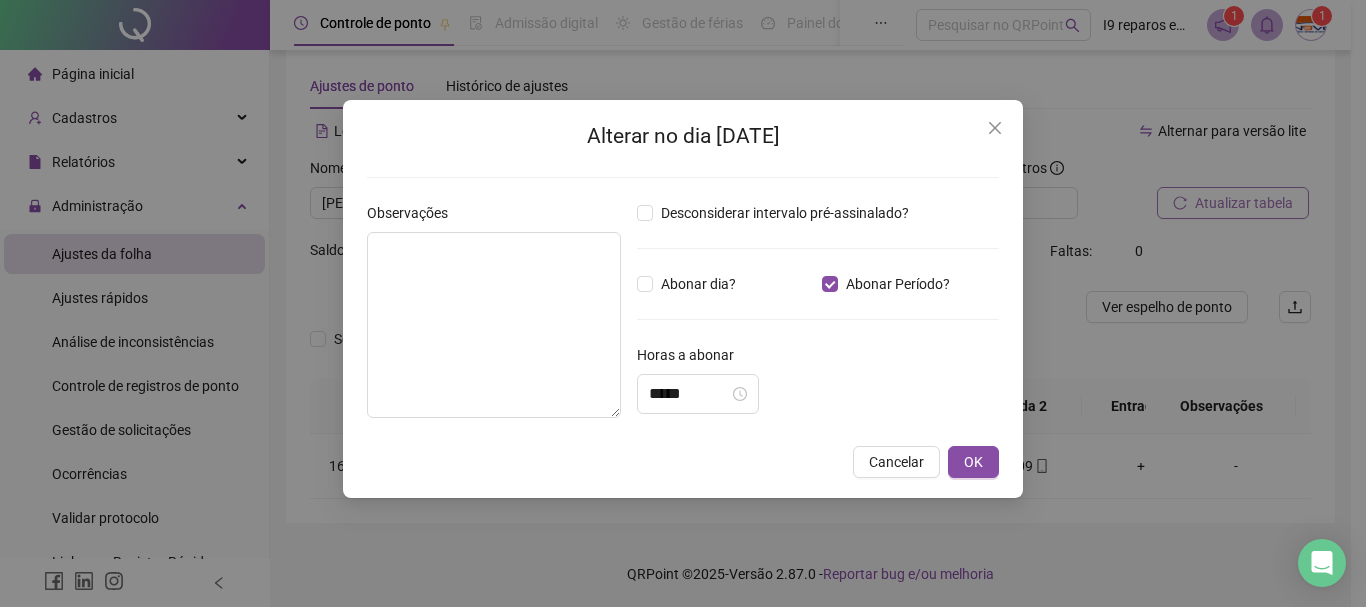 drag, startPoint x: 834, startPoint y: 368, endPoint x: 877, endPoint y: 394, distance: 50.24938 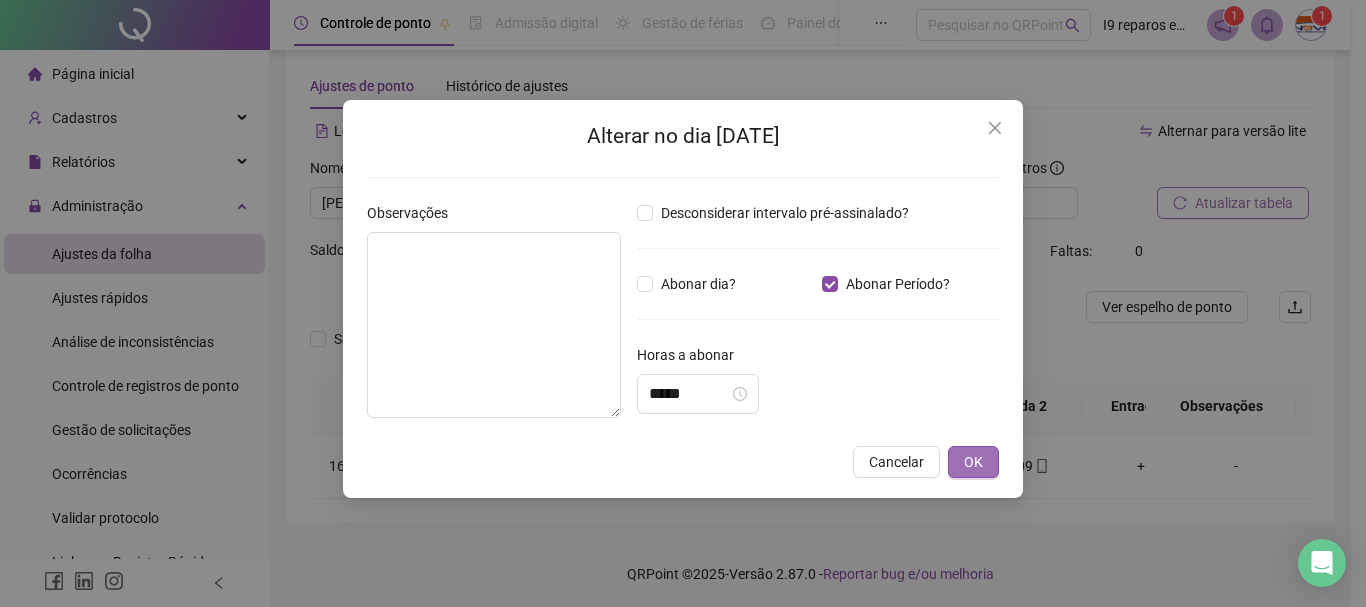 click on "OK" at bounding box center (973, 462) 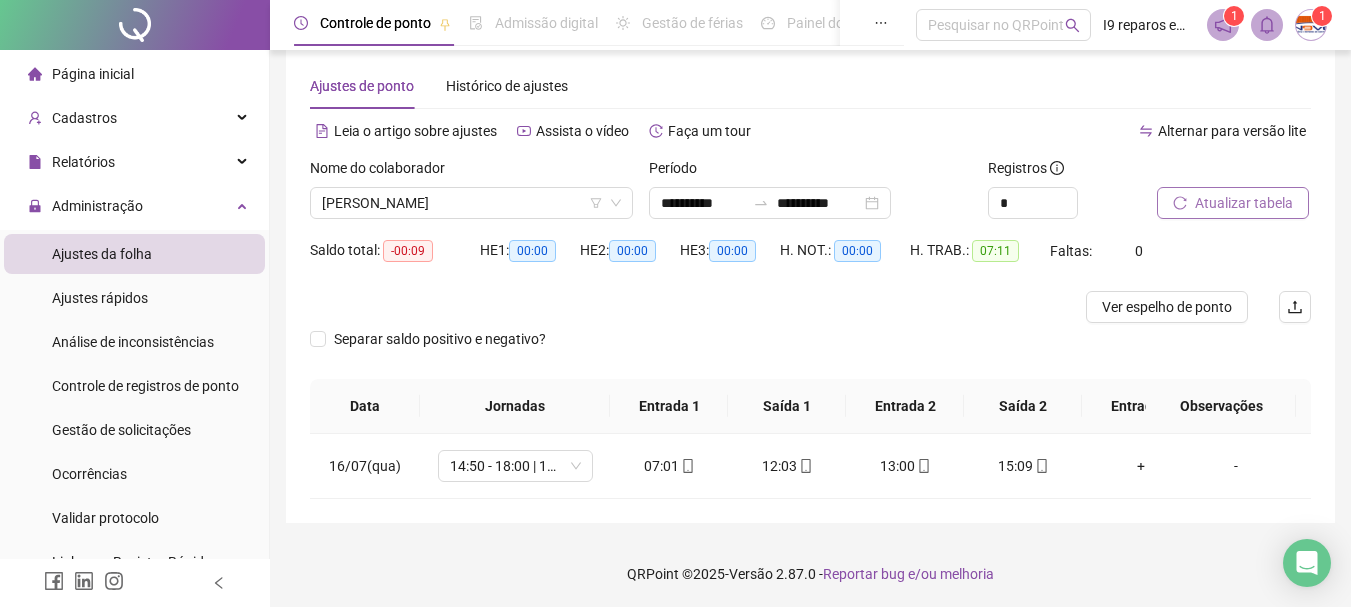 click on "Atualizar tabela" at bounding box center [1244, 203] 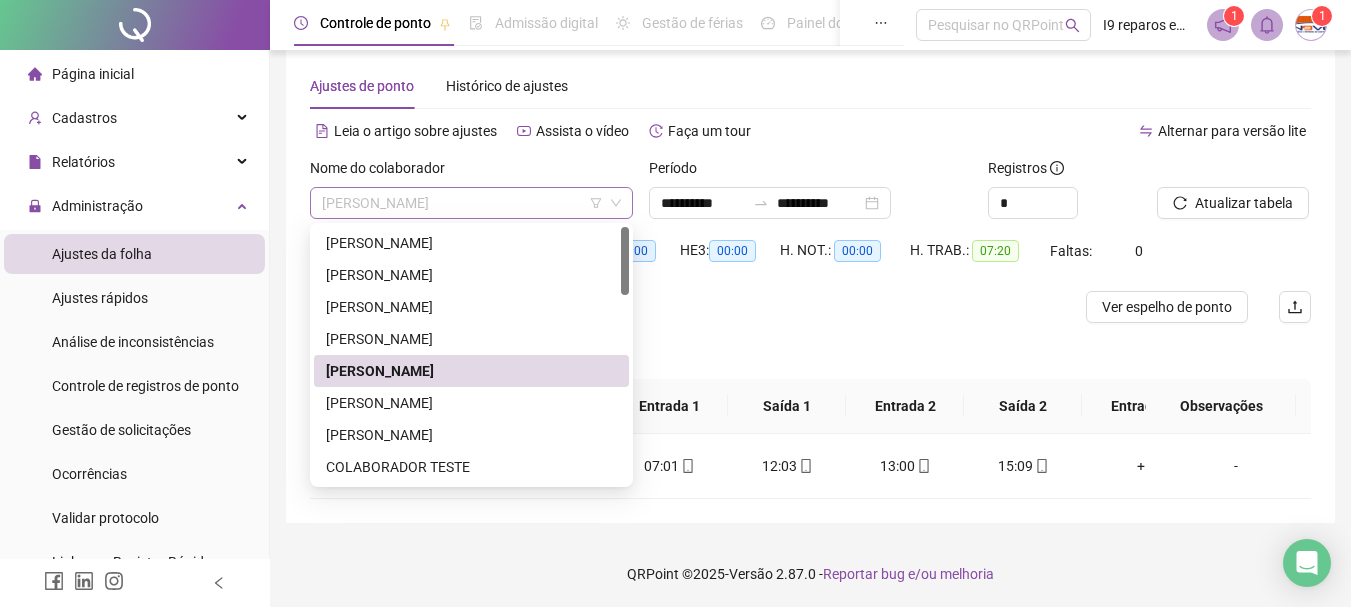 click on "[PERSON_NAME]" at bounding box center (471, 203) 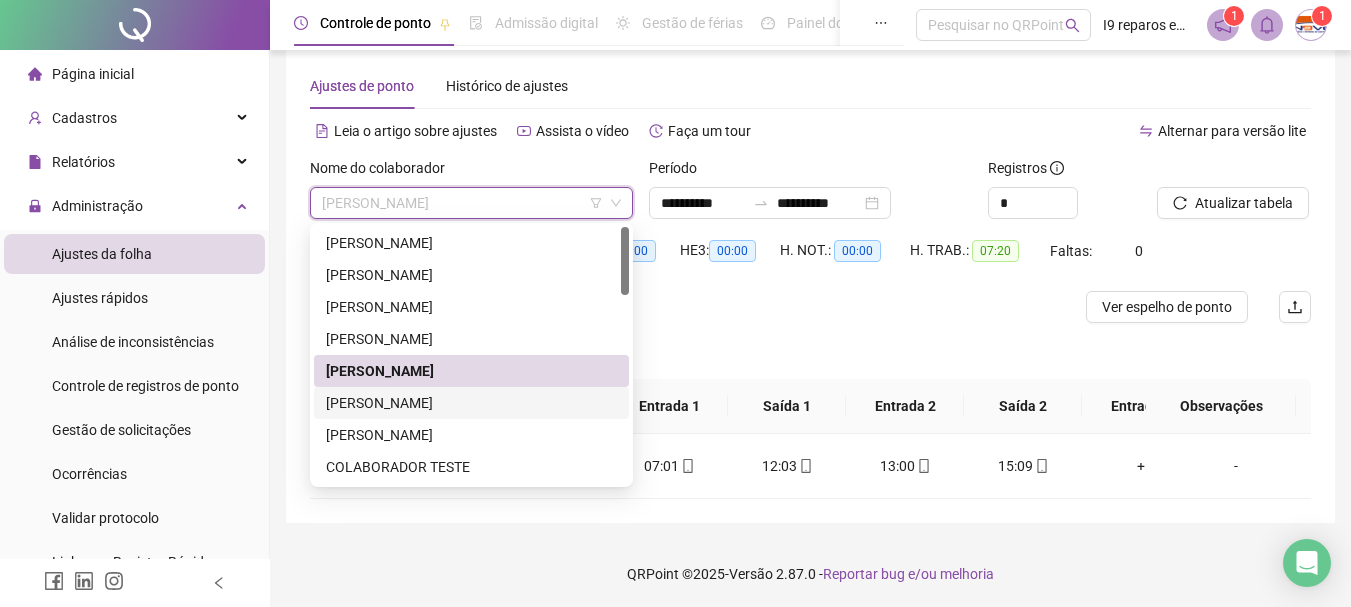 click on "[PERSON_NAME]" at bounding box center (471, 403) 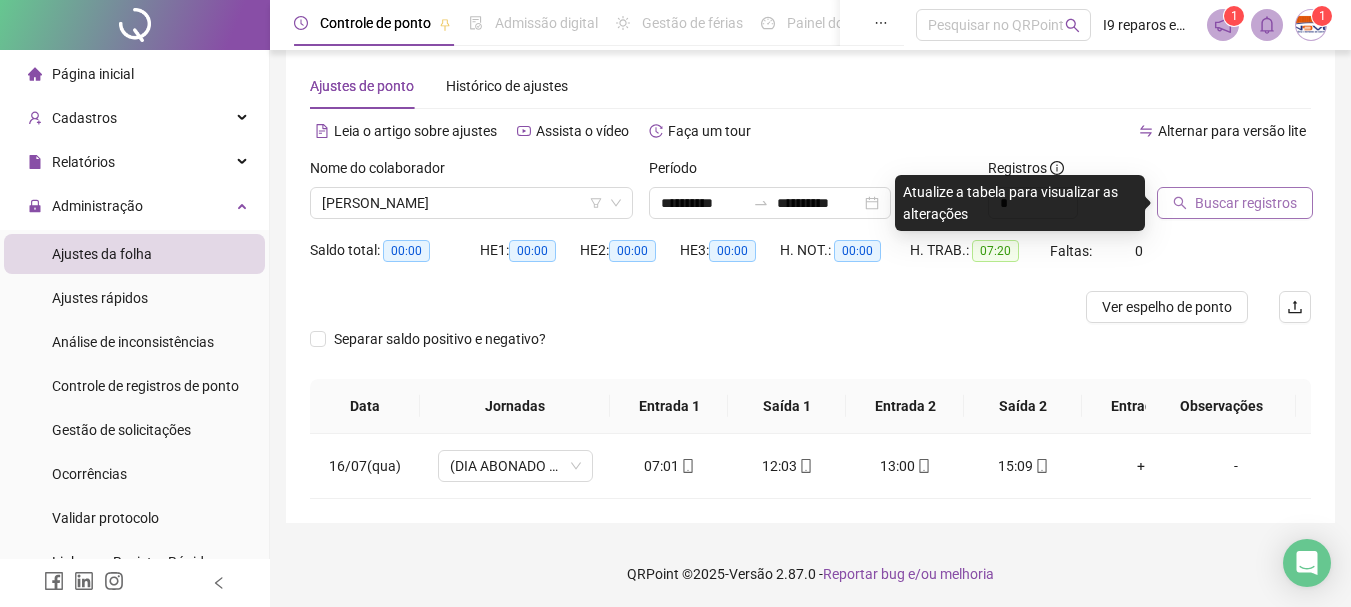 click on "Buscar registros" at bounding box center [1246, 203] 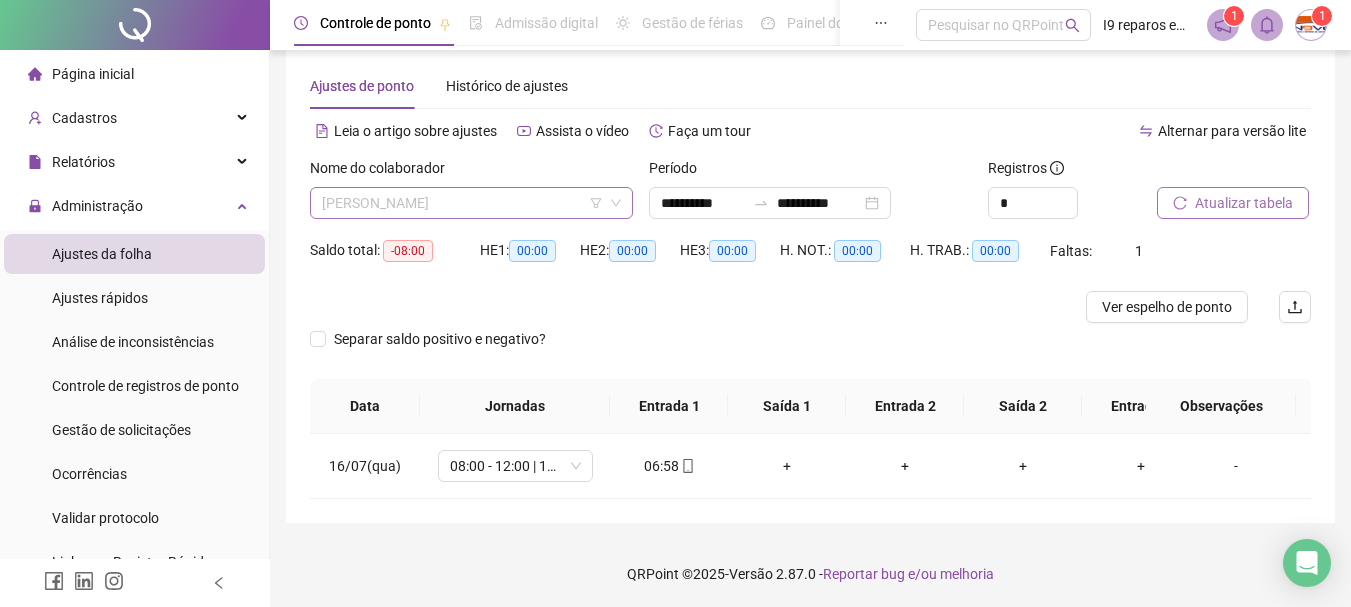 click on "[PERSON_NAME]" at bounding box center (471, 203) 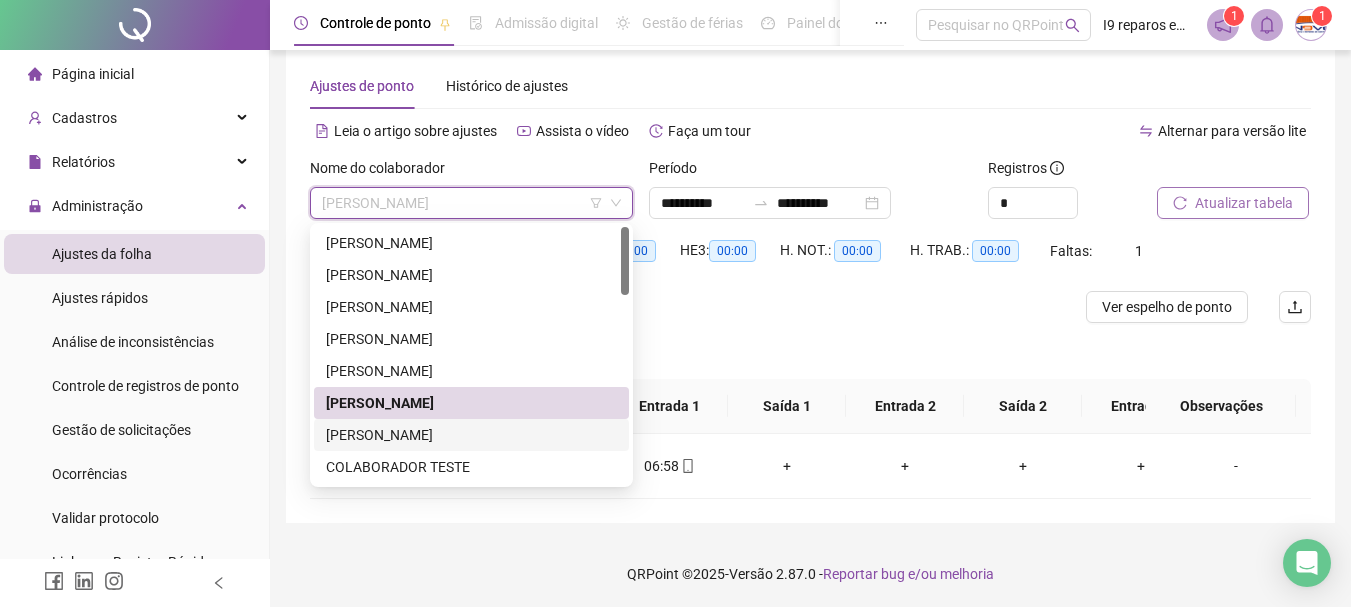 click on "[PERSON_NAME]" at bounding box center [471, 435] 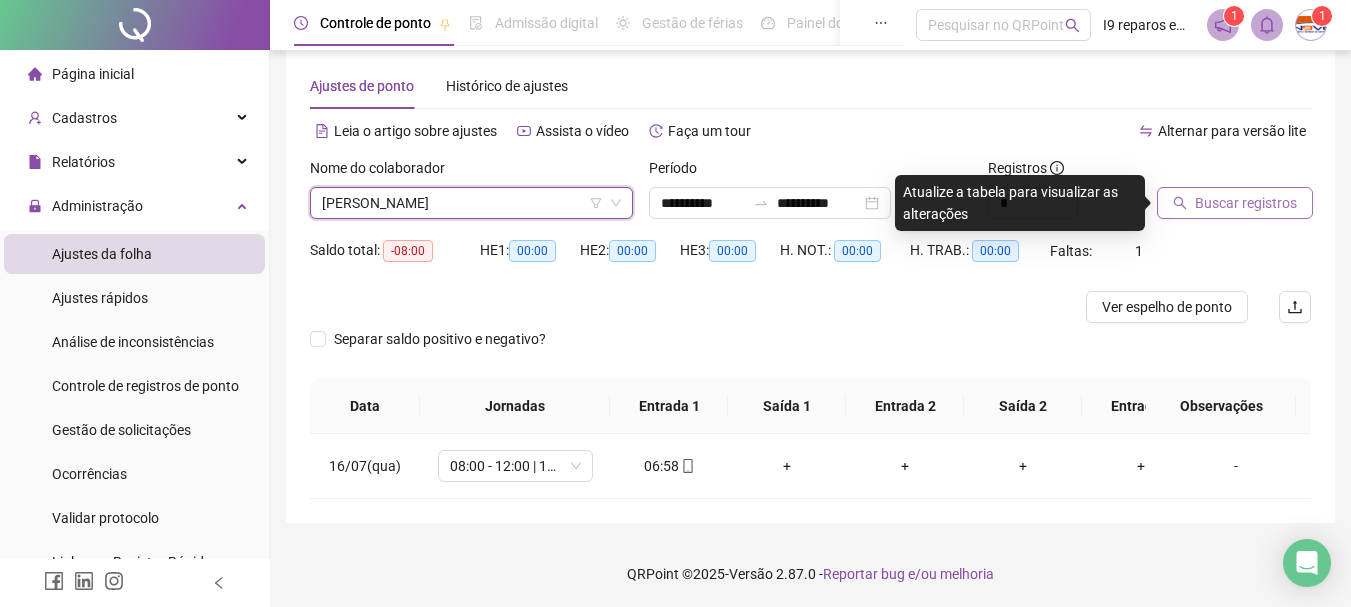 click on "Buscar registros" at bounding box center (1246, 203) 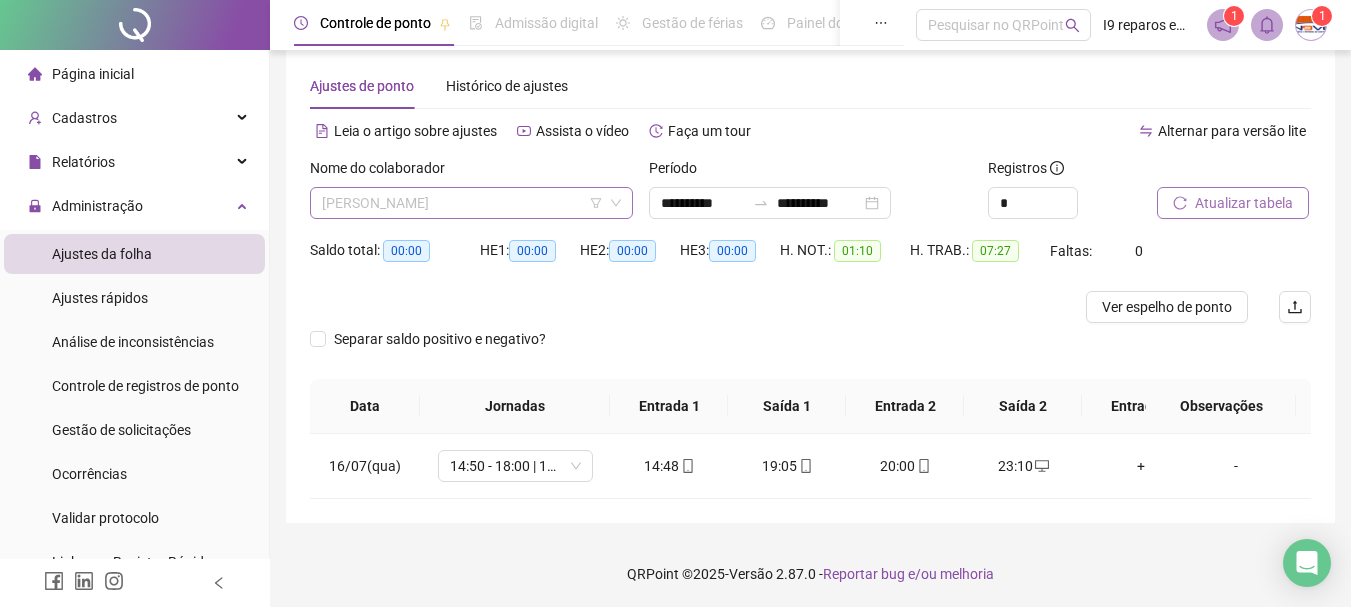 click on "[PERSON_NAME]" at bounding box center (471, 203) 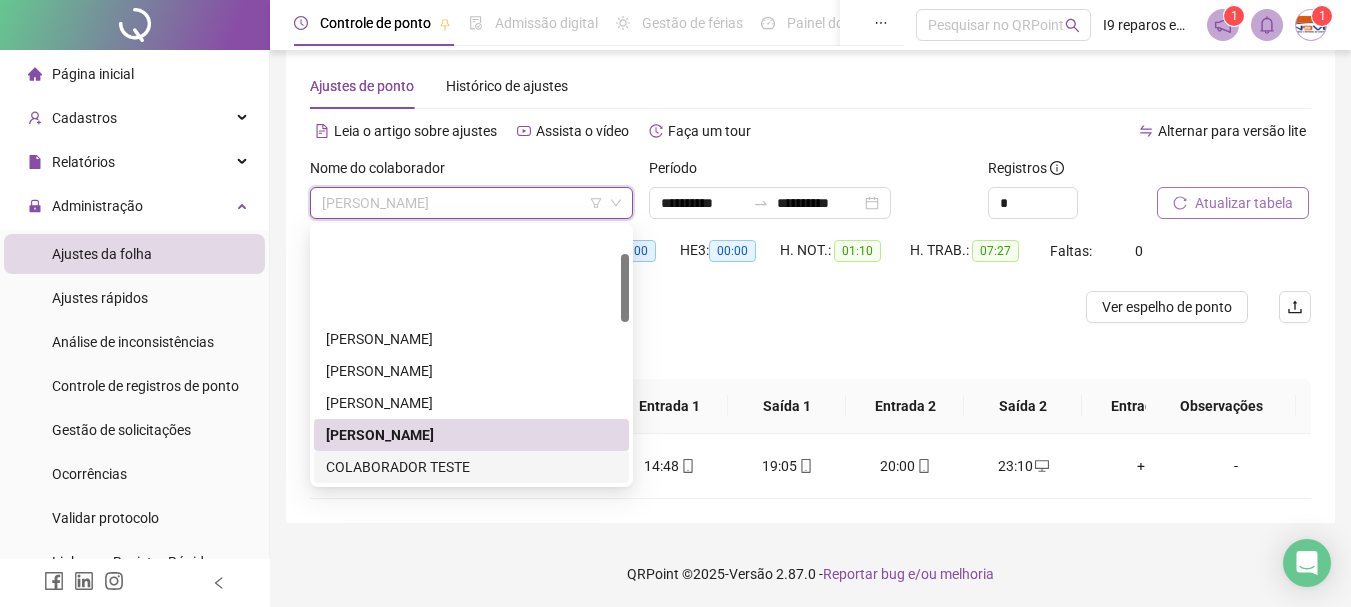scroll, scrollTop: 100, scrollLeft: 0, axis: vertical 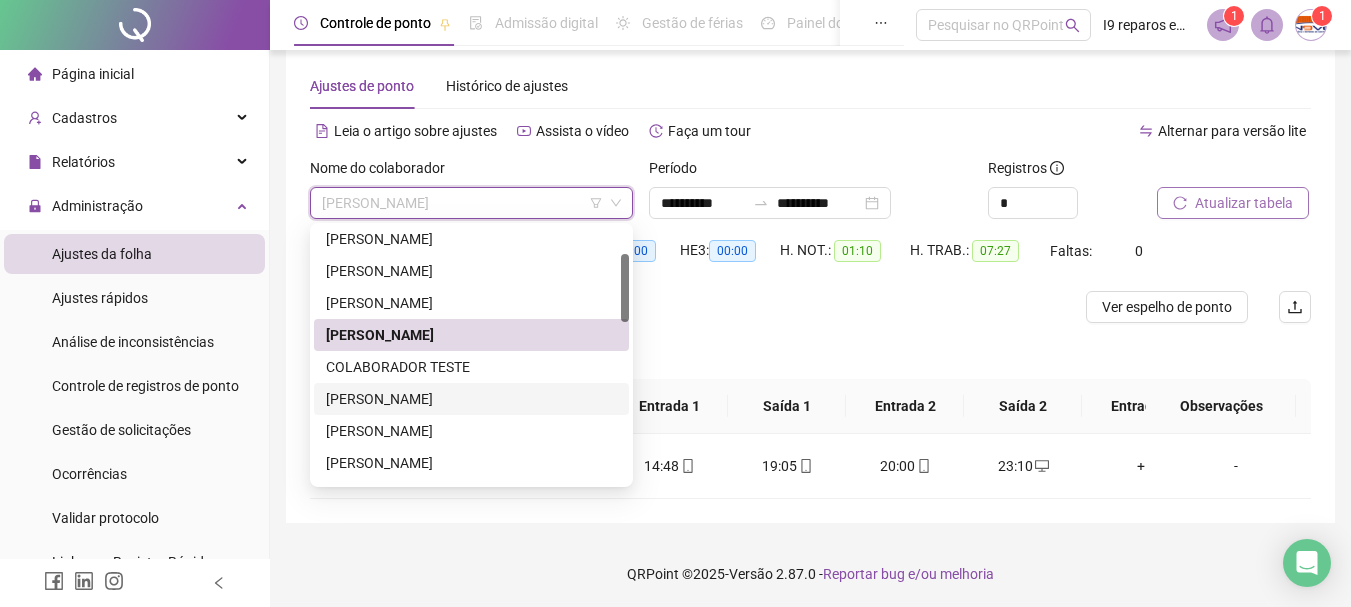 click on "[PERSON_NAME]" at bounding box center [471, 399] 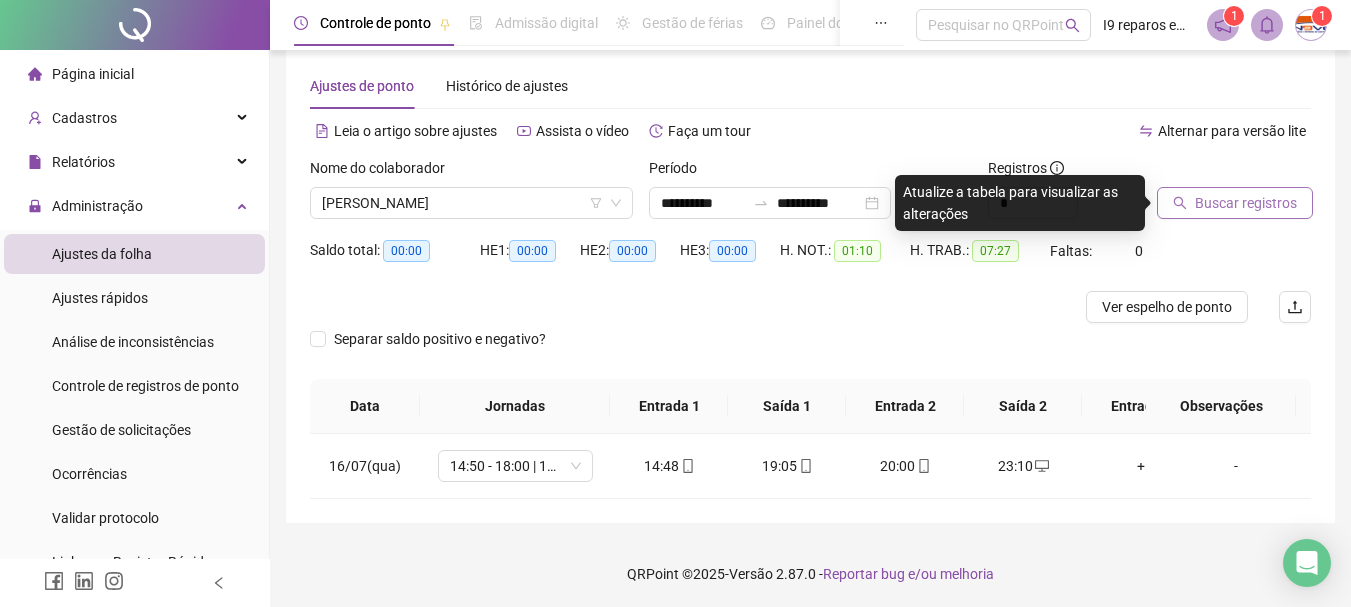 click on "Buscar registros" at bounding box center [1246, 203] 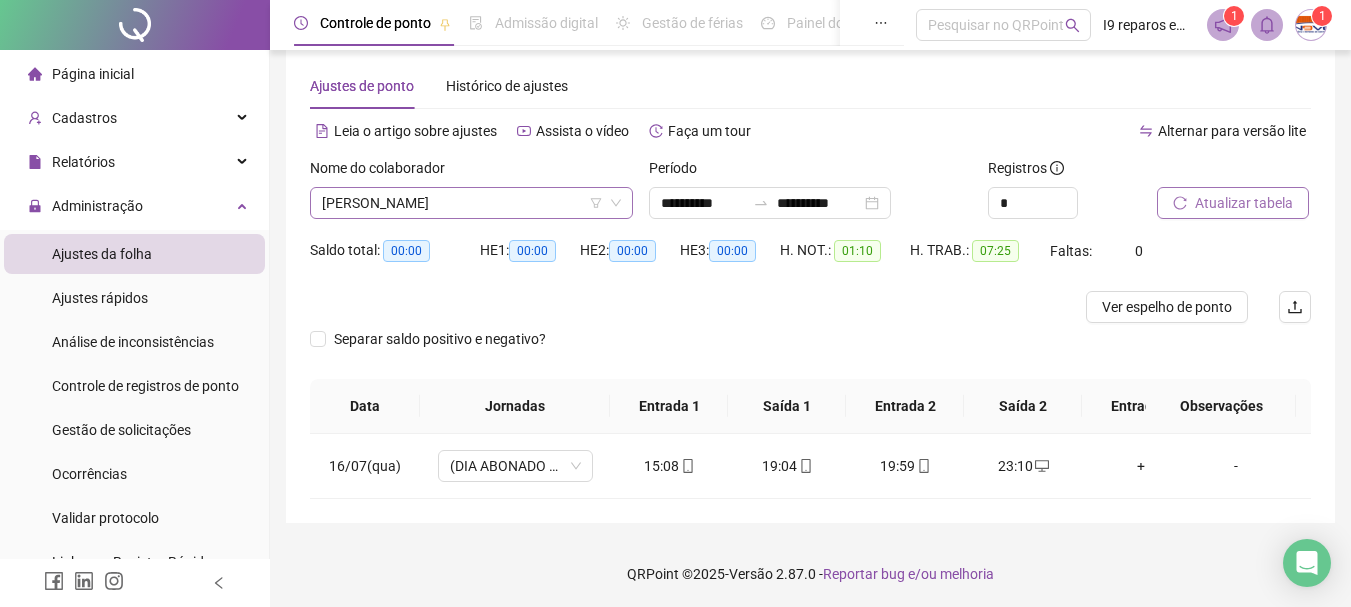 click on "[PERSON_NAME]" at bounding box center (471, 203) 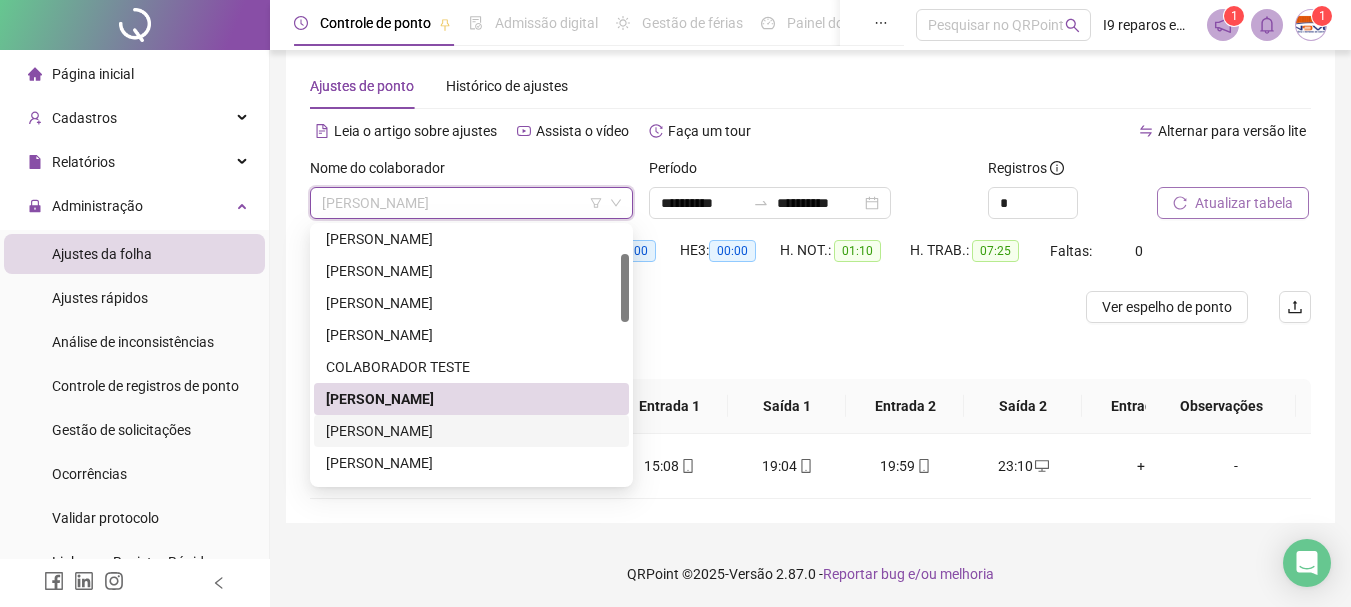 click on "[PERSON_NAME]" at bounding box center [471, 431] 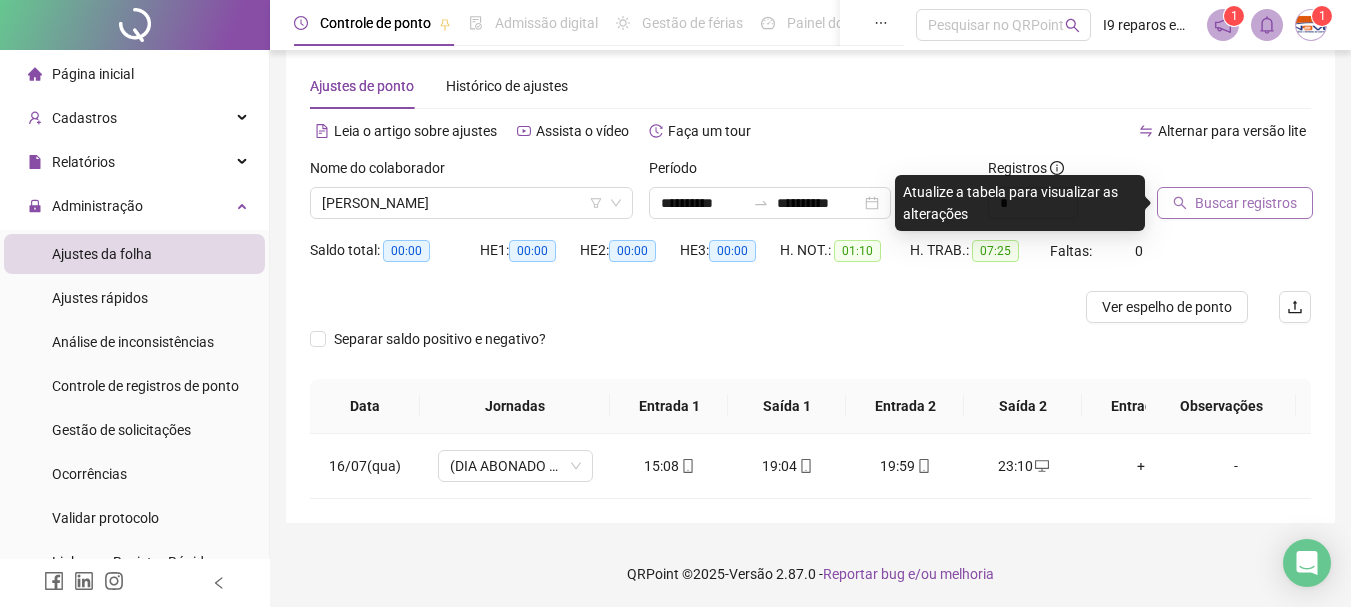 click on "Buscar registros" at bounding box center [1246, 203] 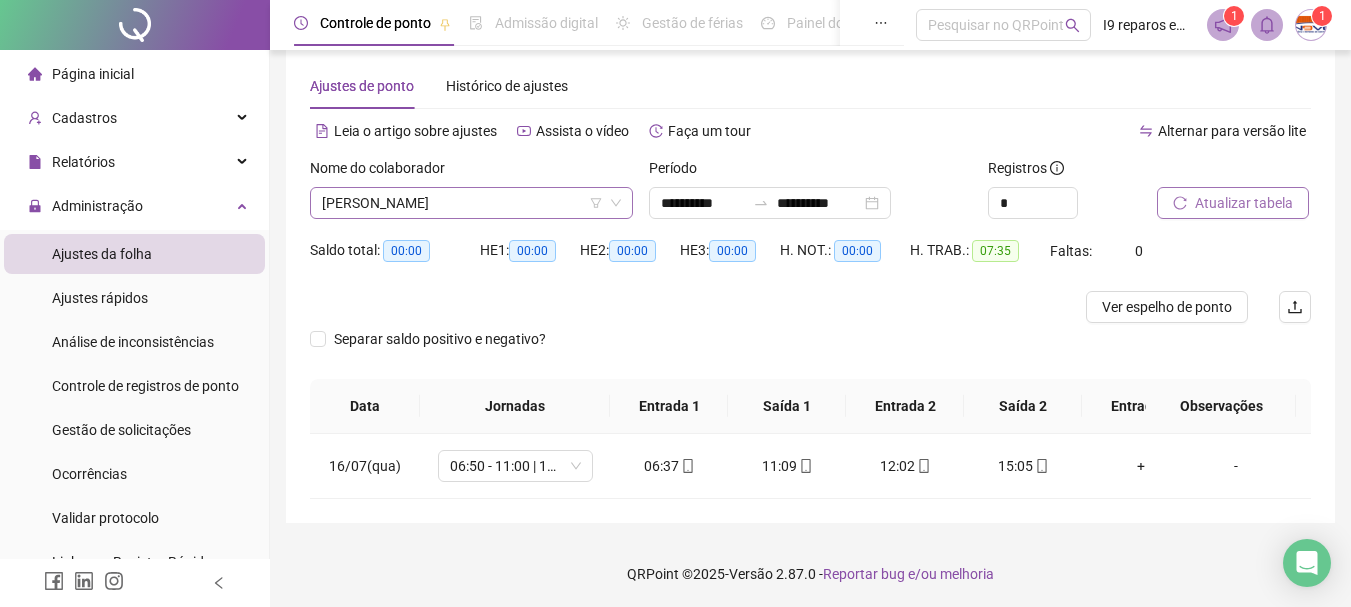 click on "[PERSON_NAME]" at bounding box center [471, 203] 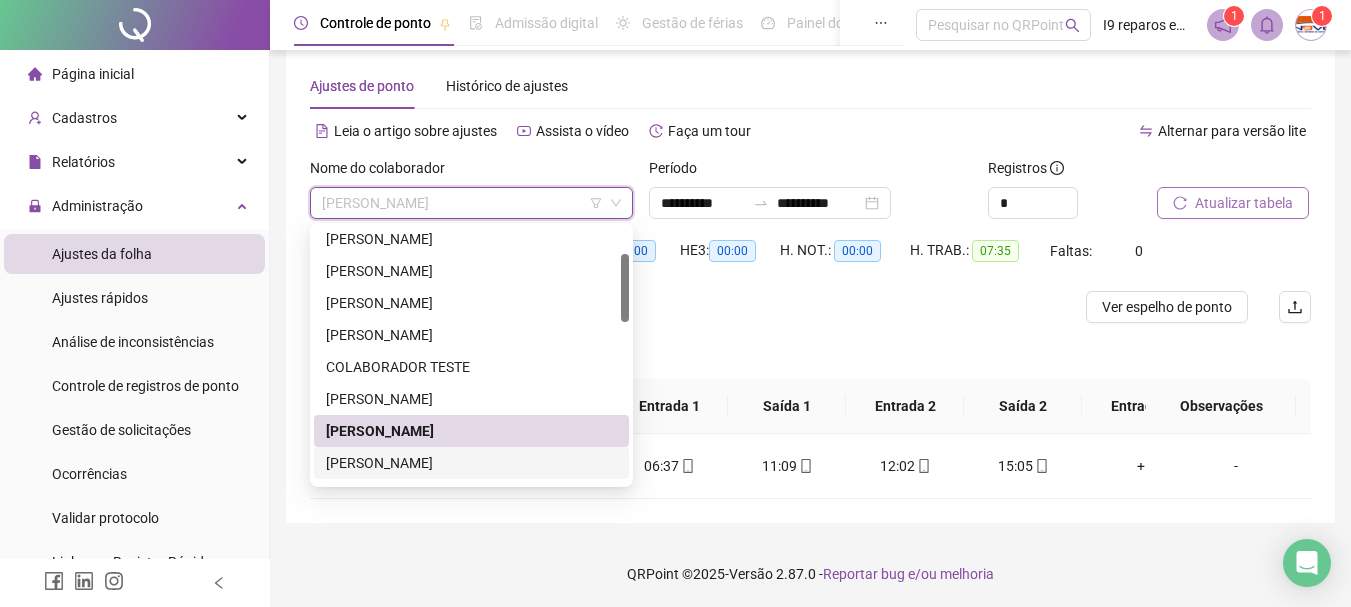 click on "[PERSON_NAME]" at bounding box center [471, 463] 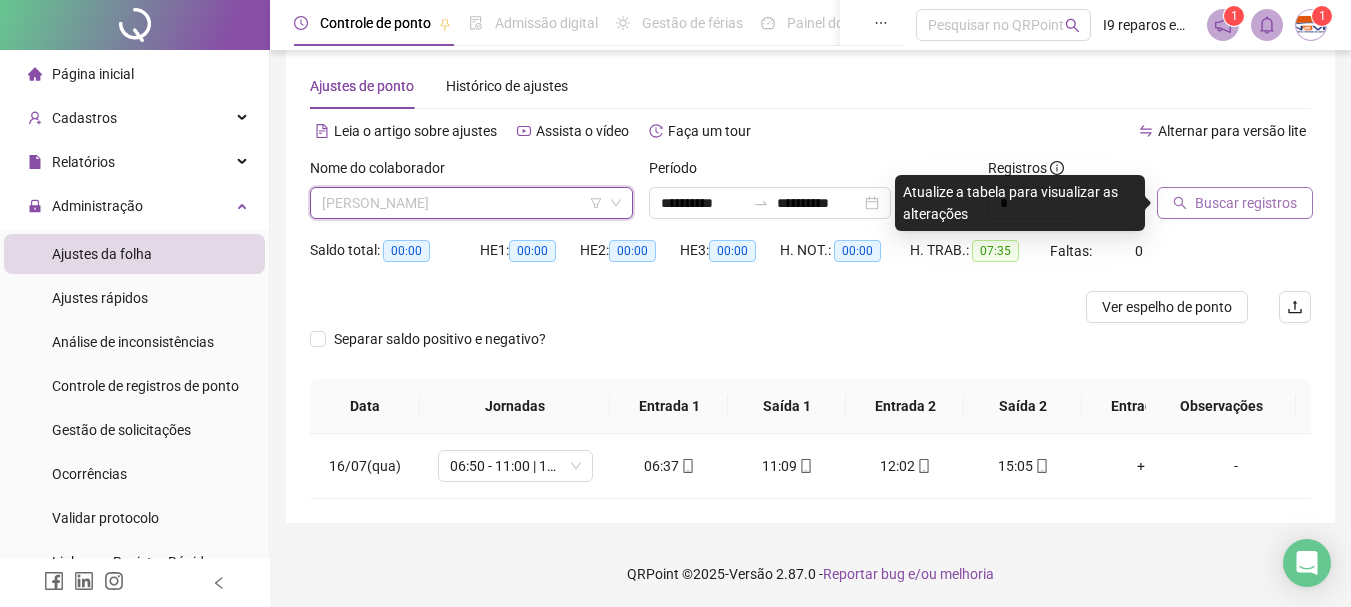 click on "[PERSON_NAME]" at bounding box center (471, 203) 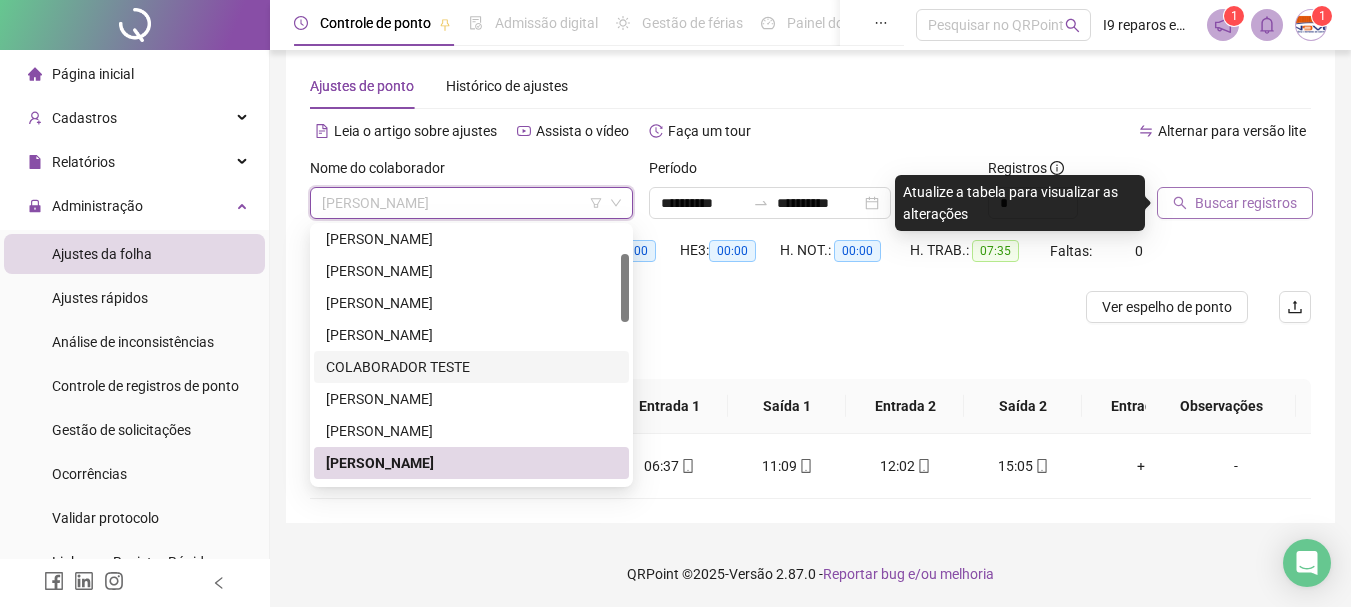 scroll, scrollTop: 300, scrollLeft: 0, axis: vertical 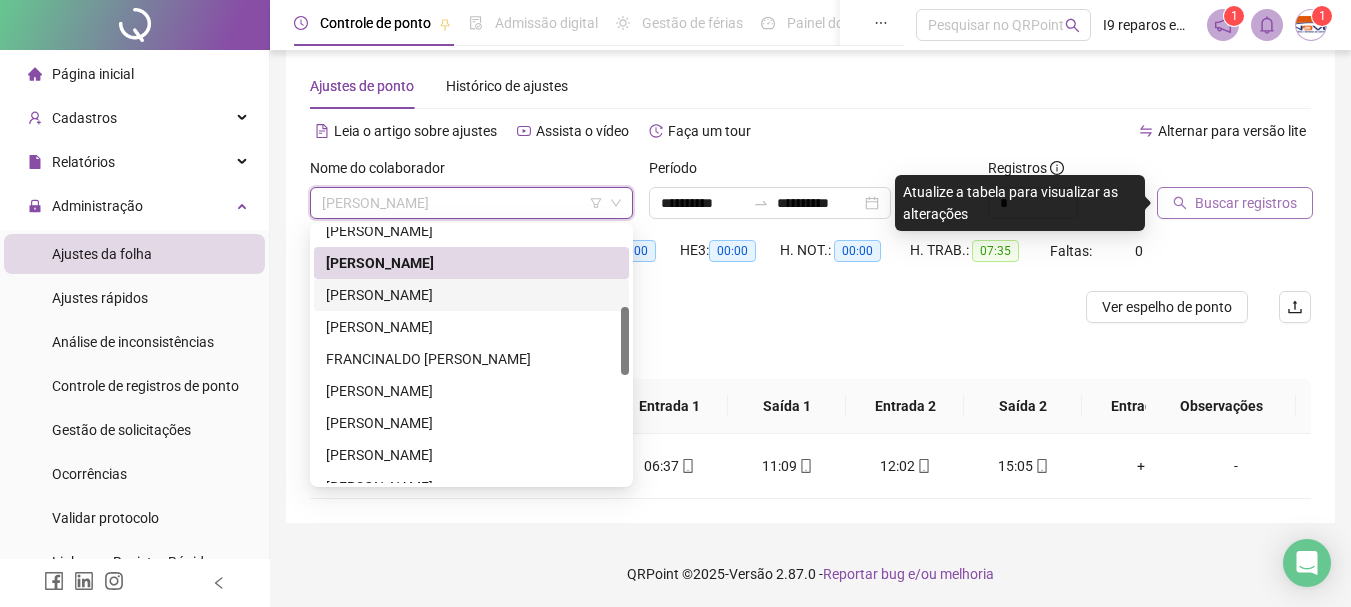 click on "[PERSON_NAME]" at bounding box center (471, 295) 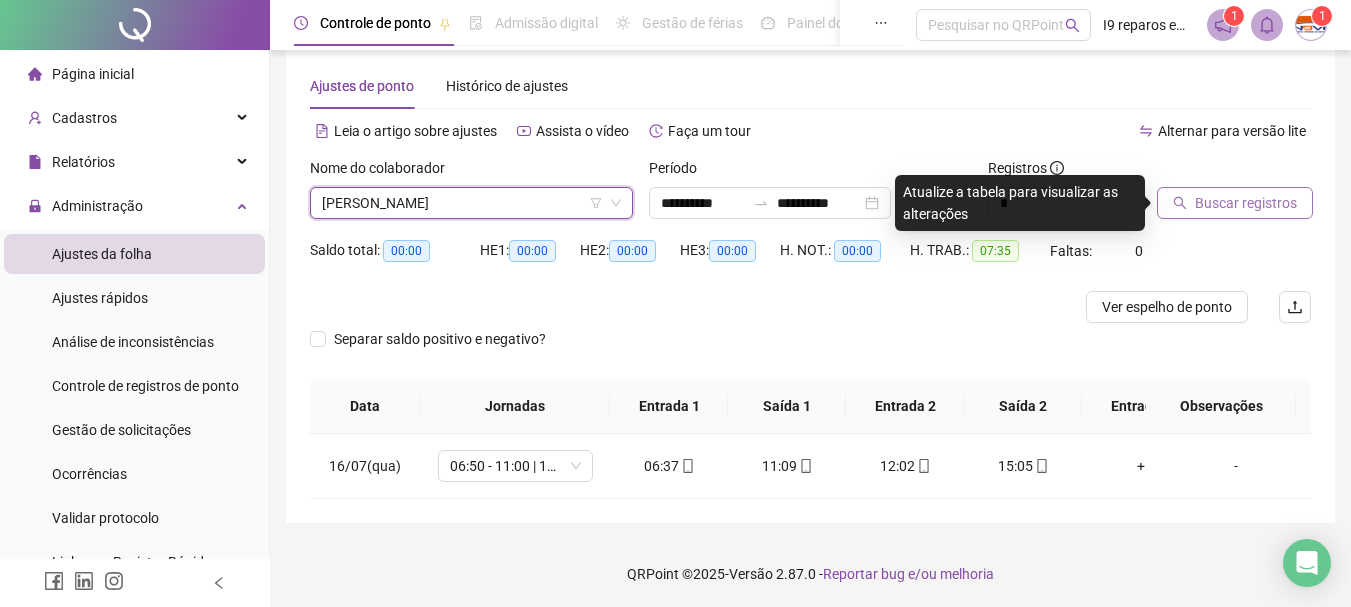 click on "Buscar registros" at bounding box center (1235, 203) 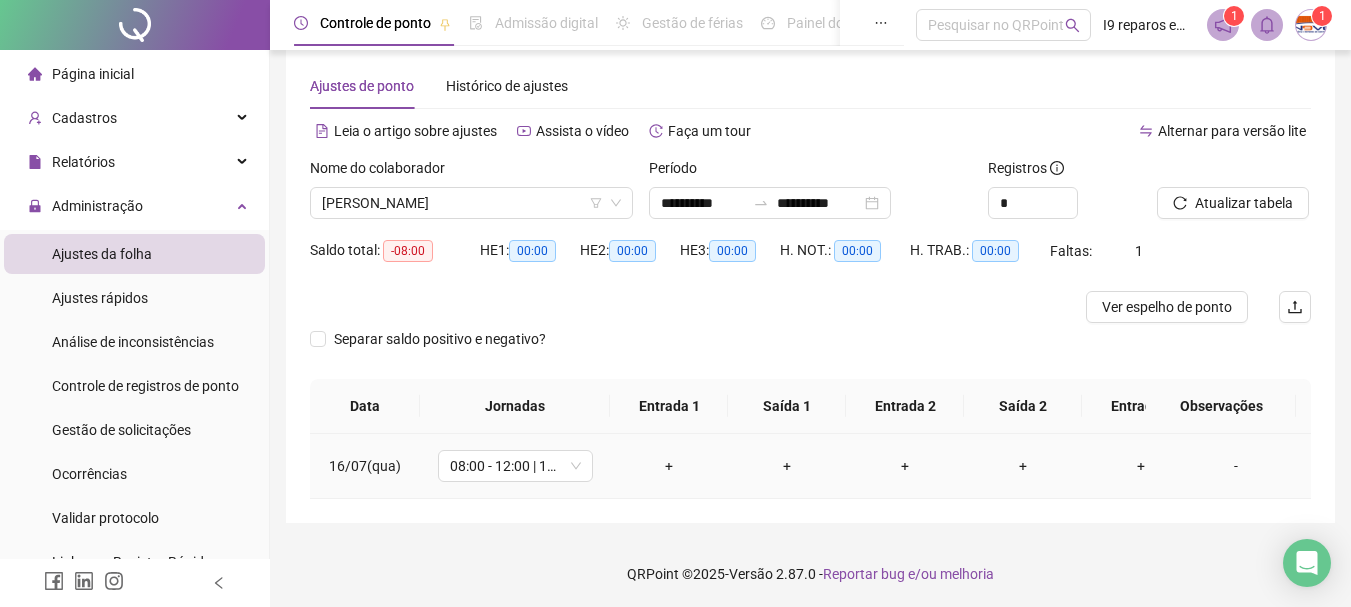 click on "+" at bounding box center [669, 466] 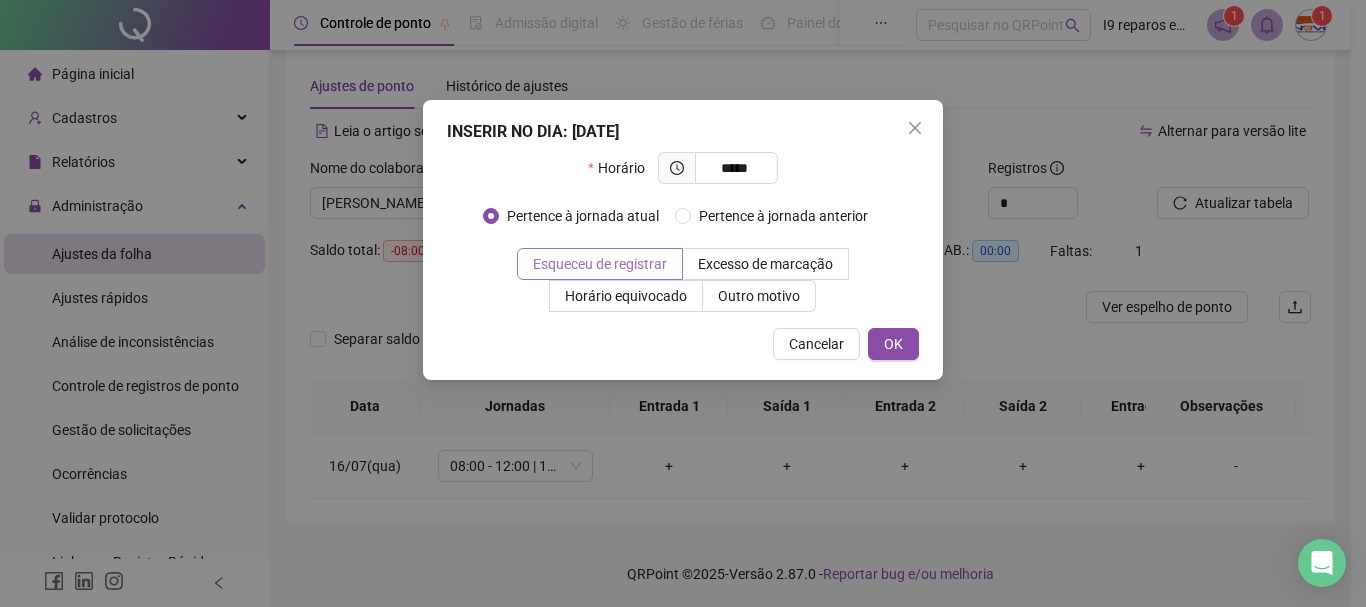 type on "*****" 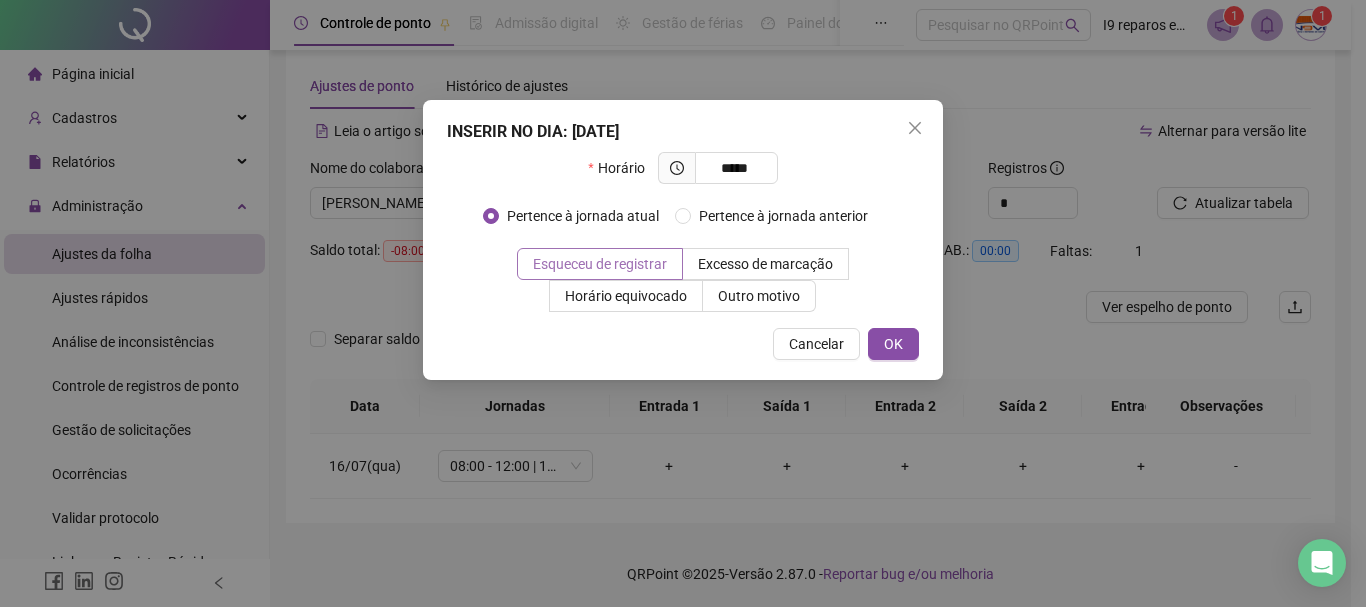 click on "Esqueceu de registrar" at bounding box center [600, 264] 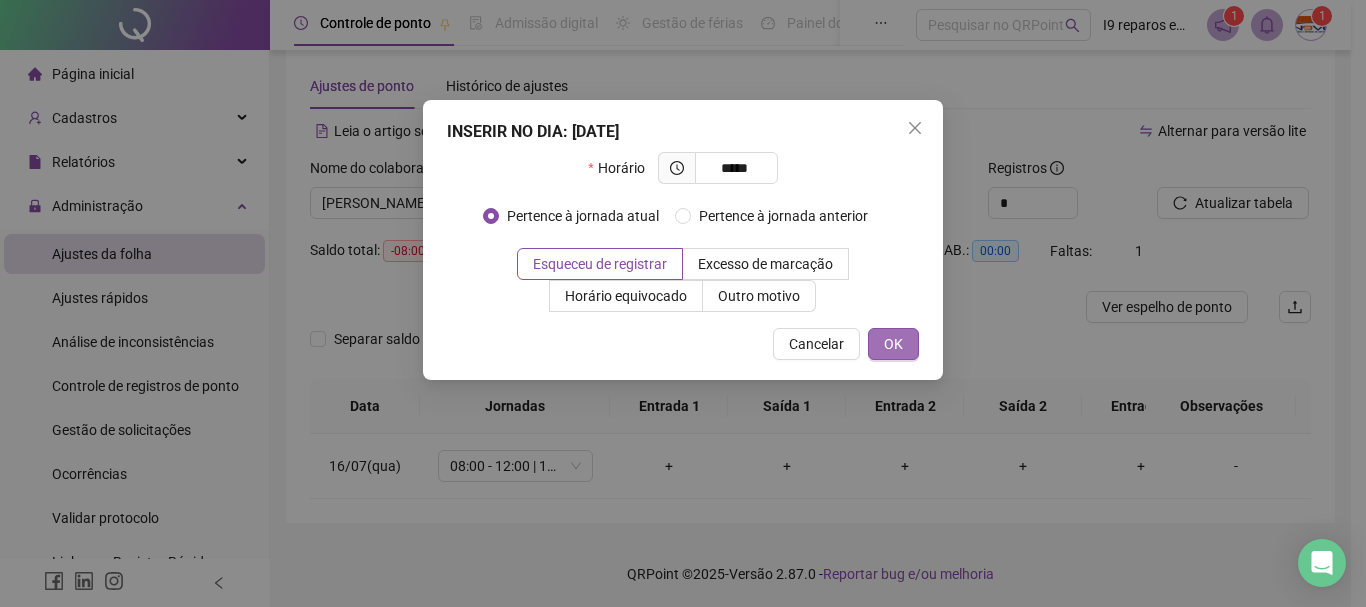 click on "OK" at bounding box center (893, 344) 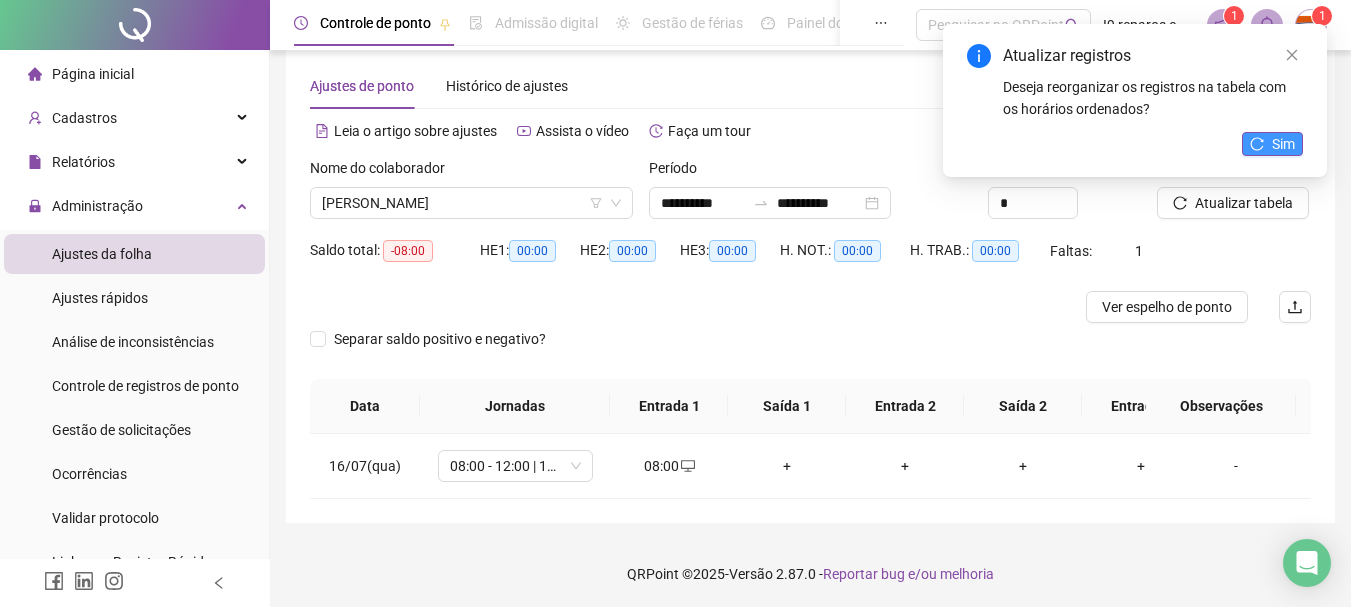 drag, startPoint x: 1302, startPoint y: 146, endPoint x: 1237, endPoint y: 185, distance: 75.802376 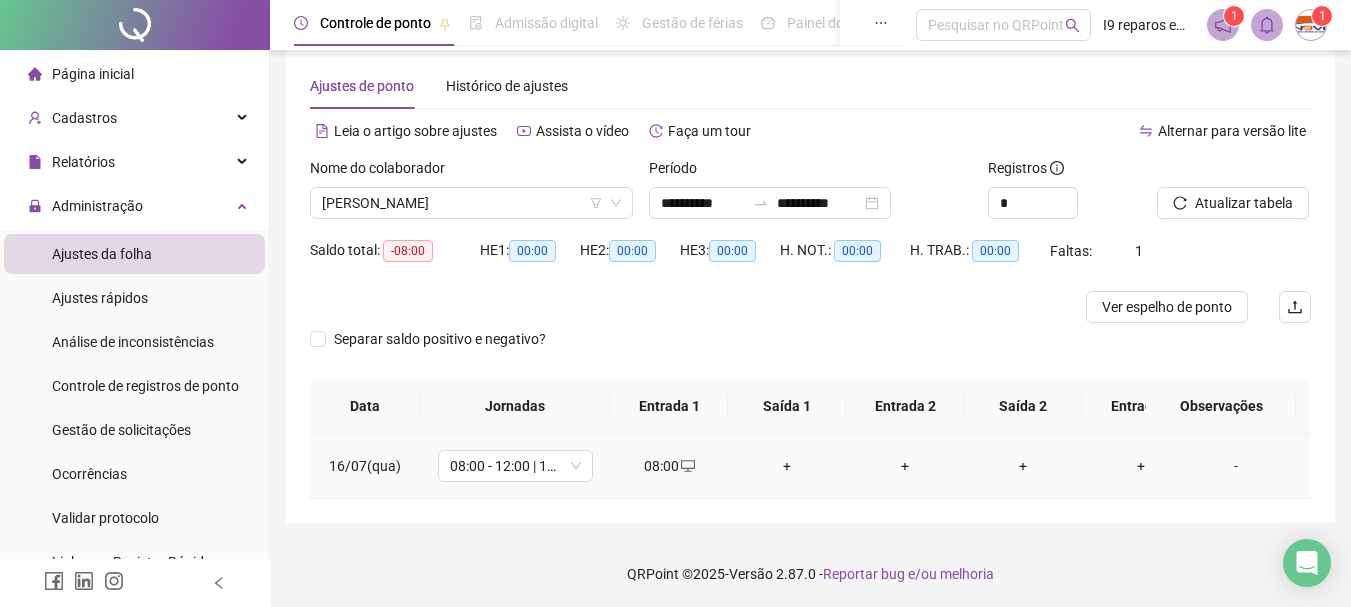 click on "+" at bounding box center [787, 466] 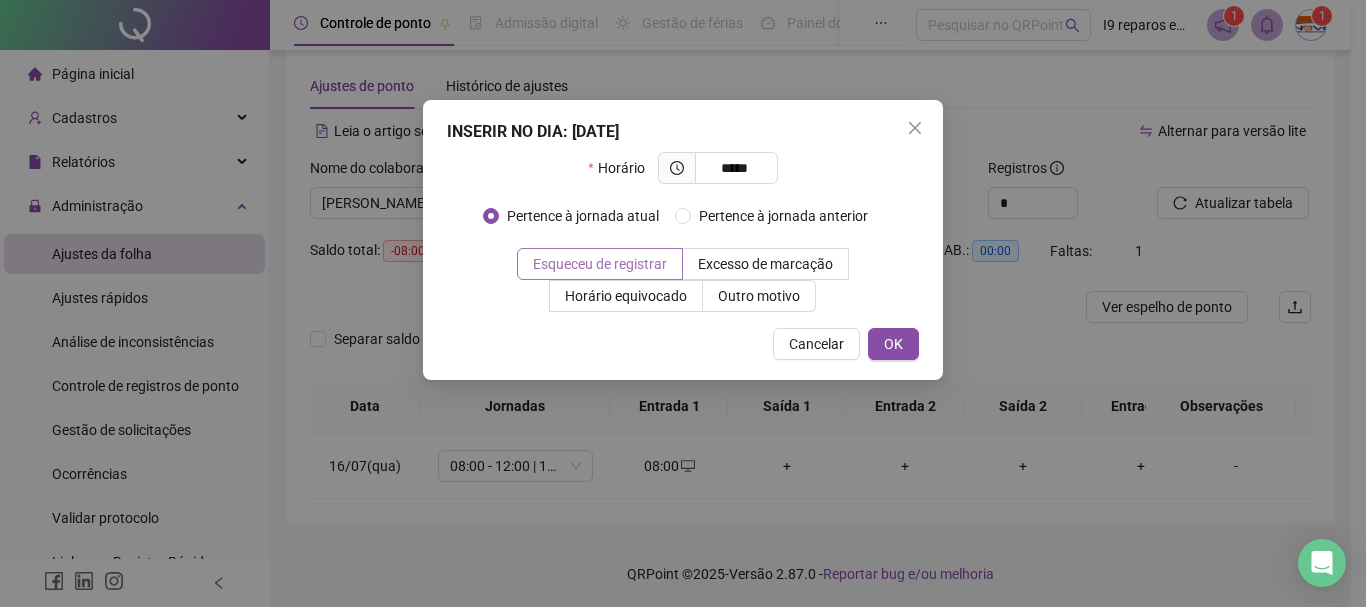 type on "*****" 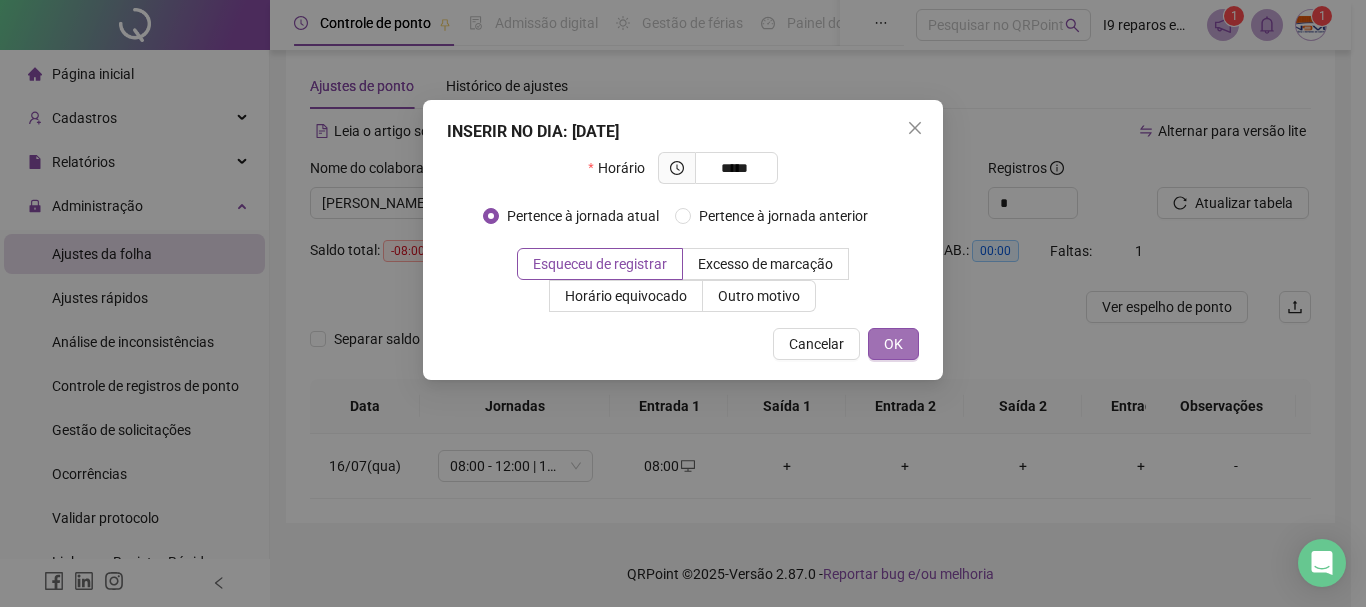 click on "OK" at bounding box center (893, 344) 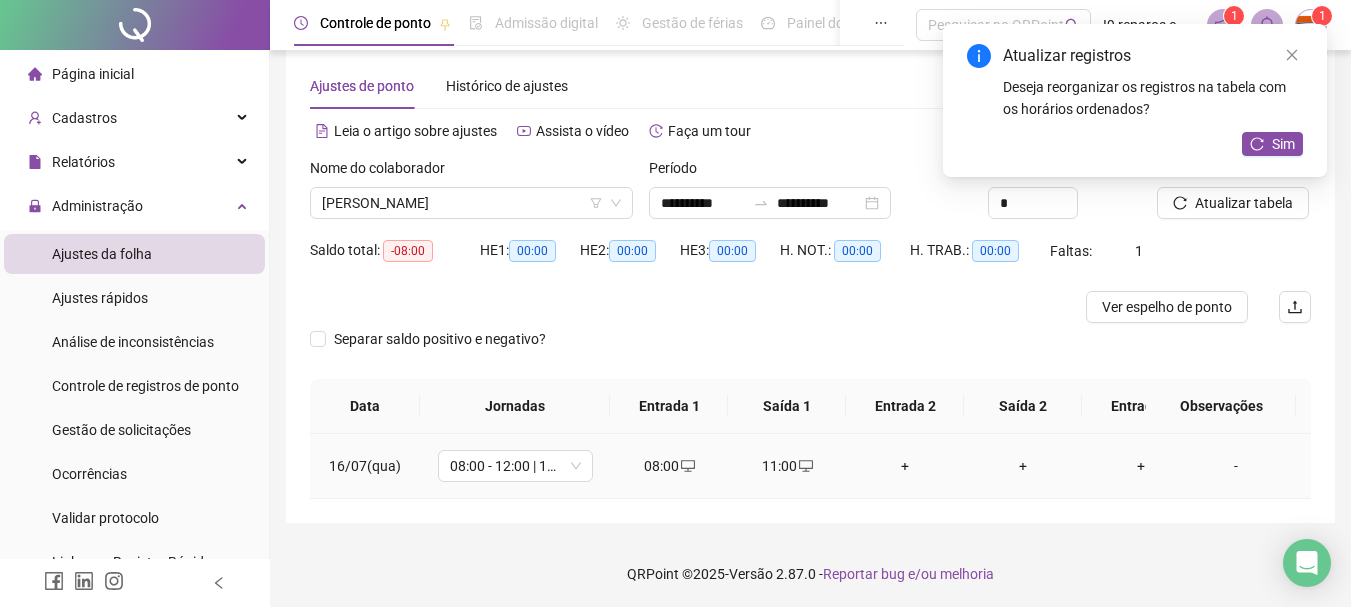 click on "+" at bounding box center [905, 466] 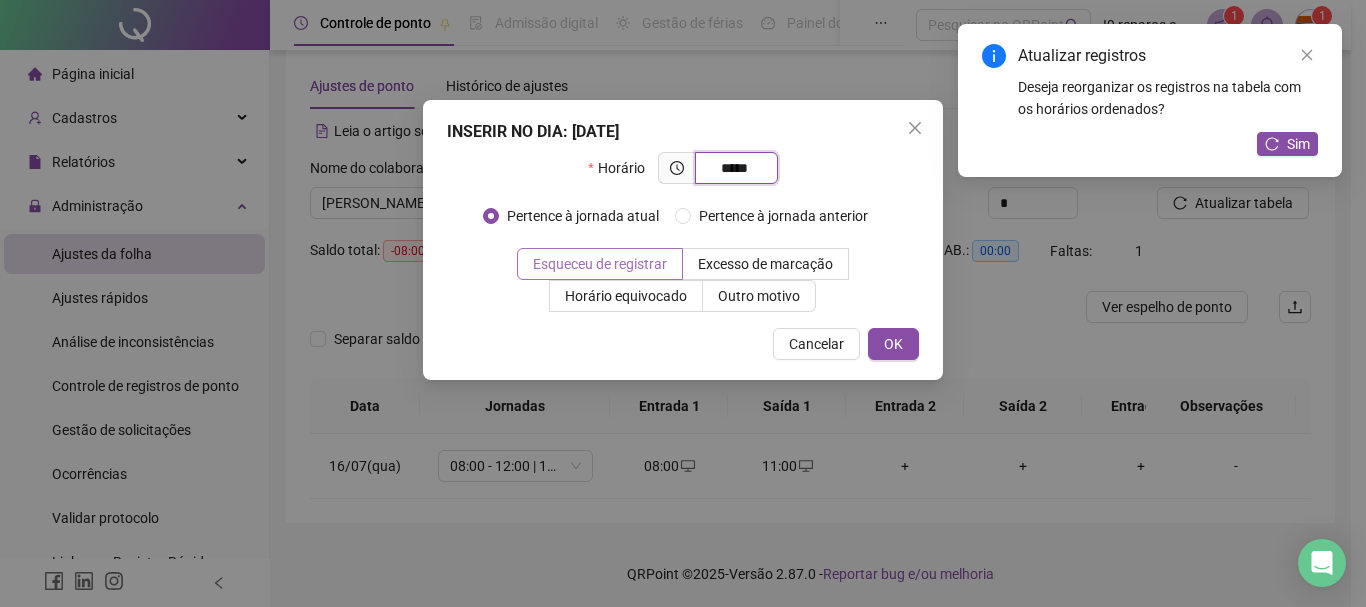 type on "*****" 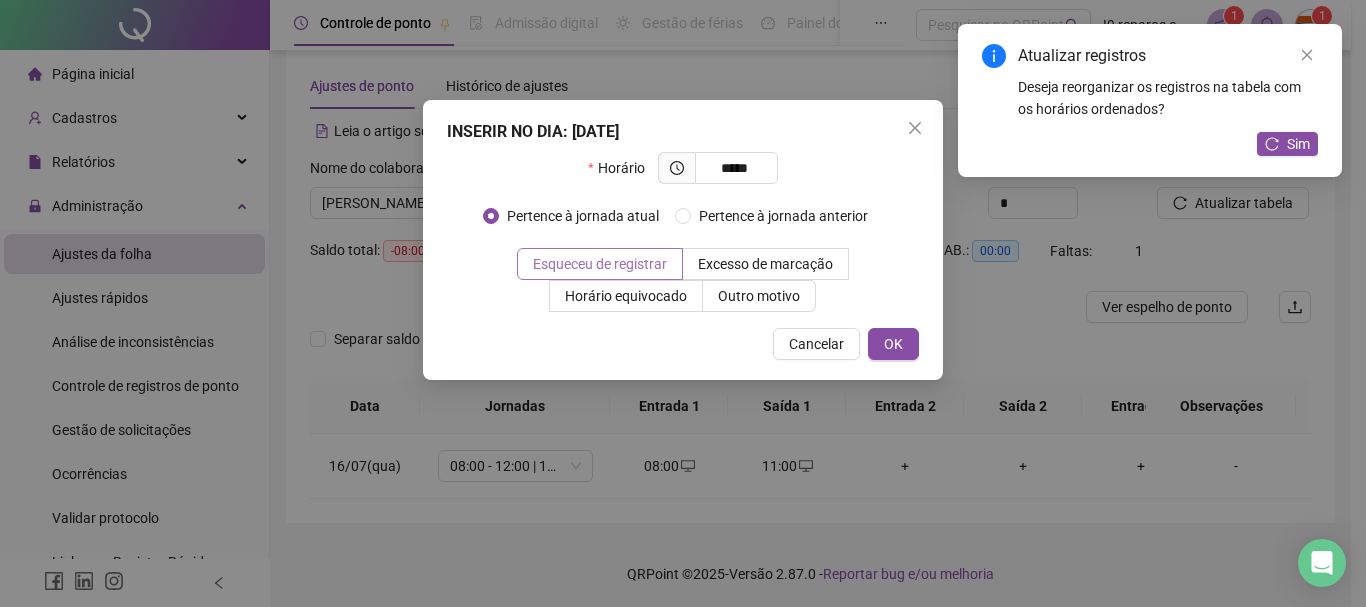 click on "Esqueceu de registrar" at bounding box center (600, 264) 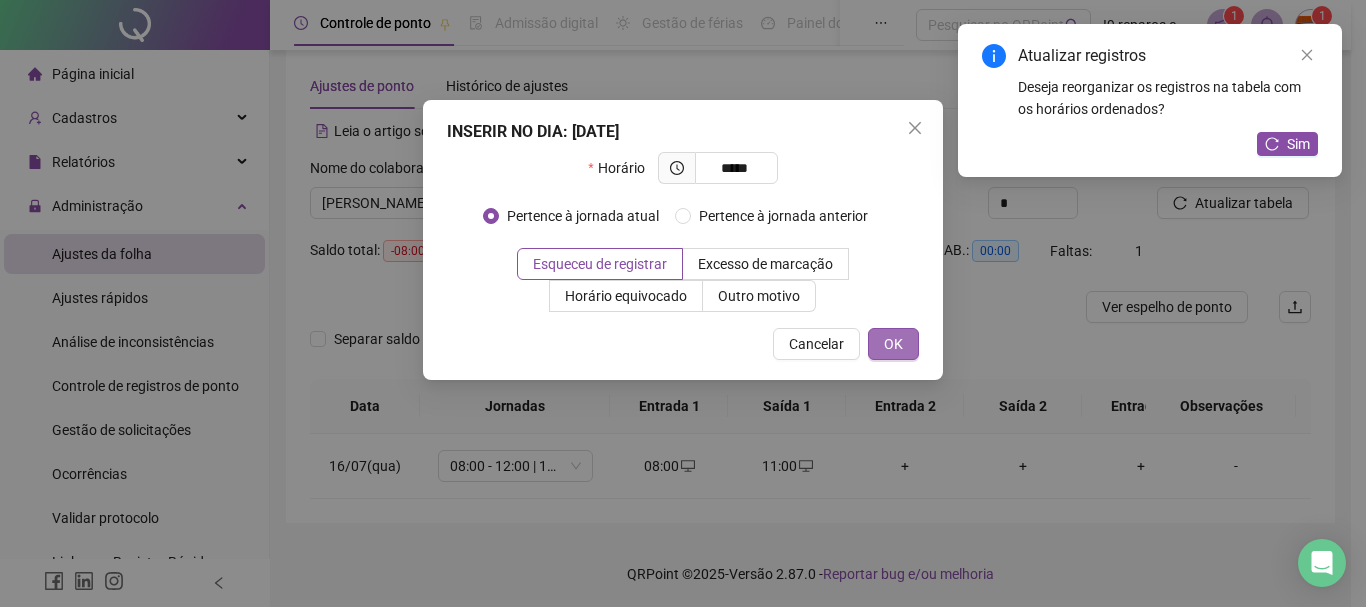 click on "OK" at bounding box center [893, 344] 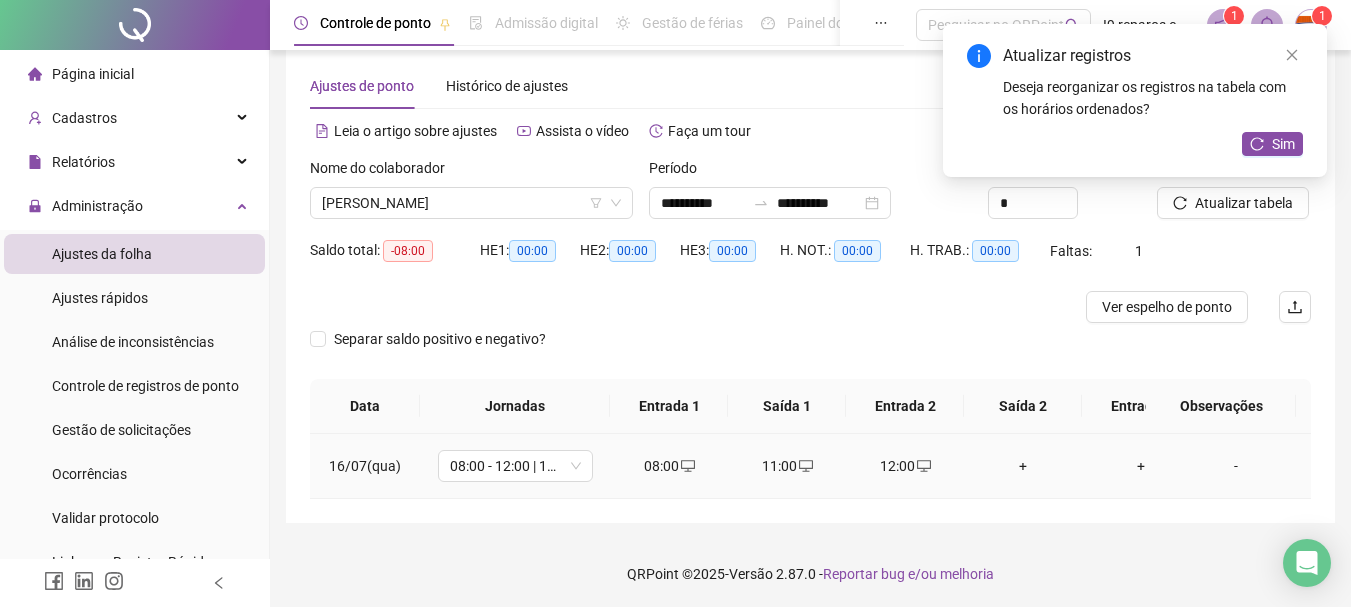click on "+" at bounding box center (1023, 466) 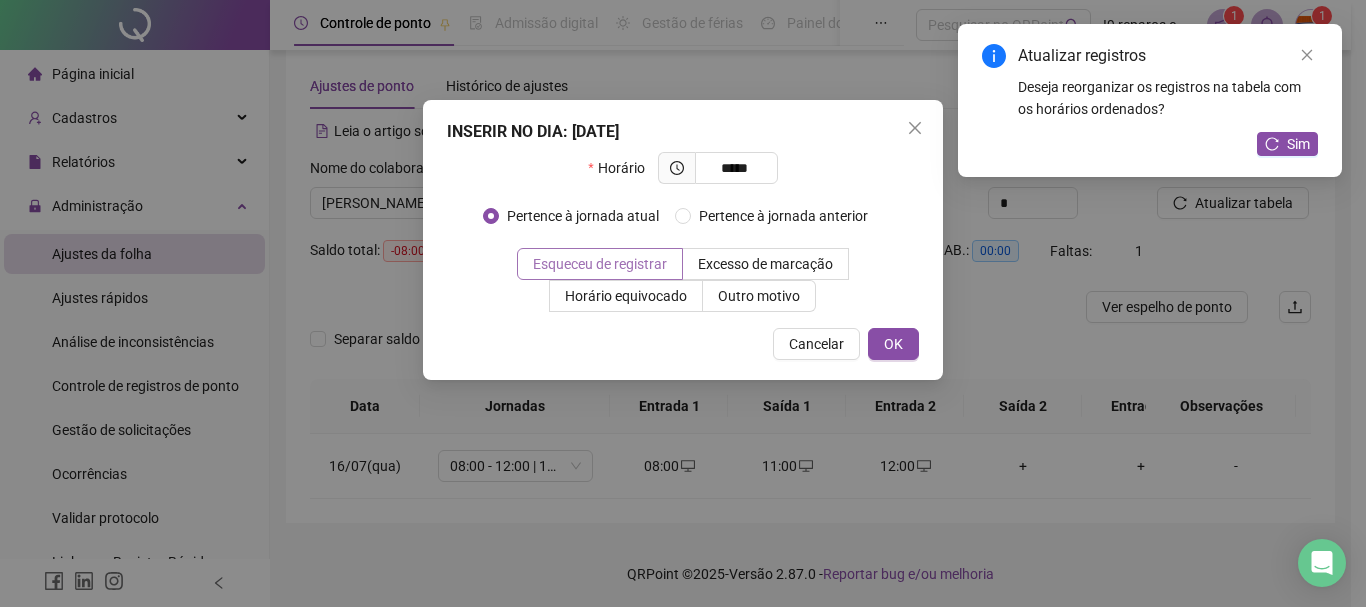 type on "*****" 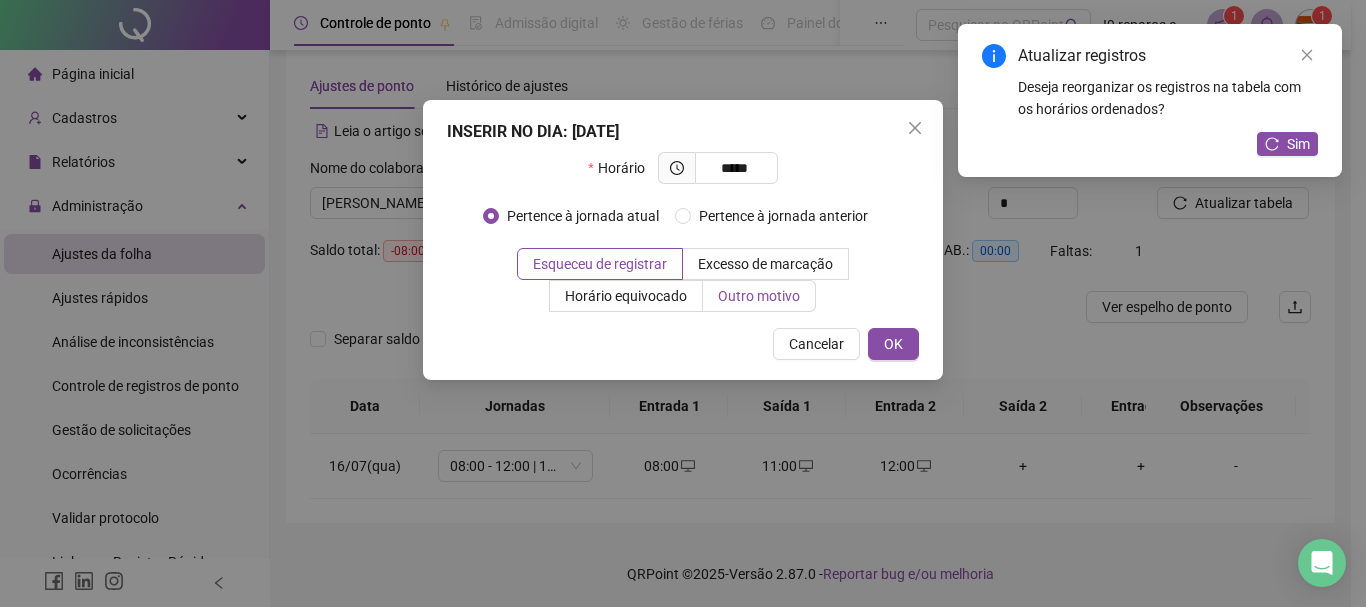 drag, startPoint x: 653, startPoint y: 260, endPoint x: 812, endPoint y: 293, distance: 162.38843 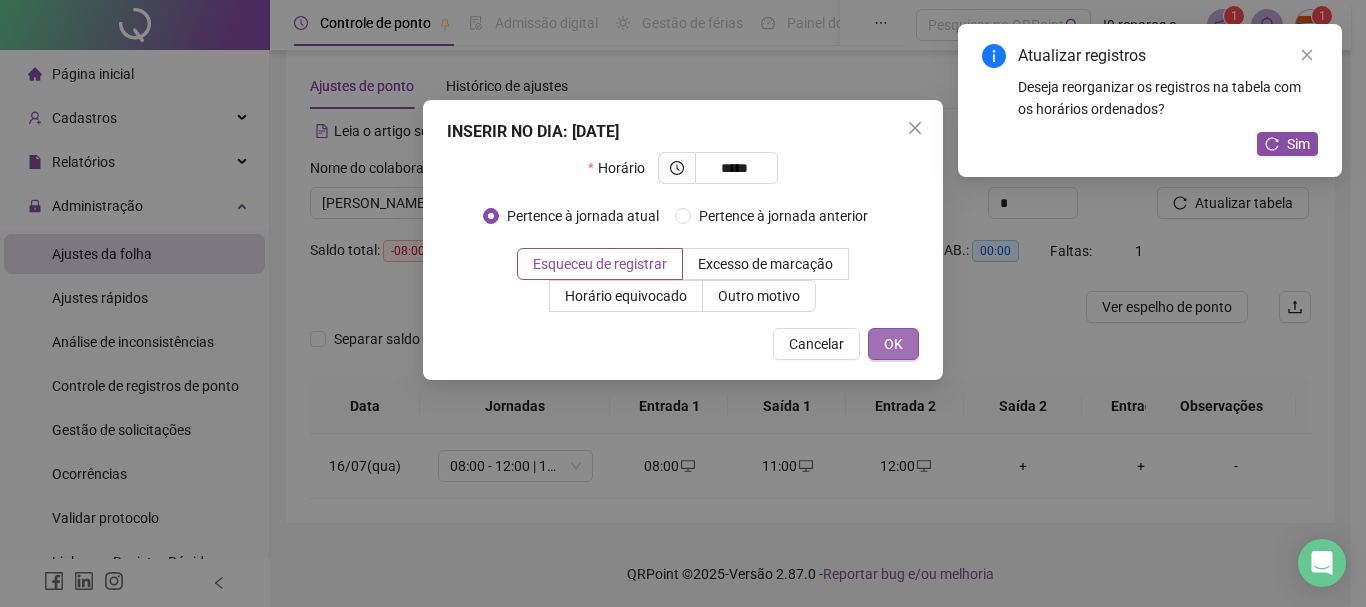 drag, startPoint x: 881, startPoint y: 331, endPoint x: 1147, endPoint y: 258, distance: 275.83508 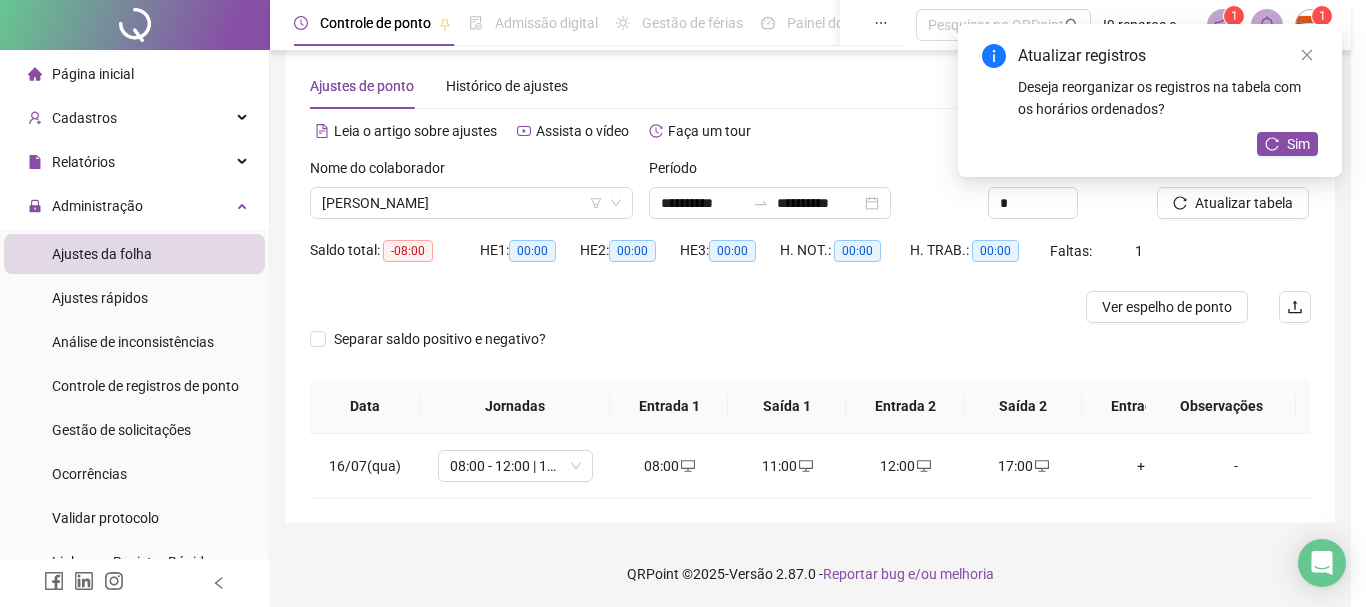 click on "Atualizar registros Deseja reorganizar os registros na tabela com os horários ordenados? Sim" at bounding box center [1150, 100] 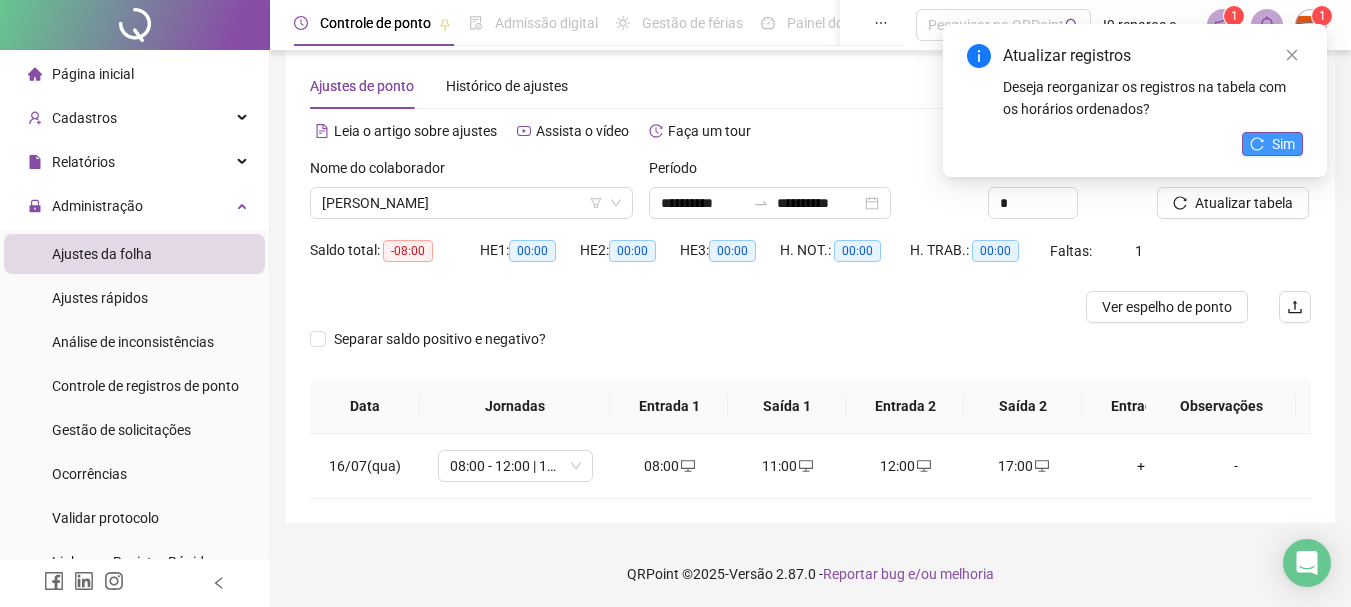 click on "Sim" at bounding box center (1283, 144) 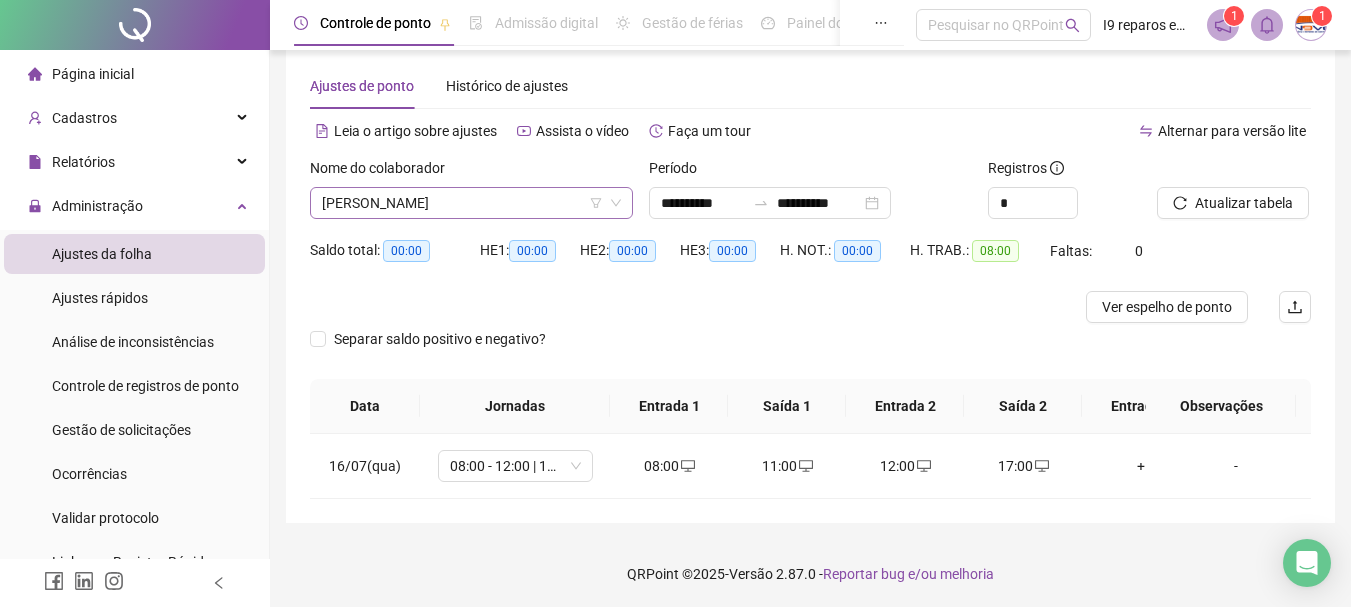 click on "[PERSON_NAME]" at bounding box center [471, 203] 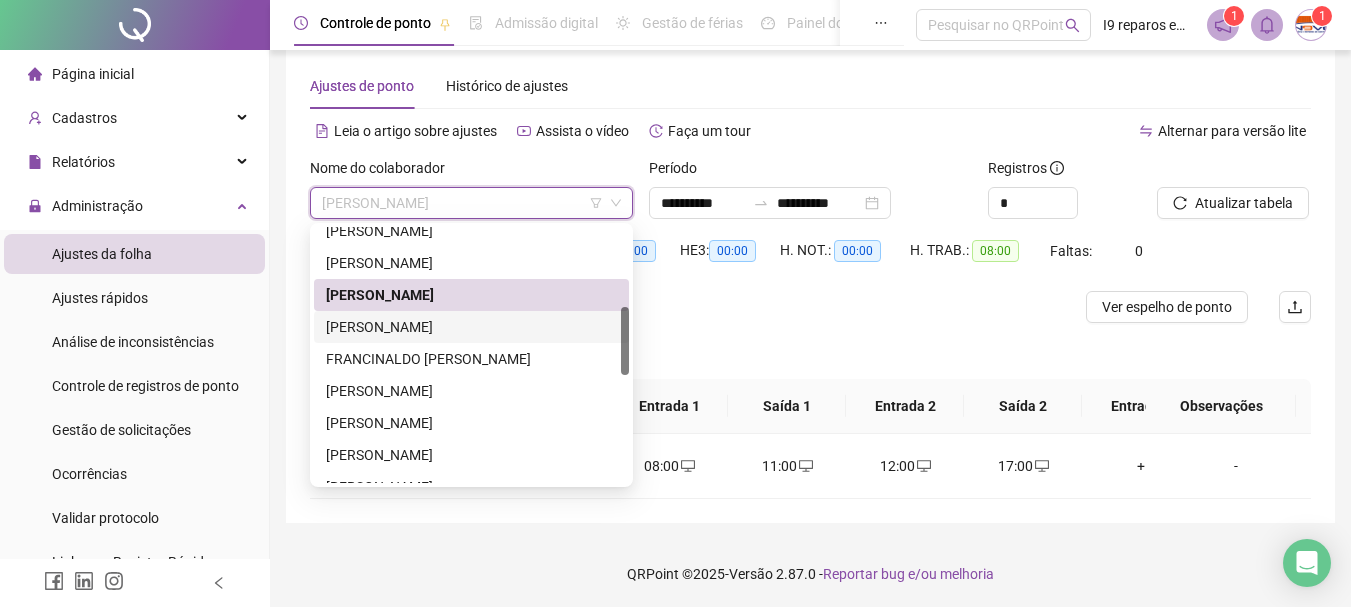 click on "[PERSON_NAME]" at bounding box center [471, 327] 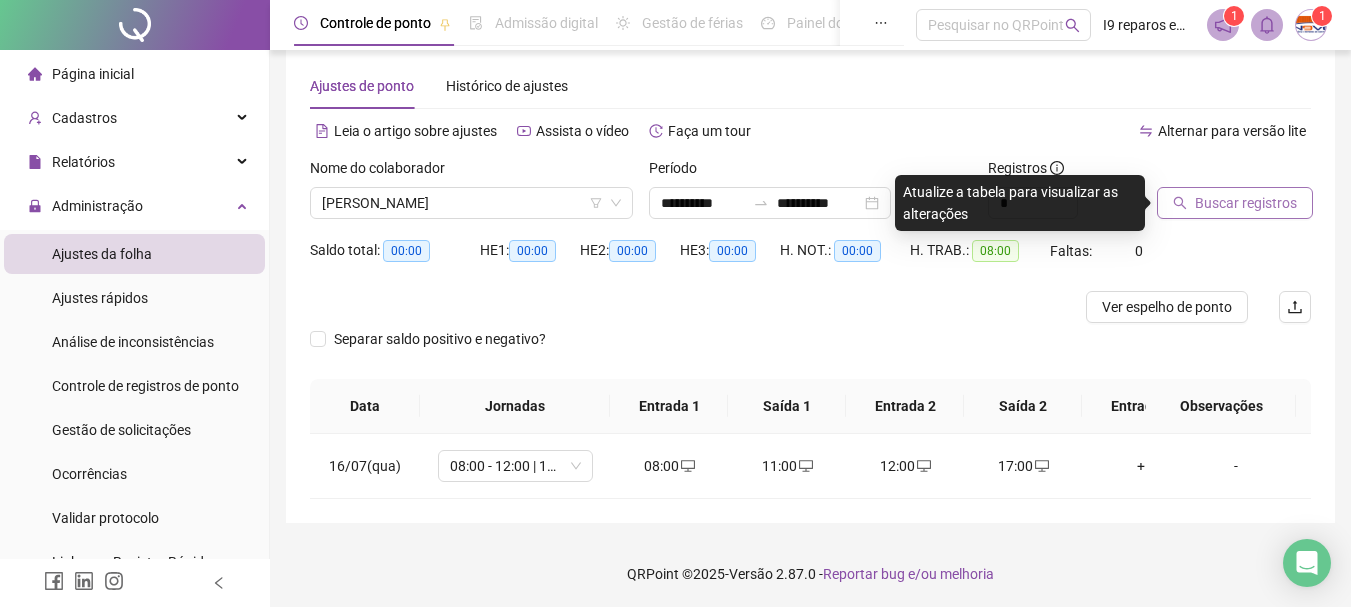 click on "Buscar registros" at bounding box center (1235, 203) 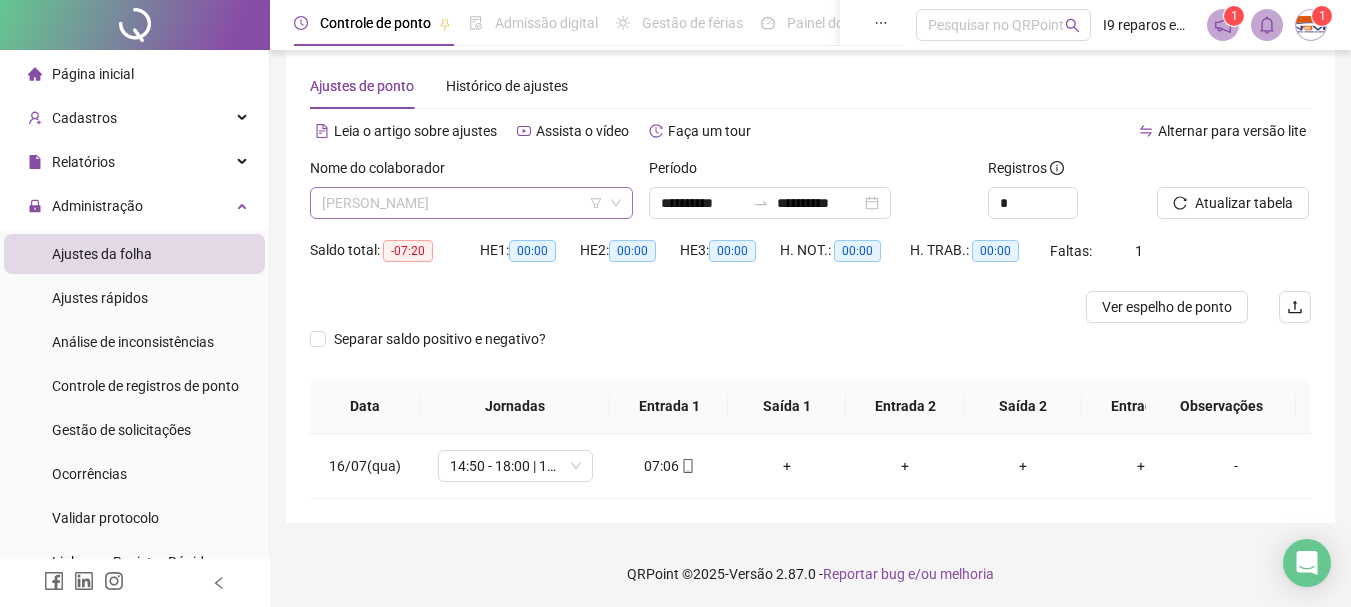 click on "[PERSON_NAME]" at bounding box center (471, 203) 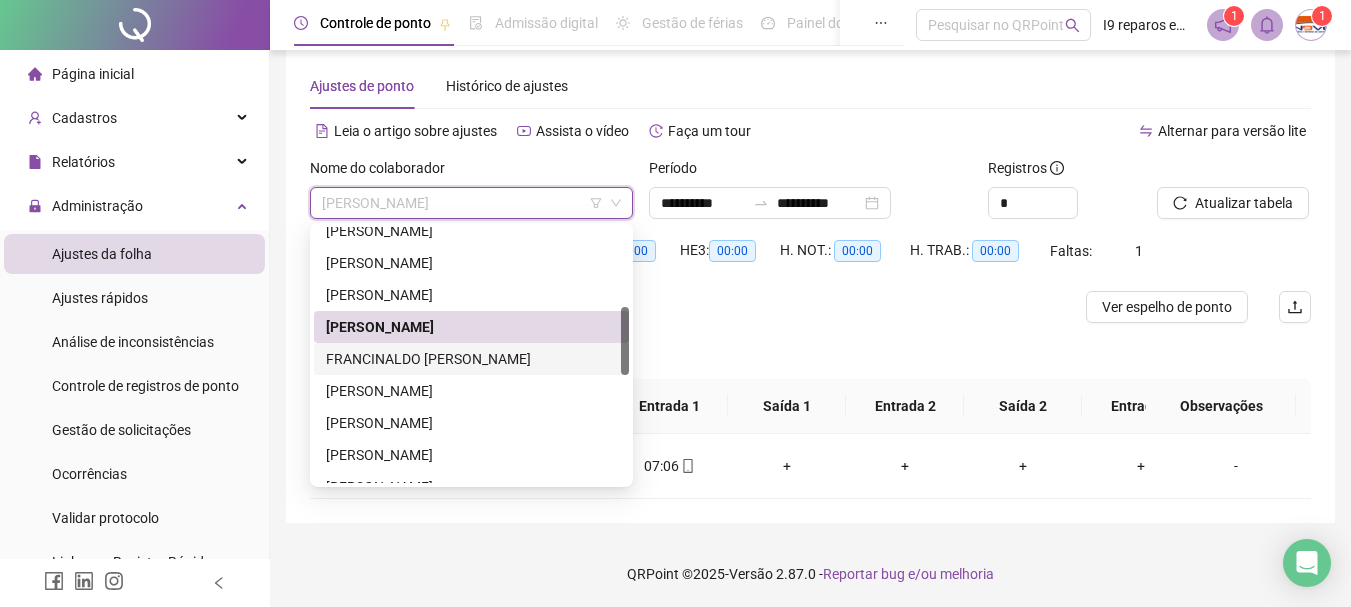 click on "FRANCINALDO [PERSON_NAME]" at bounding box center [471, 359] 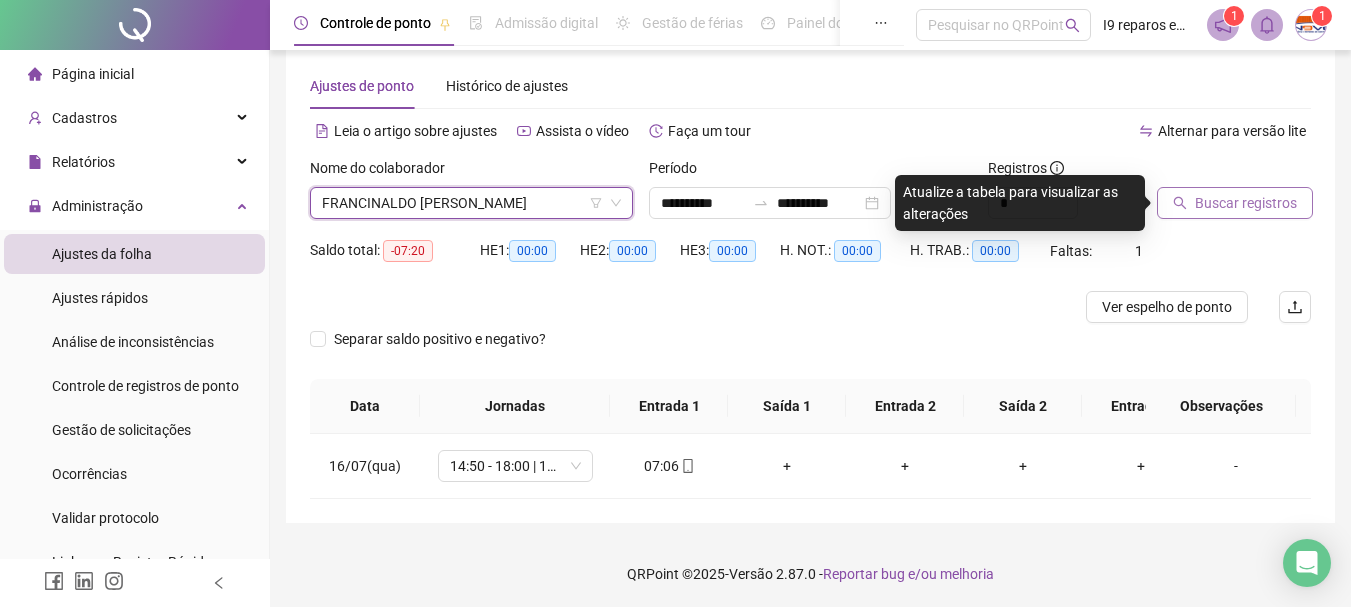 click on "Buscar registros" at bounding box center (1246, 203) 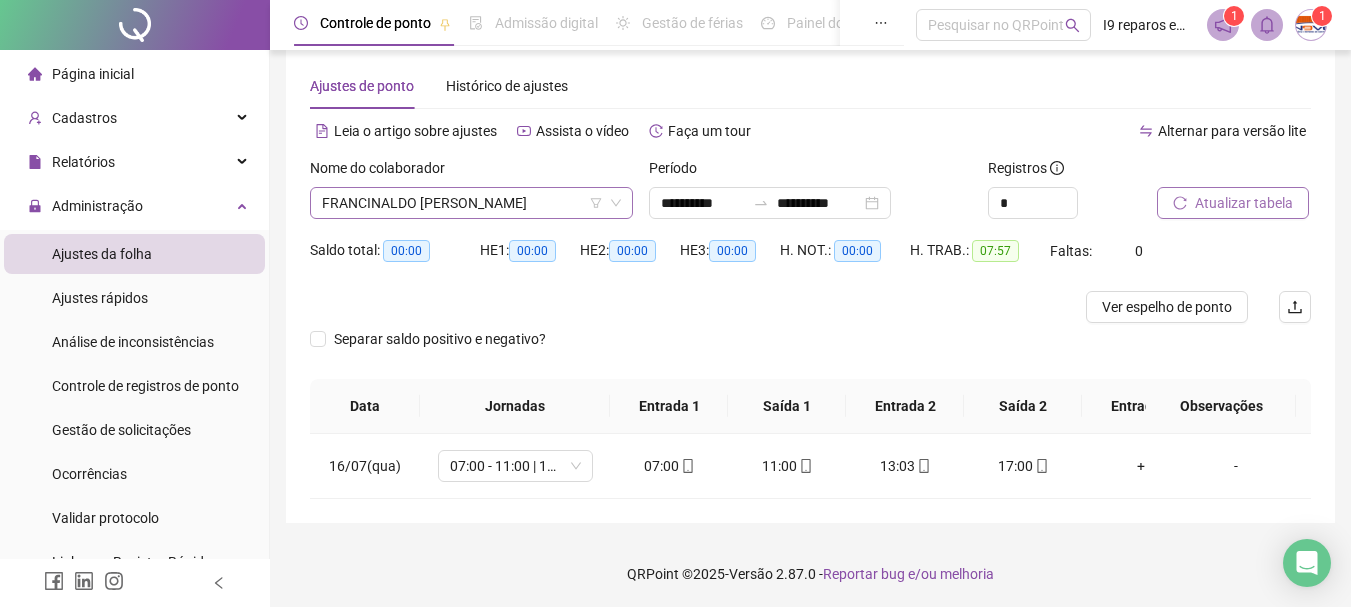 click on "FRANCINALDO [PERSON_NAME]" at bounding box center (471, 203) 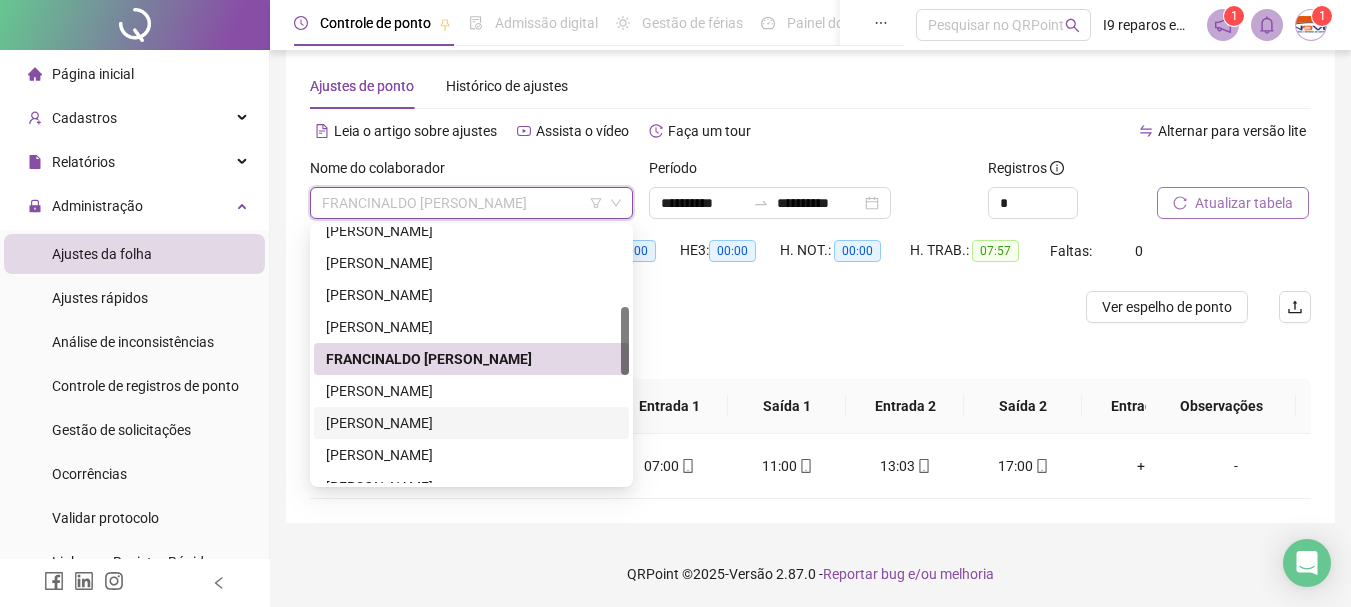 click on "[PERSON_NAME]" at bounding box center [471, 423] 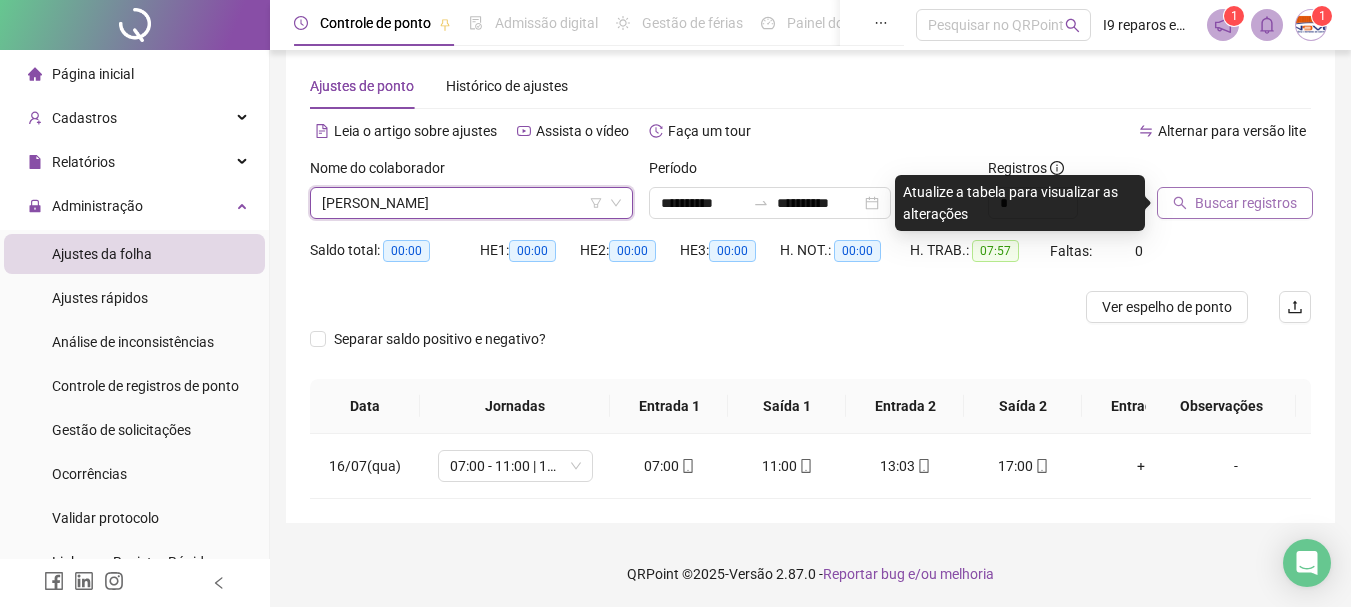 click on "Buscar registros" at bounding box center (1235, 203) 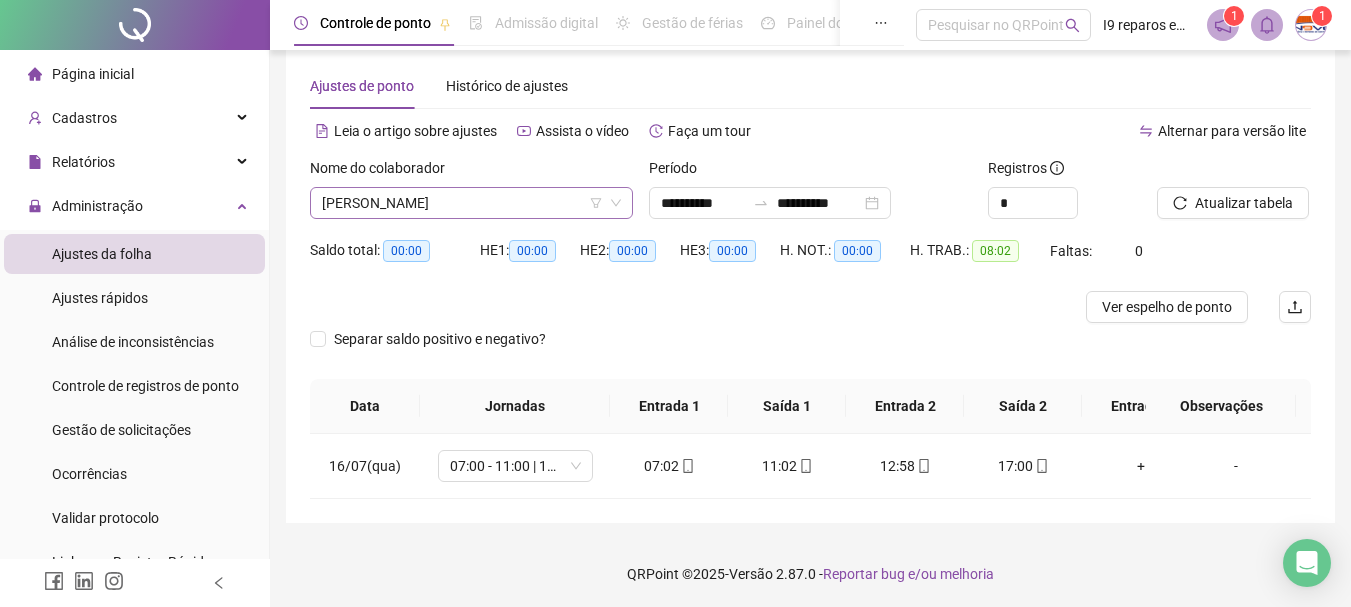 click on "[PERSON_NAME]" at bounding box center [471, 203] 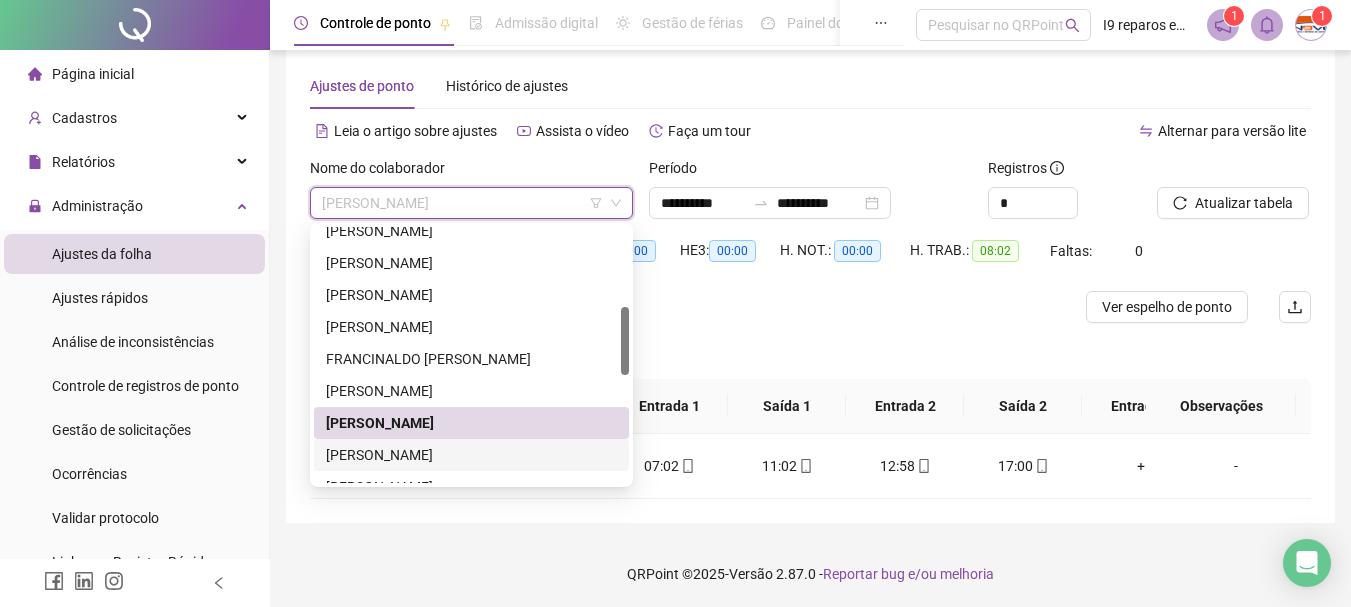 scroll, scrollTop: 400, scrollLeft: 0, axis: vertical 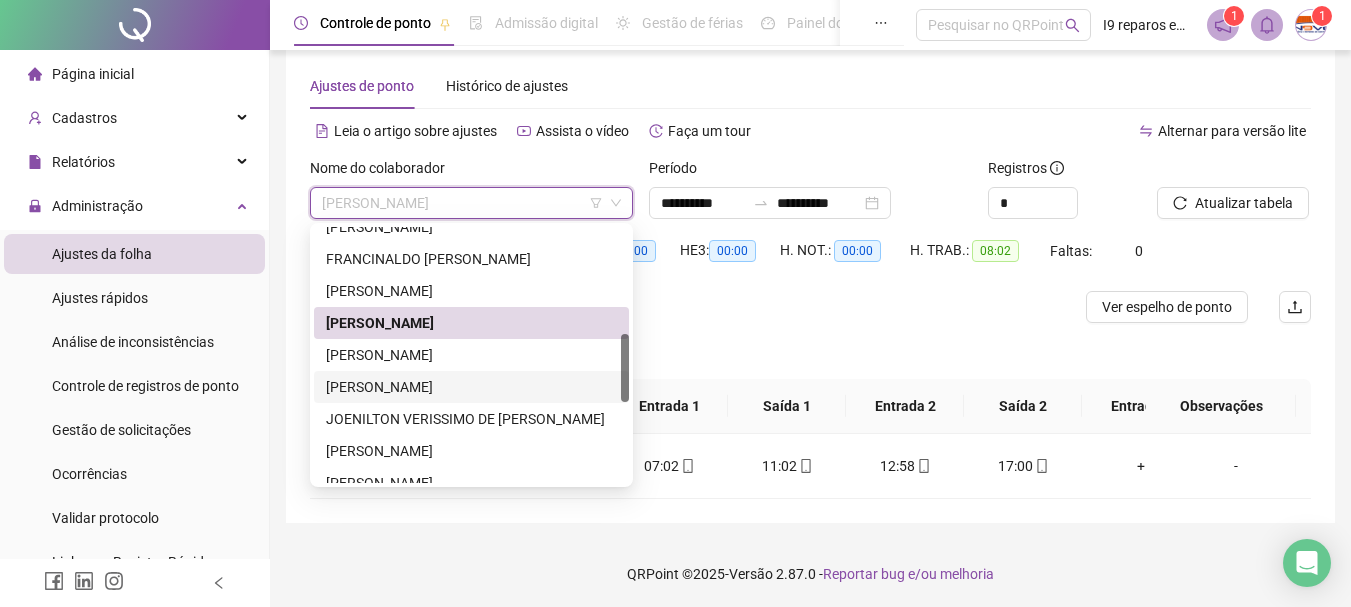 click on "[PERSON_NAME]" at bounding box center (471, 387) 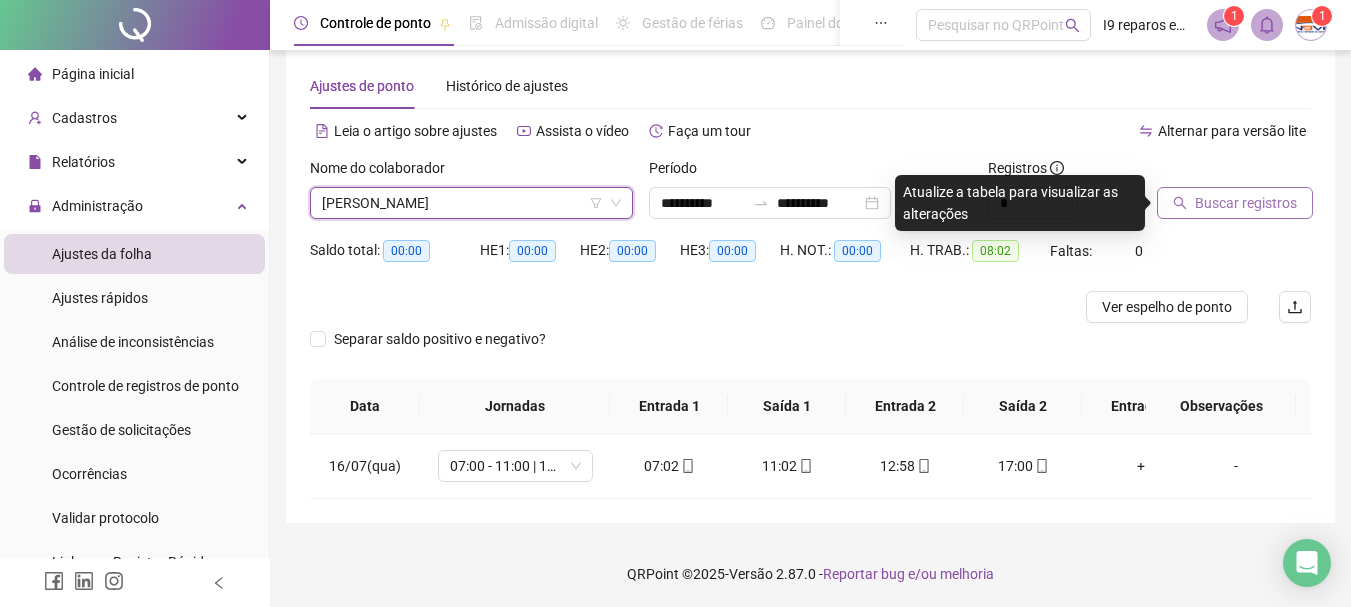 click on "Buscar registros" at bounding box center [1246, 203] 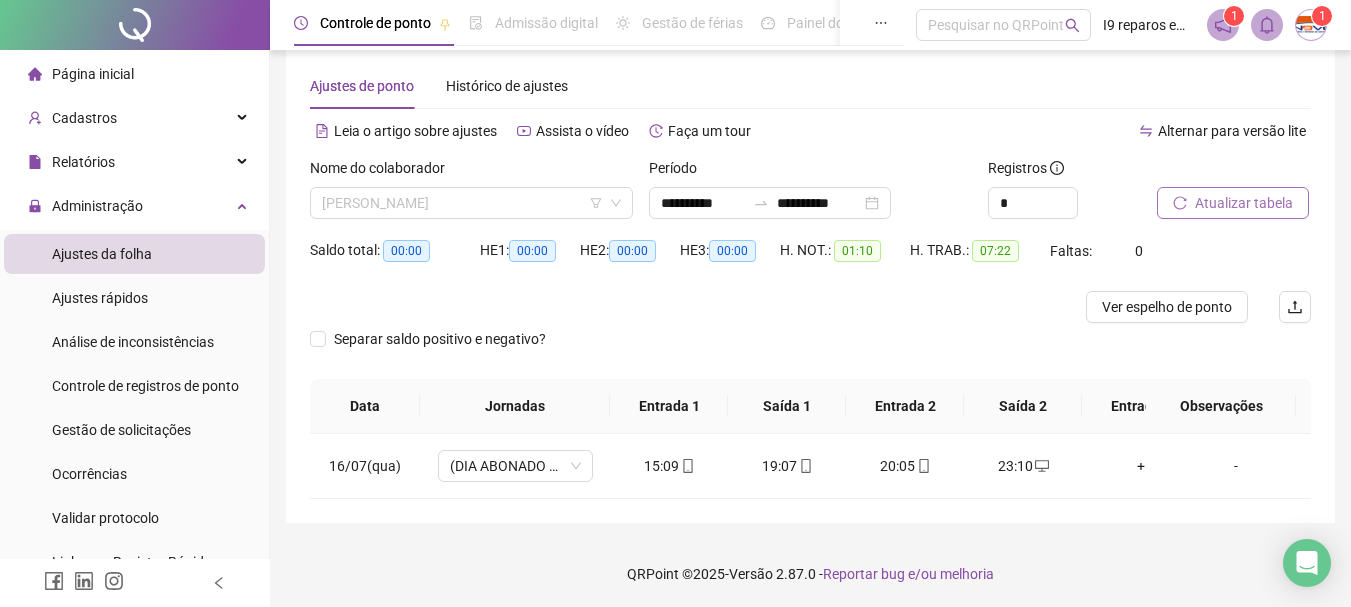 click on "[PERSON_NAME]" at bounding box center [471, 203] 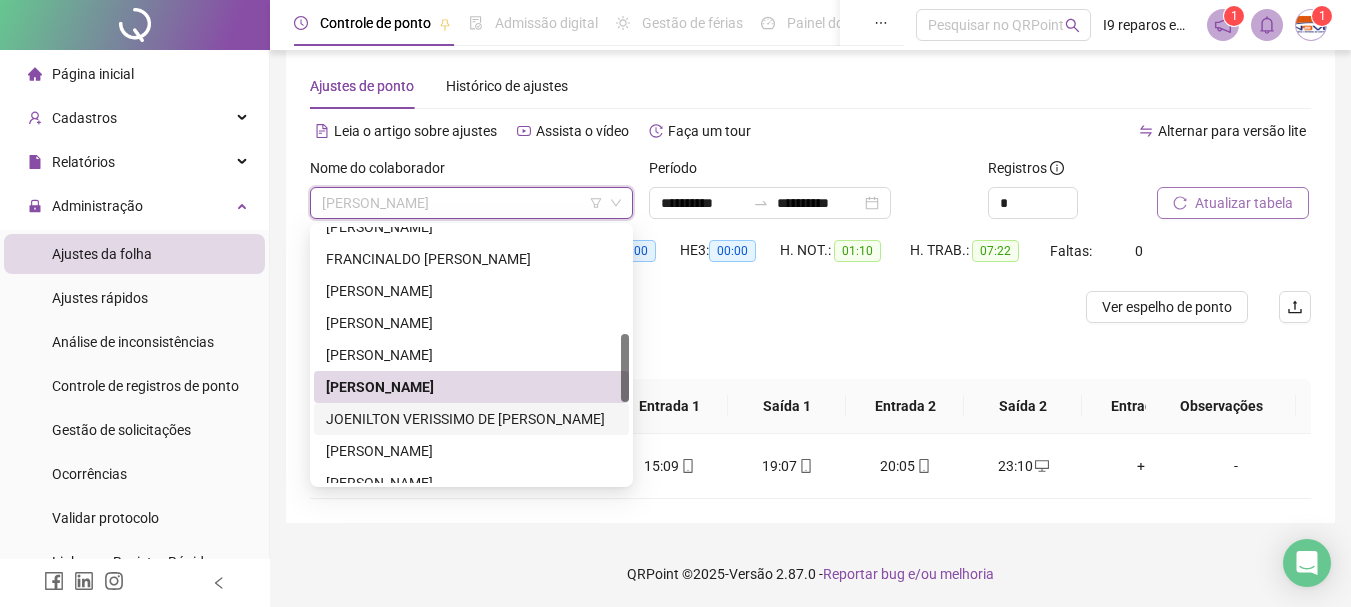 click on "JOENILTON VERISSIMO DE [PERSON_NAME]" at bounding box center [471, 419] 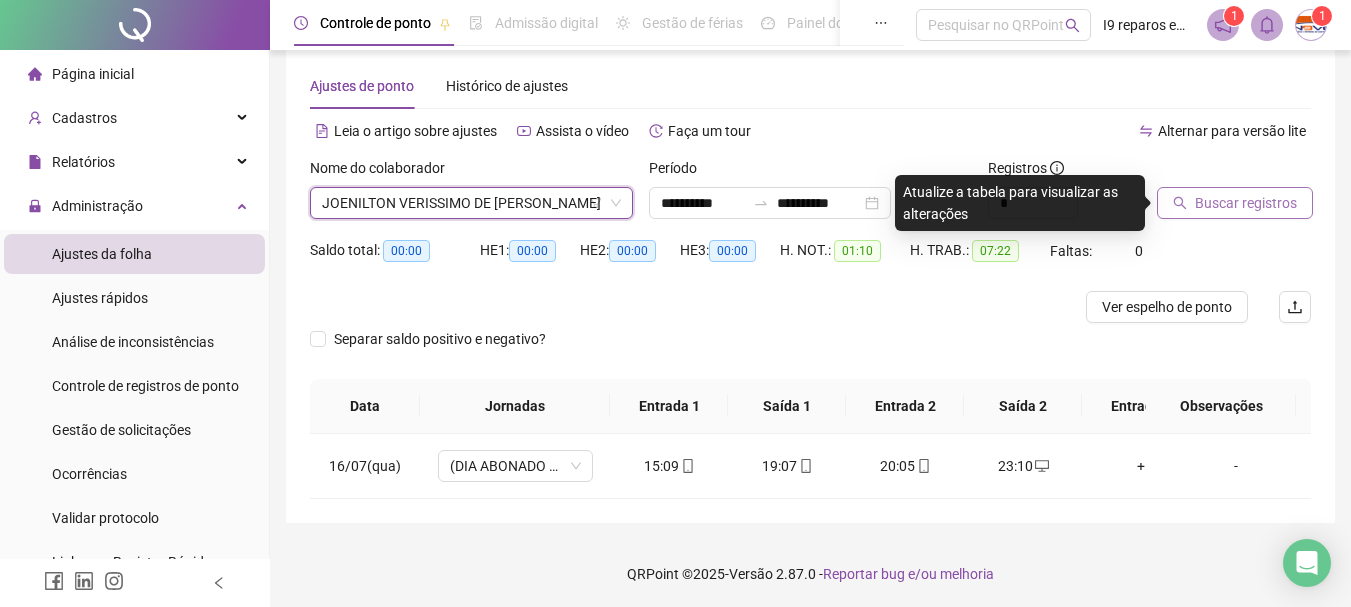 click on "Buscar registros" at bounding box center (1246, 203) 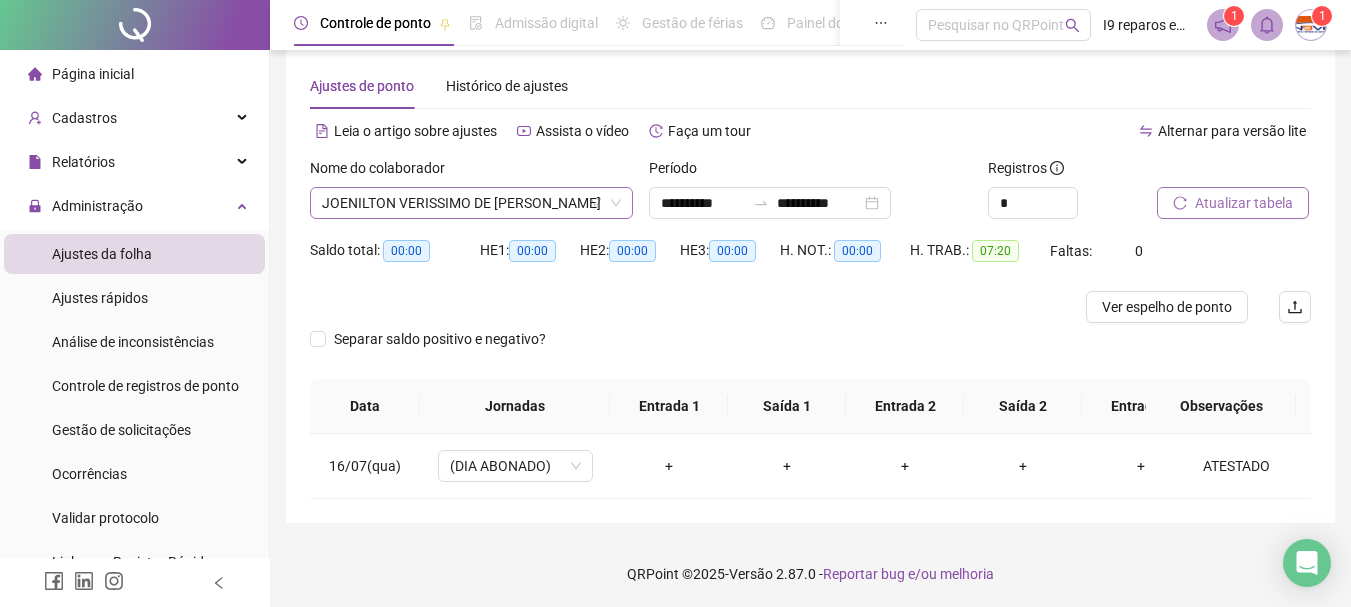 click on "JOENILTON VERISSIMO DE [PERSON_NAME]" at bounding box center [471, 203] 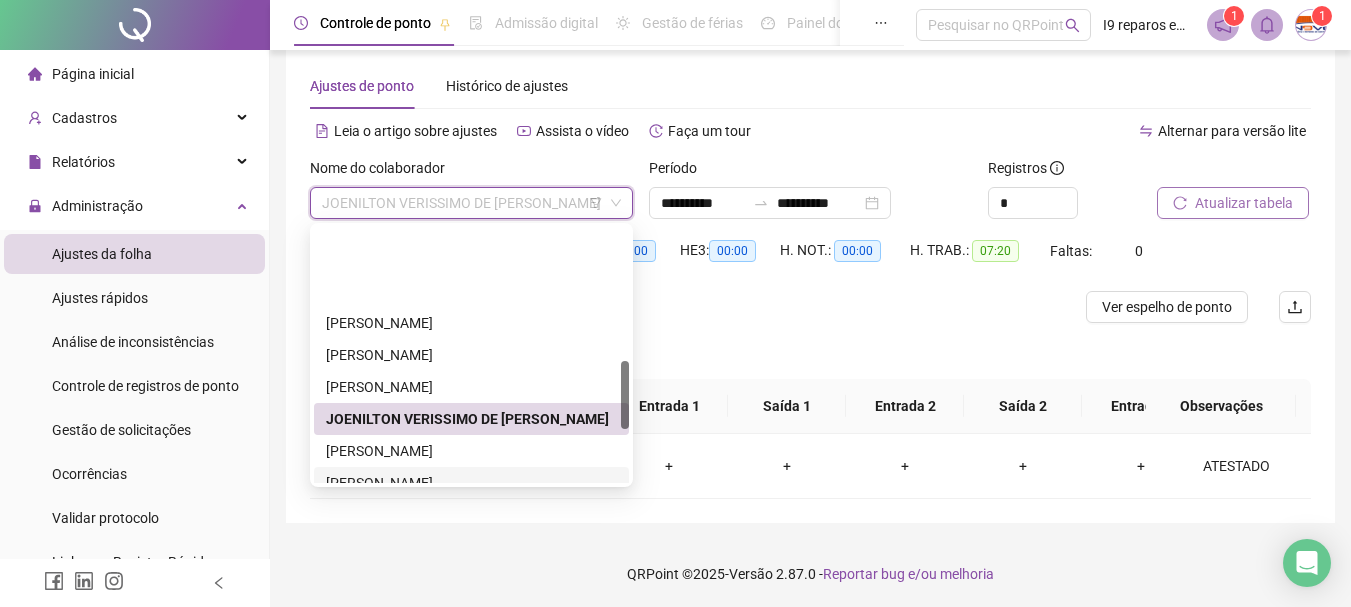 scroll, scrollTop: 500, scrollLeft: 0, axis: vertical 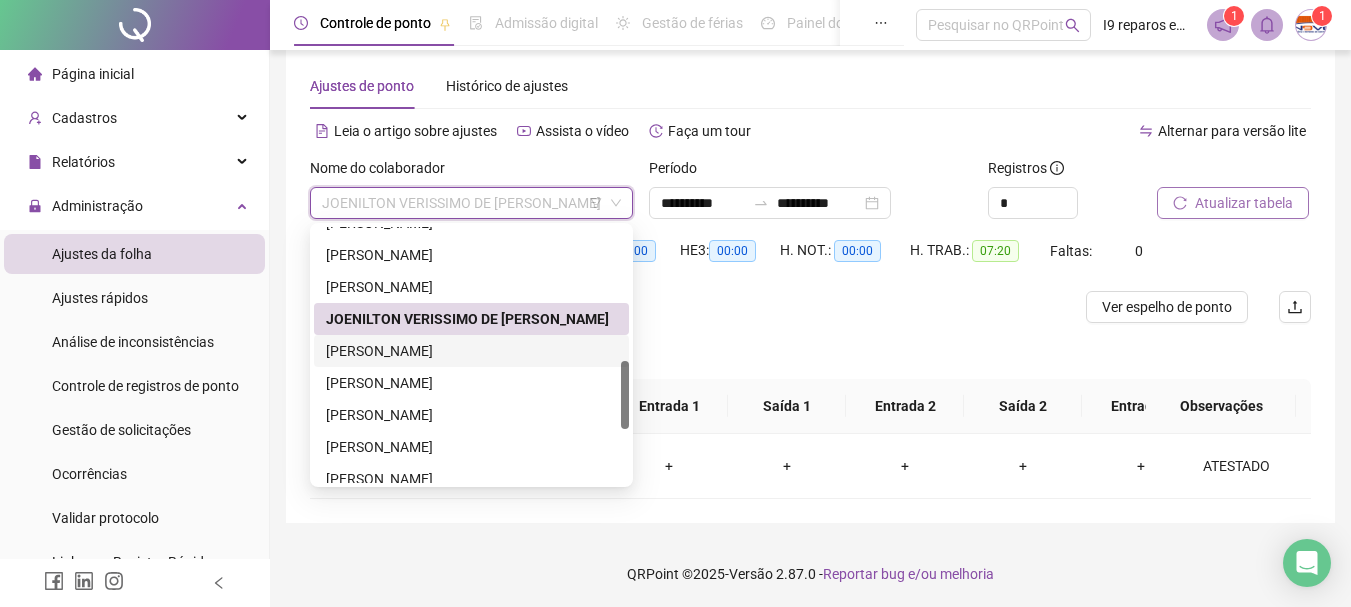 click on "[PERSON_NAME]" at bounding box center [471, 351] 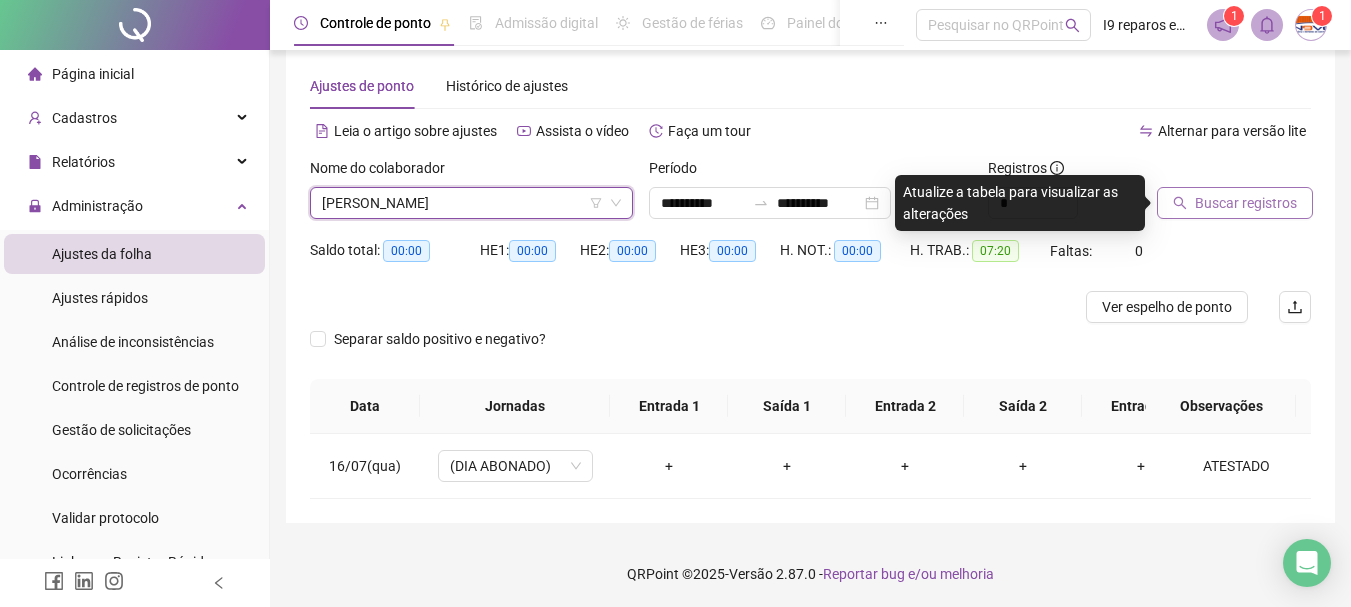 click on "Buscar registros" at bounding box center [1235, 203] 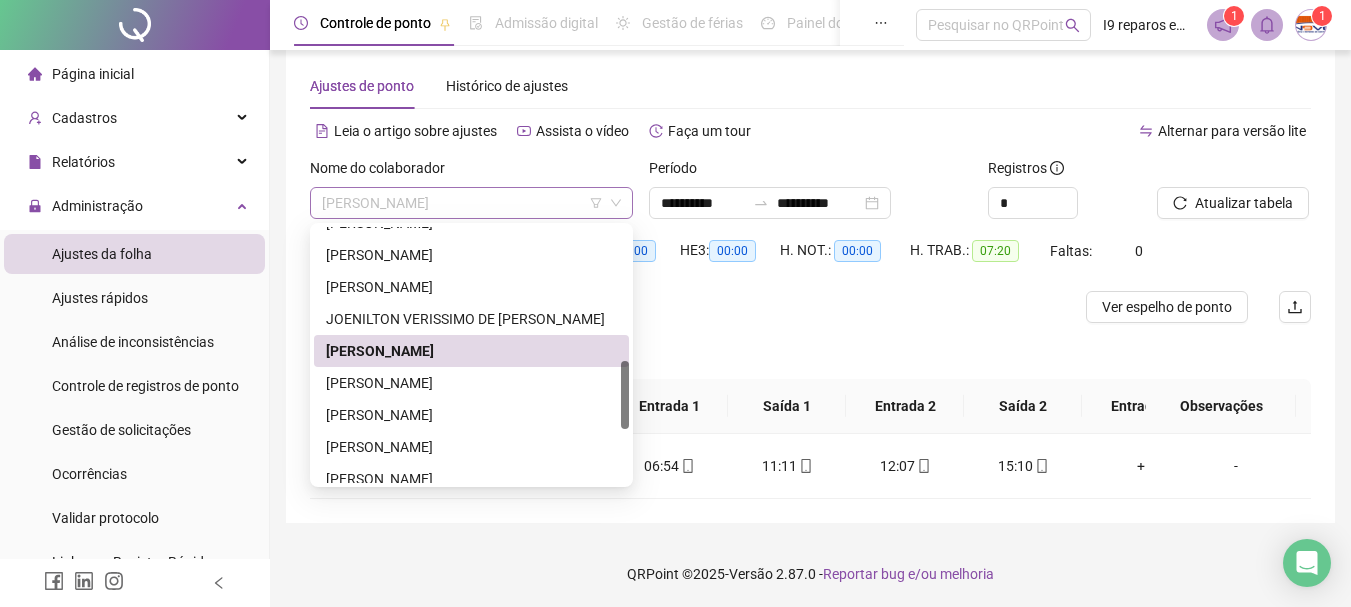 click on "[PERSON_NAME]" at bounding box center (471, 203) 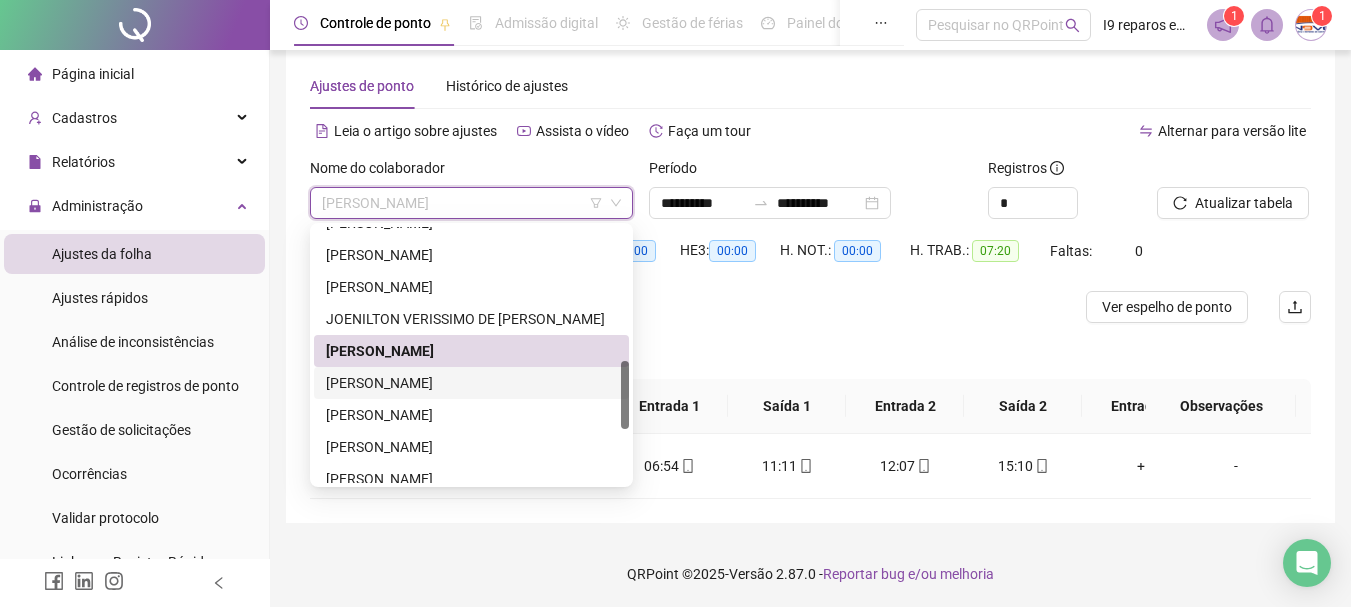 click on "[PERSON_NAME]" at bounding box center [471, 383] 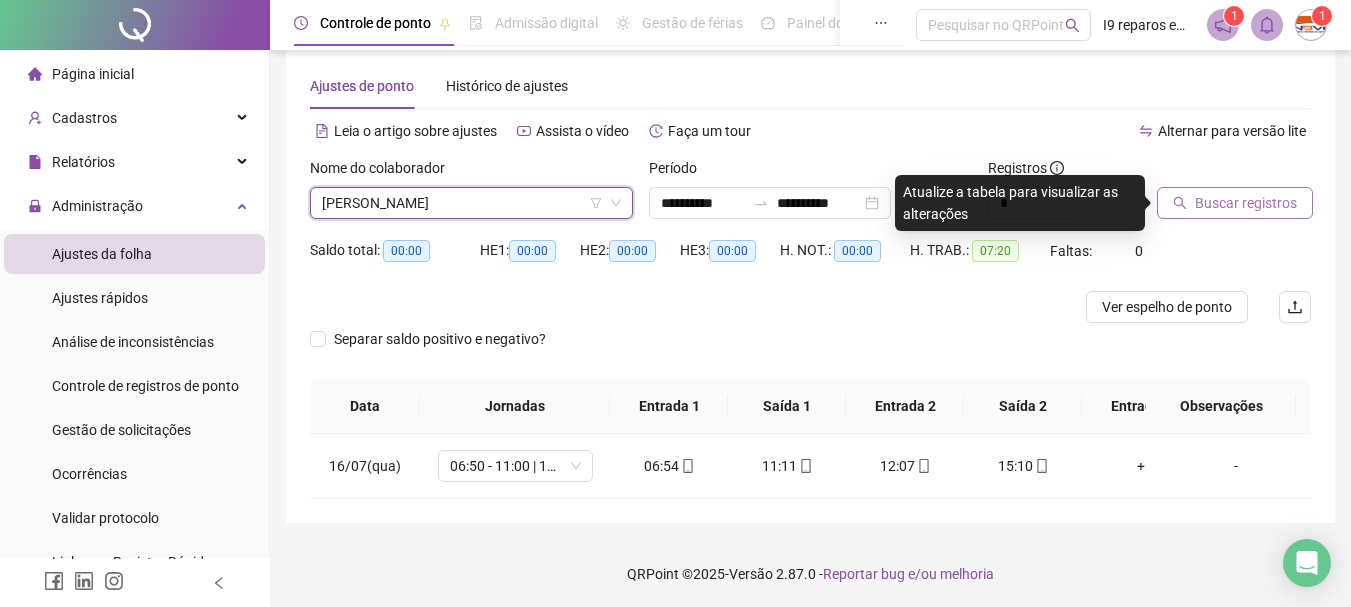 click on "Buscar registros" at bounding box center [1246, 203] 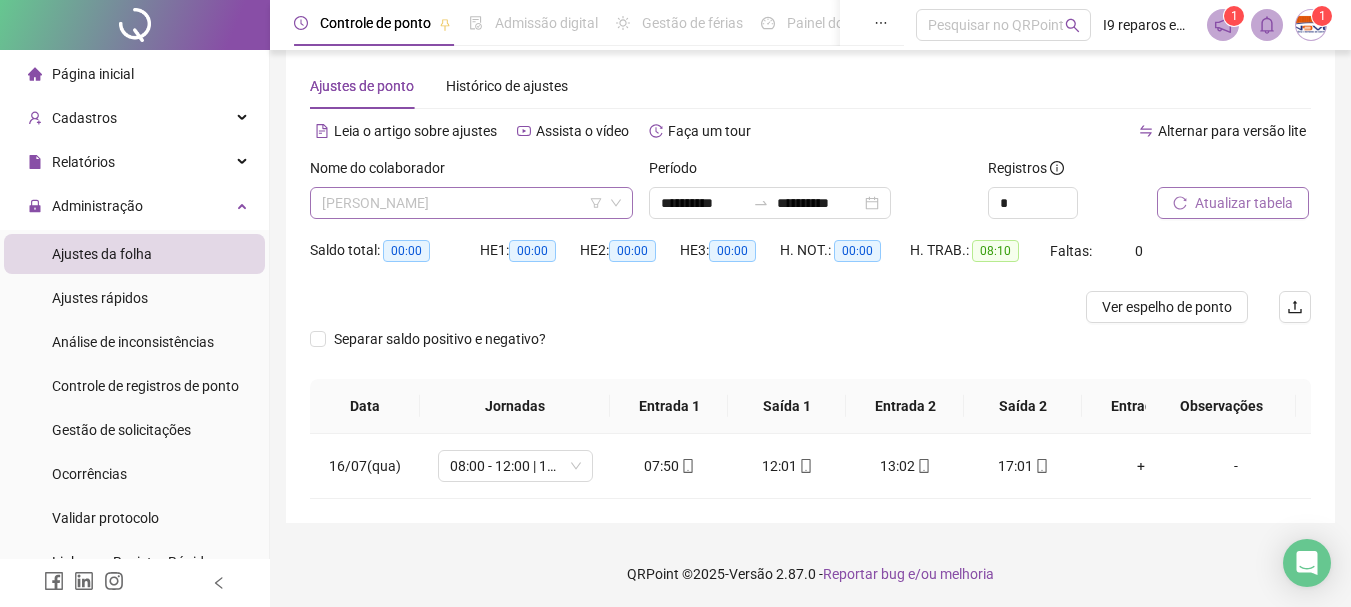 click on "[PERSON_NAME]" at bounding box center [471, 203] 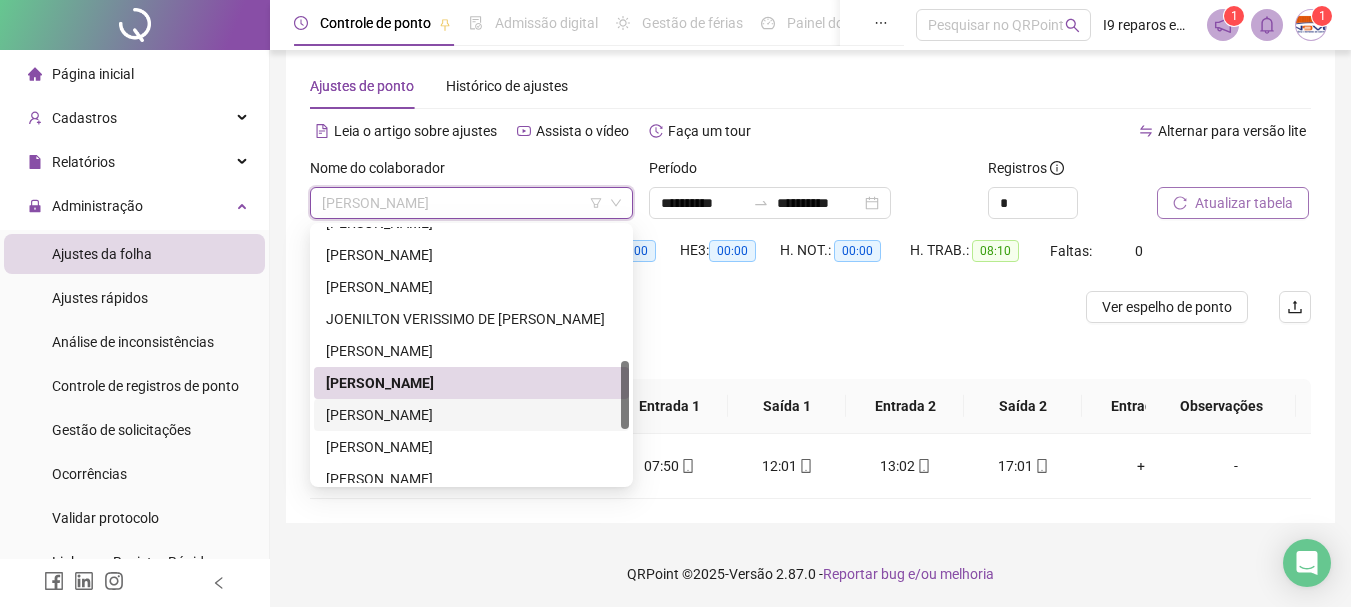 click on "[PERSON_NAME]" at bounding box center (471, 415) 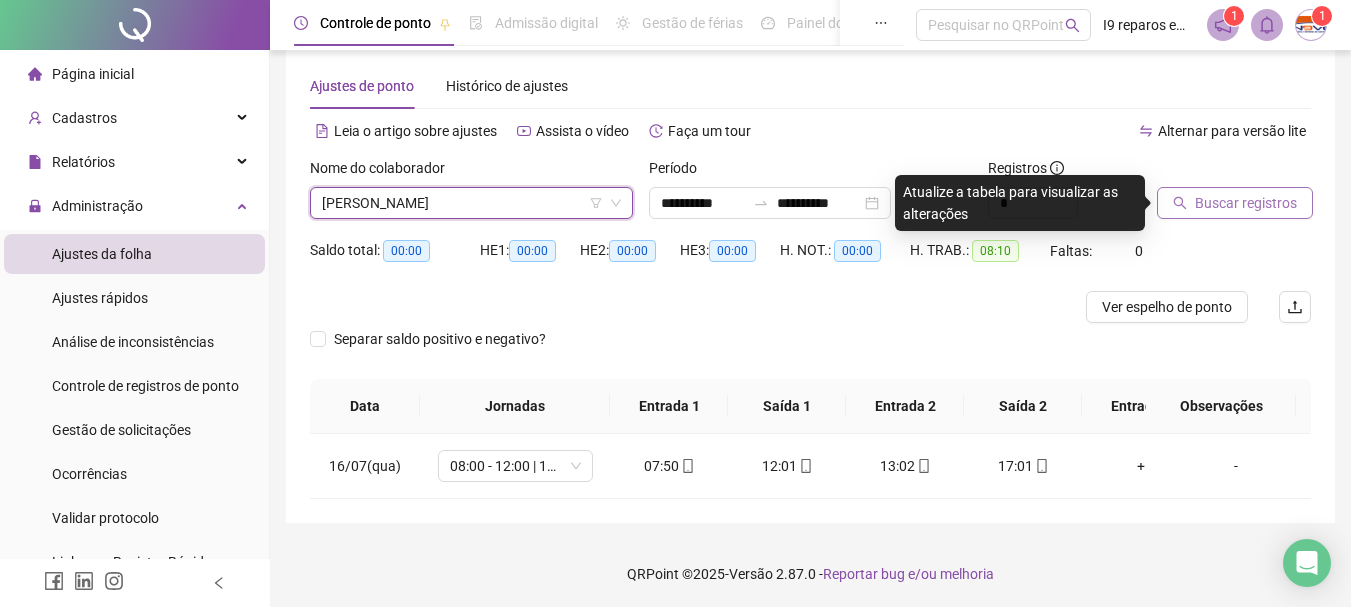 click on "Buscar registros" at bounding box center (1246, 203) 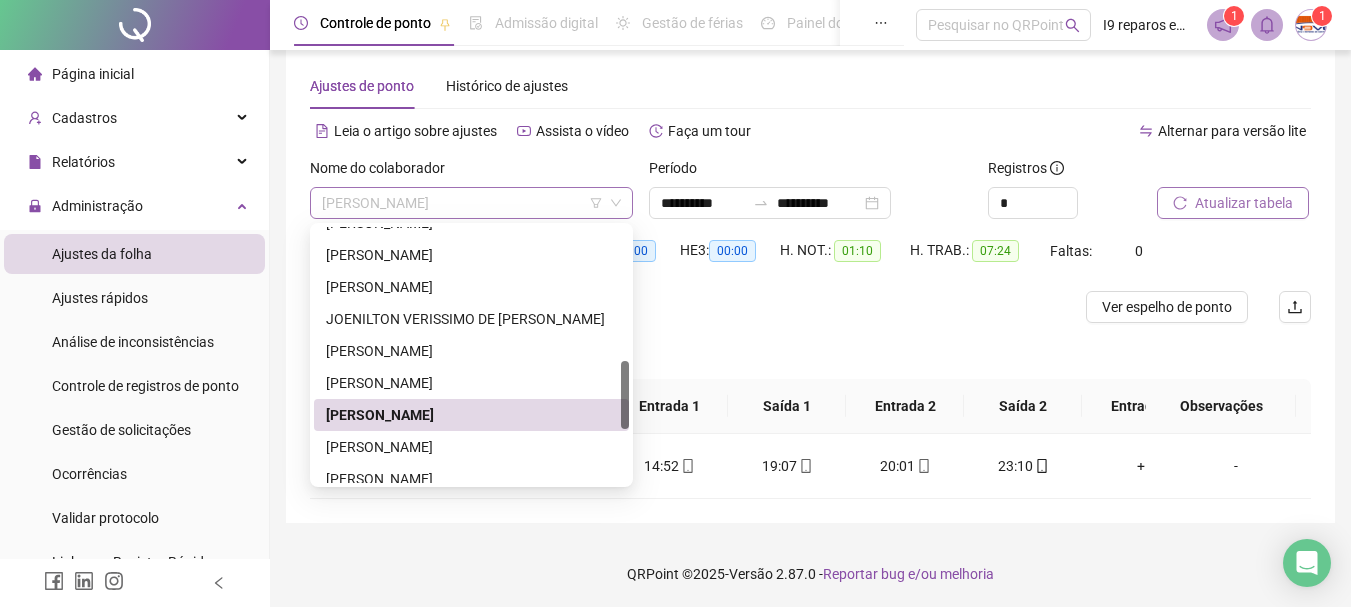 click on "[PERSON_NAME]" at bounding box center (471, 203) 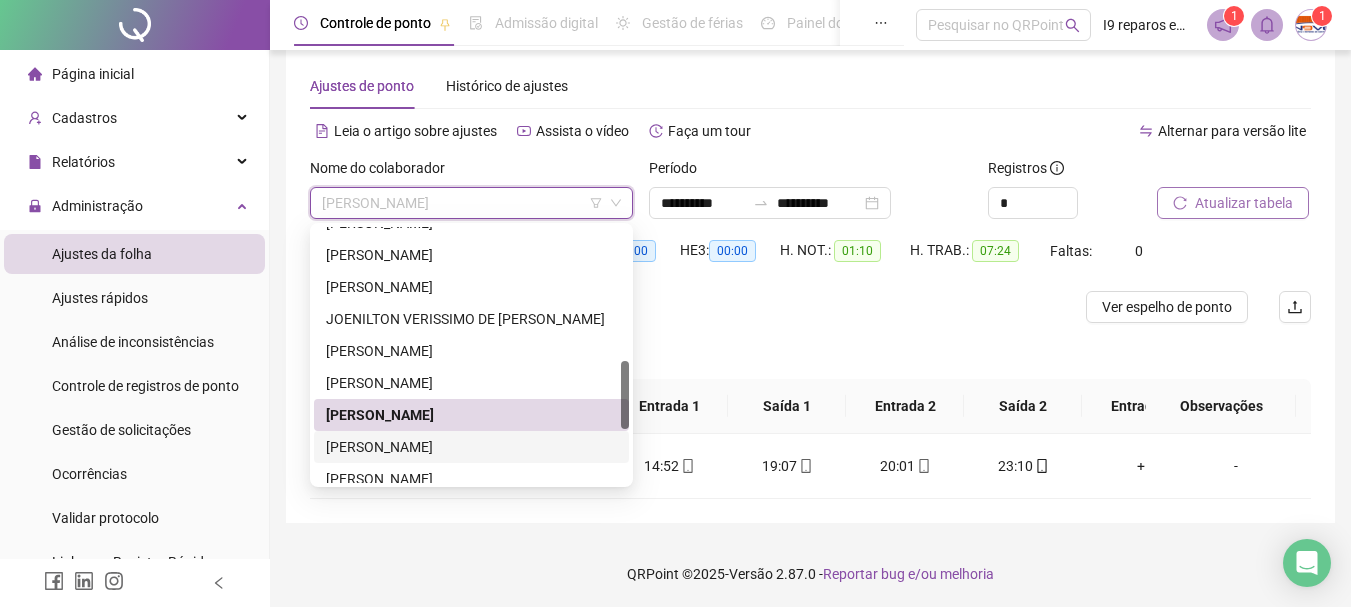 click on "[PERSON_NAME]" at bounding box center (471, 447) 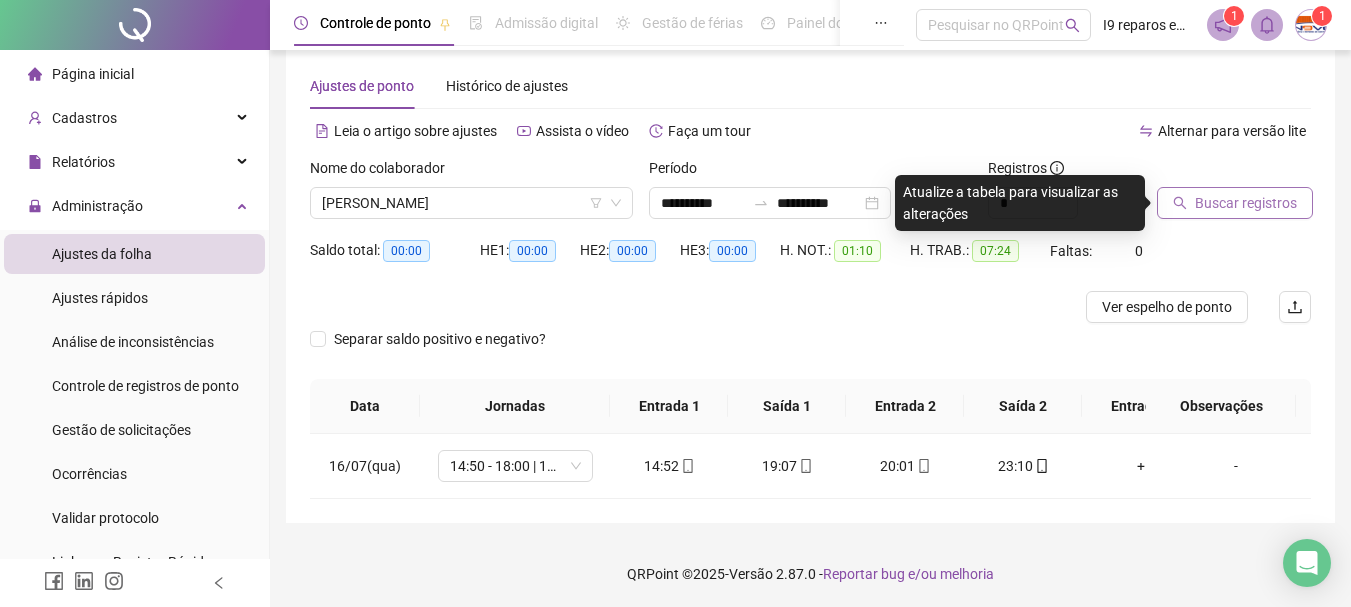 click on "Buscar registros" at bounding box center (1246, 203) 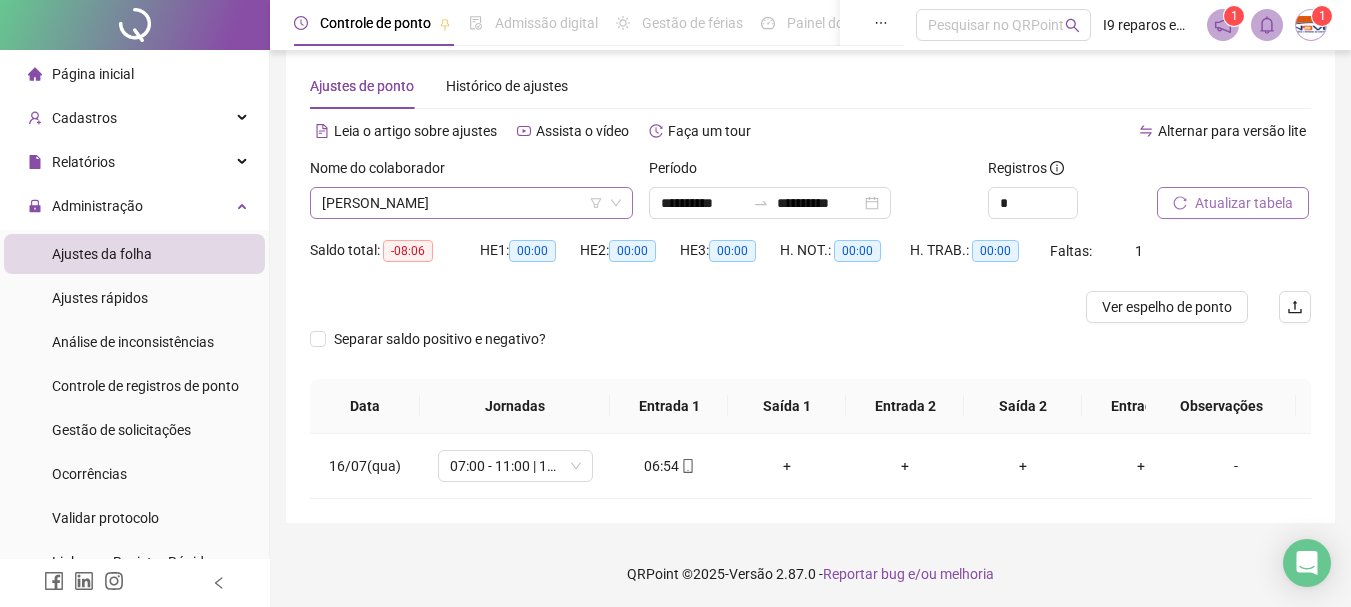 click on "[PERSON_NAME]" at bounding box center (471, 203) 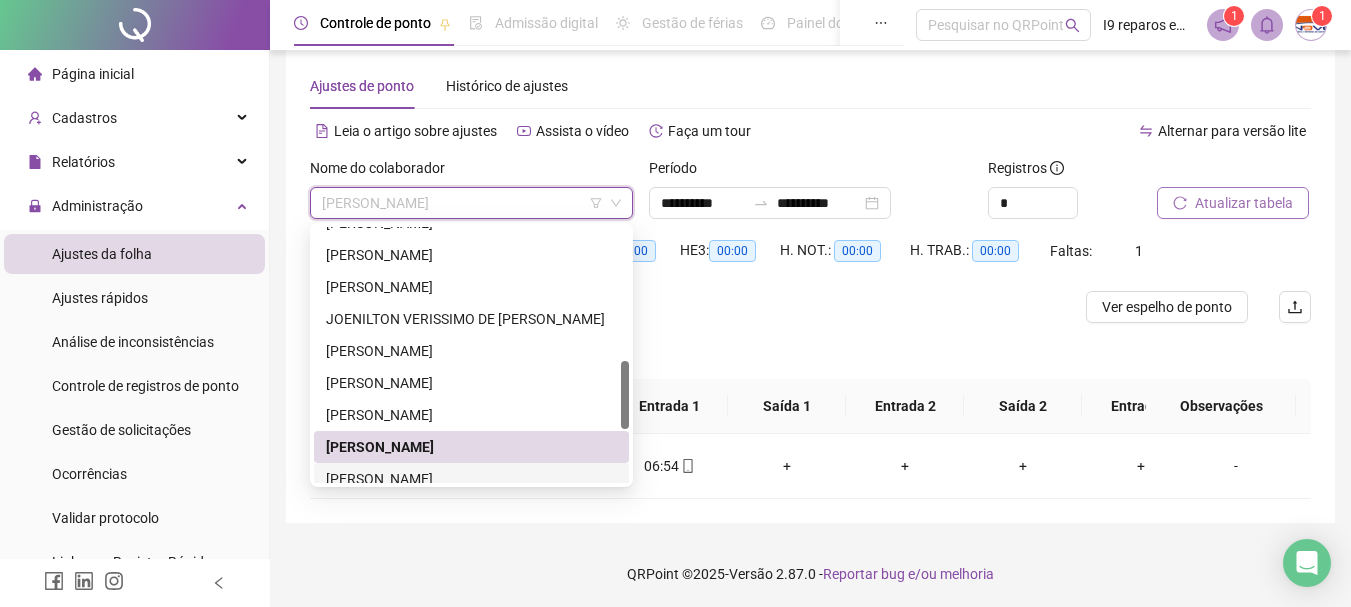 click on "[PERSON_NAME]" at bounding box center [471, 479] 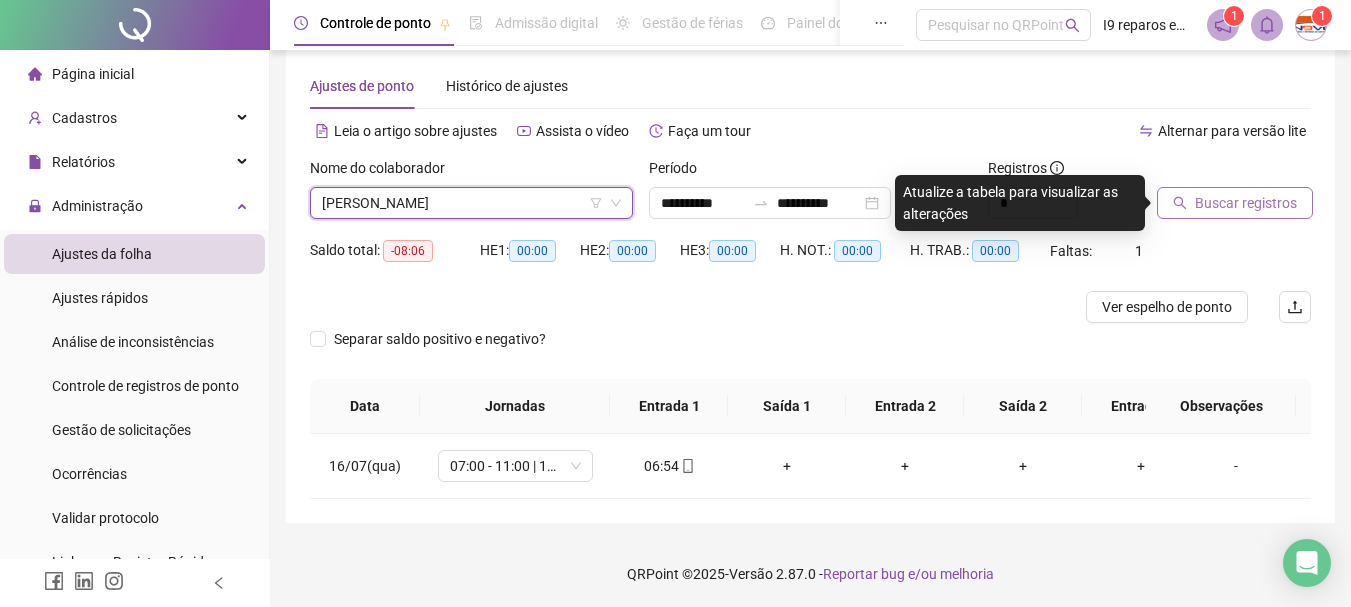 click on "Buscar registros" at bounding box center (1235, 203) 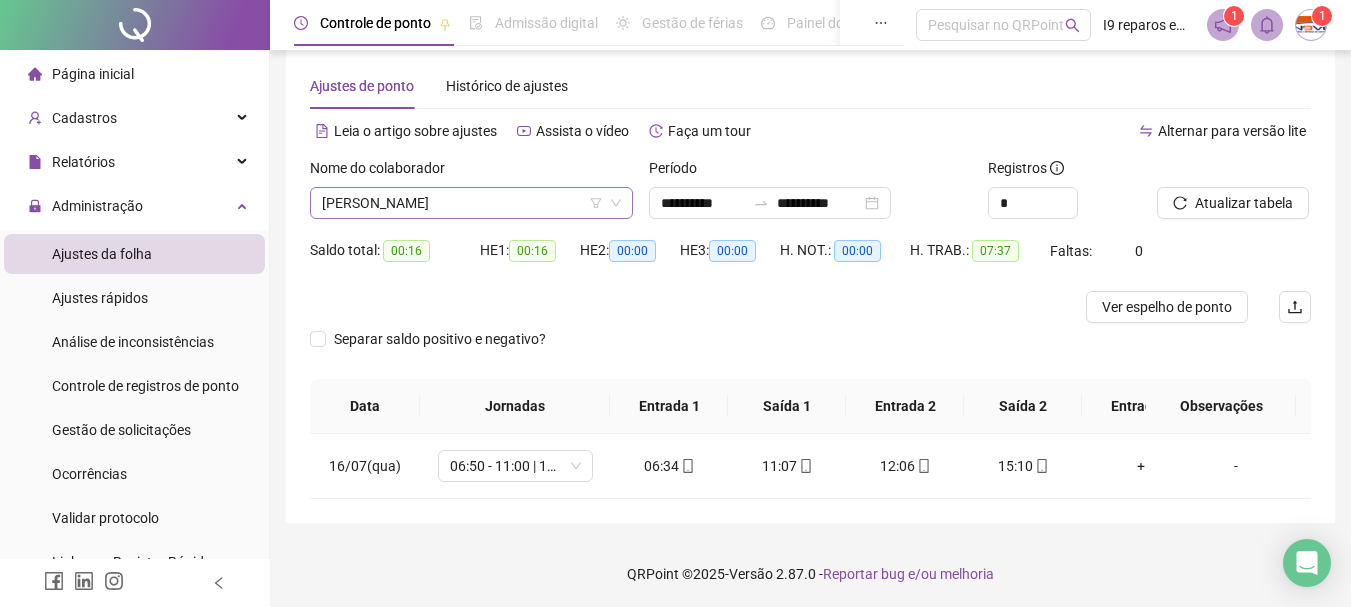 click on "[PERSON_NAME]" at bounding box center (471, 203) 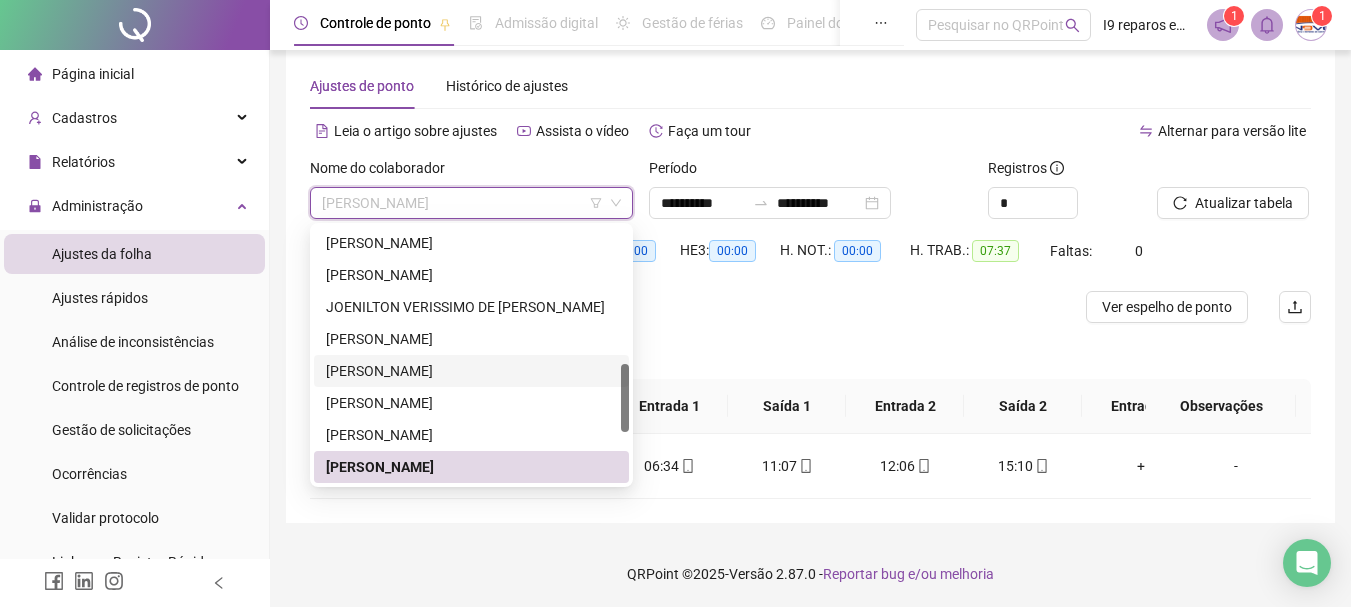 scroll, scrollTop: 612, scrollLeft: 0, axis: vertical 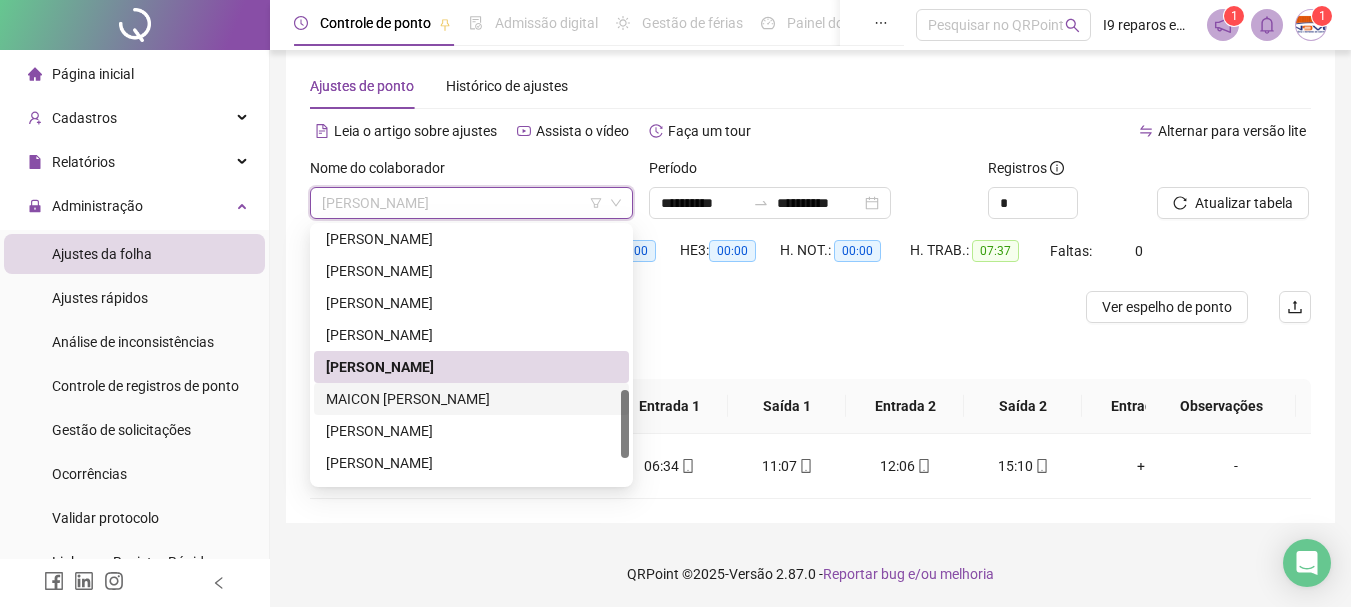 click on "MAICON [PERSON_NAME]" at bounding box center [471, 399] 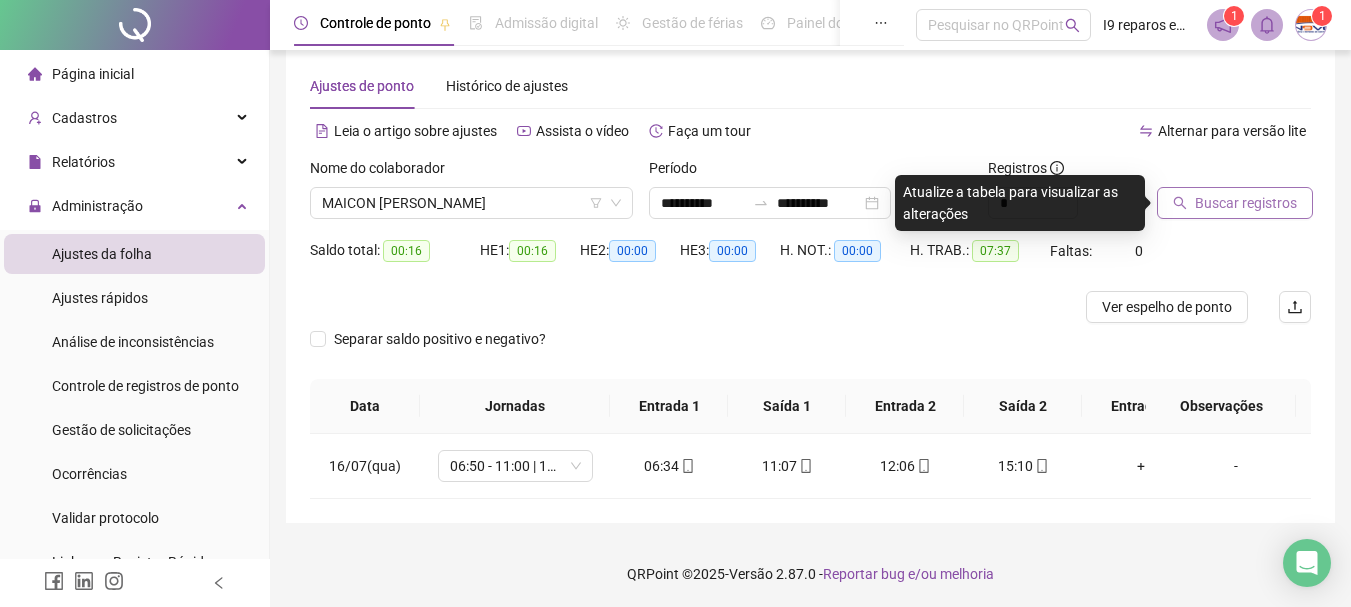 click on "Buscar registros" at bounding box center [1246, 203] 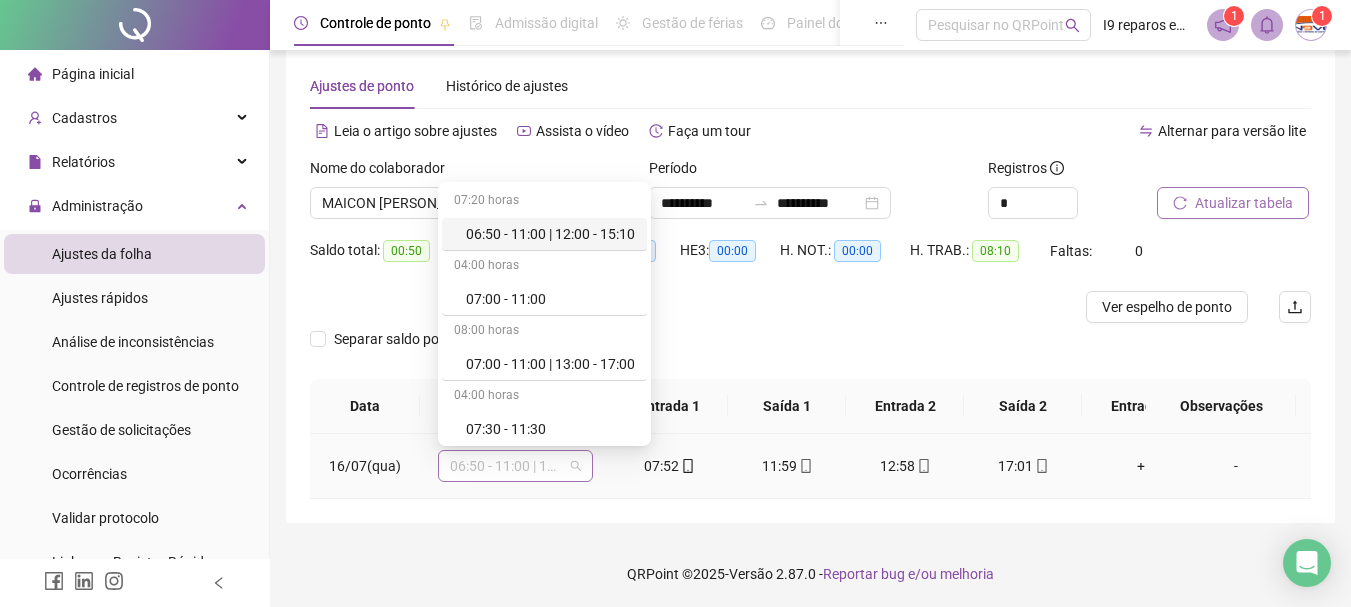 click on "06:50 - 11:00 | 12:00 - 15:10" at bounding box center (515, 466) 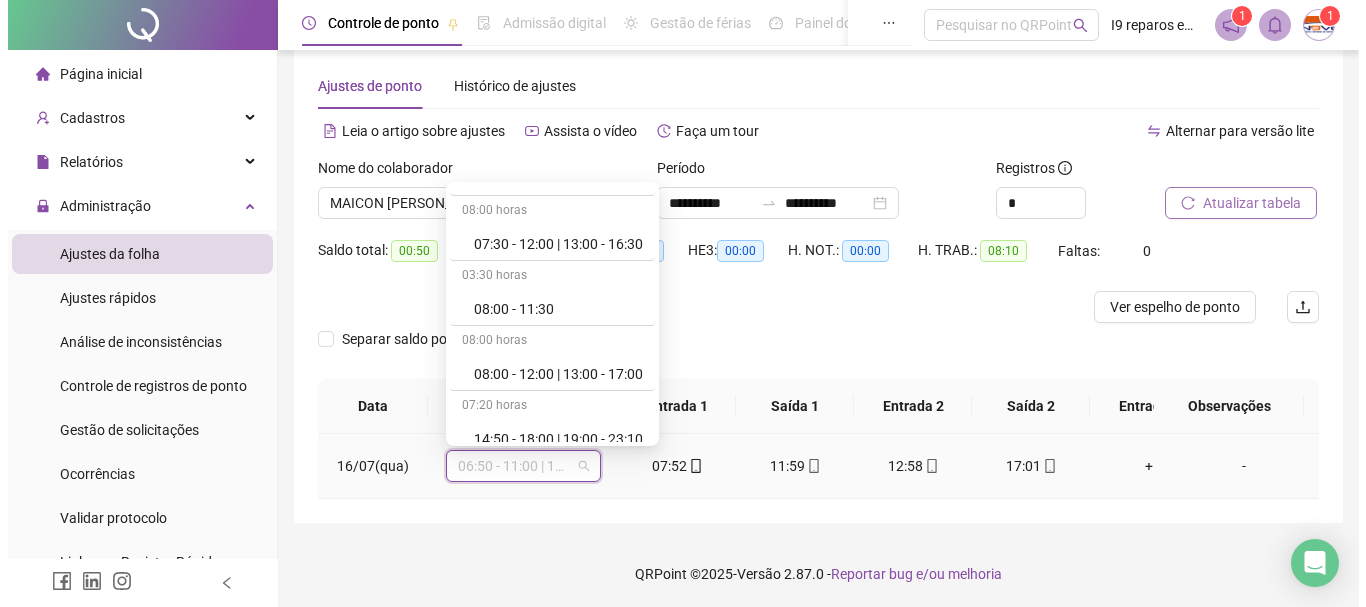 scroll, scrollTop: 300, scrollLeft: 0, axis: vertical 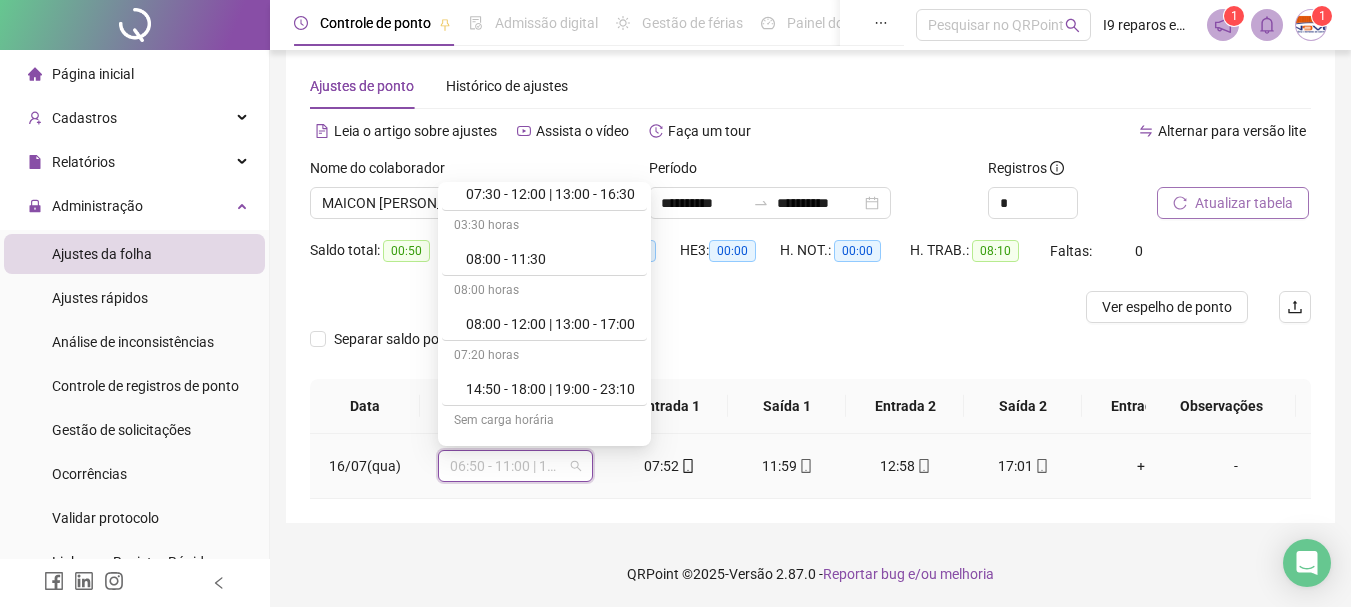 click on "08:00 - 12:00 | 13:00 - 17:00" at bounding box center (550, 324) 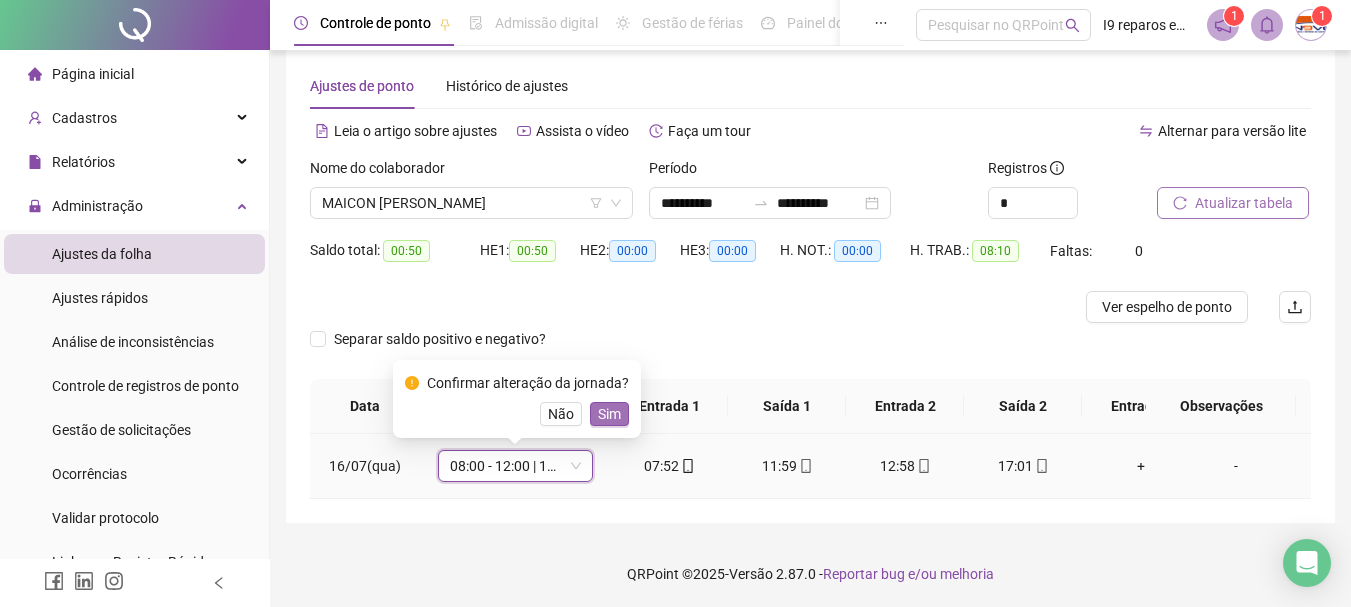 click on "Sim" at bounding box center [609, 414] 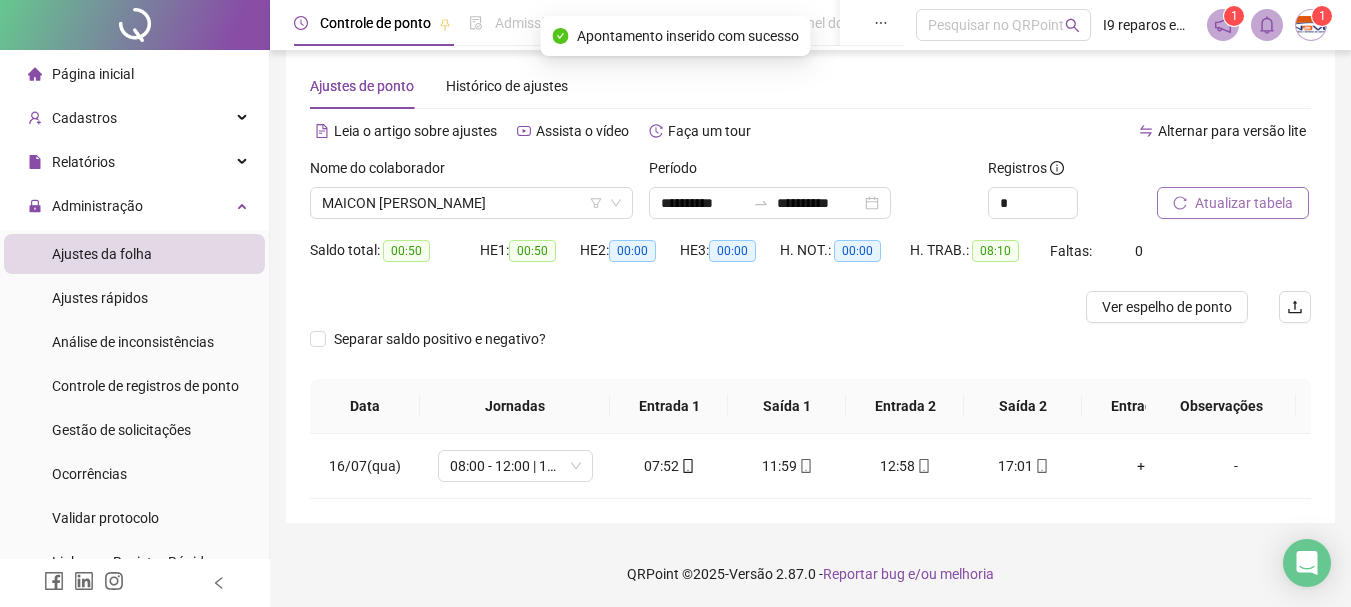 click on "Atualizar tabela" at bounding box center [1233, 203] 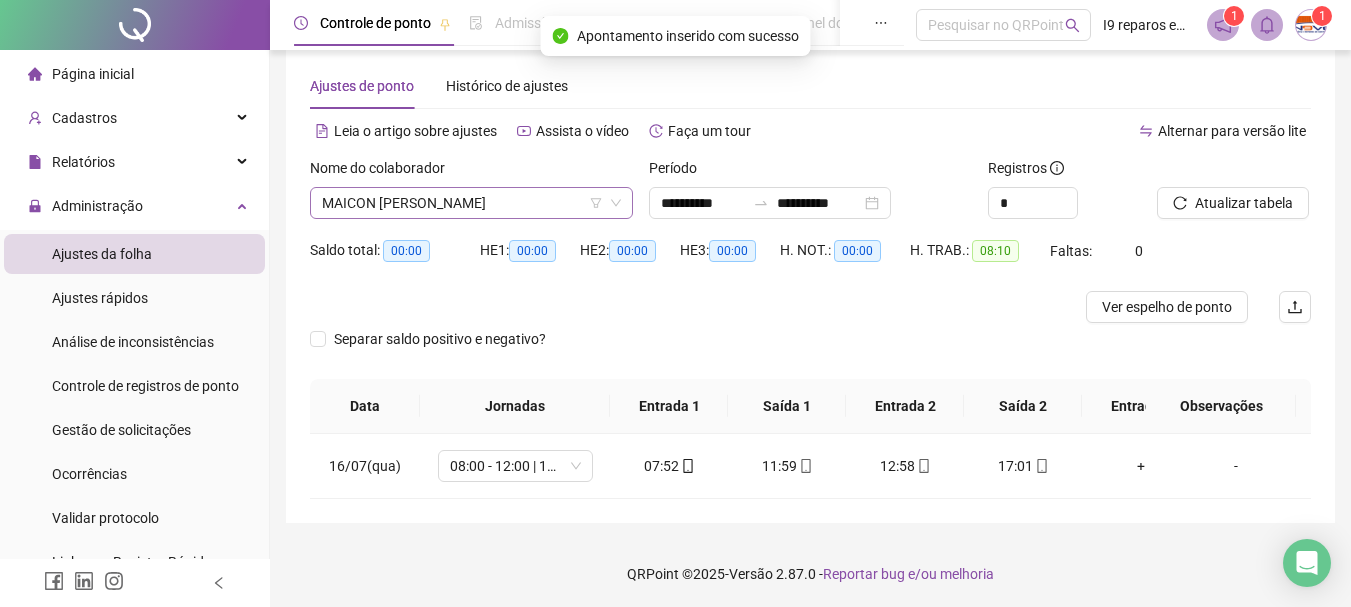 click on "MAICON [PERSON_NAME]" at bounding box center (471, 203) 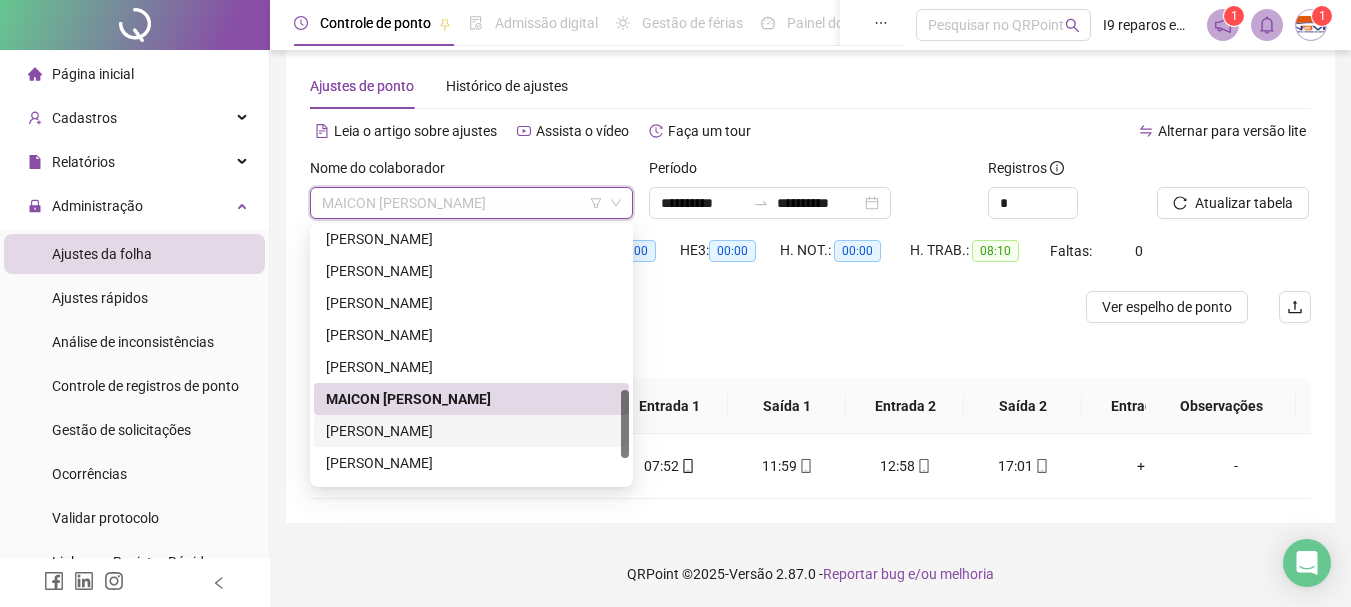 click on "[PERSON_NAME]" at bounding box center [471, 431] 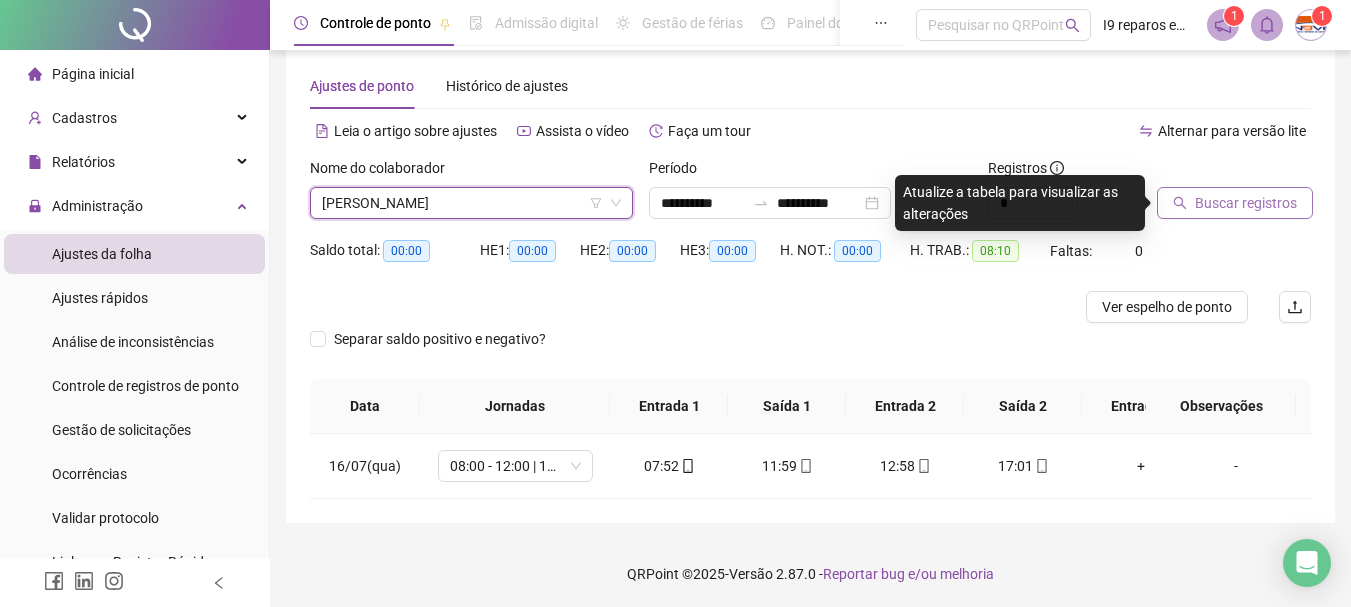 click on "Buscar registros" at bounding box center (1246, 203) 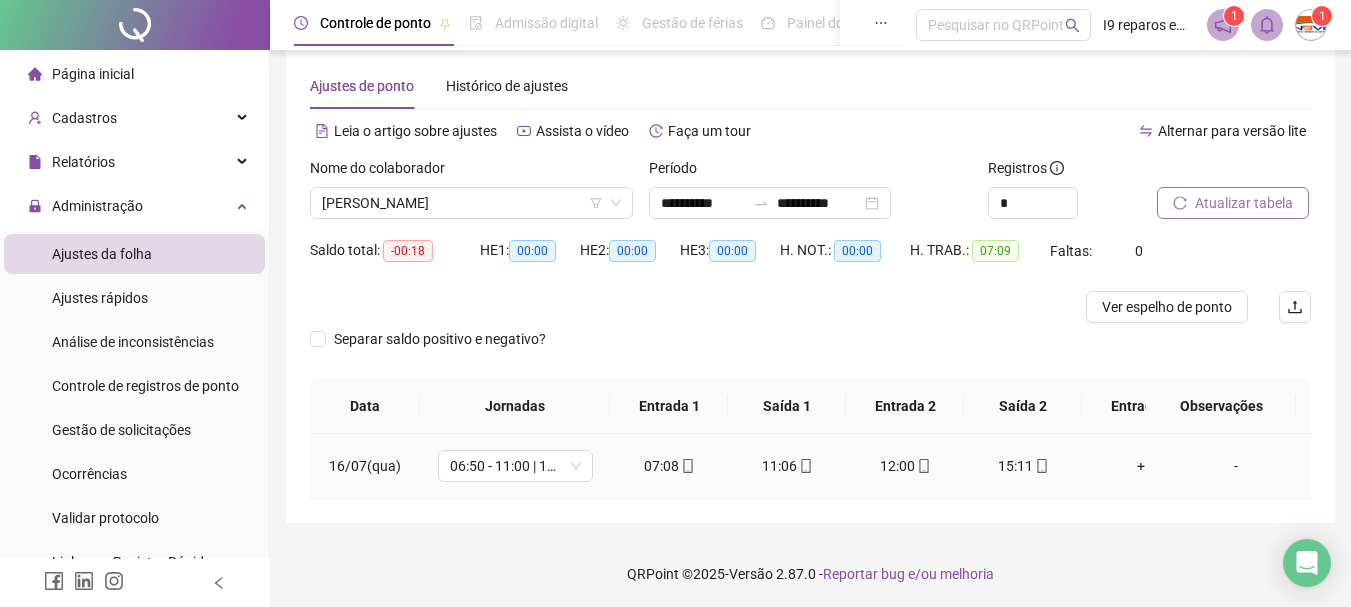 click on "-" at bounding box center (1236, 466) 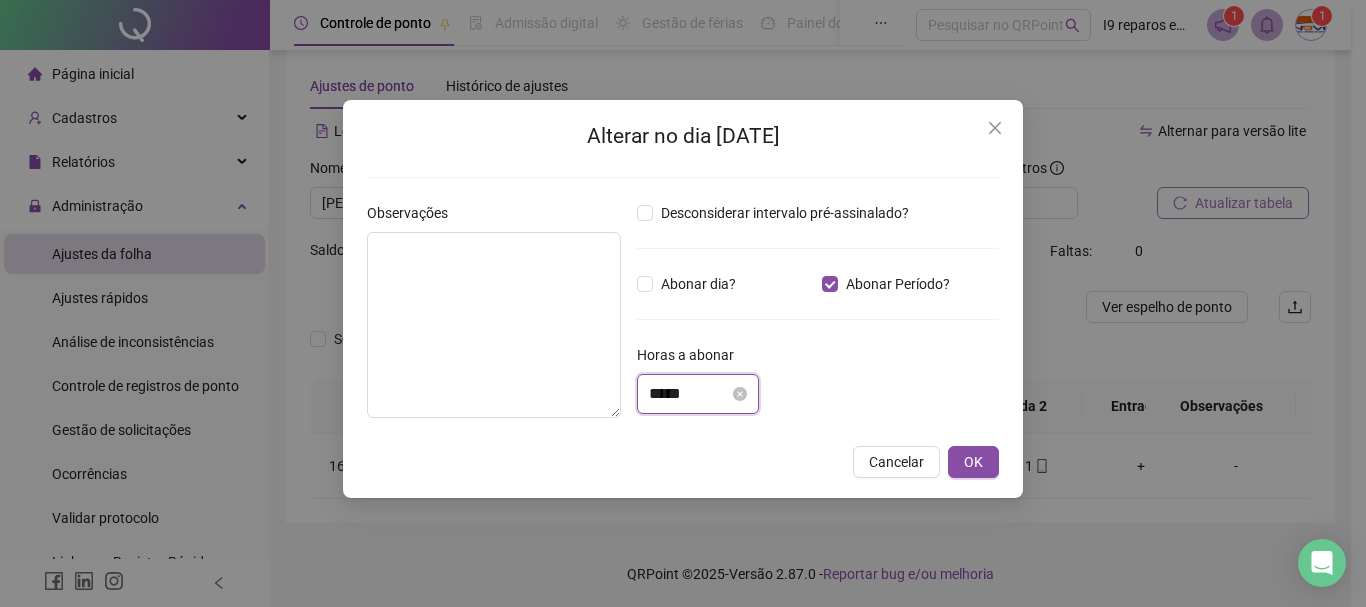 click on "*****" at bounding box center (689, 394) 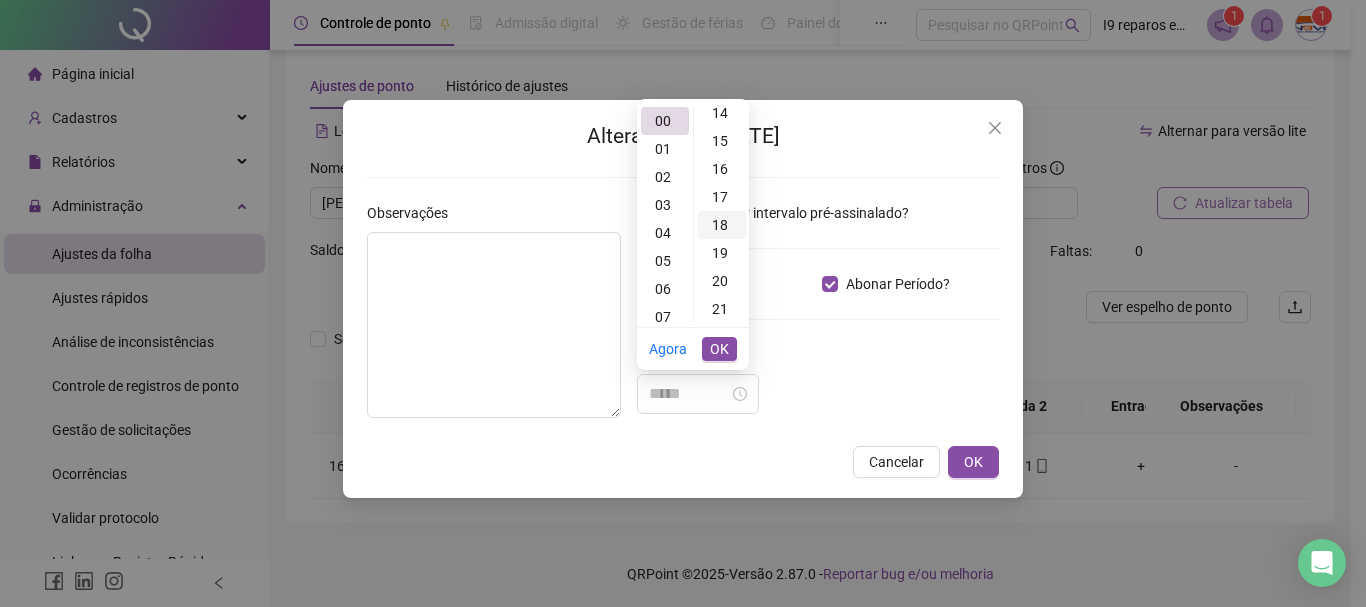 click on "18" at bounding box center [722, 225] 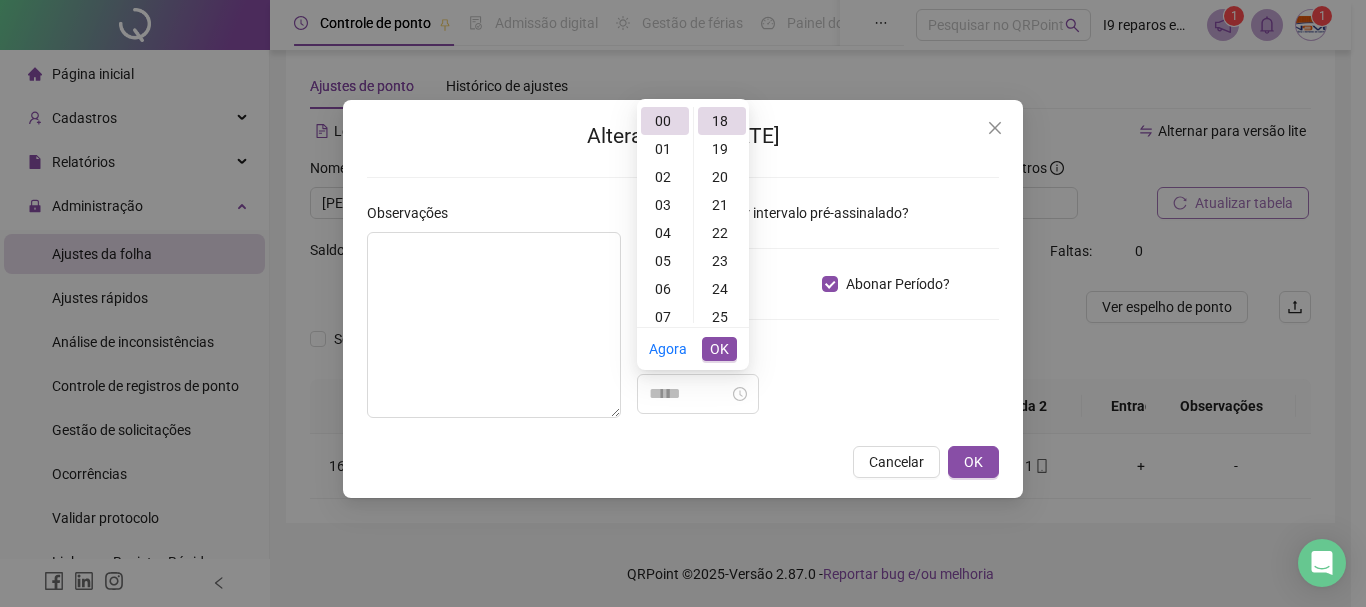 scroll, scrollTop: 504, scrollLeft: 0, axis: vertical 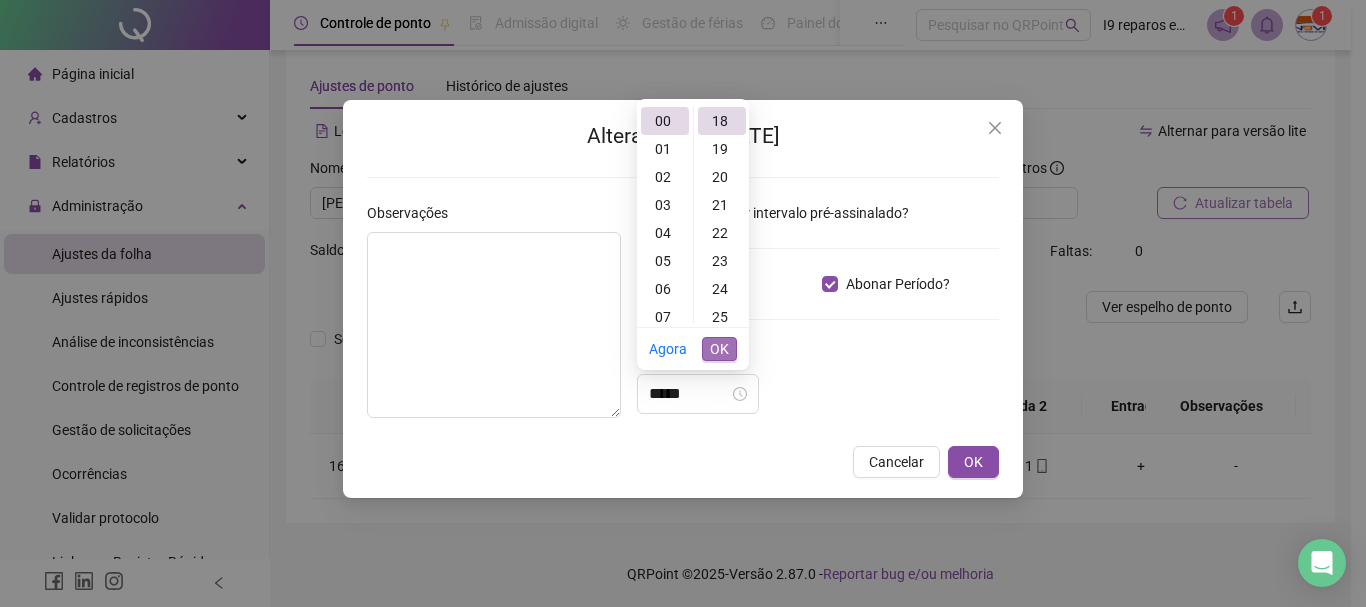 click on "OK" at bounding box center [719, 349] 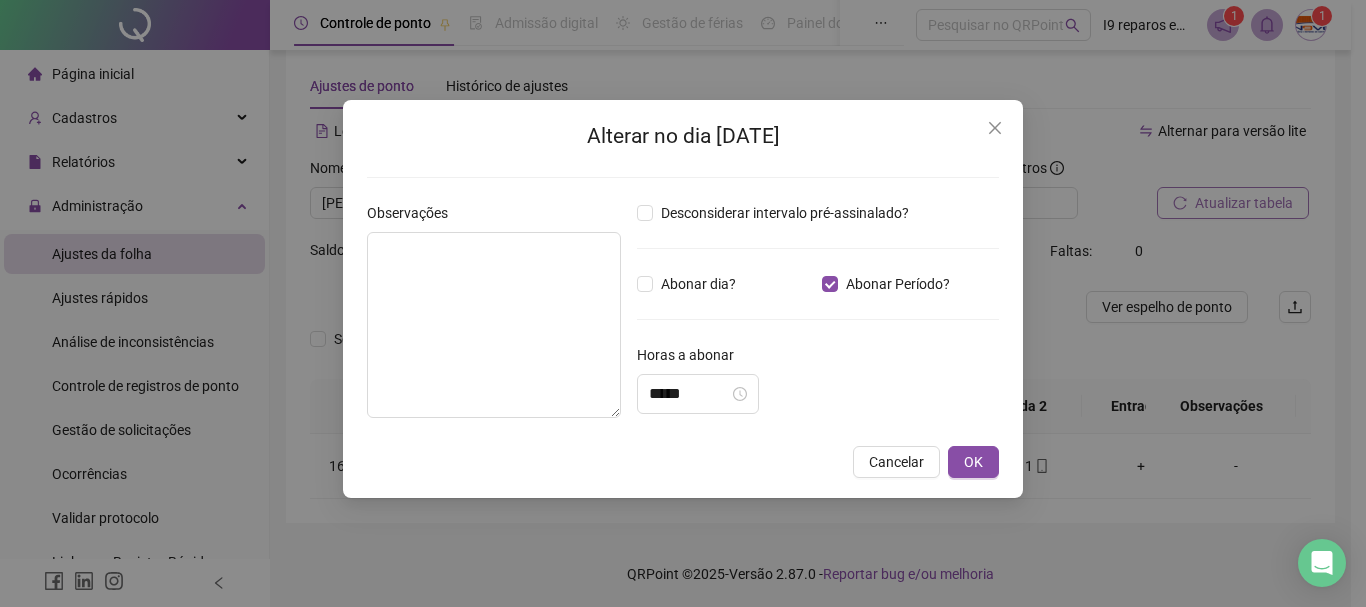 drag, startPoint x: 967, startPoint y: 459, endPoint x: 1042, endPoint y: 409, distance: 90.13878 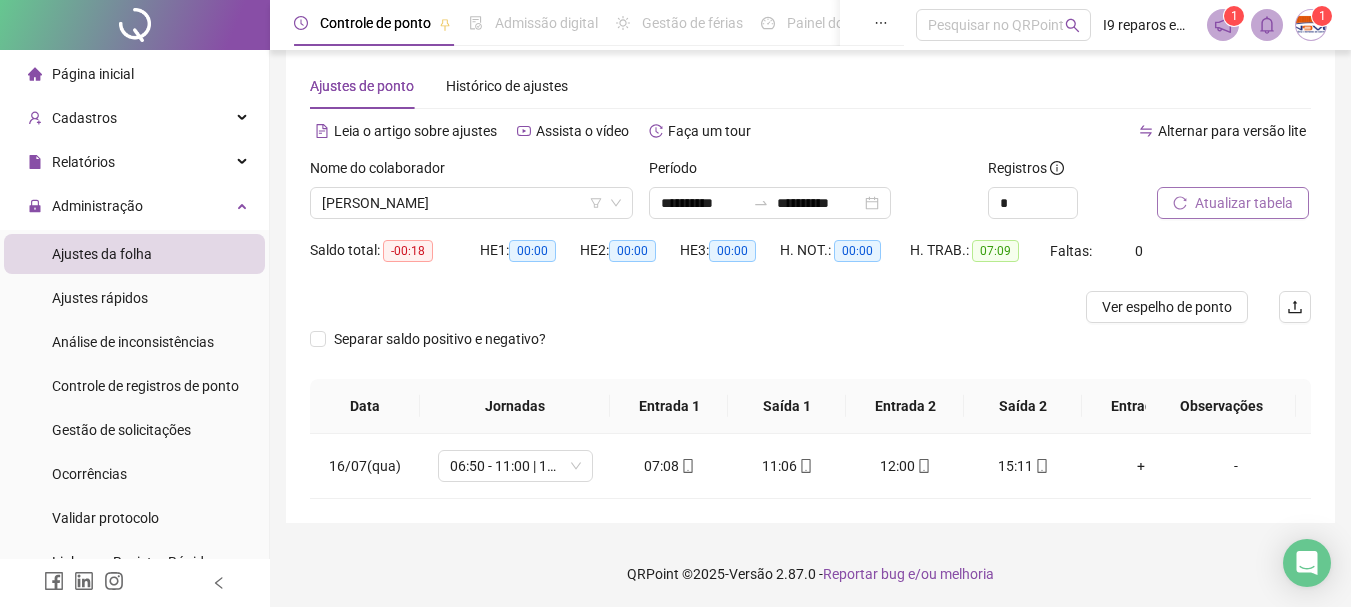 click on "Atualizar tabela" at bounding box center [1244, 203] 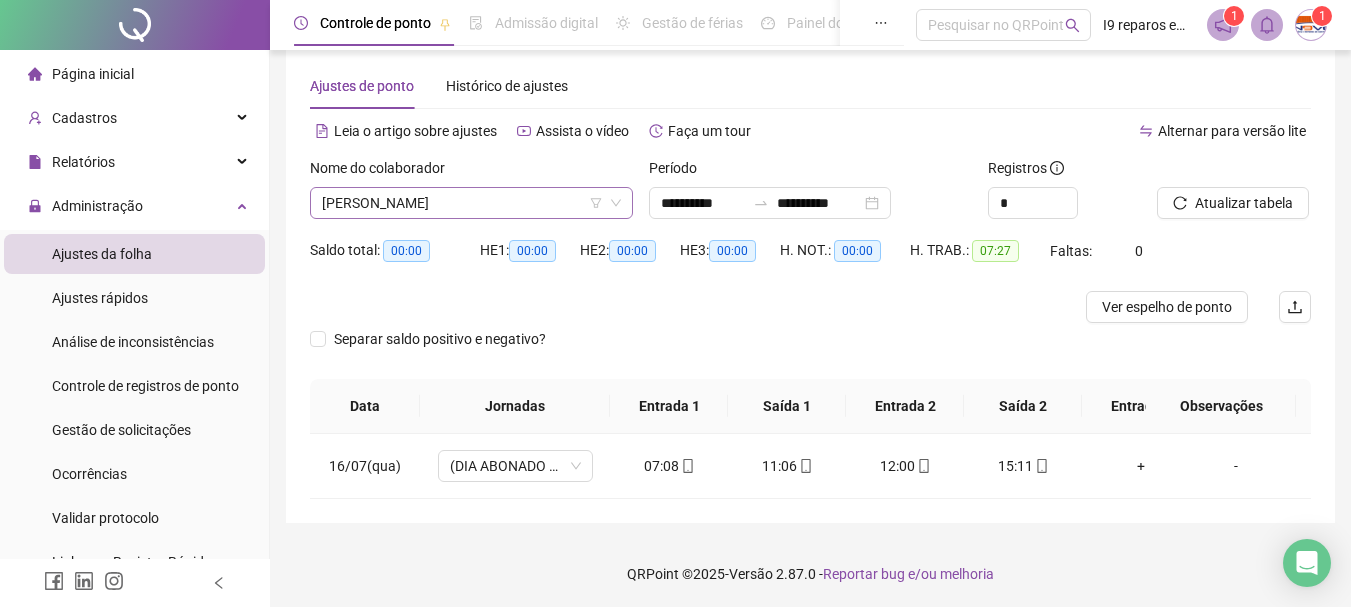 click on "[PERSON_NAME]" at bounding box center [471, 203] 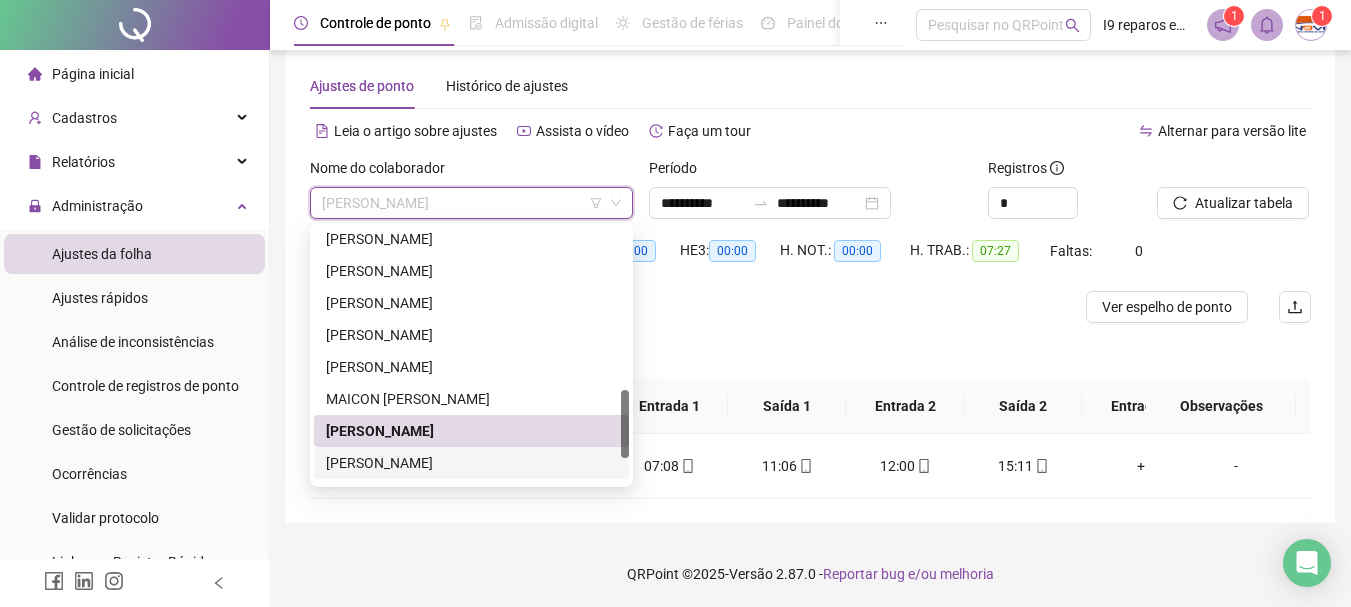 click on "[PERSON_NAME]" at bounding box center [471, 463] 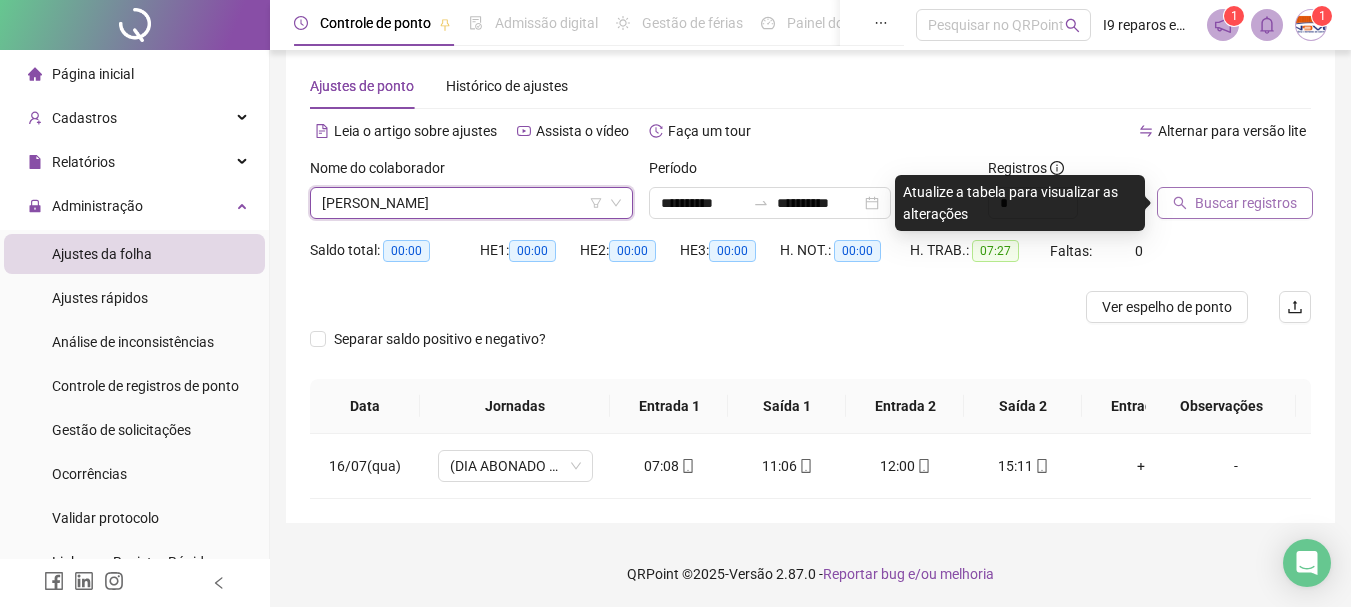 click on "Buscar registros" at bounding box center [1246, 203] 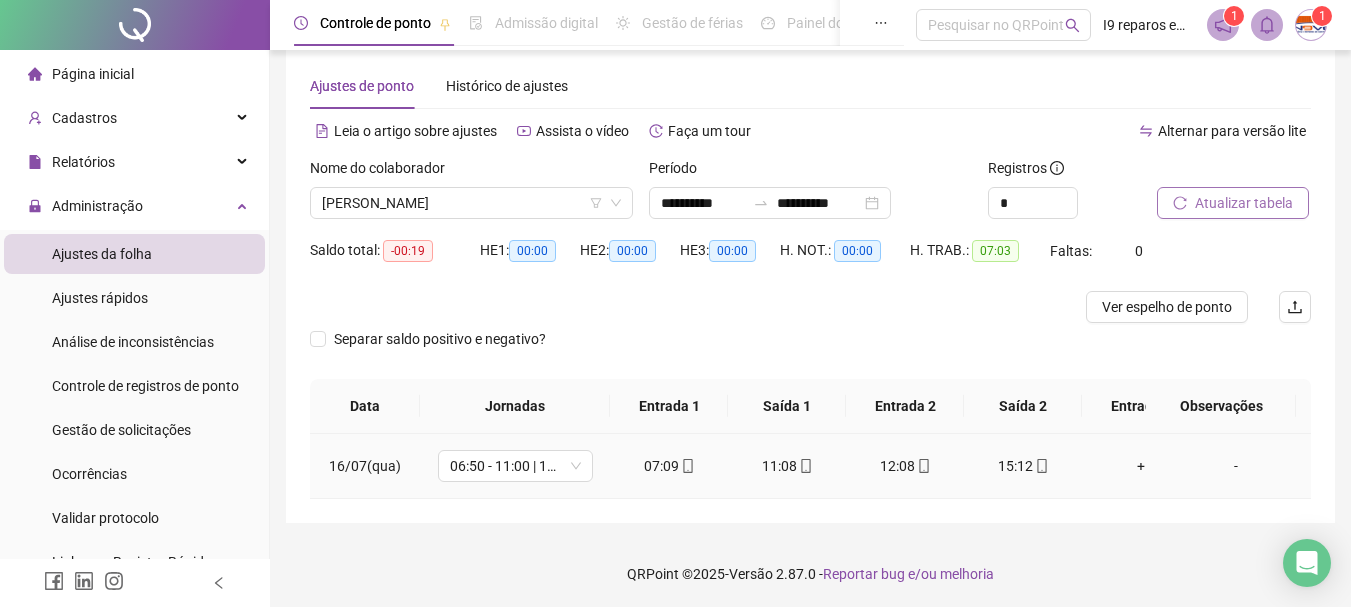 click on "-" at bounding box center [1236, 466] 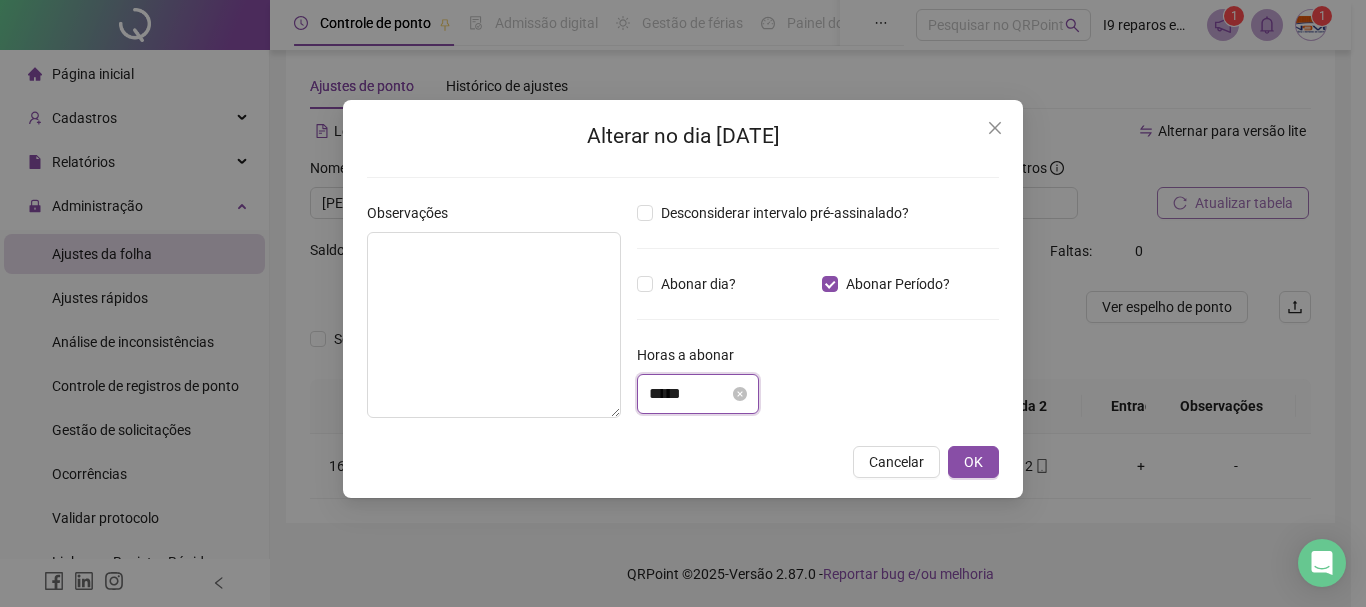 click on "*****" at bounding box center (689, 394) 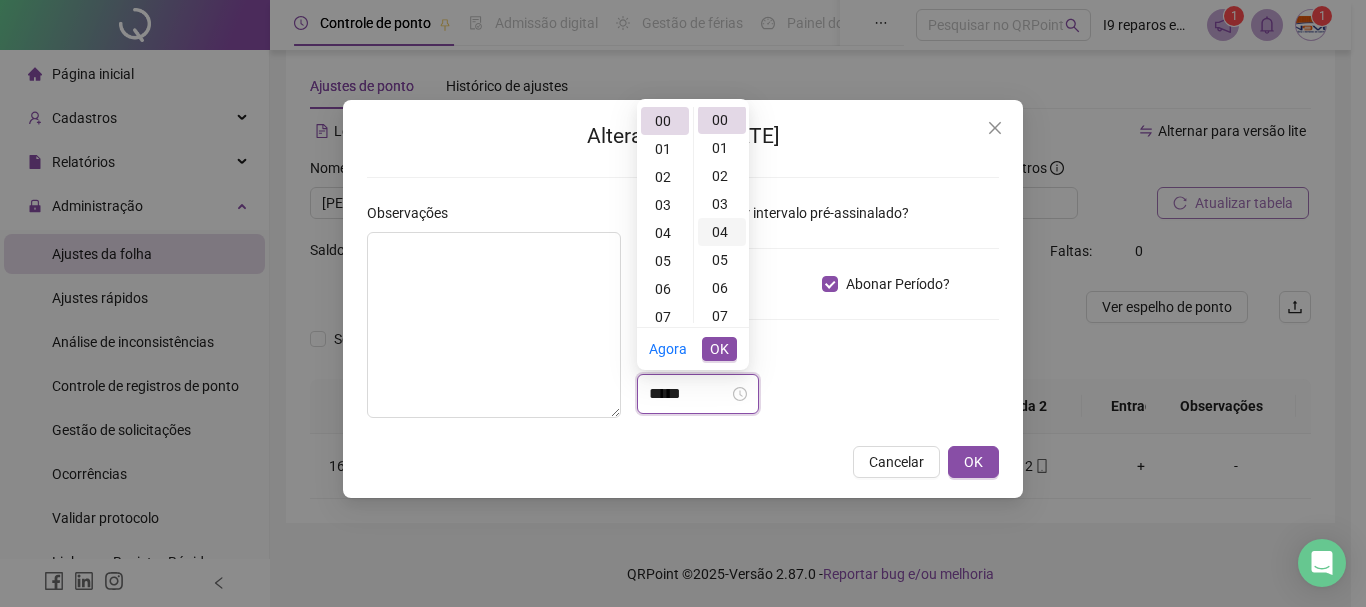 scroll, scrollTop: 0, scrollLeft: 0, axis: both 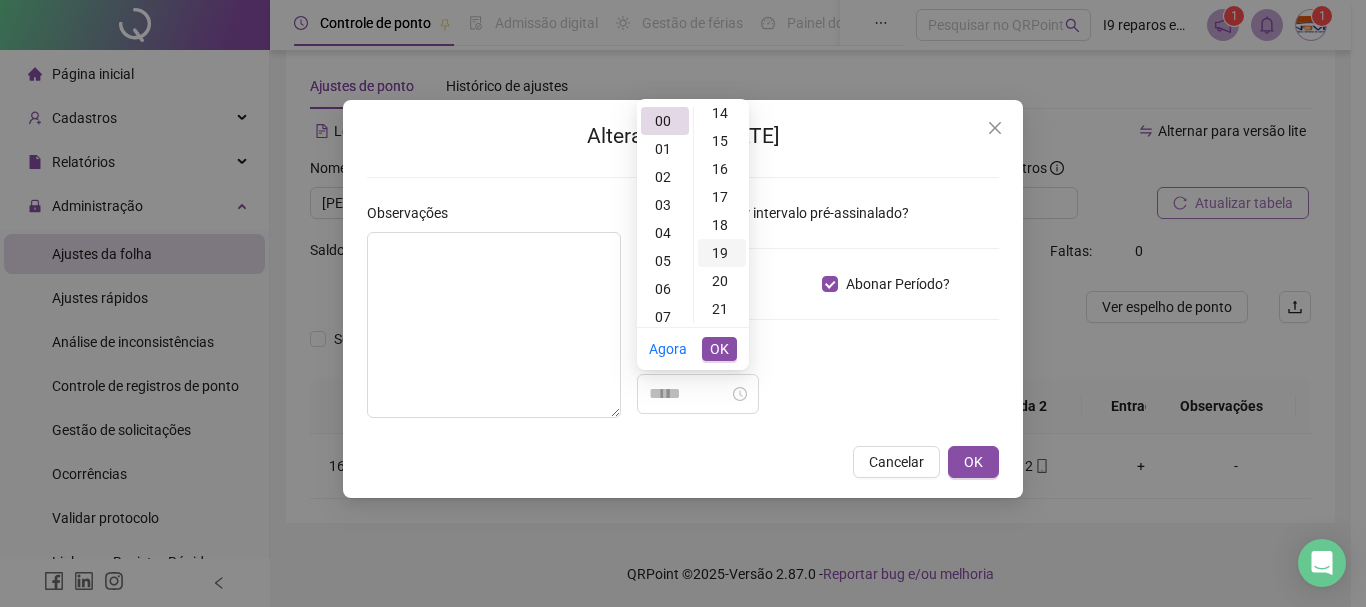 click on "19" at bounding box center (722, 253) 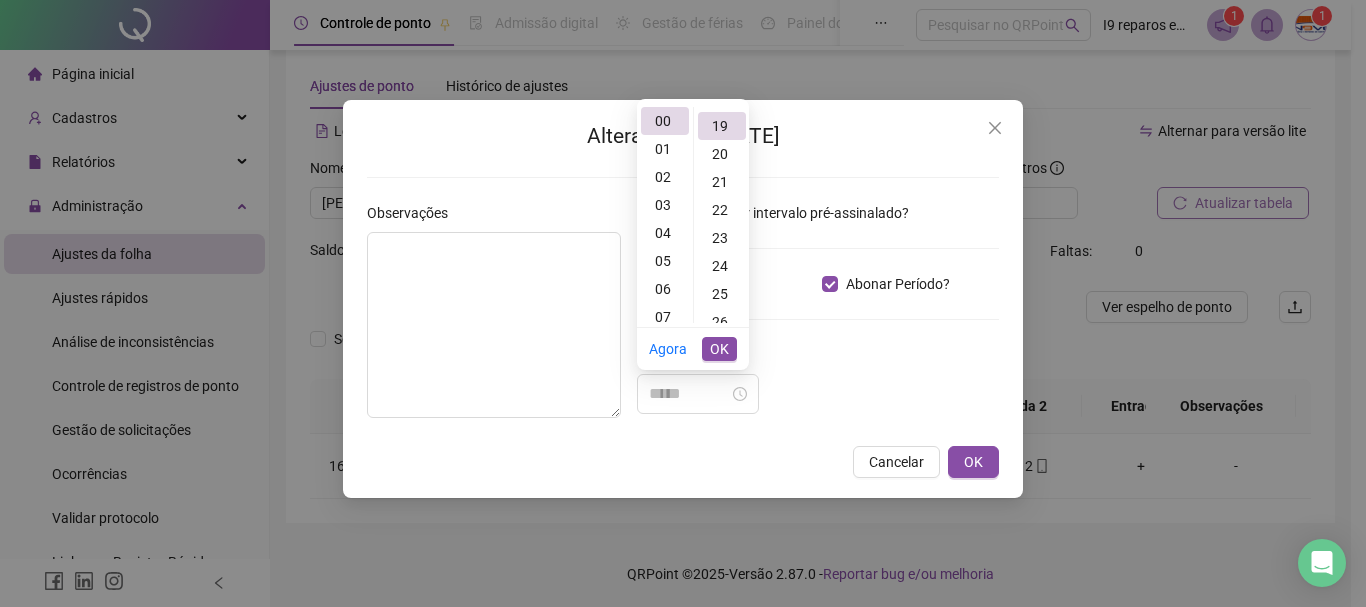 type on "*****" 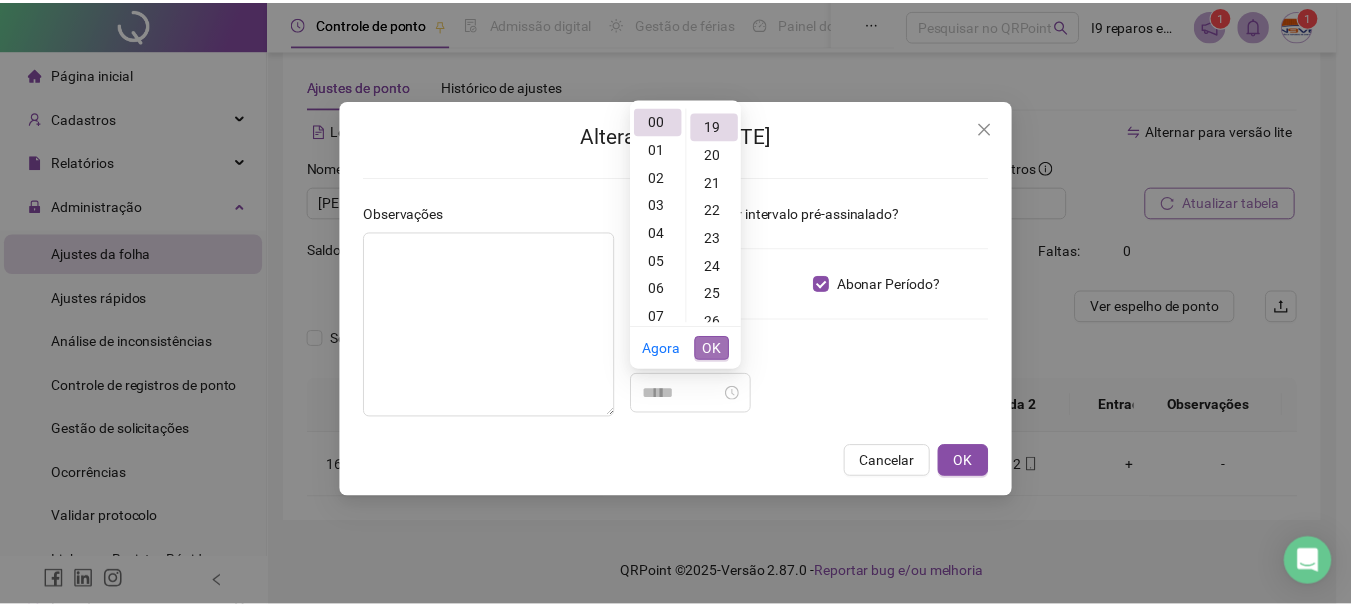 scroll, scrollTop: 532, scrollLeft: 0, axis: vertical 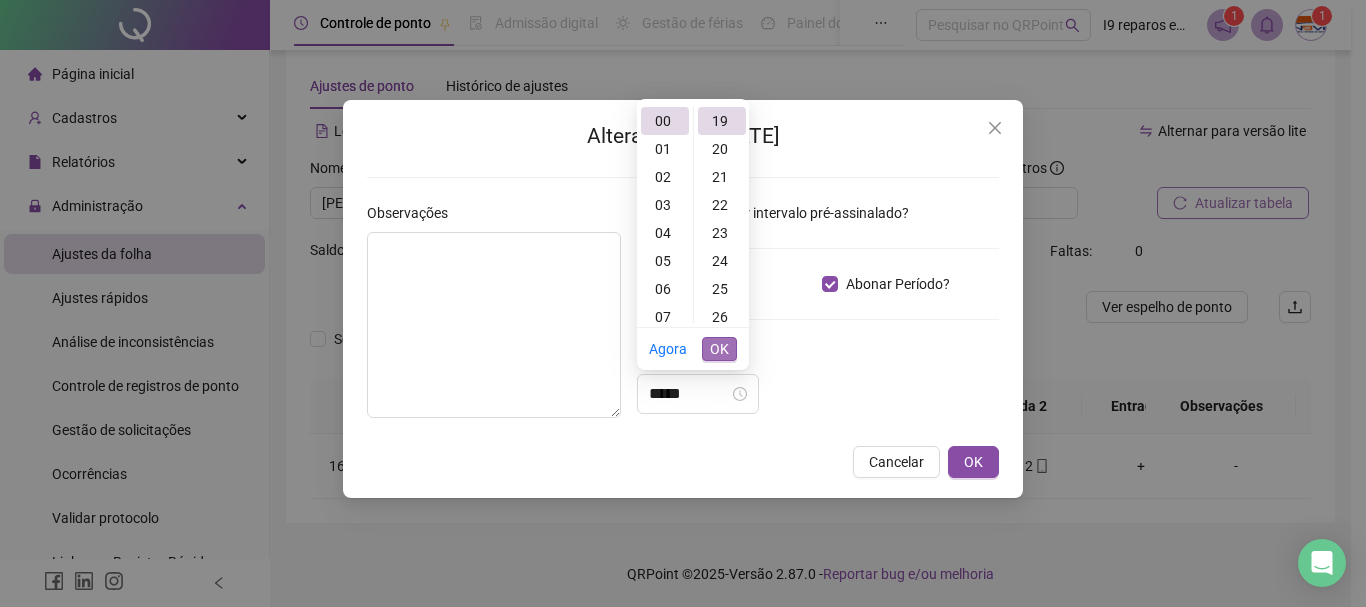 click on "OK" at bounding box center [719, 349] 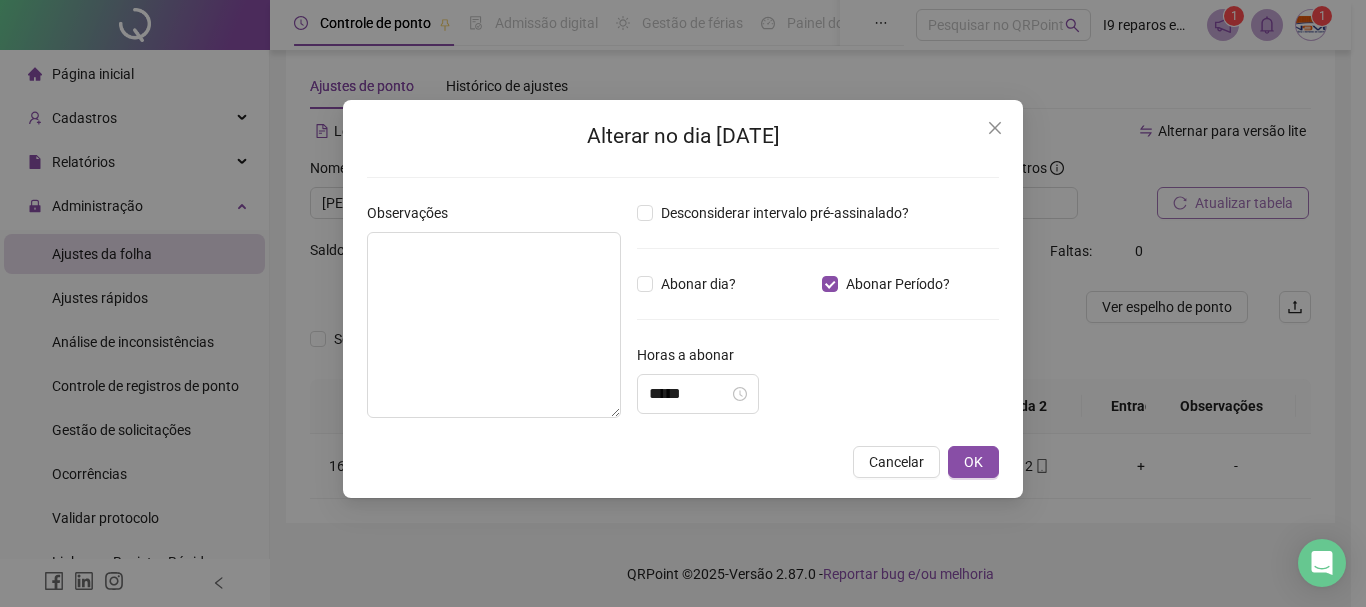 click on "*****" at bounding box center (818, 394) 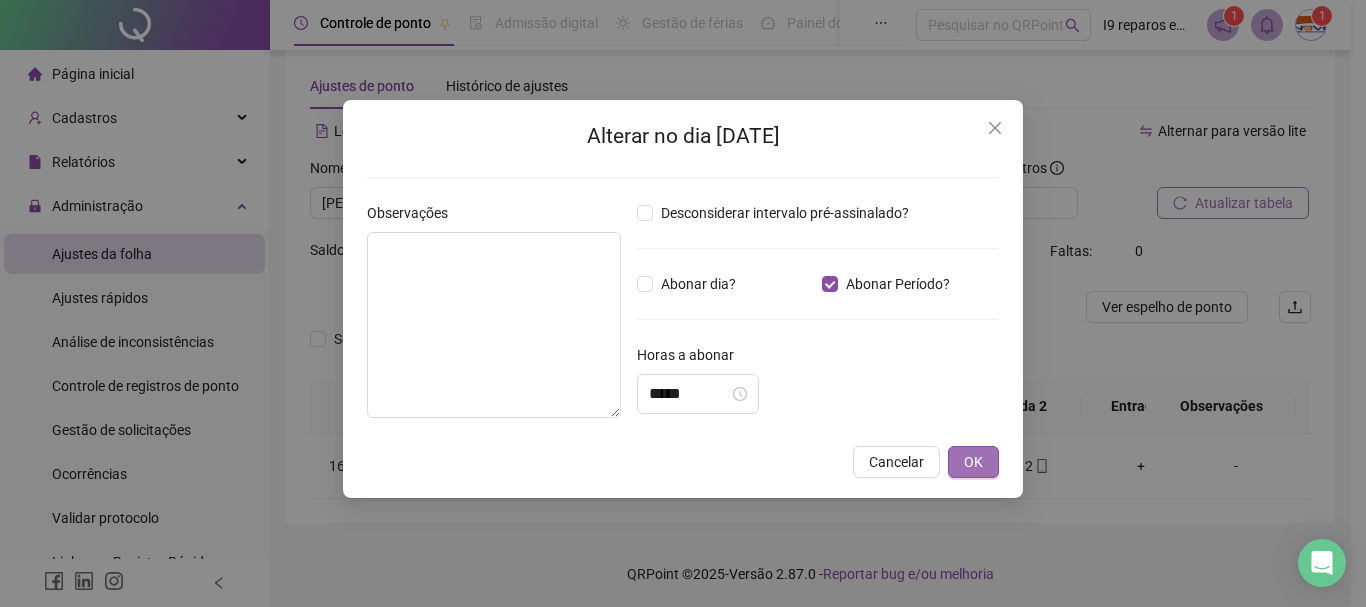 drag, startPoint x: 970, startPoint y: 457, endPoint x: 1135, endPoint y: 355, distance: 193.98196 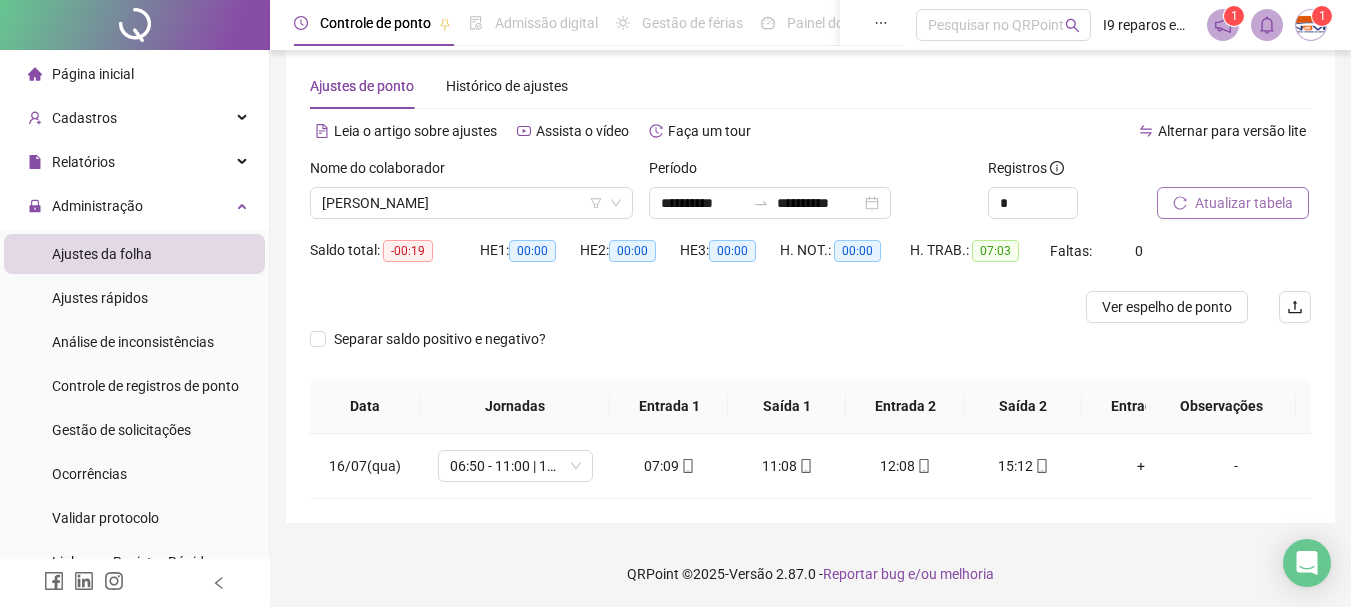 click on "Atualizar tabela" at bounding box center (1244, 203) 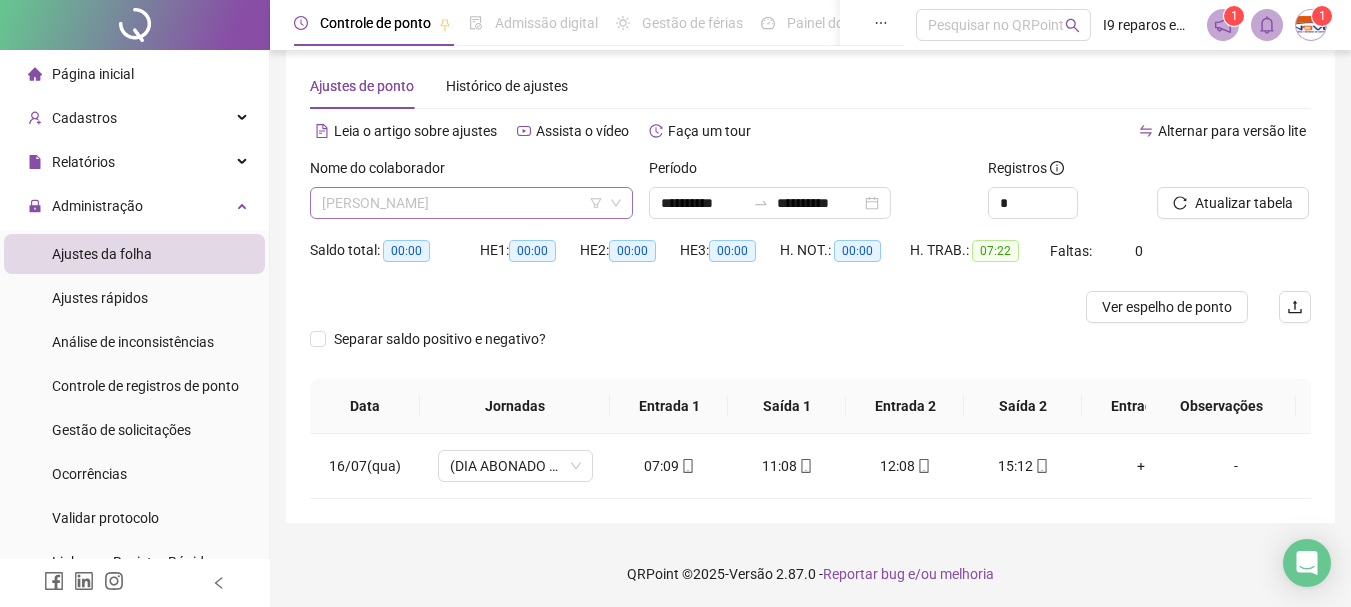 click on "[PERSON_NAME]" at bounding box center [471, 203] 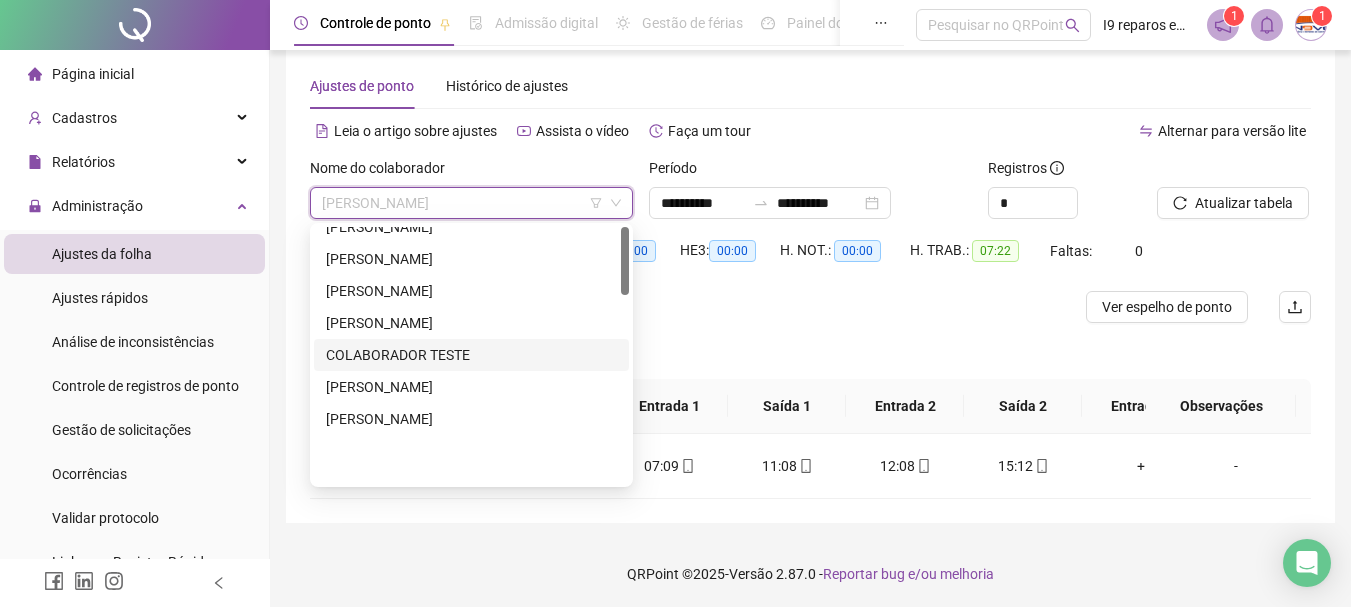 scroll, scrollTop: 0, scrollLeft: 0, axis: both 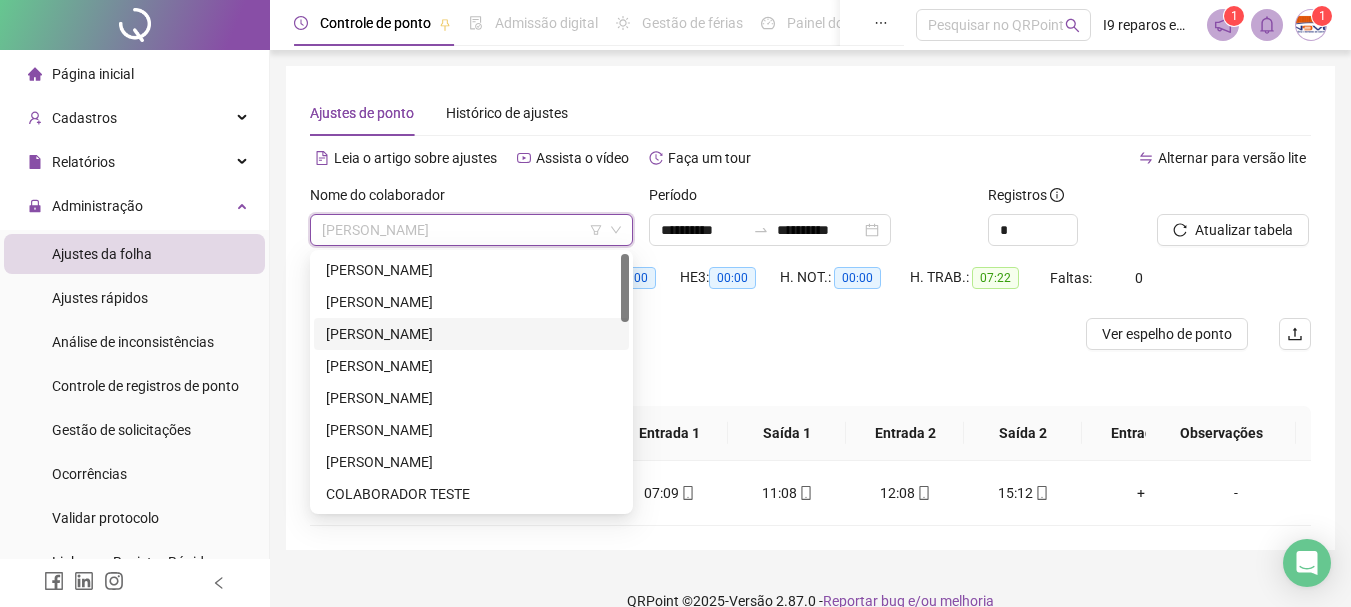 click on "[PERSON_NAME]" at bounding box center [471, 334] 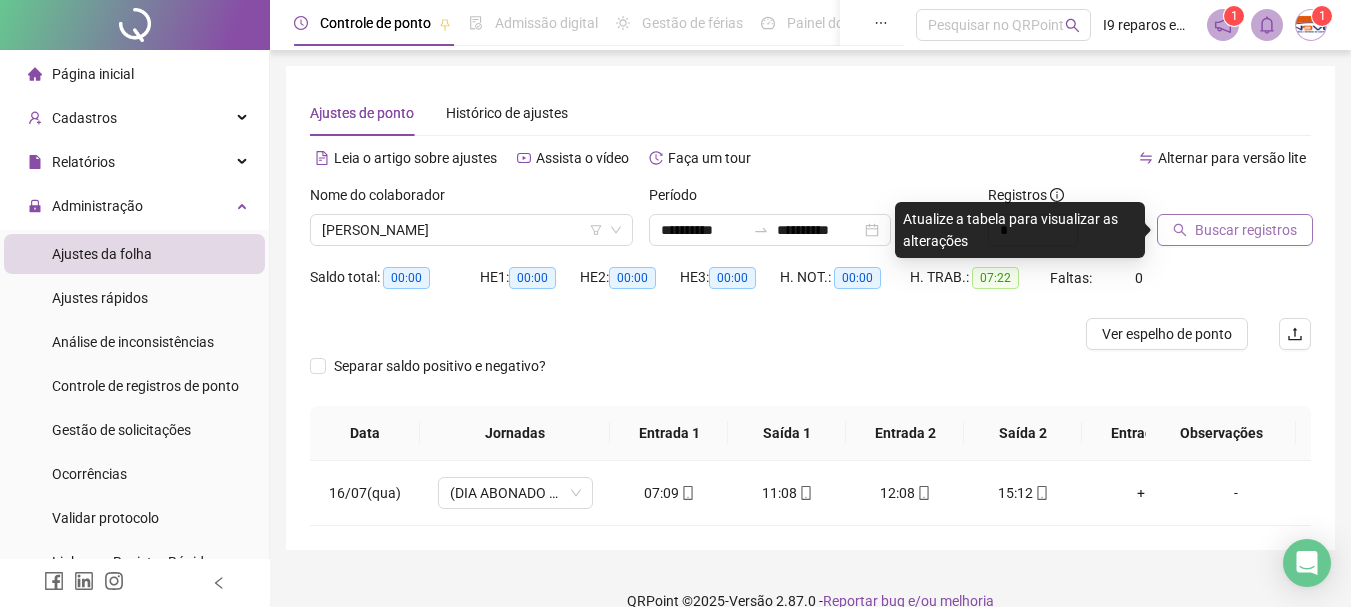 click on "Buscar registros" at bounding box center [1246, 230] 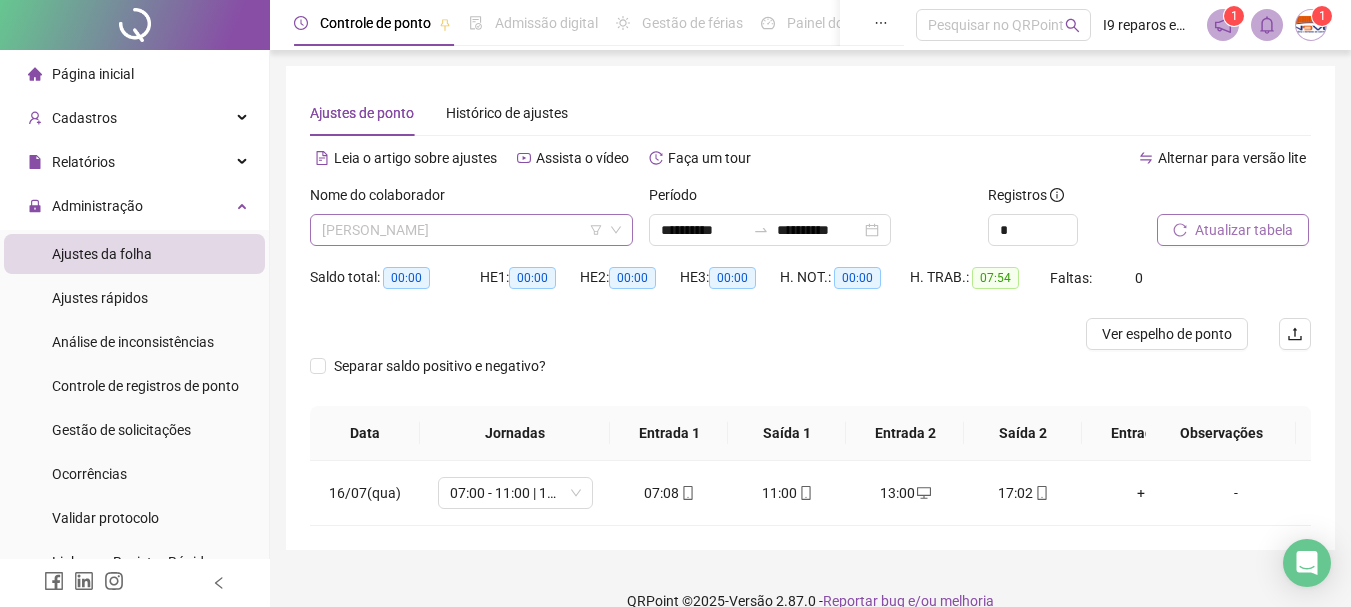click on "[PERSON_NAME]" at bounding box center (471, 230) 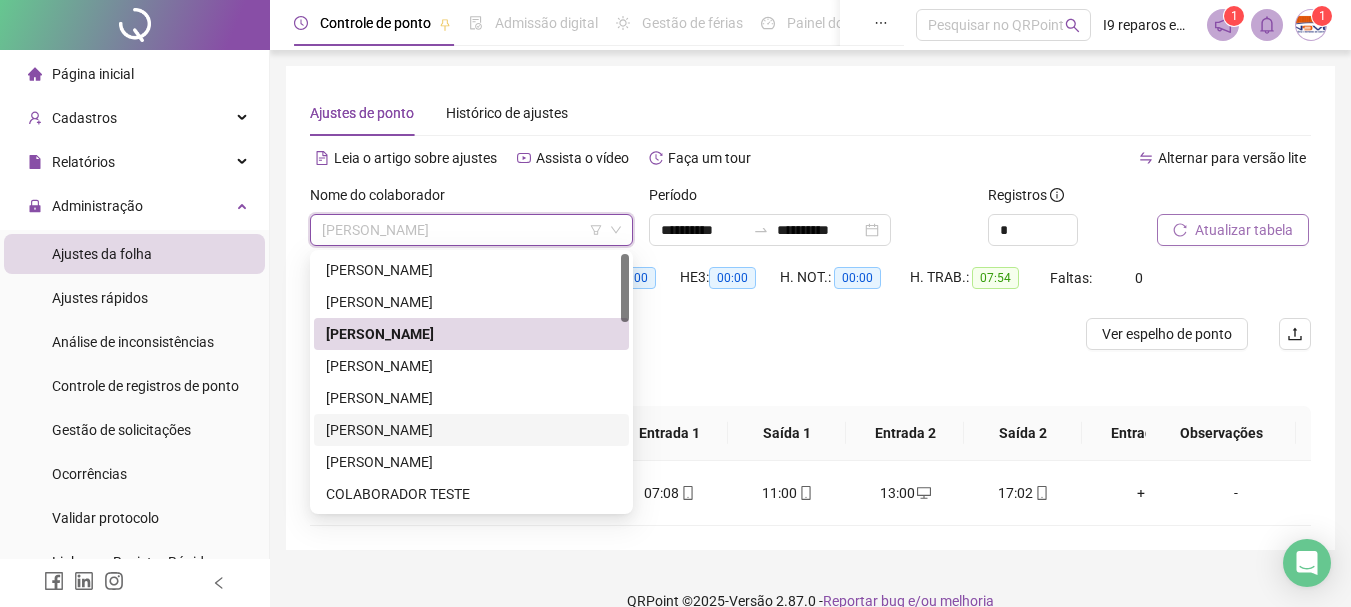click on "[PERSON_NAME]" at bounding box center [471, 430] 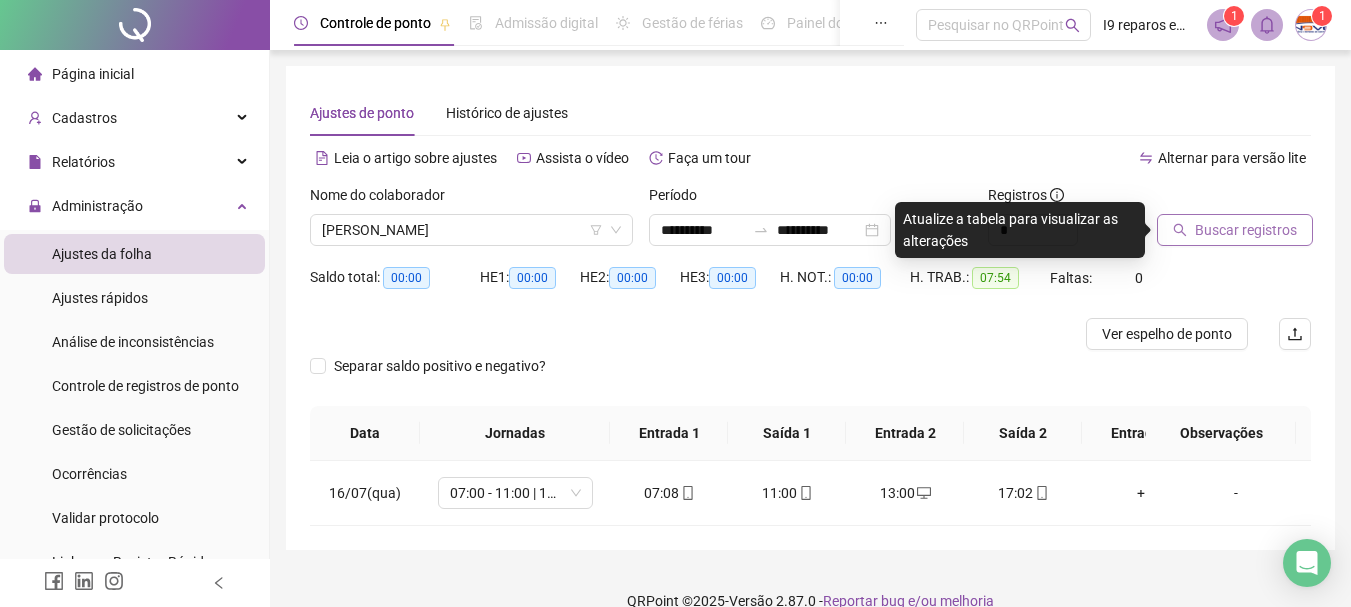 click on "Buscar registros" at bounding box center (1246, 230) 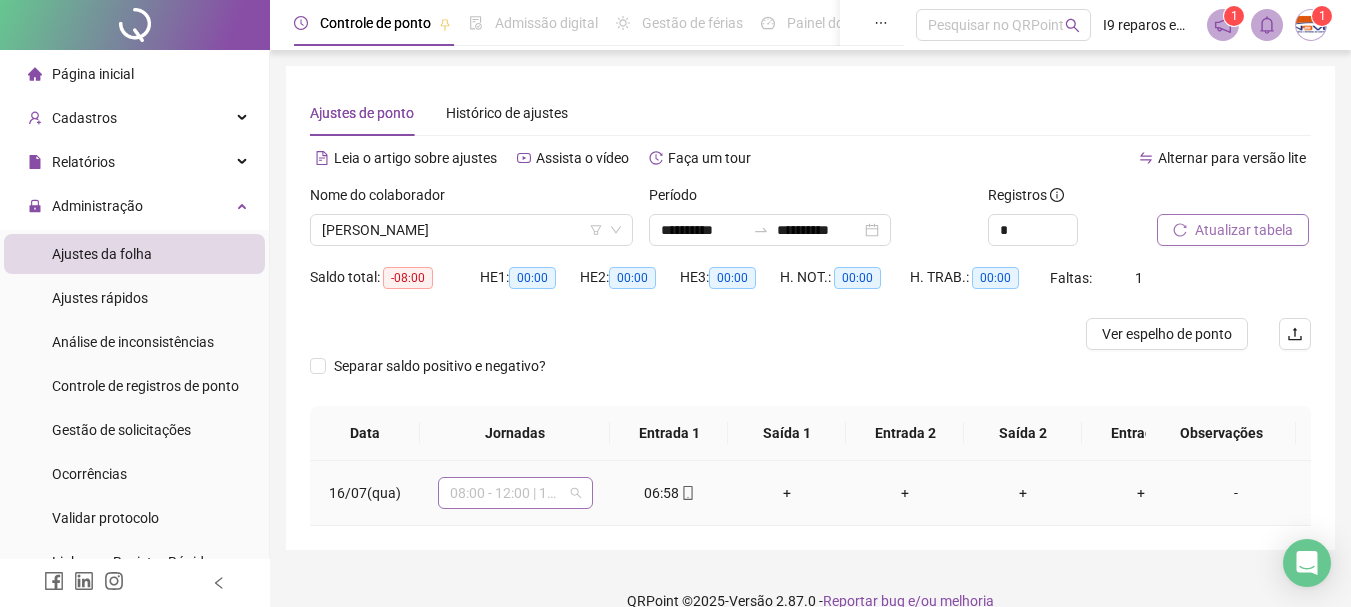 click on "08:00 - 12:00 | 13:00 - 17:00" at bounding box center [515, 493] 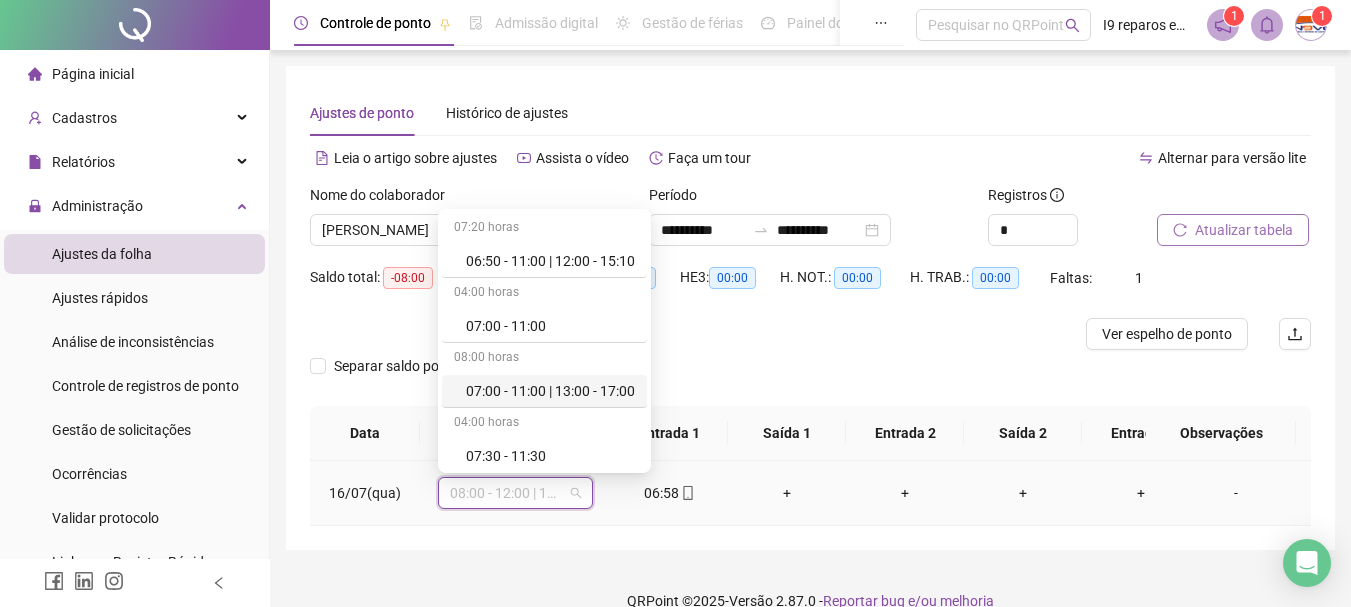 click on "07:00 - 11:00 | 13:00 - 17:00" at bounding box center (550, 391) 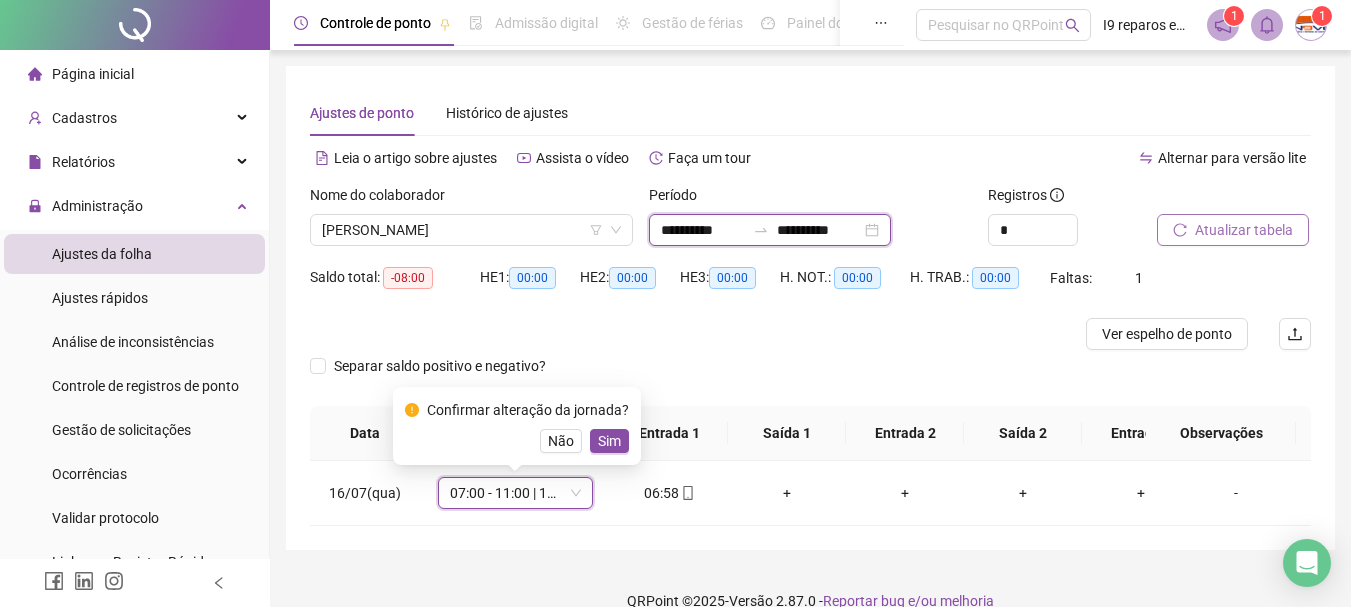 click on "**********" at bounding box center (703, 230) 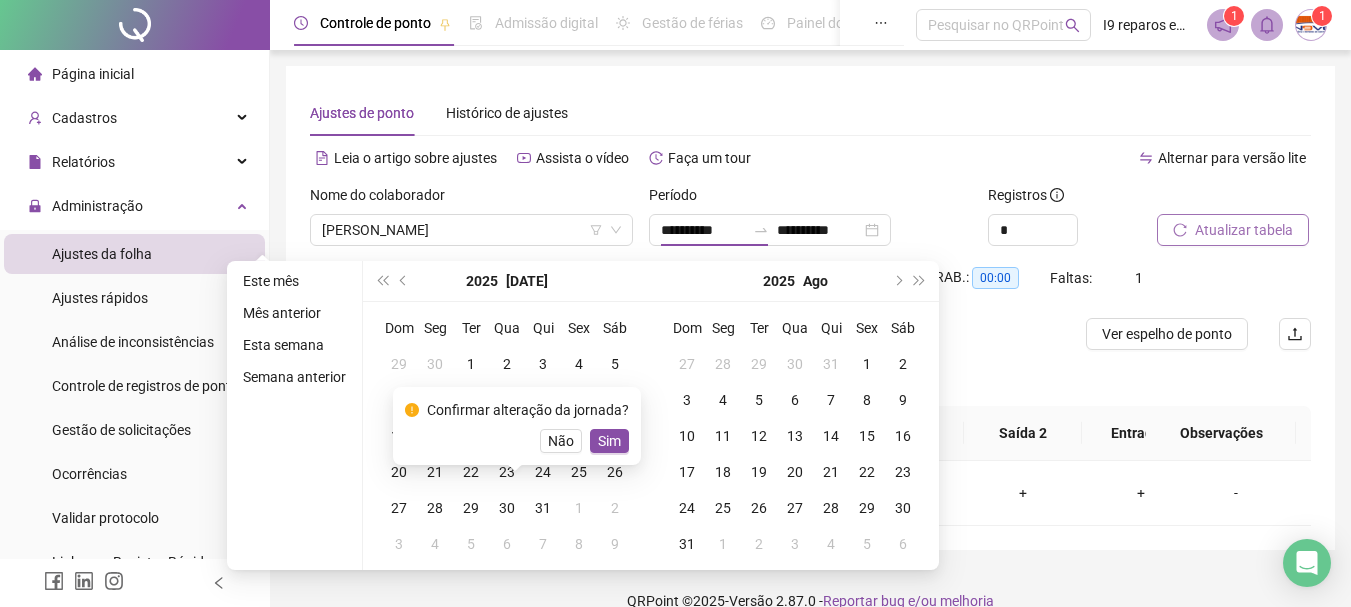 click on "[DATE]" at bounding box center [507, 281] 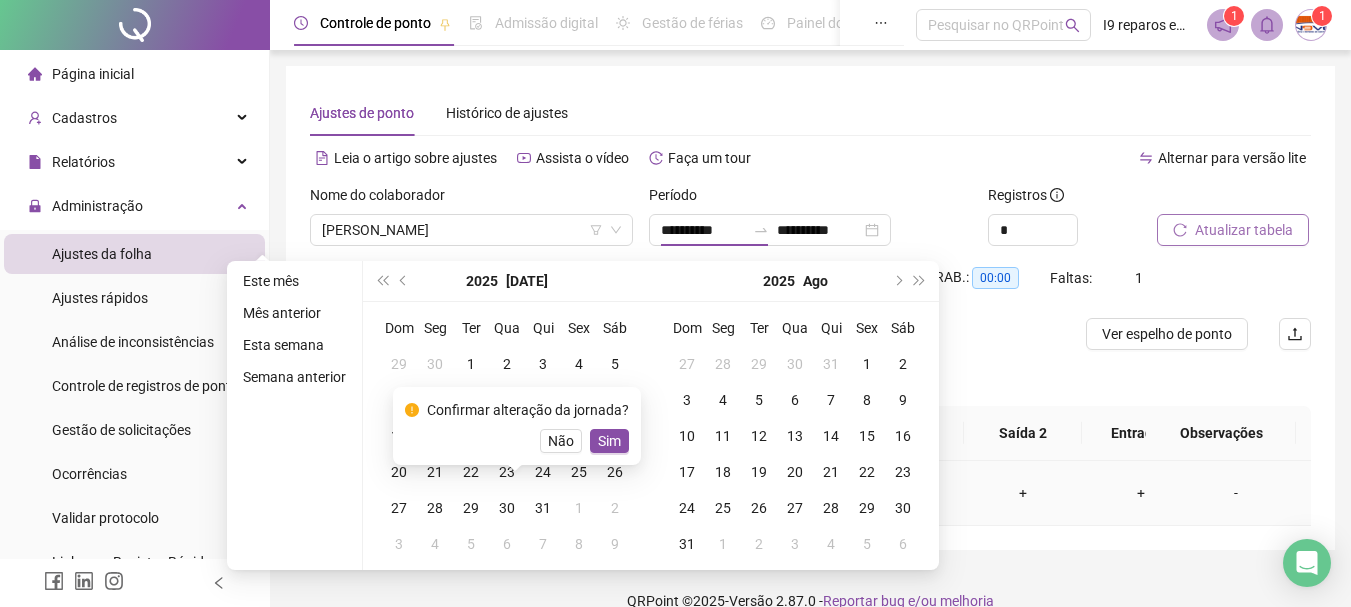drag, startPoint x: 568, startPoint y: 445, endPoint x: 617, endPoint y: 349, distance: 107.78219 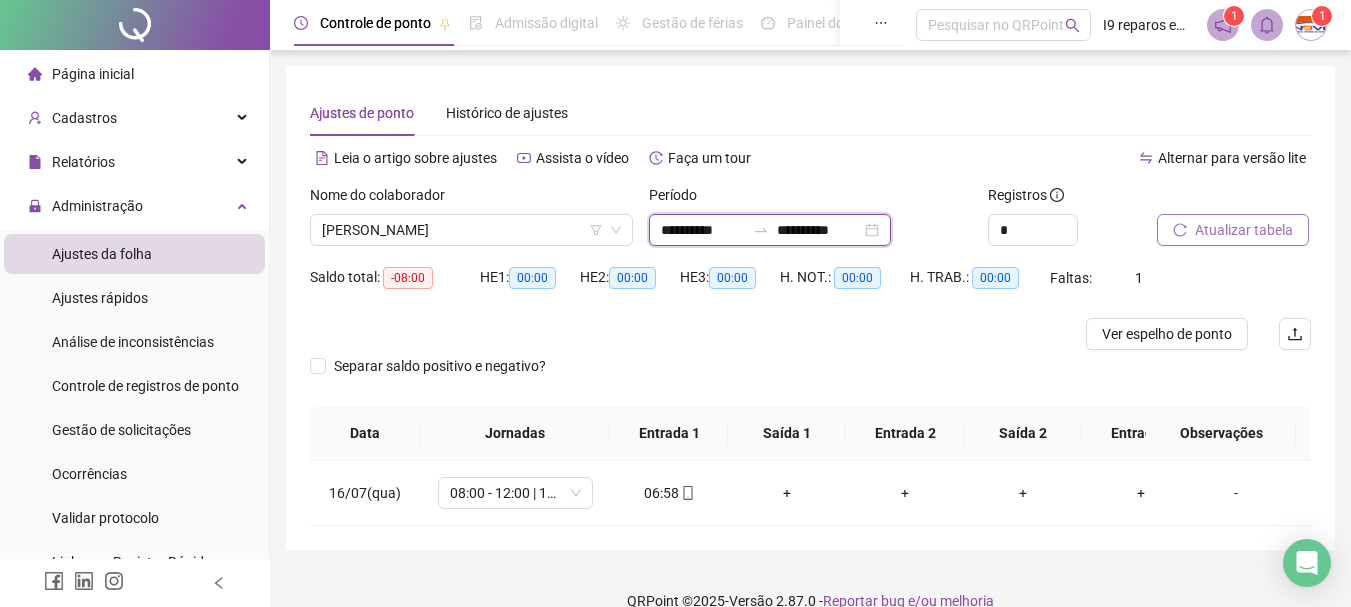 click on "**********" at bounding box center [703, 230] 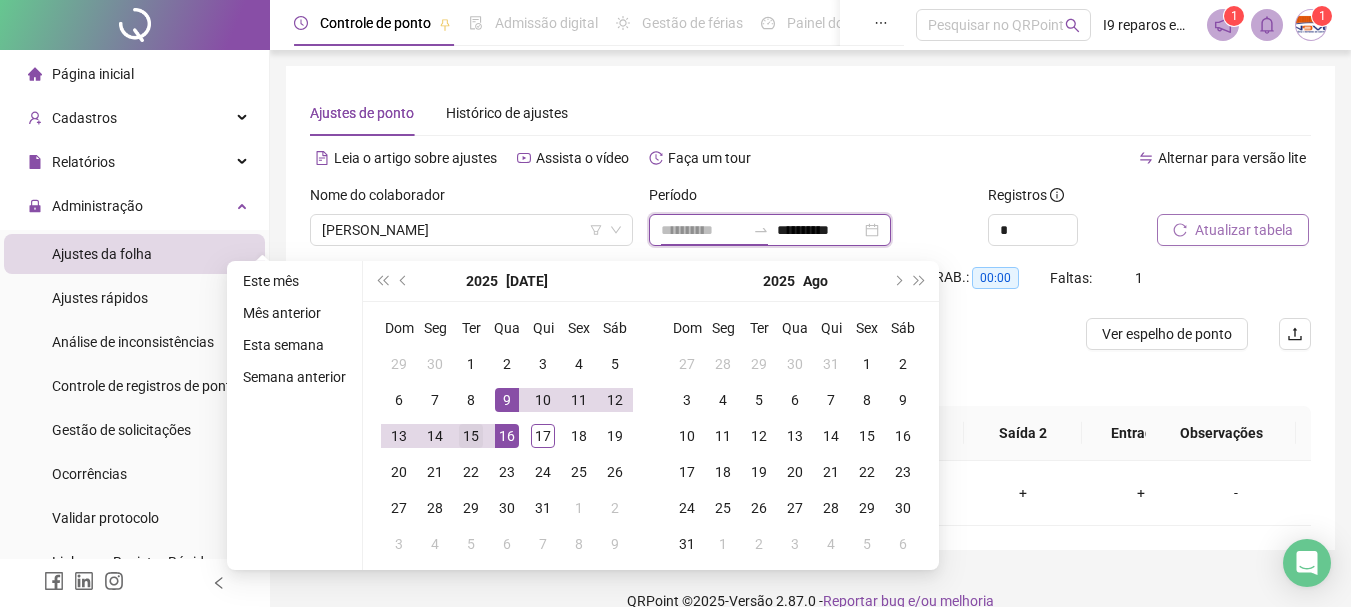 type on "**********" 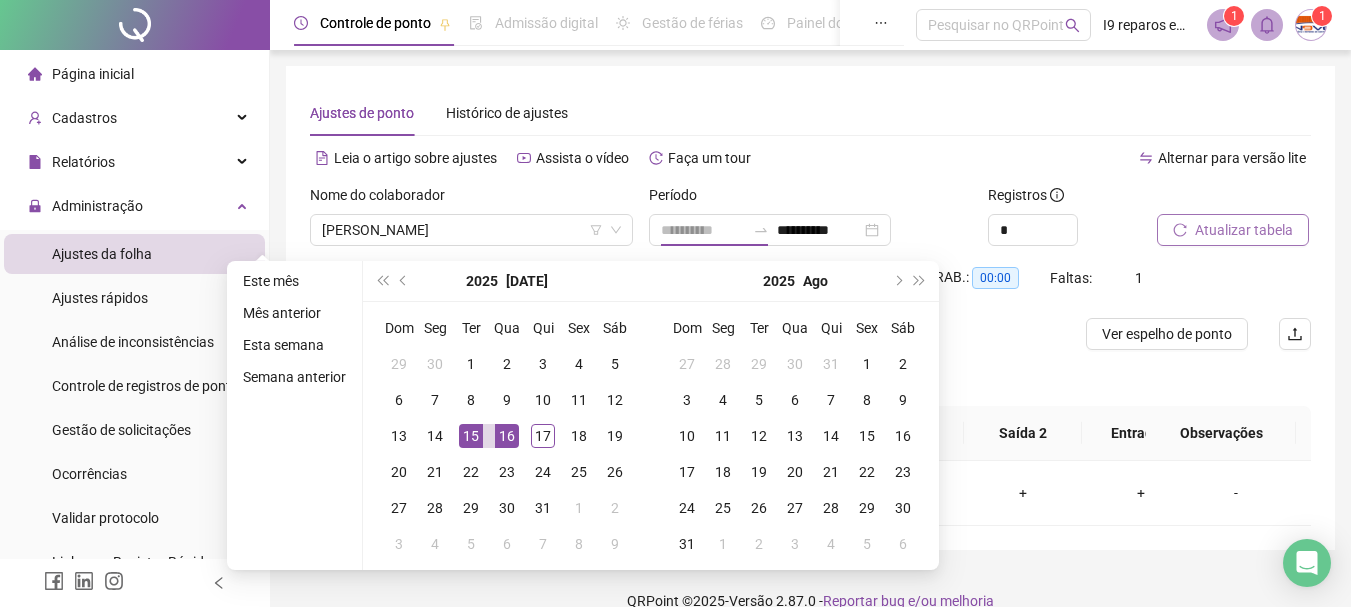 click on "15" at bounding box center (471, 436) 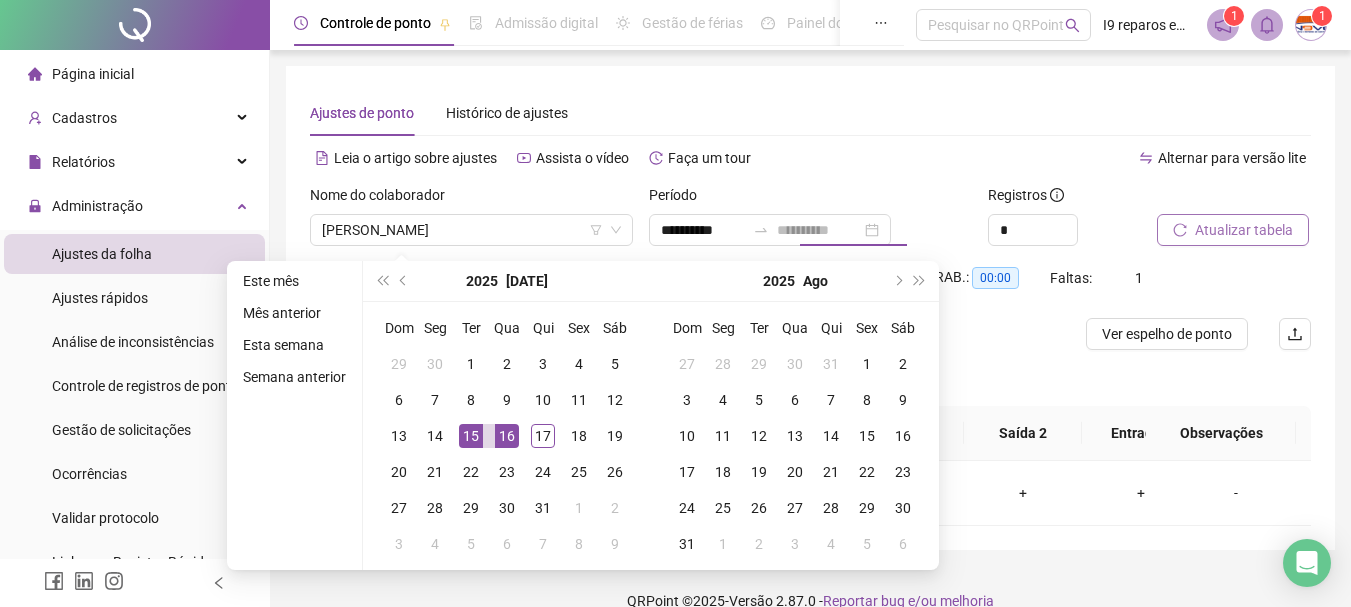 click on "15" at bounding box center [471, 436] 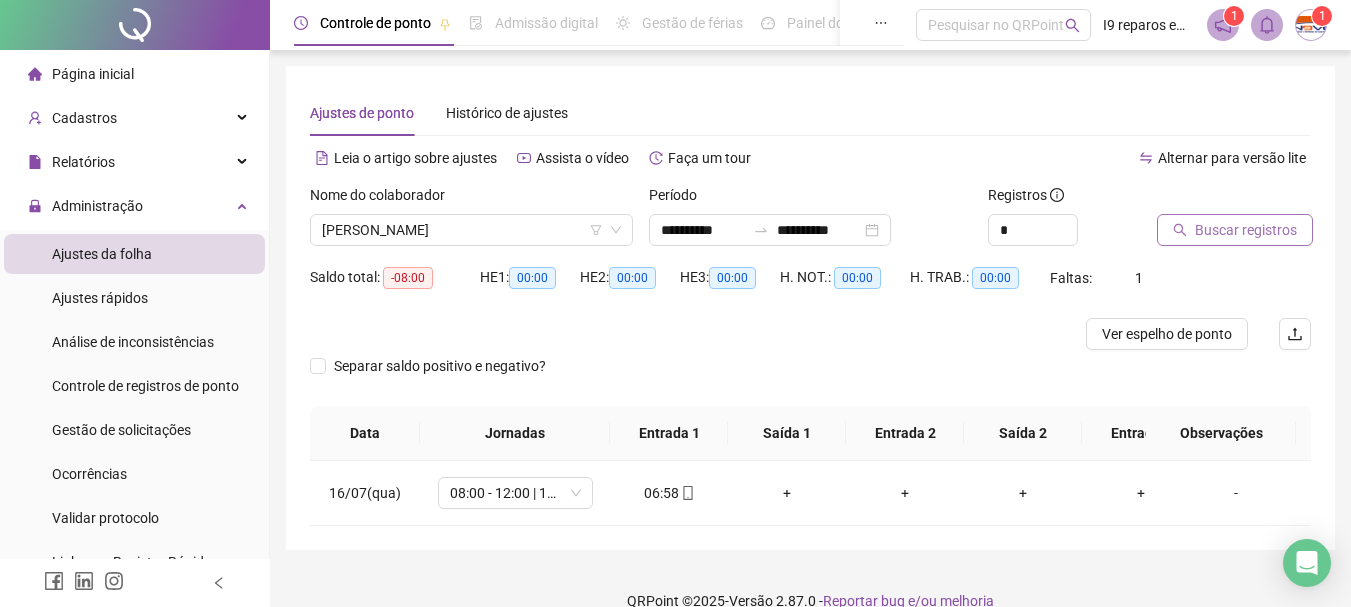 click on "Buscar registros" at bounding box center [1246, 230] 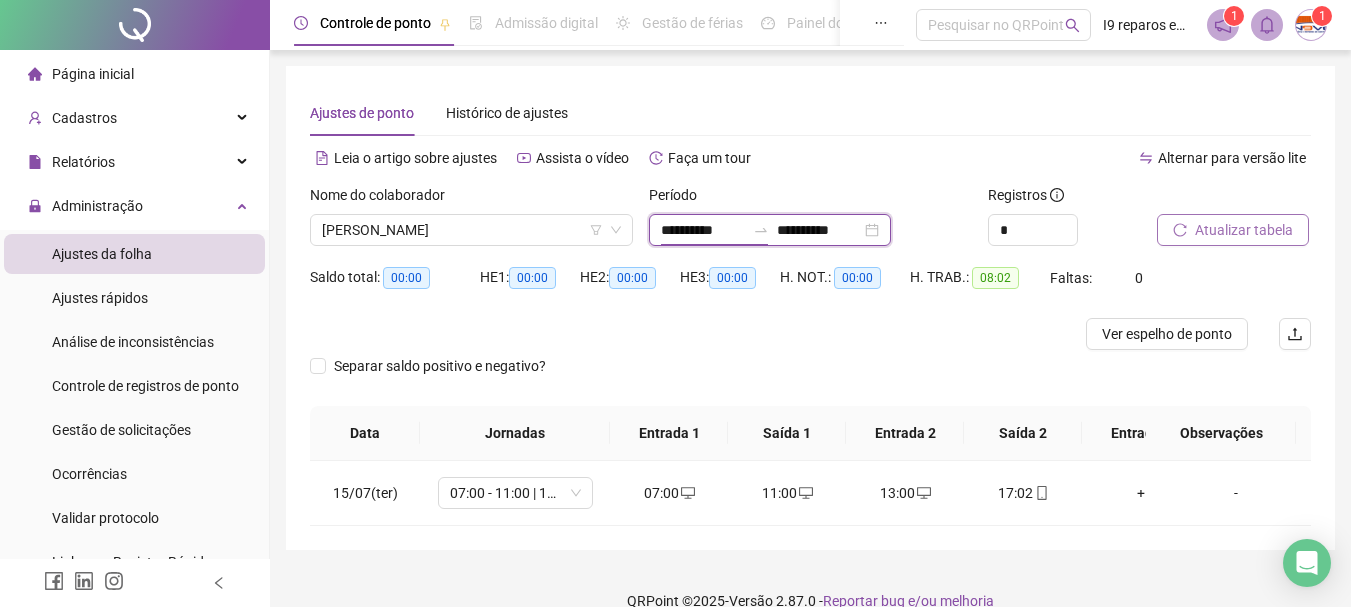 click on "**********" at bounding box center (703, 230) 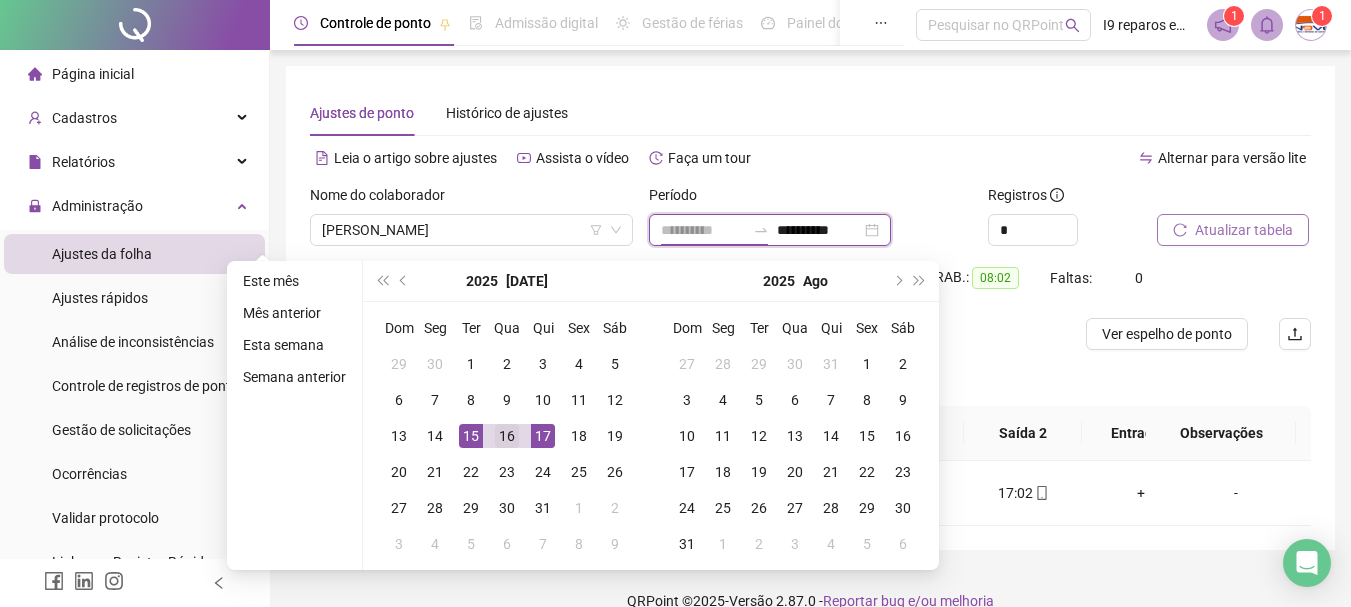 type on "**********" 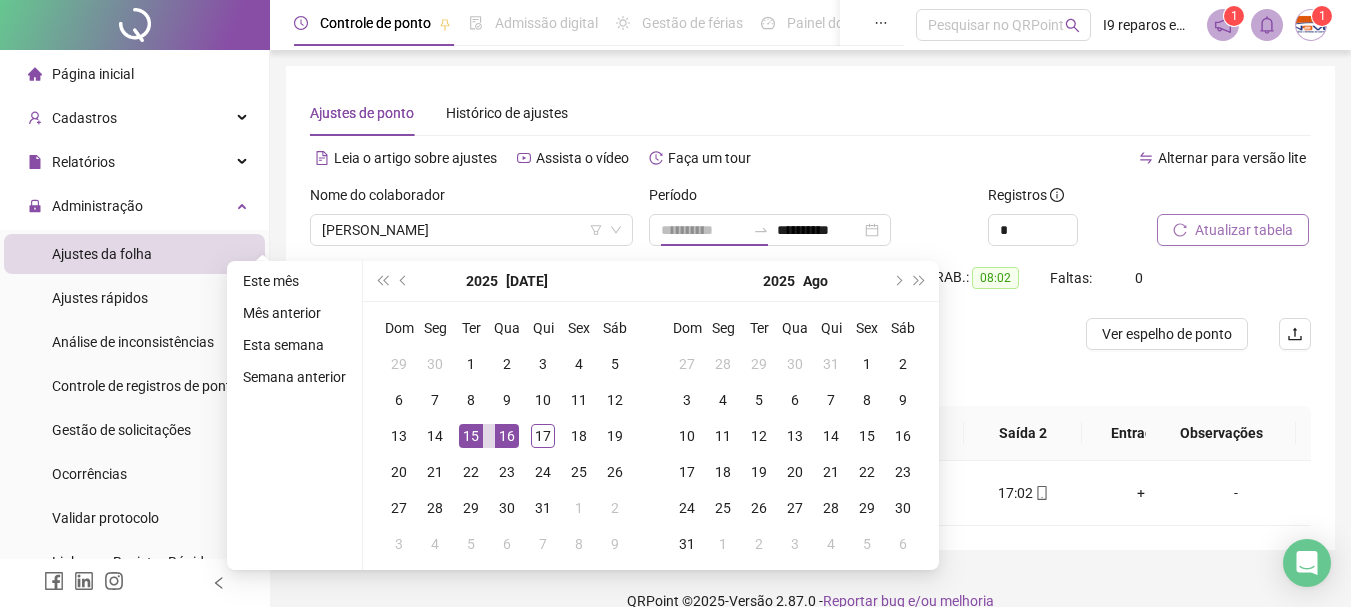 click on "16" at bounding box center (507, 436) 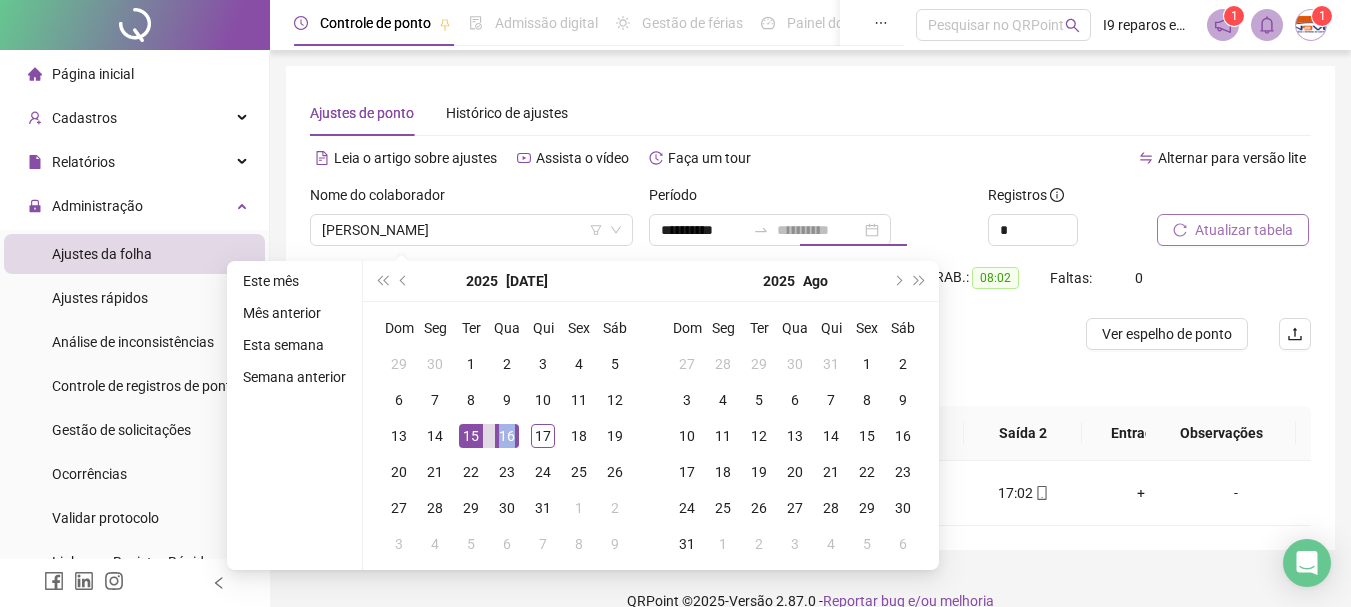 click on "16" at bounding box center (507, 436) 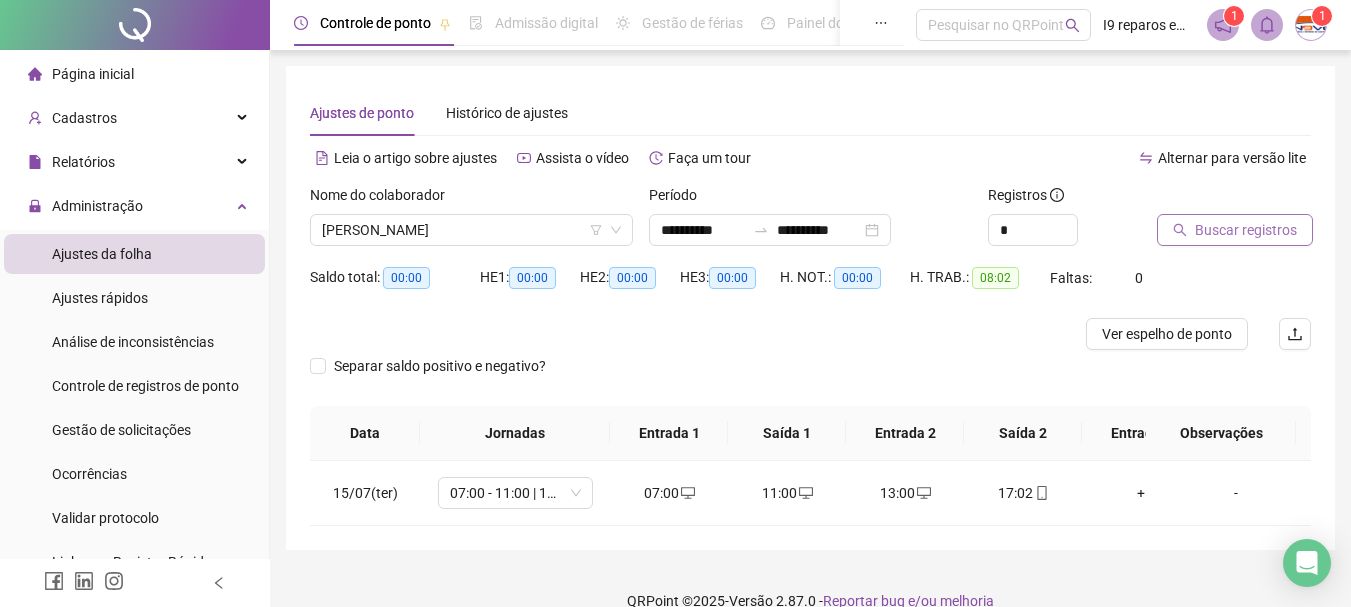 click on "Buscar registros" at bounding box center [1246, 230] 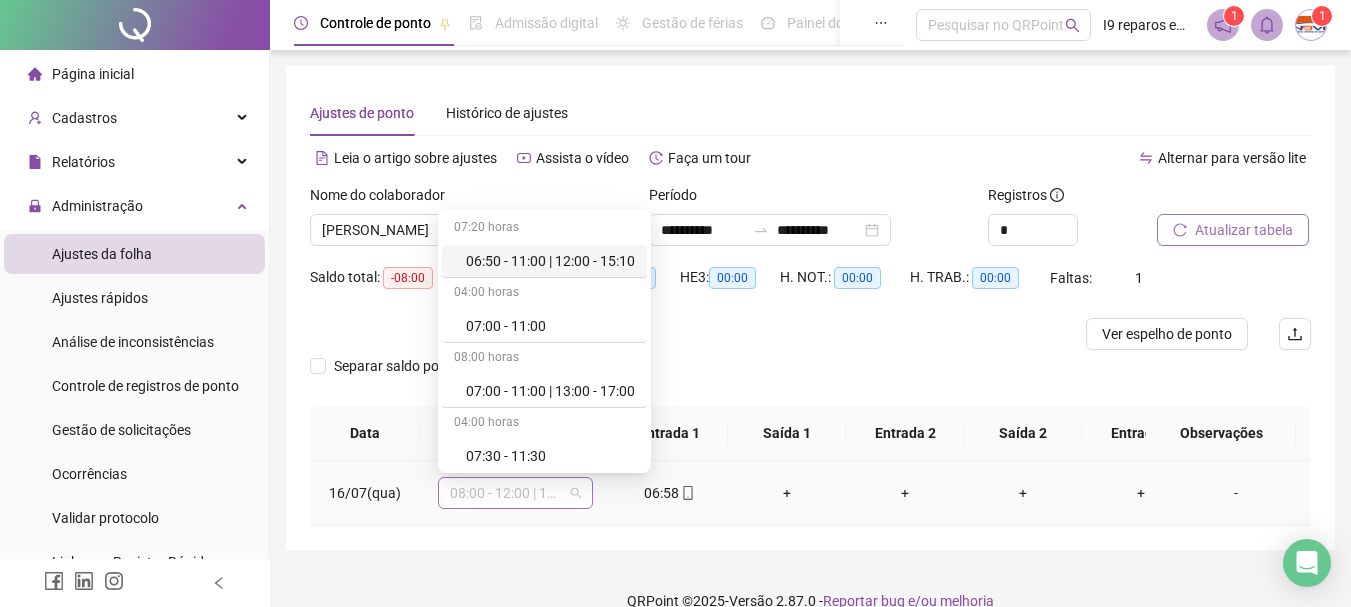 click on "08:00 - 12:00 | 13:00 - 17:00" at bounding box center (515, 493) 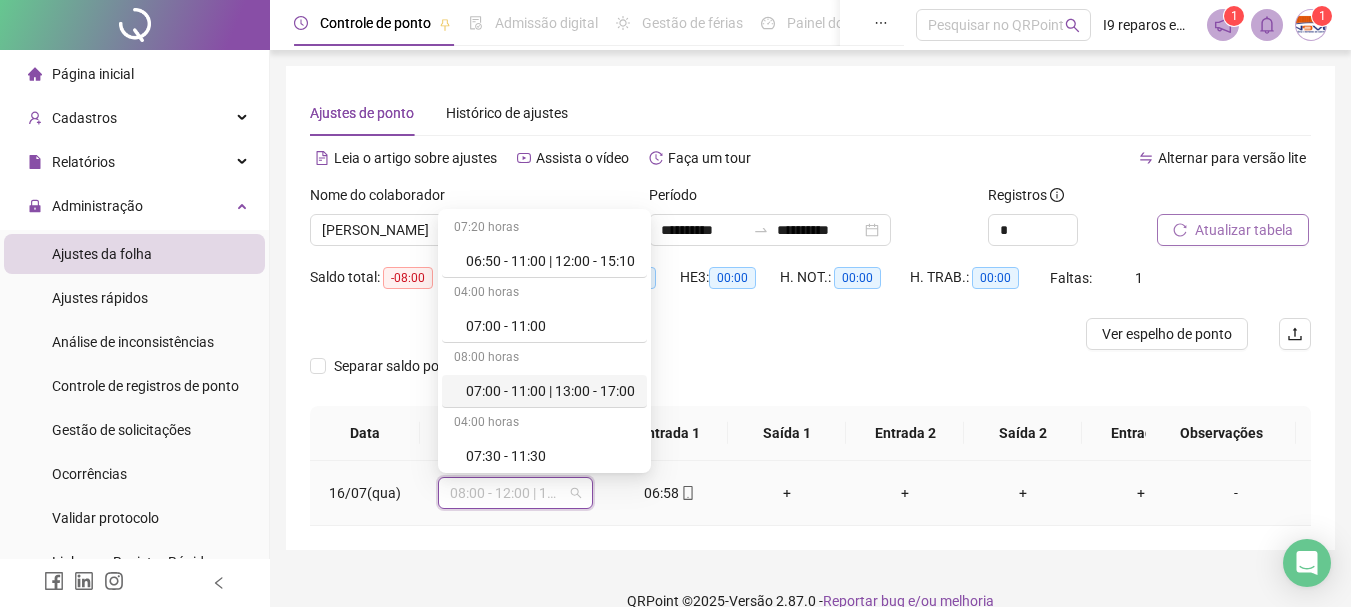 click on "07:00 - 11:00 | 13:00 - 17:00" at bounding box center (550, 391) 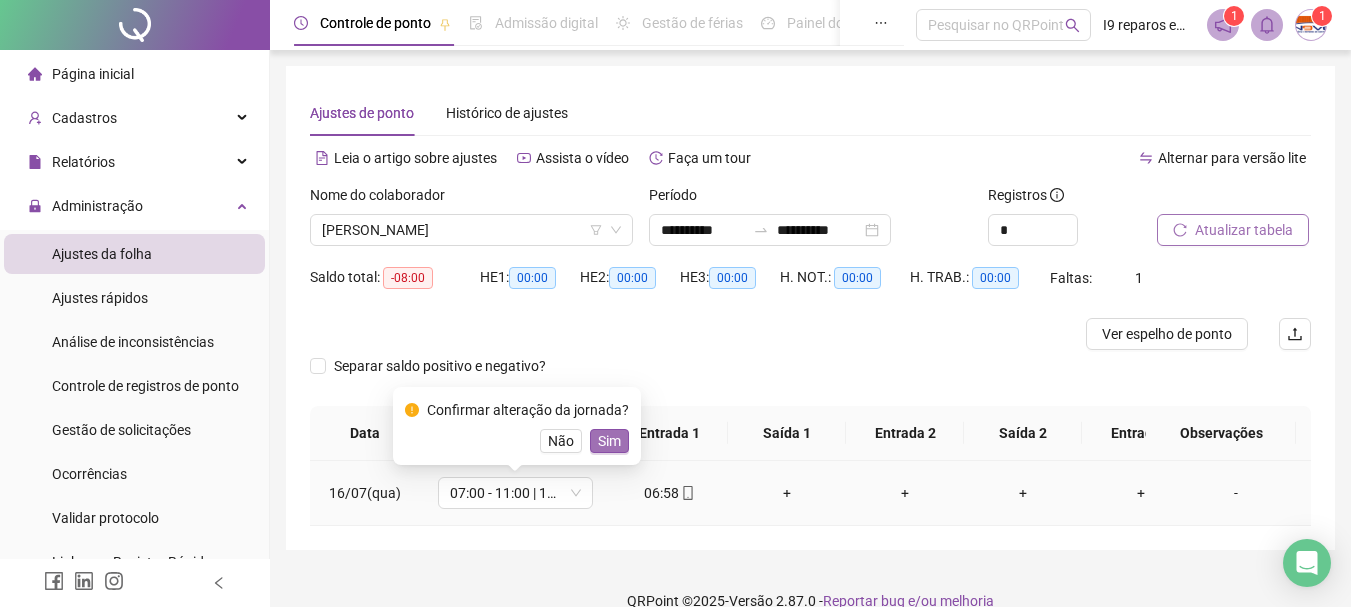 click on "Sim" at bounding box center (609, 441) 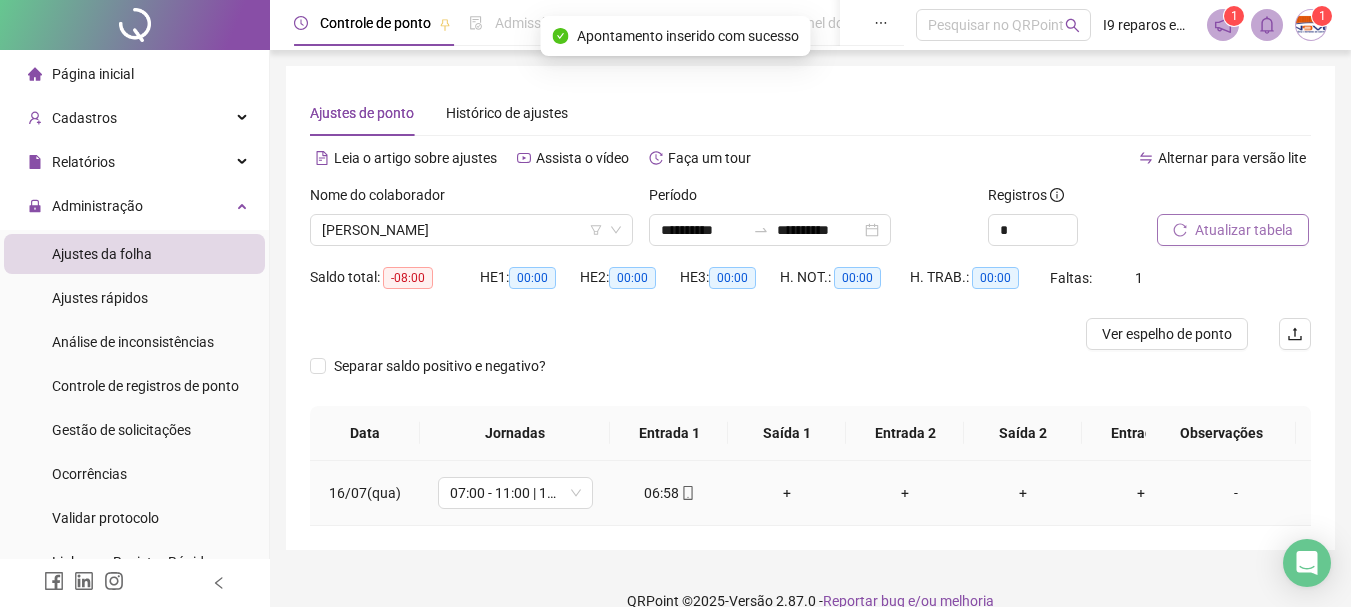 click on "+" at bounding box center (787, 493) 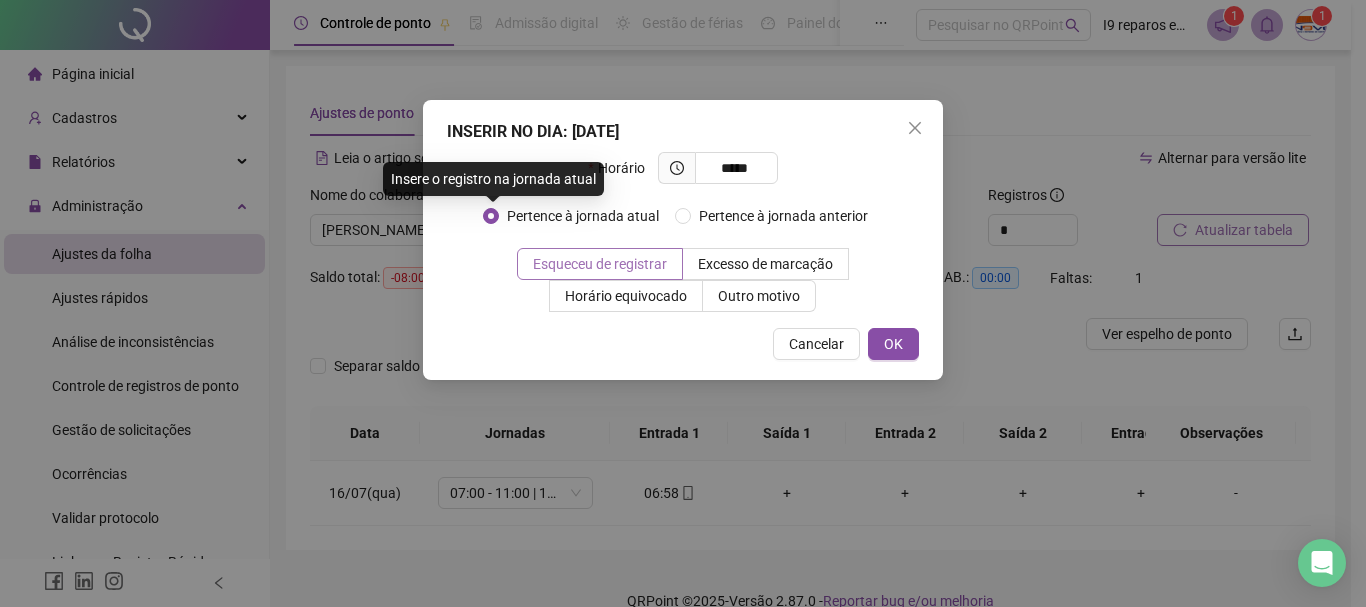 type on "*****" 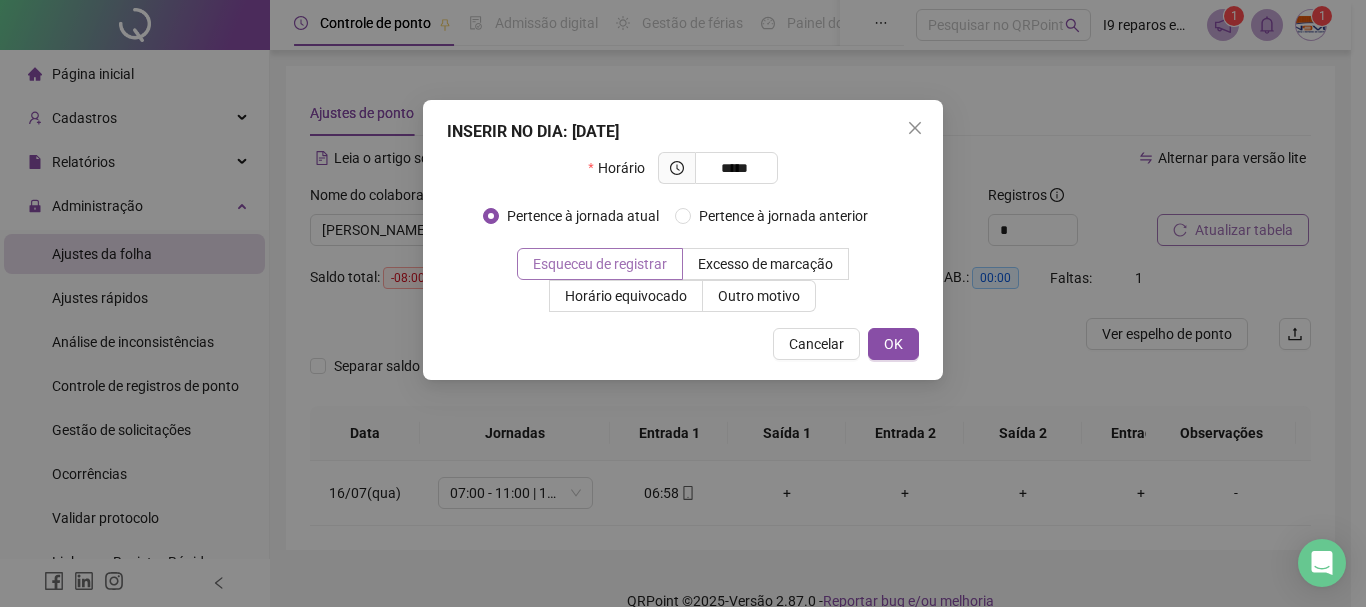 drag, startPoint x: 572, startPoint y: 258, endPoint x: 621, endPoint y: 265, distance: 49.497475 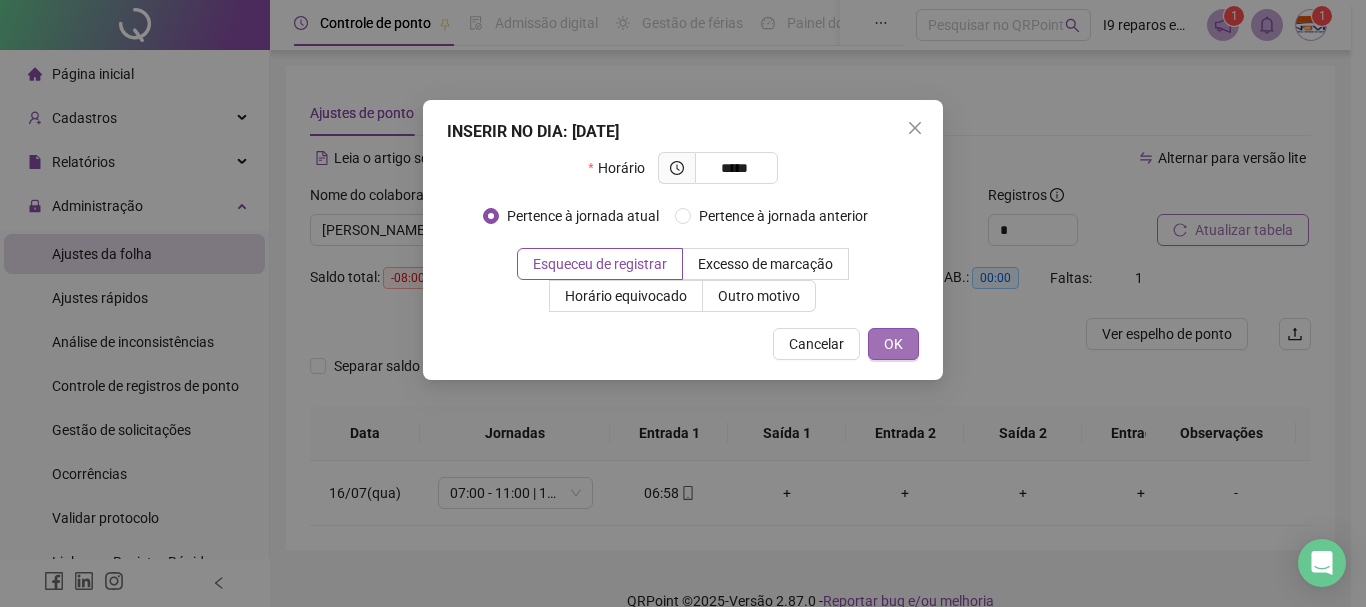 click on "OK" at bounding box center (893, 344) 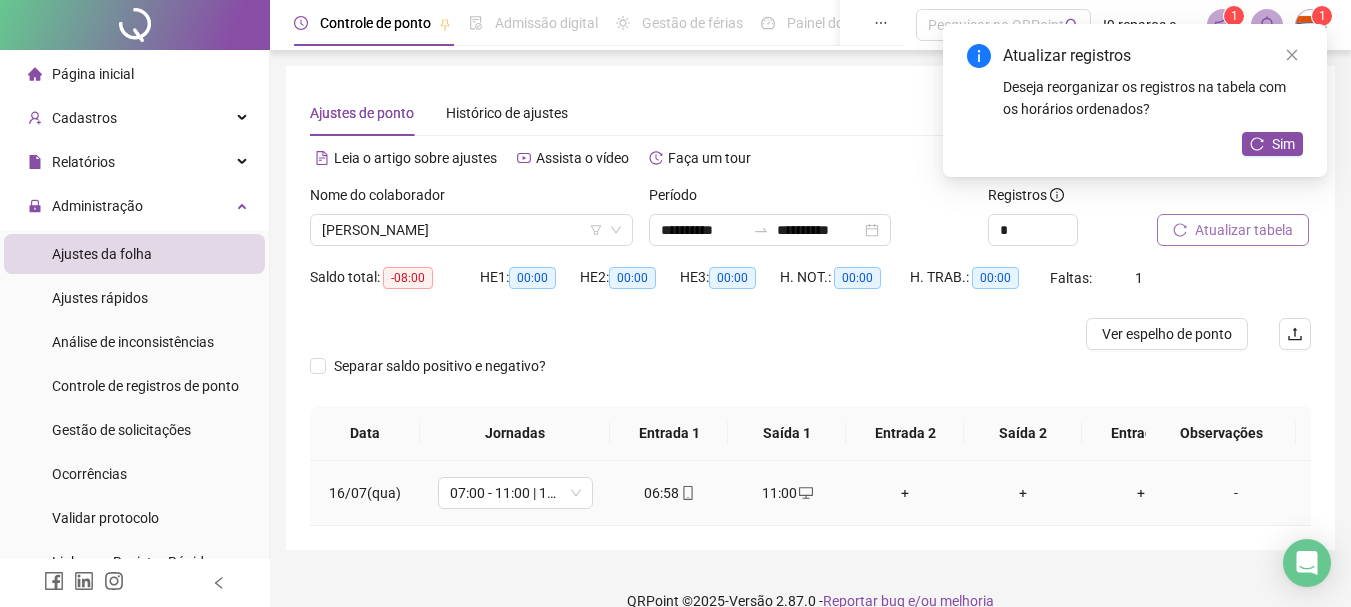 click on "+" at bounding box center (905, 493) 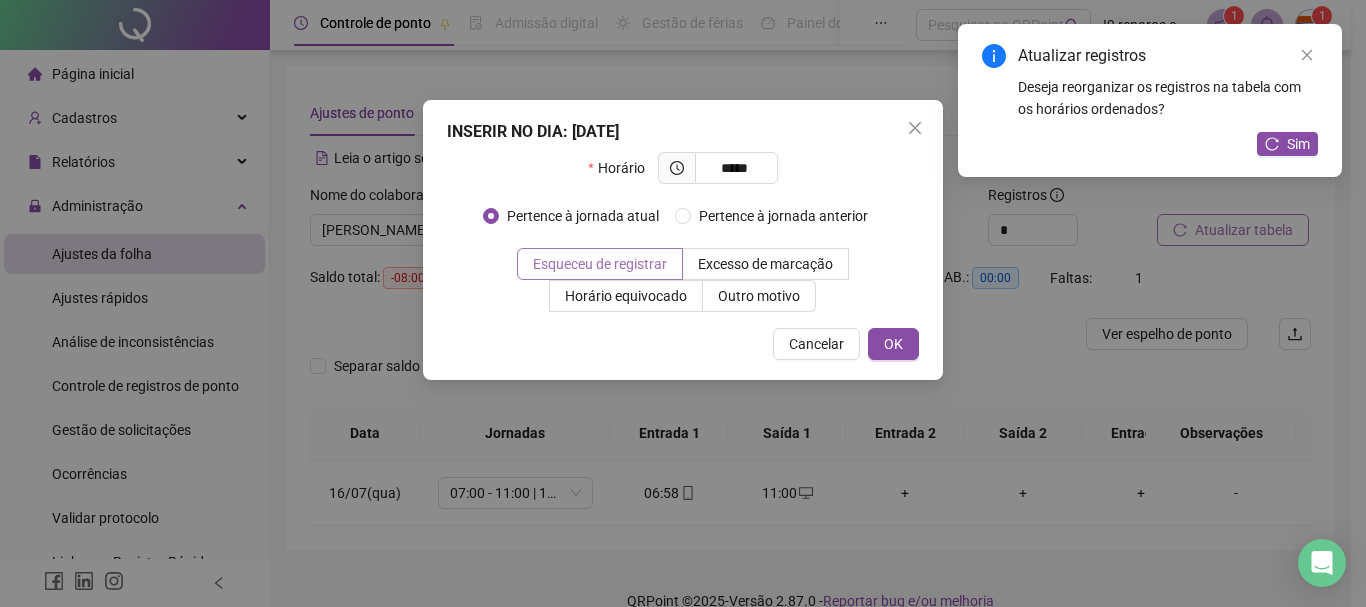 type on "*****" 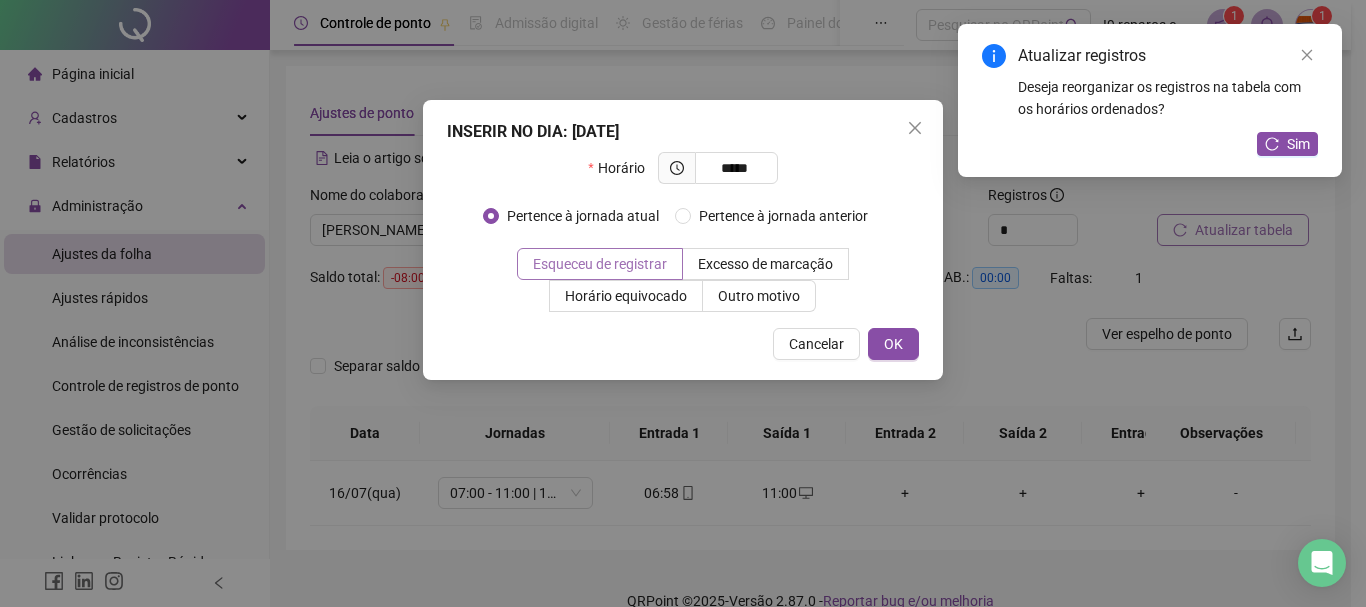 click on "Esqueceu de registrar" at bounding box center [600, 264] 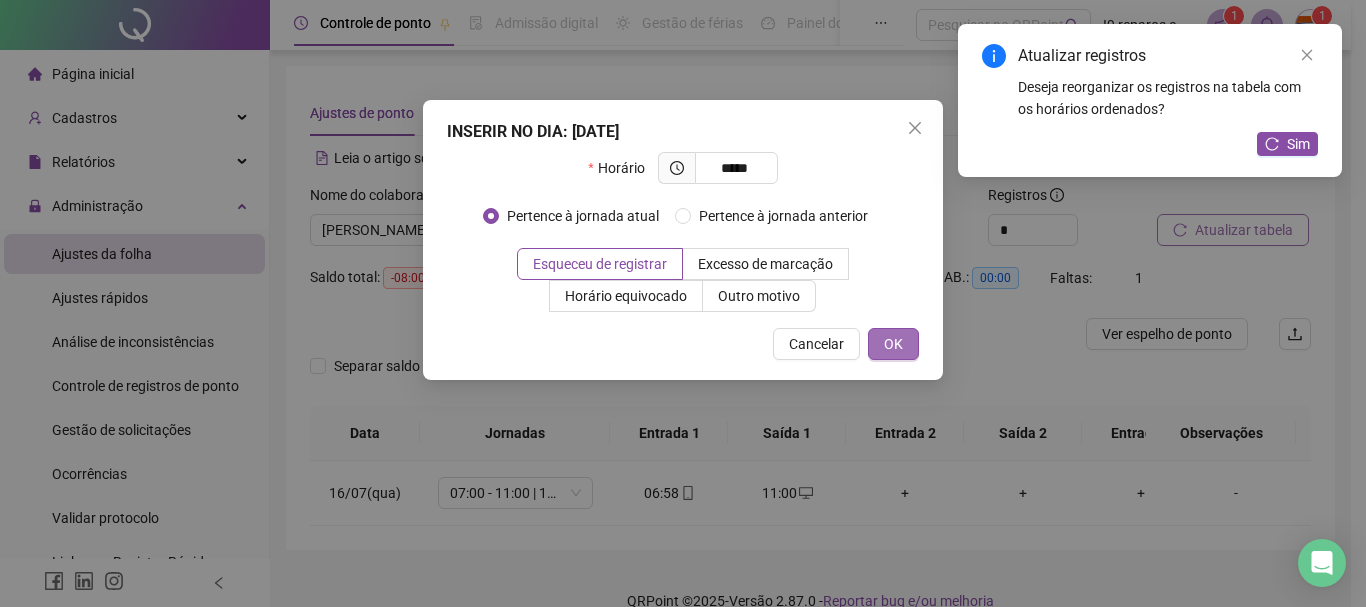 click on "OK" at bounding box center (893, 344) 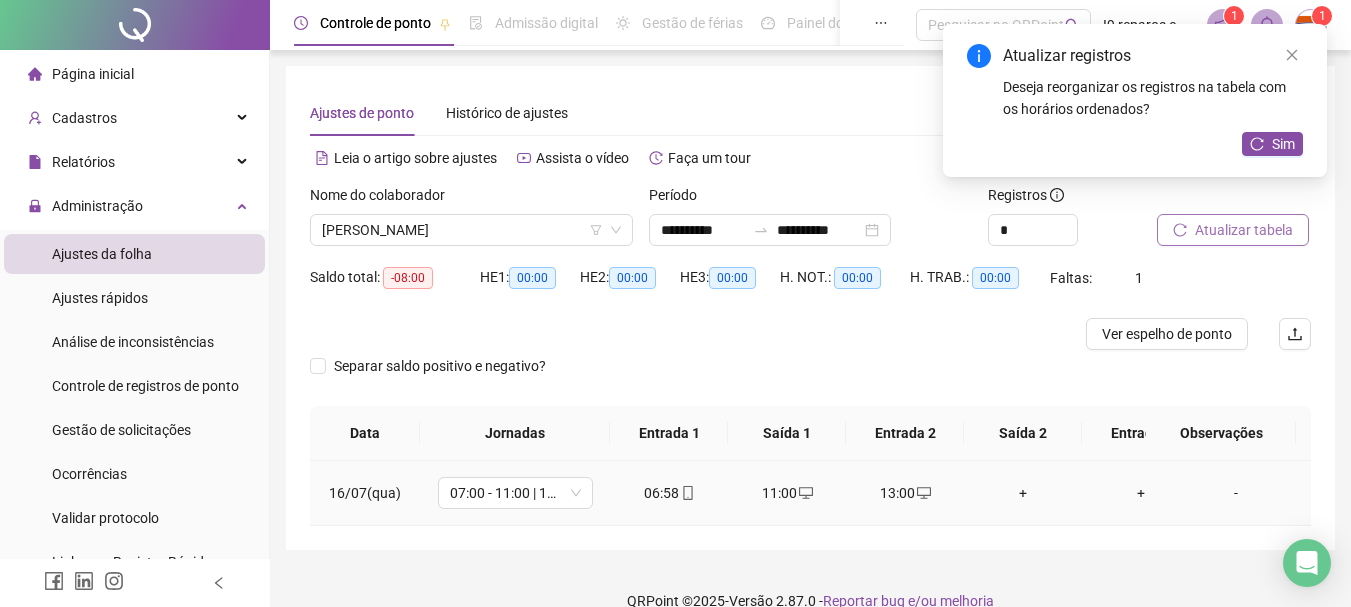 click on "+" at bounding box center [1023, 493] 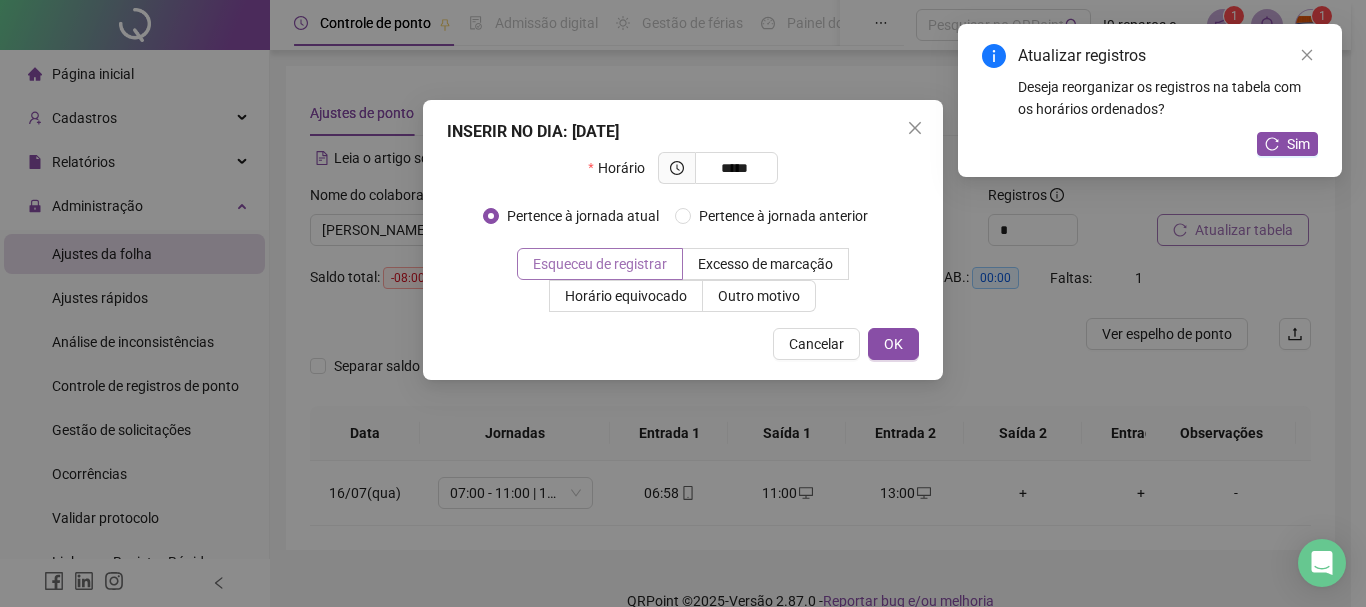 type on "*****" 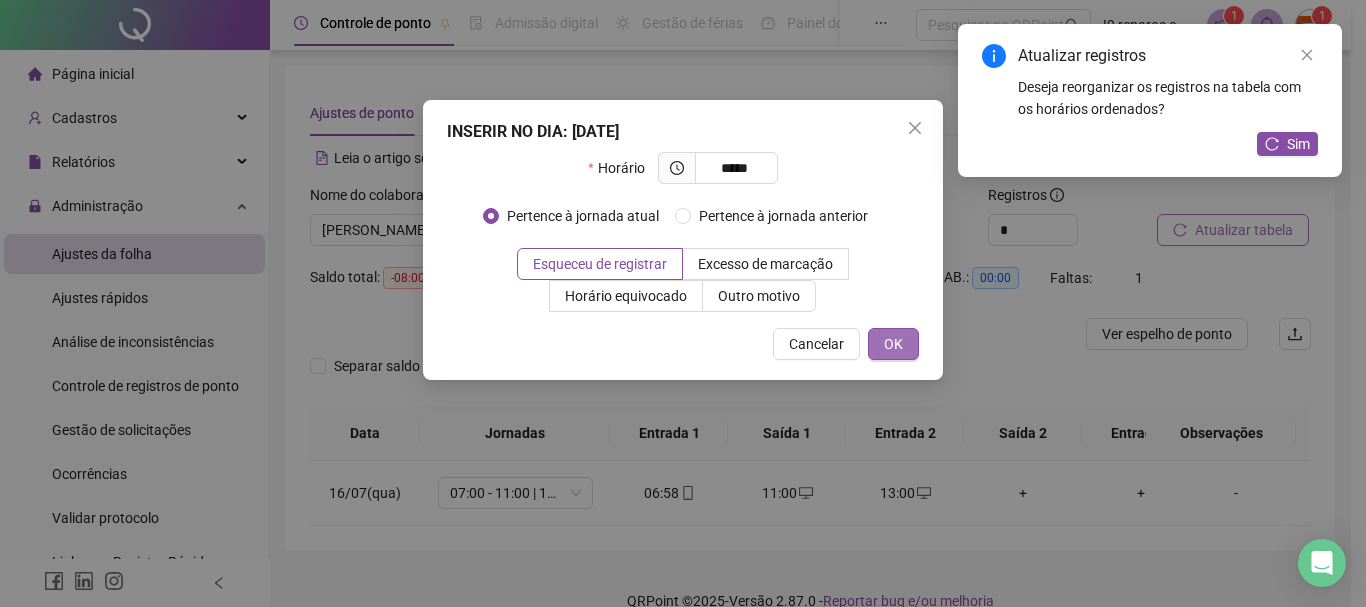 click on "OK" at bounding box center (893, 344) 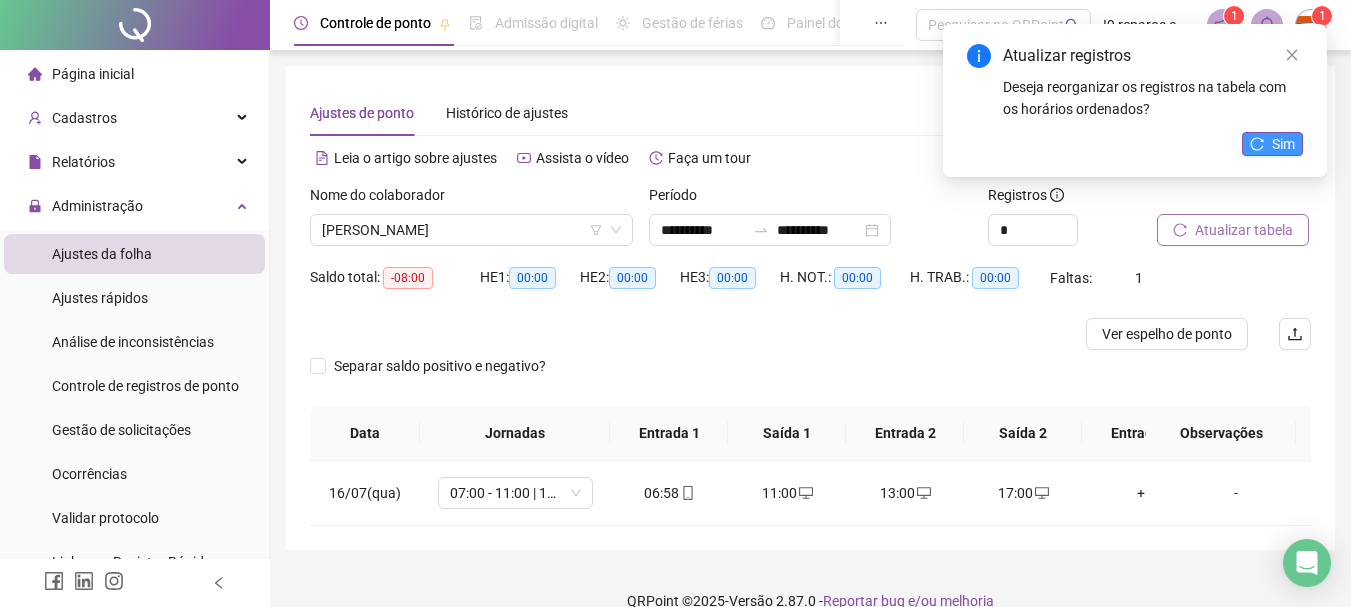 click on "Sim" at bounding box center (1283, 144) 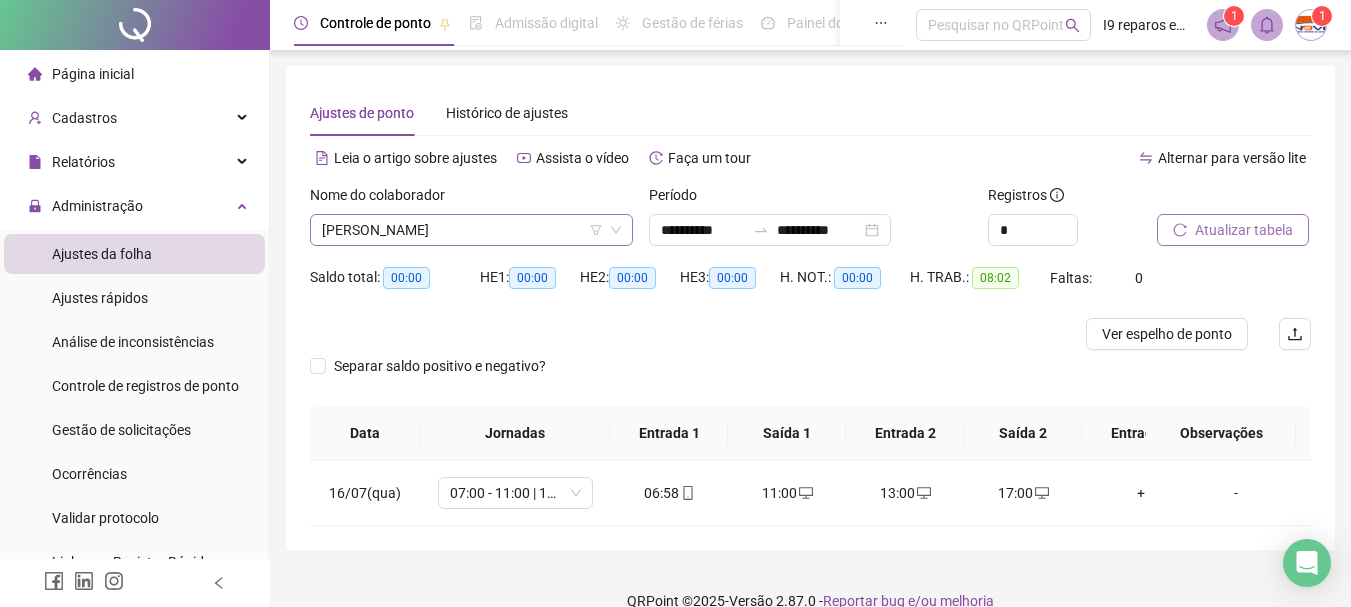 click on "[PERSON_NAME]" at bounding box center [471, 230] 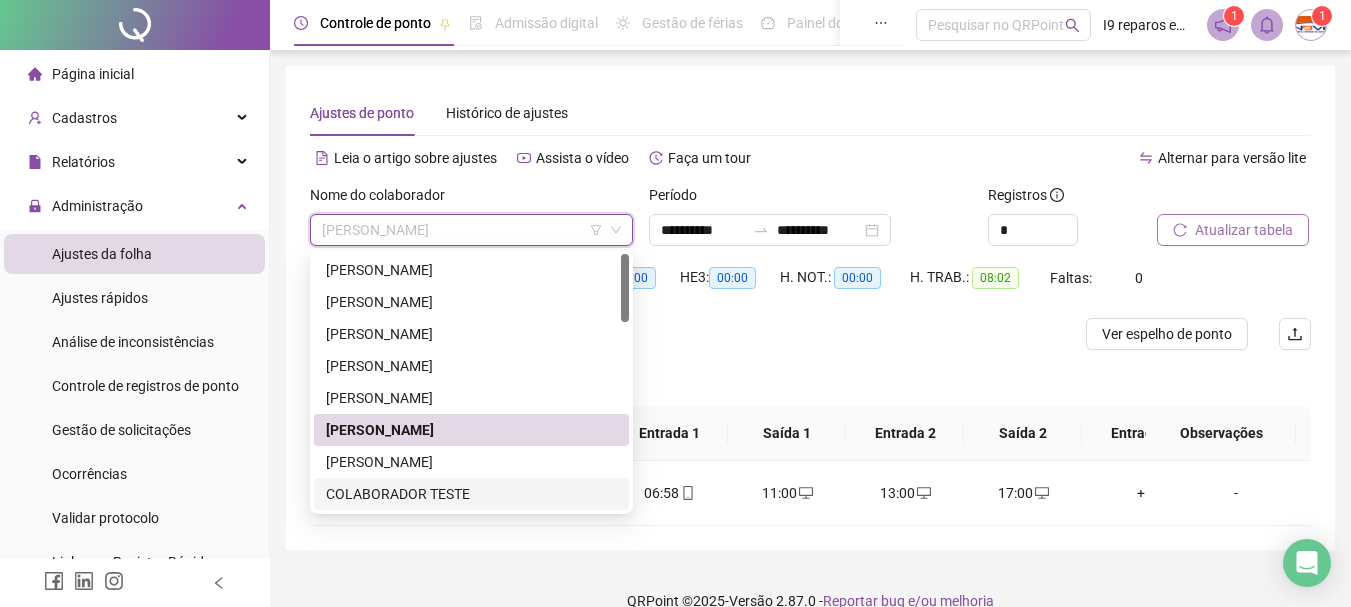 scroll, scrollTop: 100, scrollLeft: 0, axis: vertical 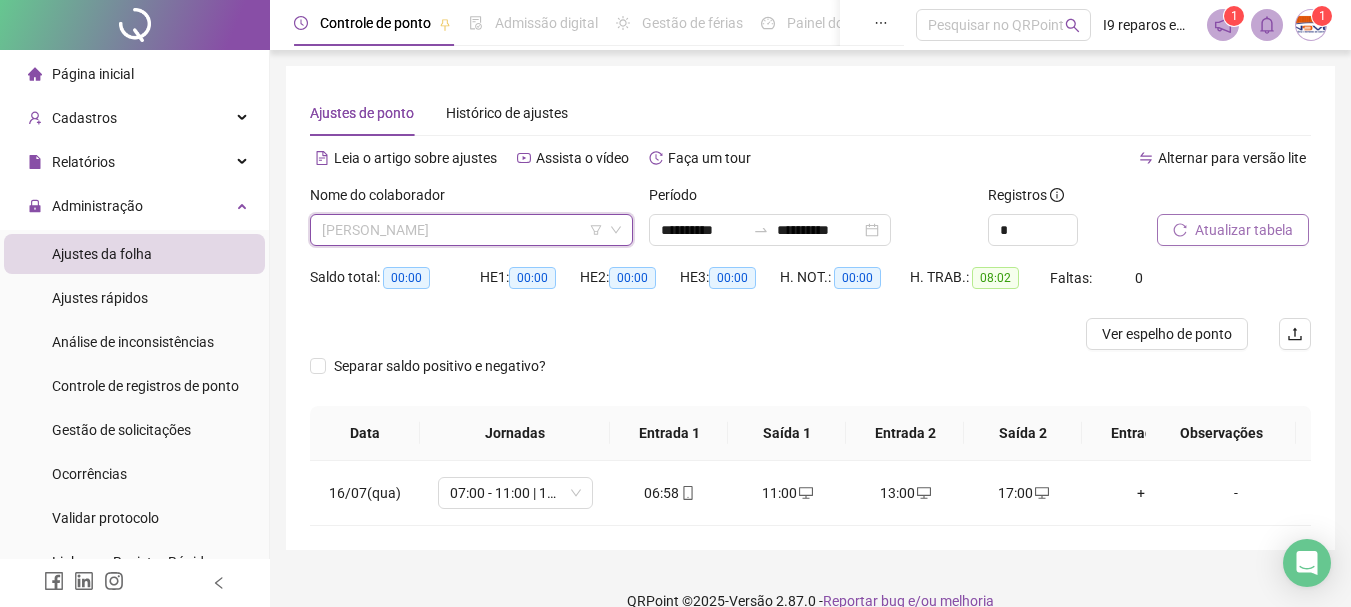 click on "[PERSON_NAME]" at bounding box center (471, 230) 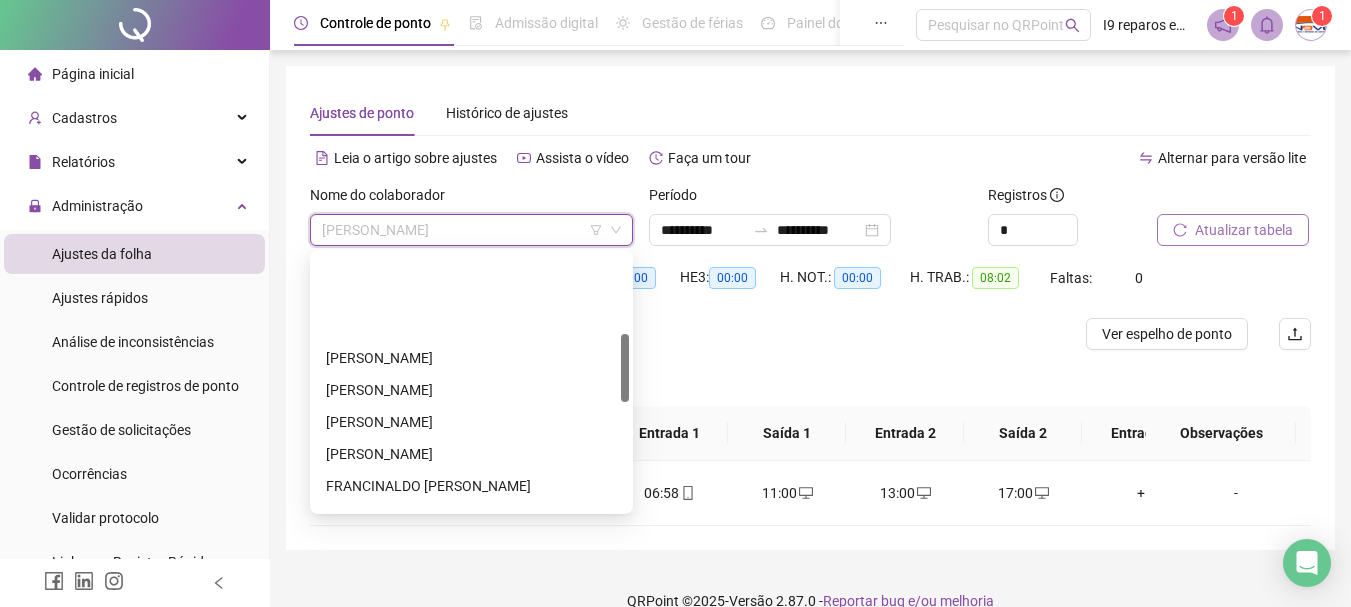 scroll, scrollTop: 300, scrollLeft: 0, axis: vertical 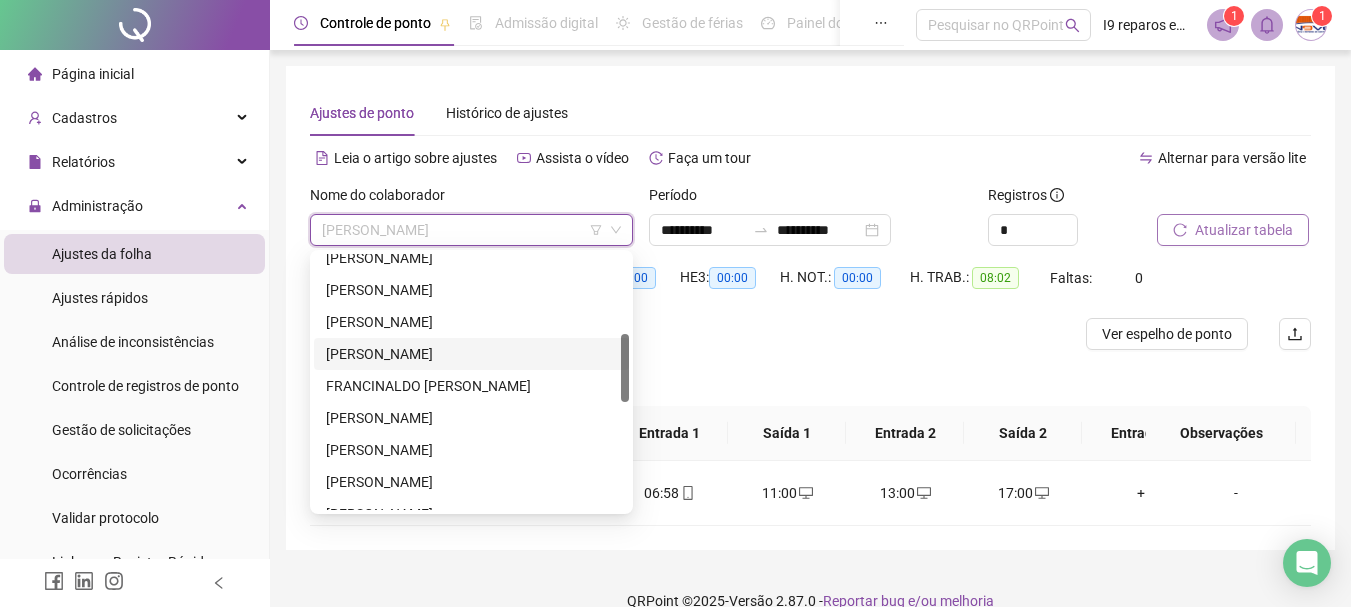 click on "[PERSON_NAME]" at bounding box center [471, 354] 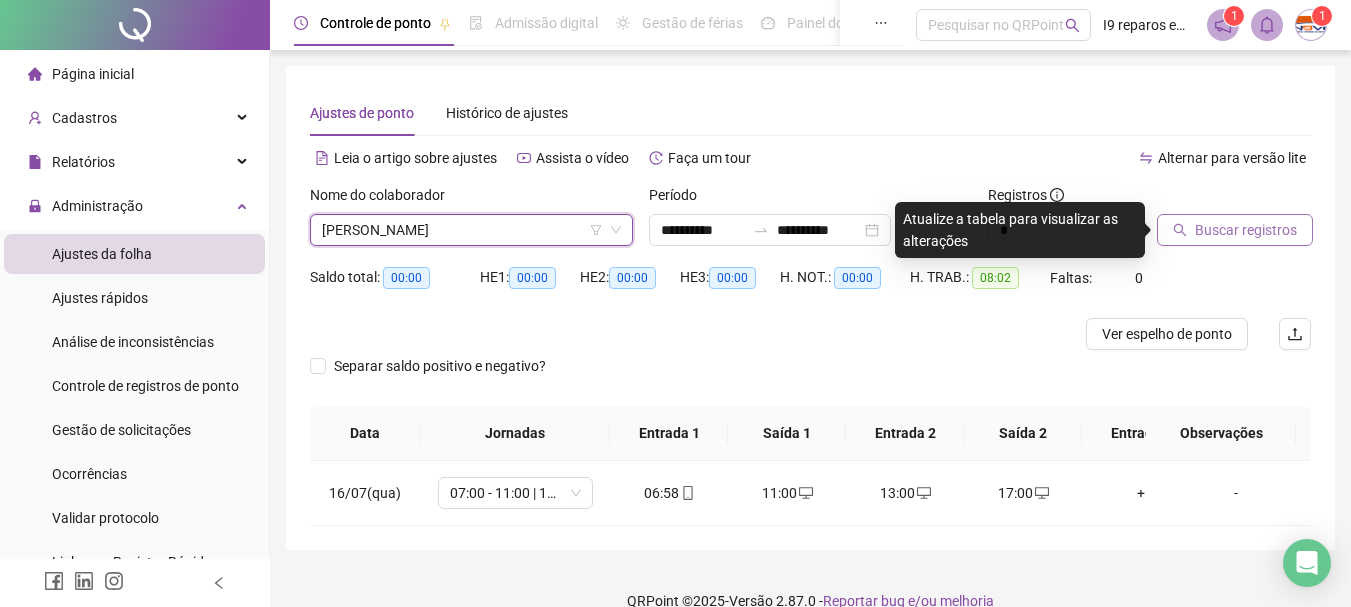 click on "Buscar registros" at bounding box center (1246, 230) 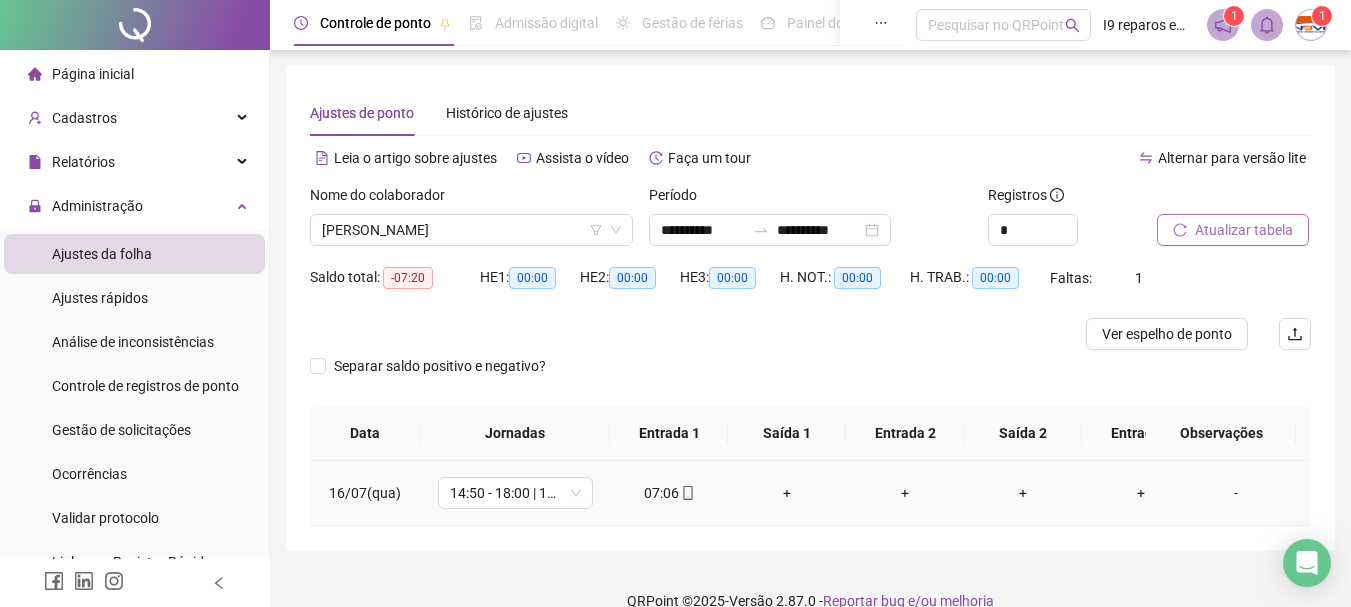 click on "+" at bounding box center [787, 493] 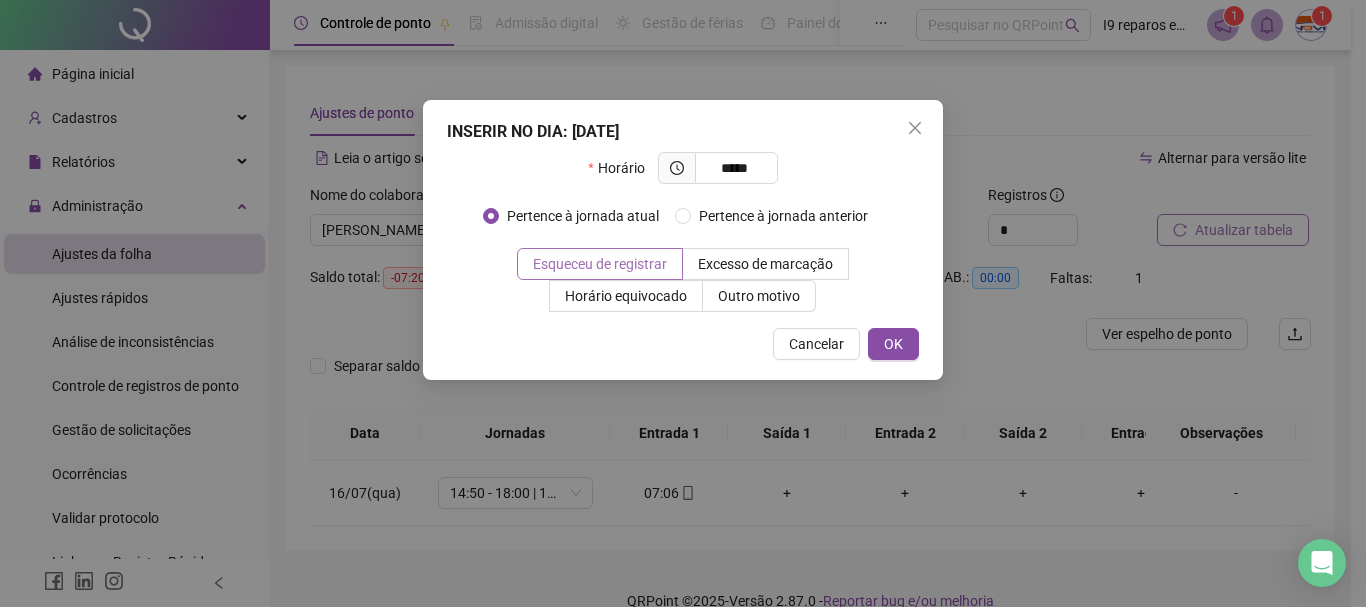 type on "*****" 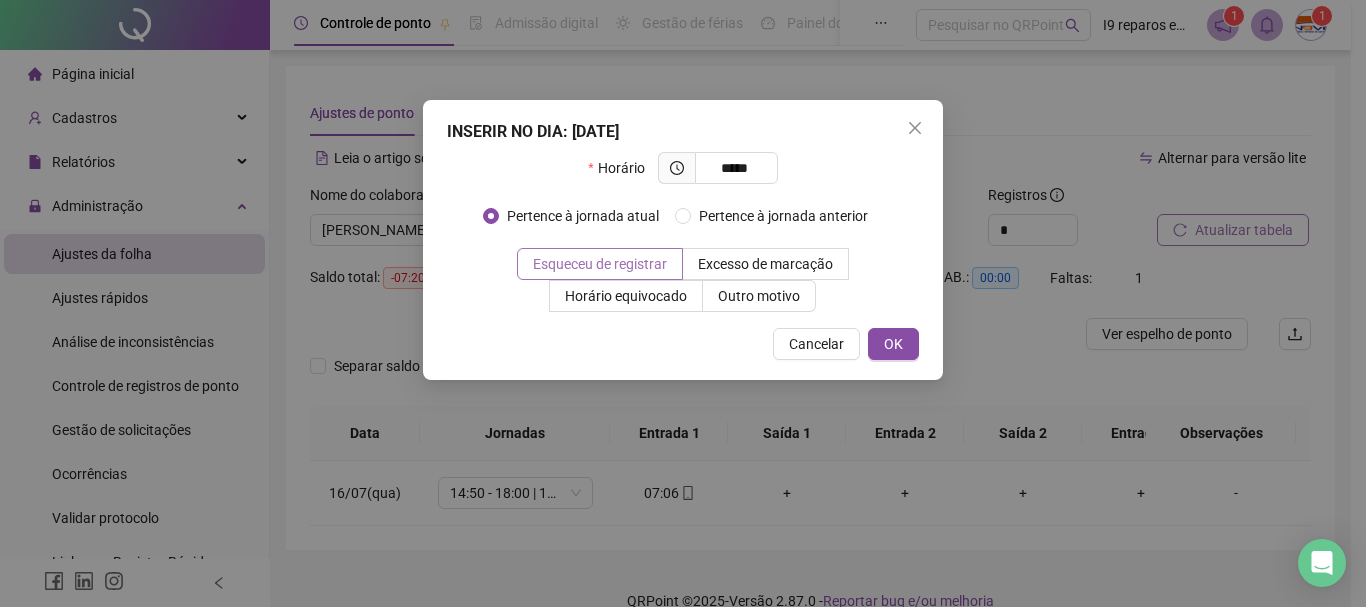 drag, startPoint x: 589, startPoint y: 262, endPoint x: 697, endPoint y: 281, distance: 109.65856 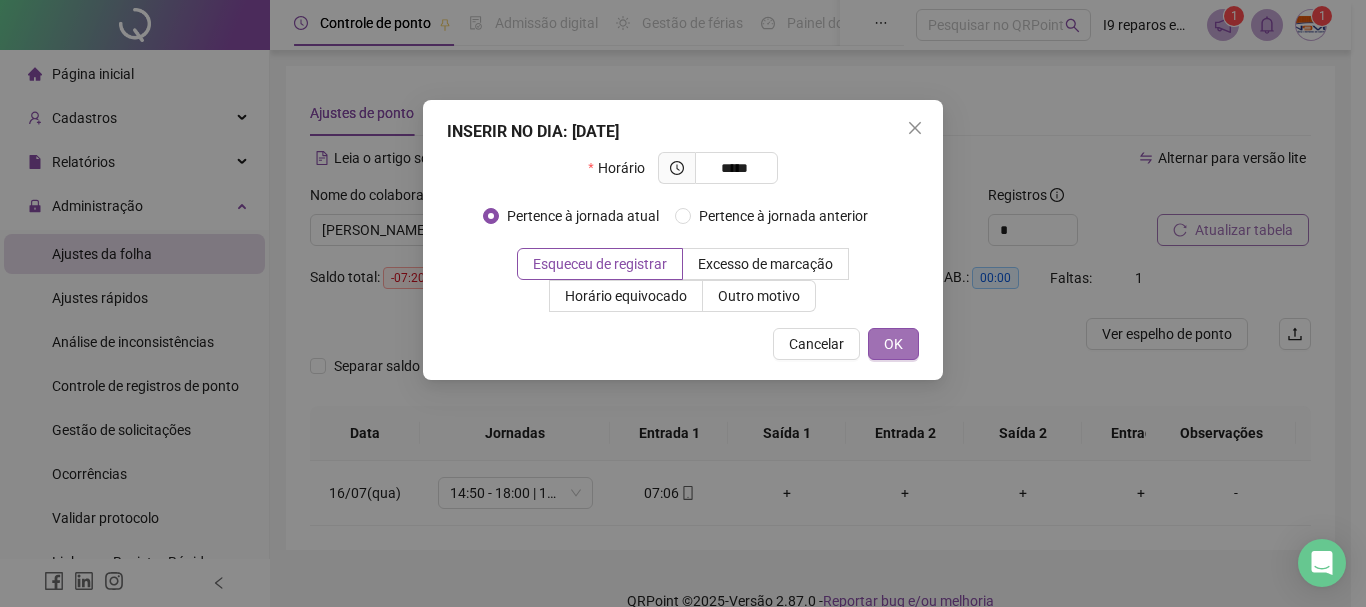 click on "OK" at bounding box center [893, 344] 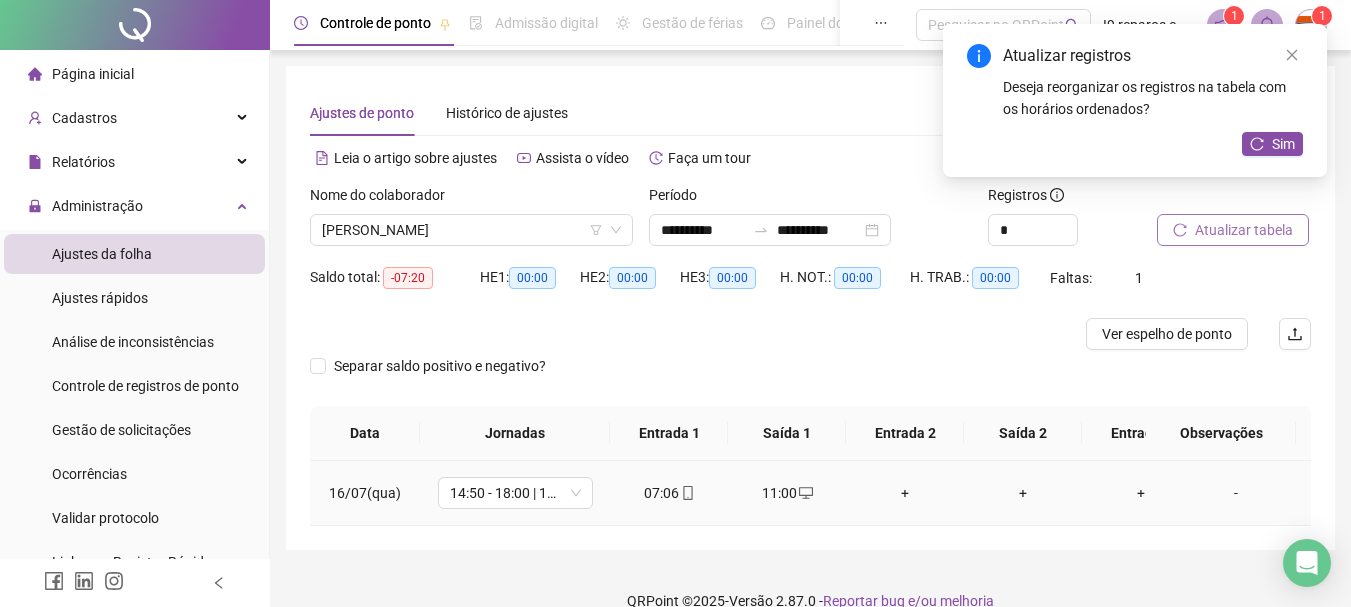 click on "+" at bounding box center (905, 493) 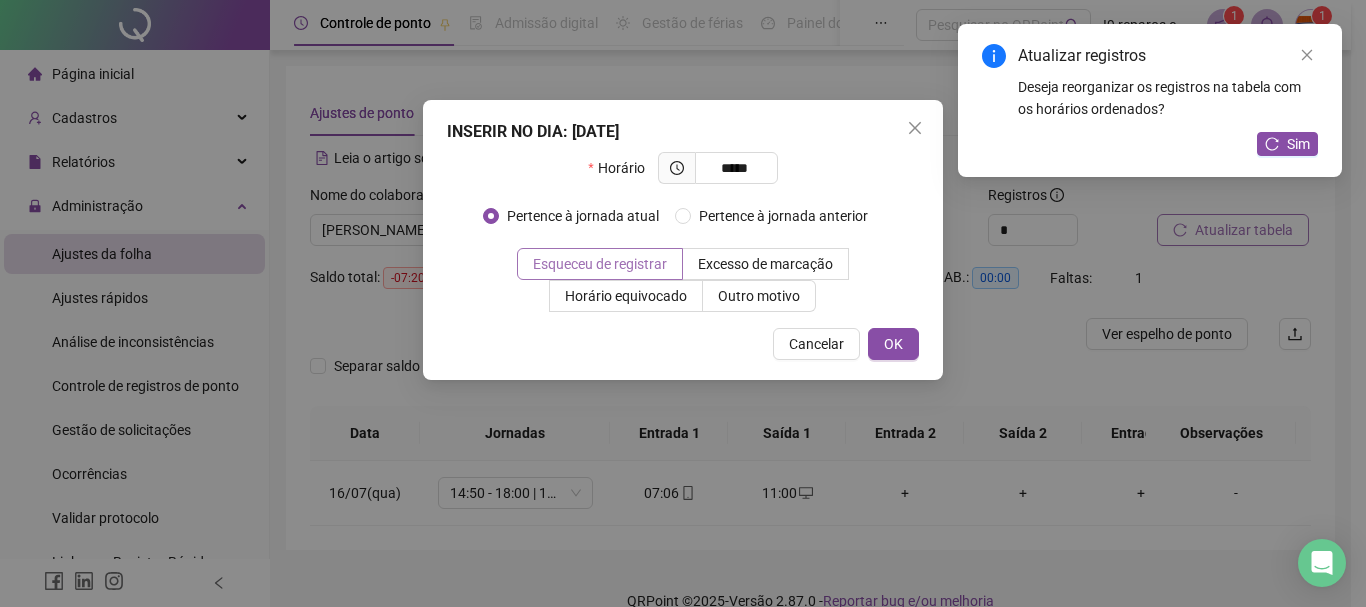 type on "*****" 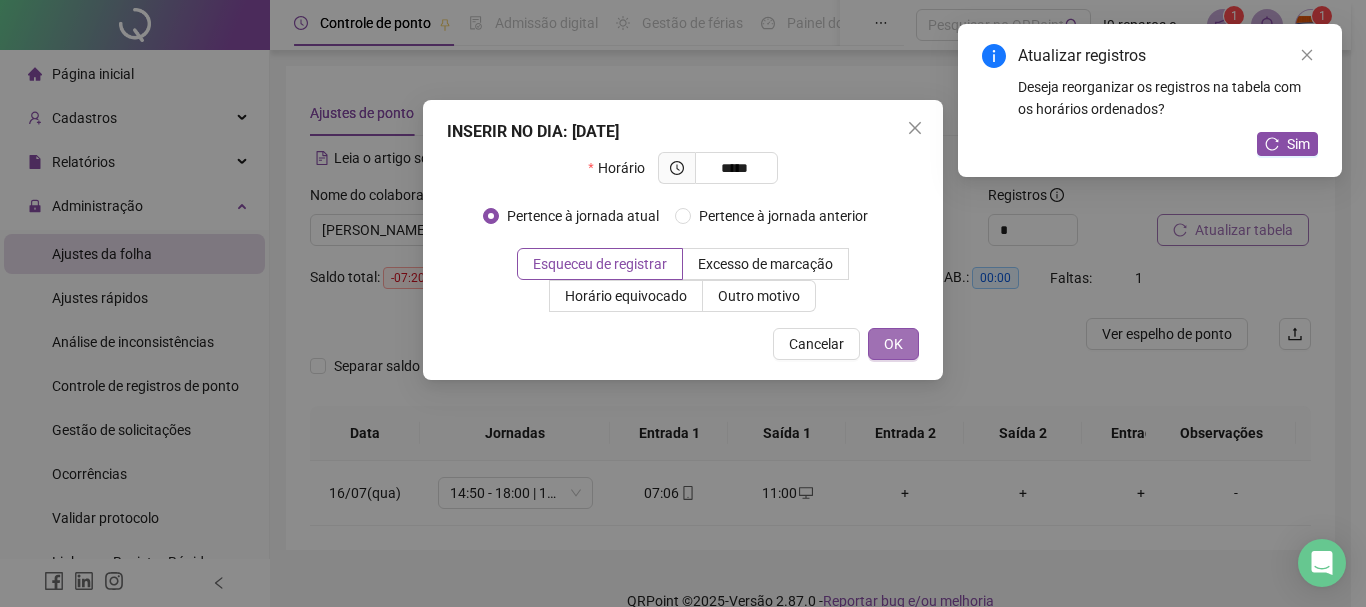 click on "OK" at bounding box center (893, 344) 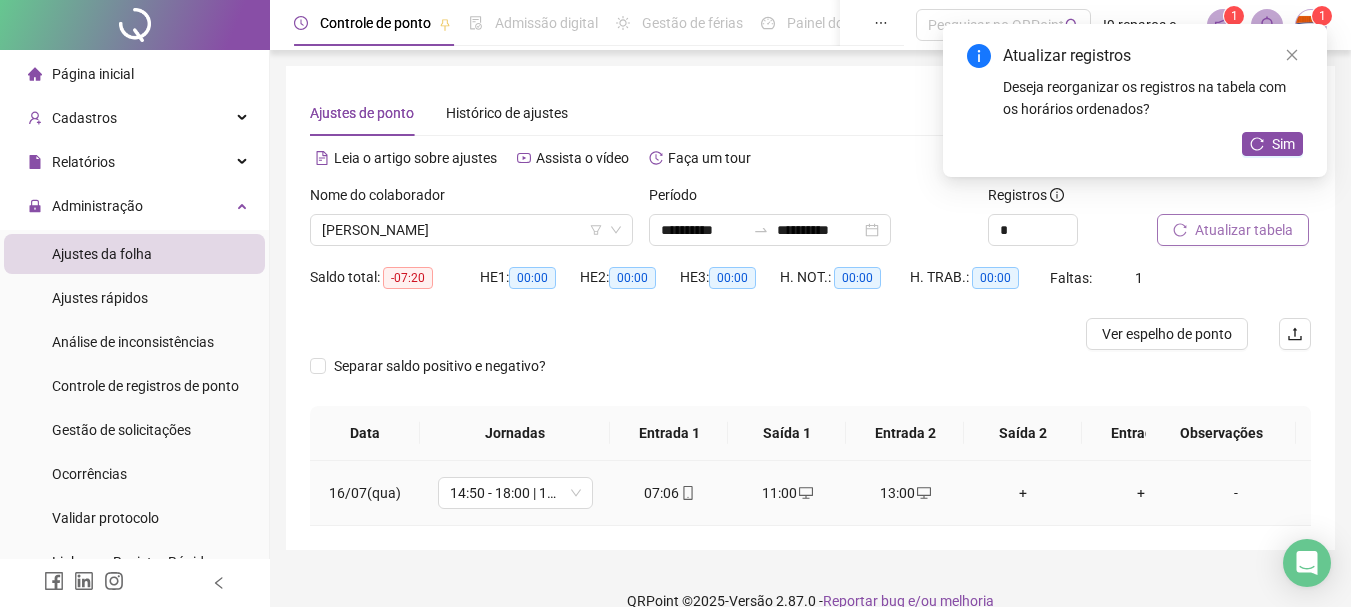 click on "+" at bounding box center [1023, 493] 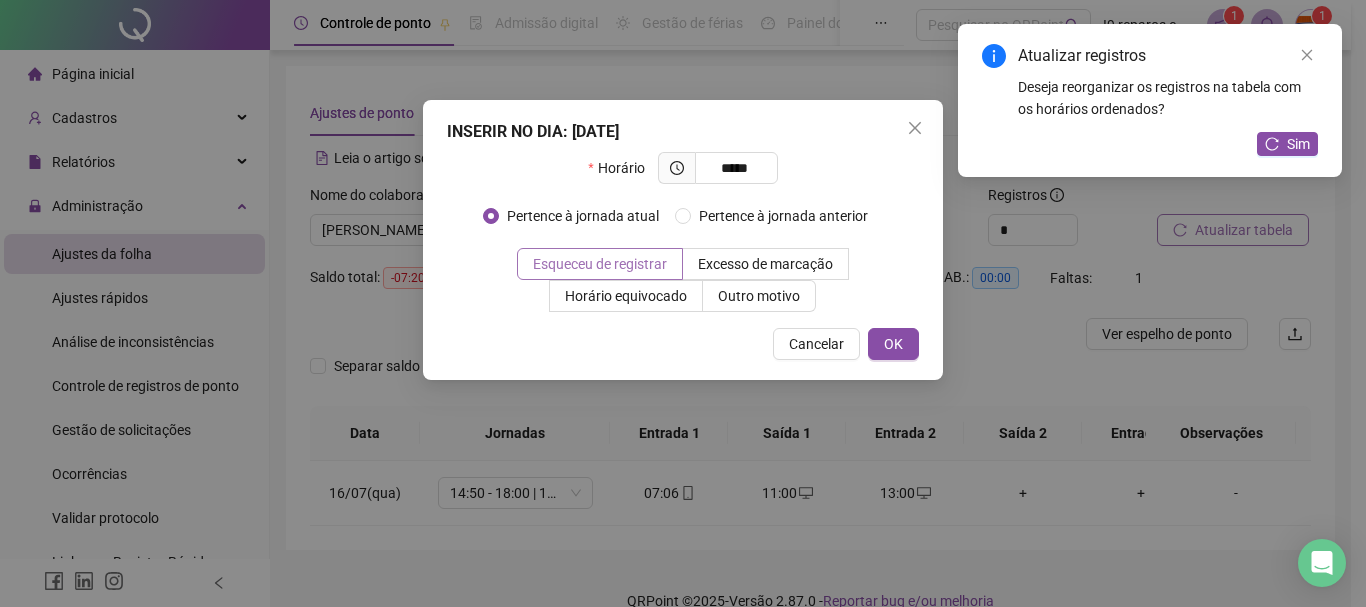 type on "*****" 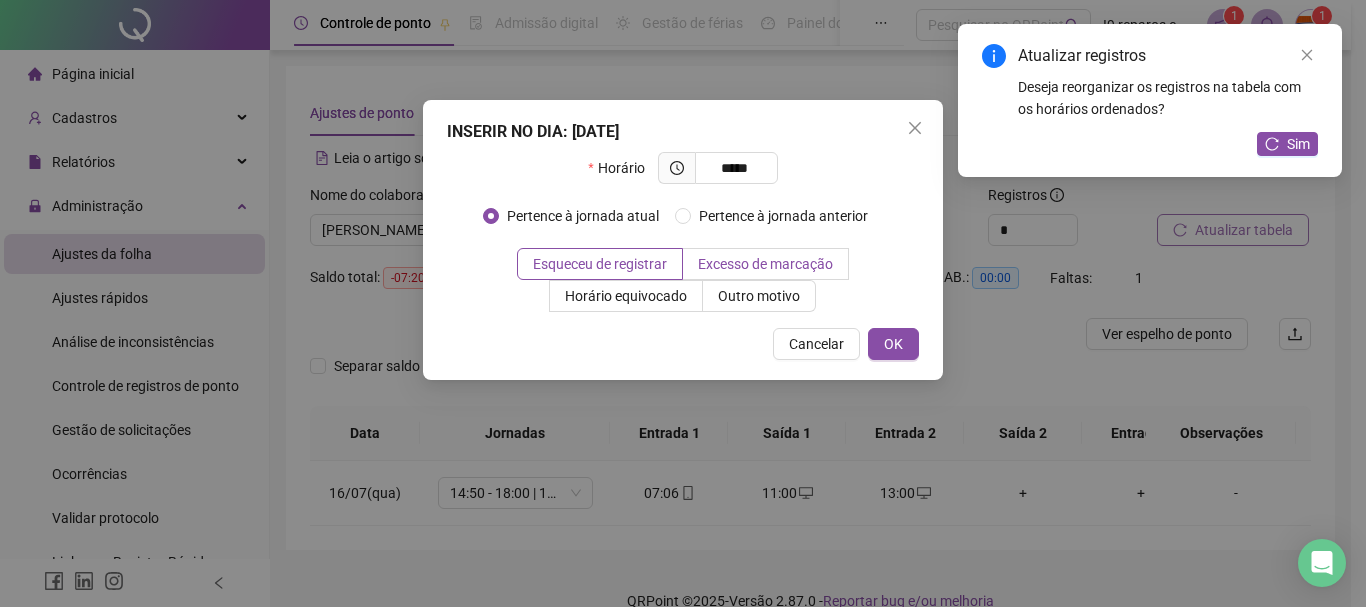 drag, startPoint x: 652, startPoint y: 270, endPoint x: 687, endPoint y: 270, distance: 35 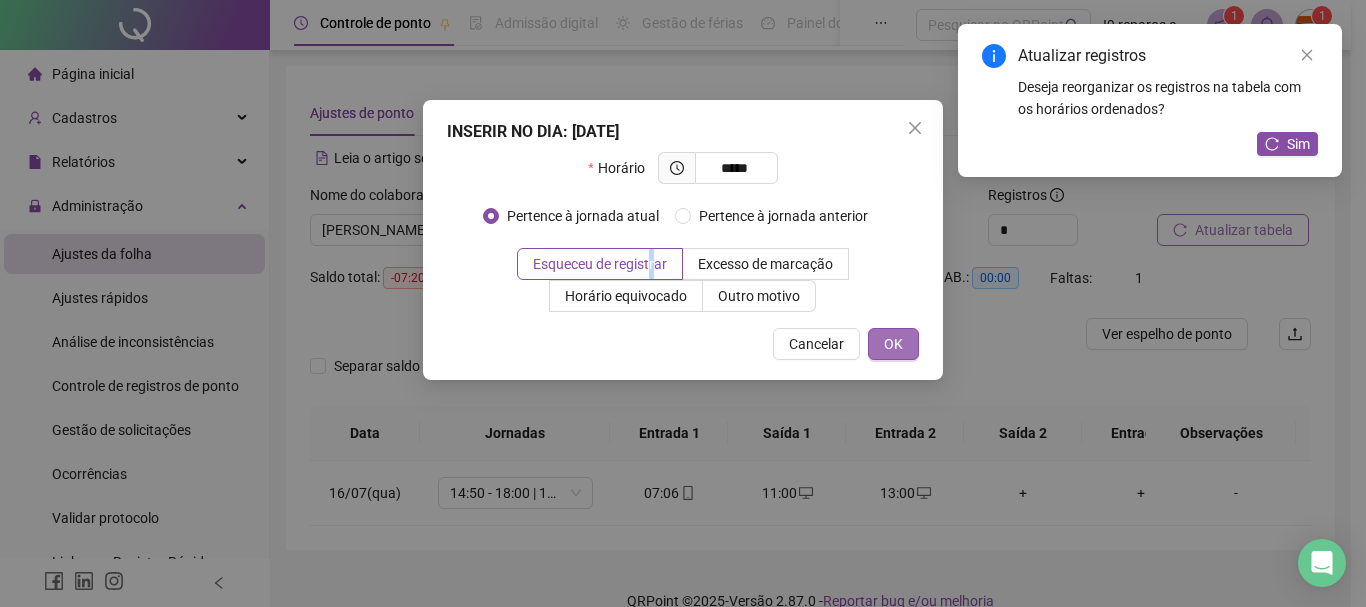 drag, startPoint x: 886, startPoint y: 338, endPoint x: 1025, endPoint y: 289, distance: 147.38385 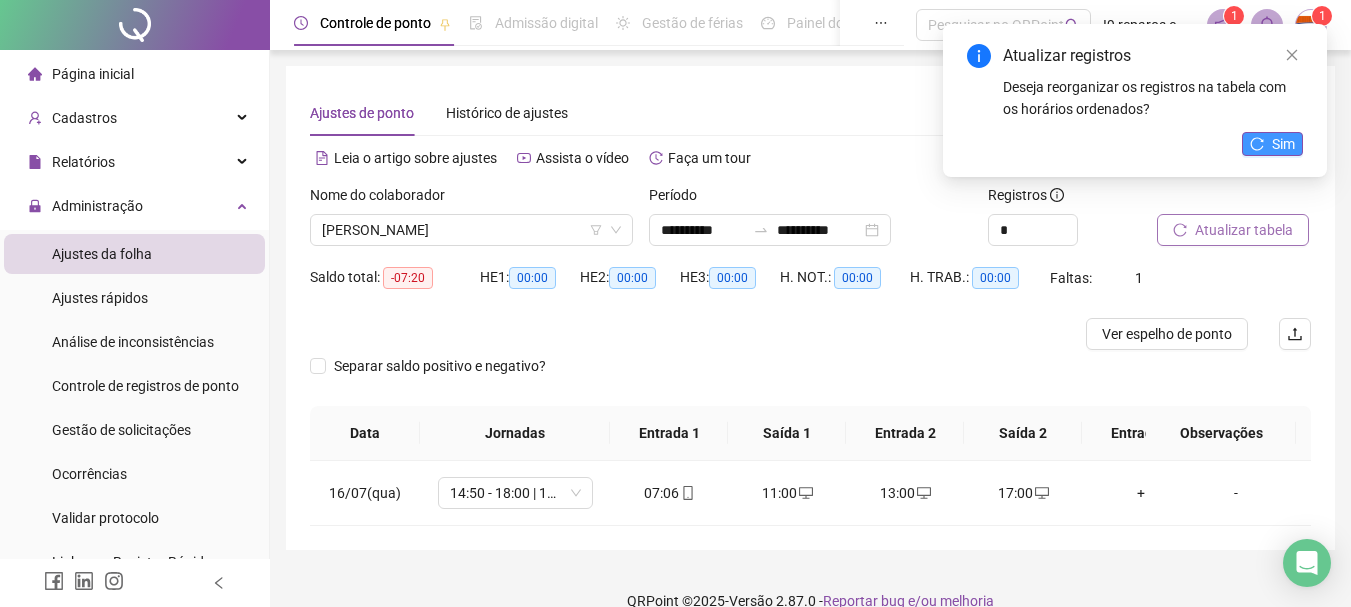 click on "Sim" at bounding box center [1283, 144] 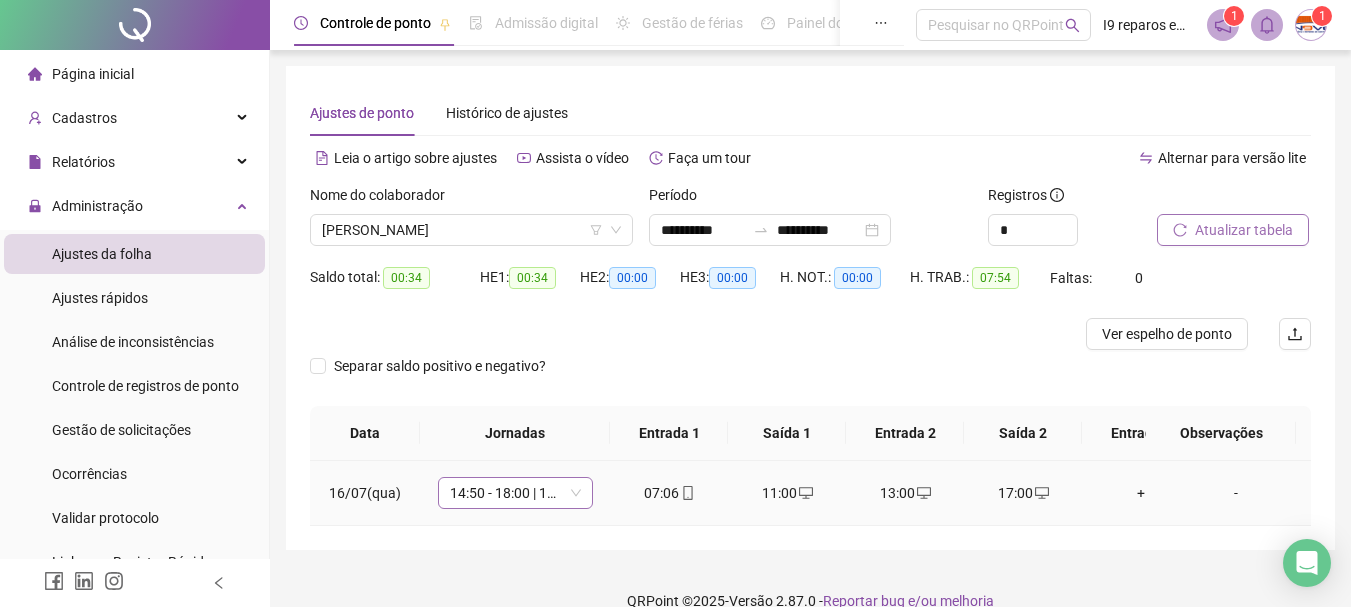 click on "14:50 - 18:00 | 19:00 - 23:10" at bounding box center [515, 493] 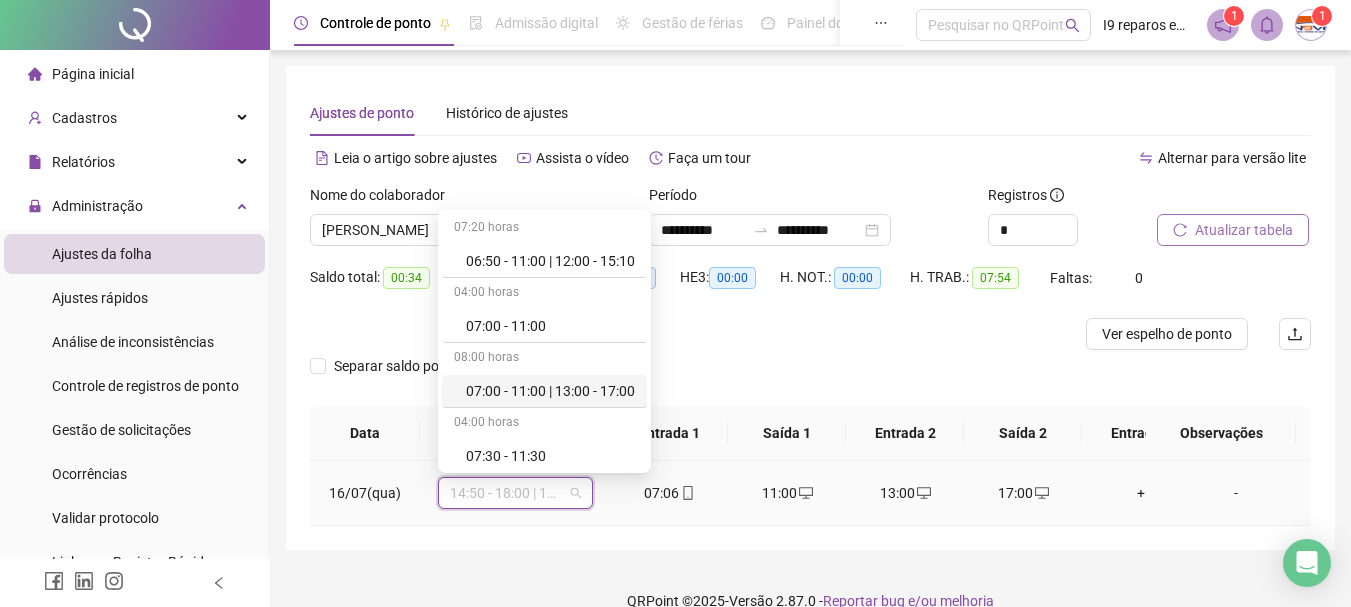 click on "07:00 - 11:00 | 13:00 - 17:00" at bounding box center (550, 391) 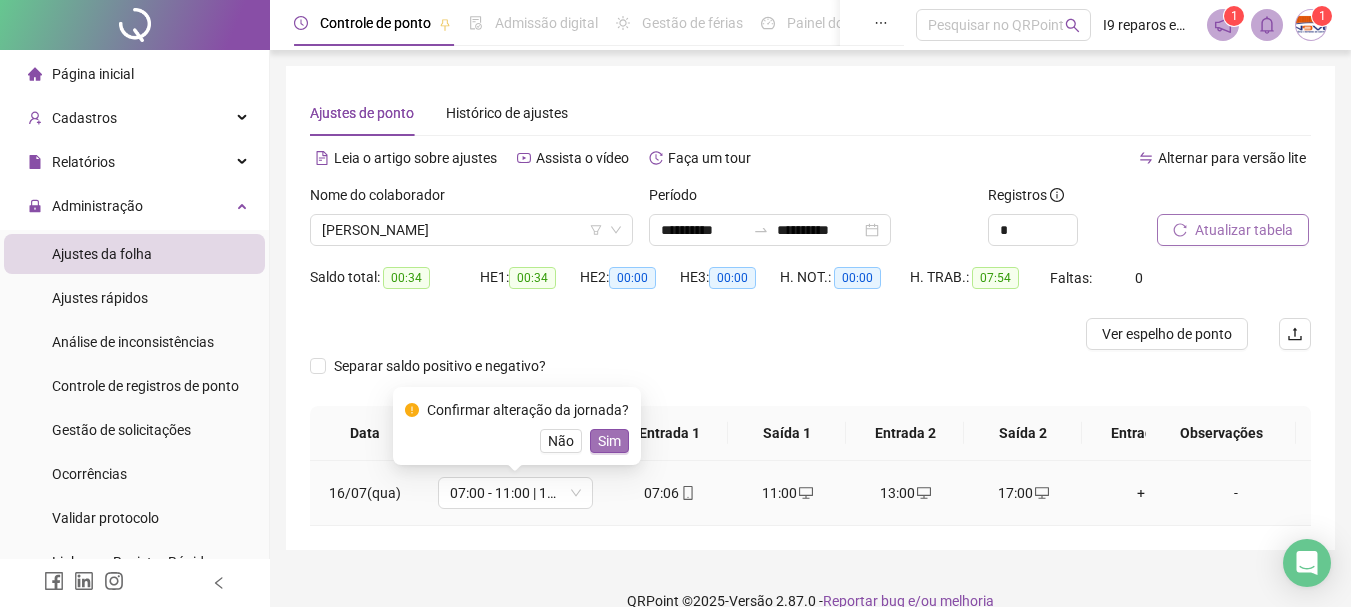 click on "Sim" at bounding box center [609, 441] 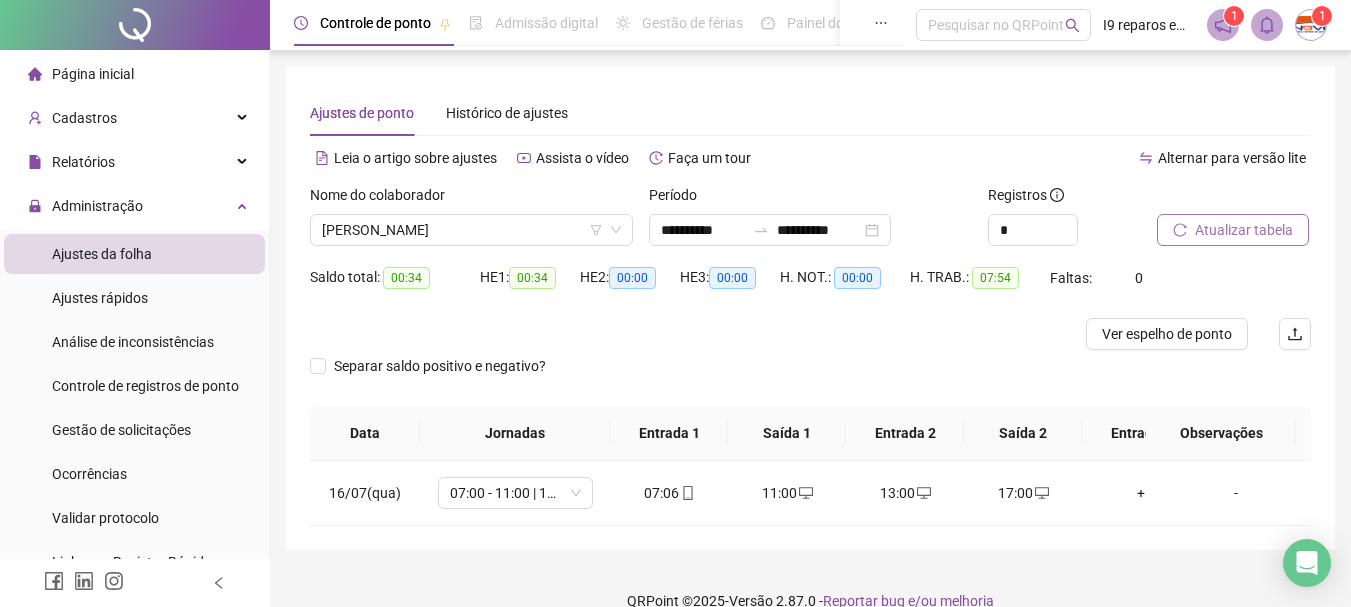 click on "Atualizar tabela" at bounding box center [1233, 230] 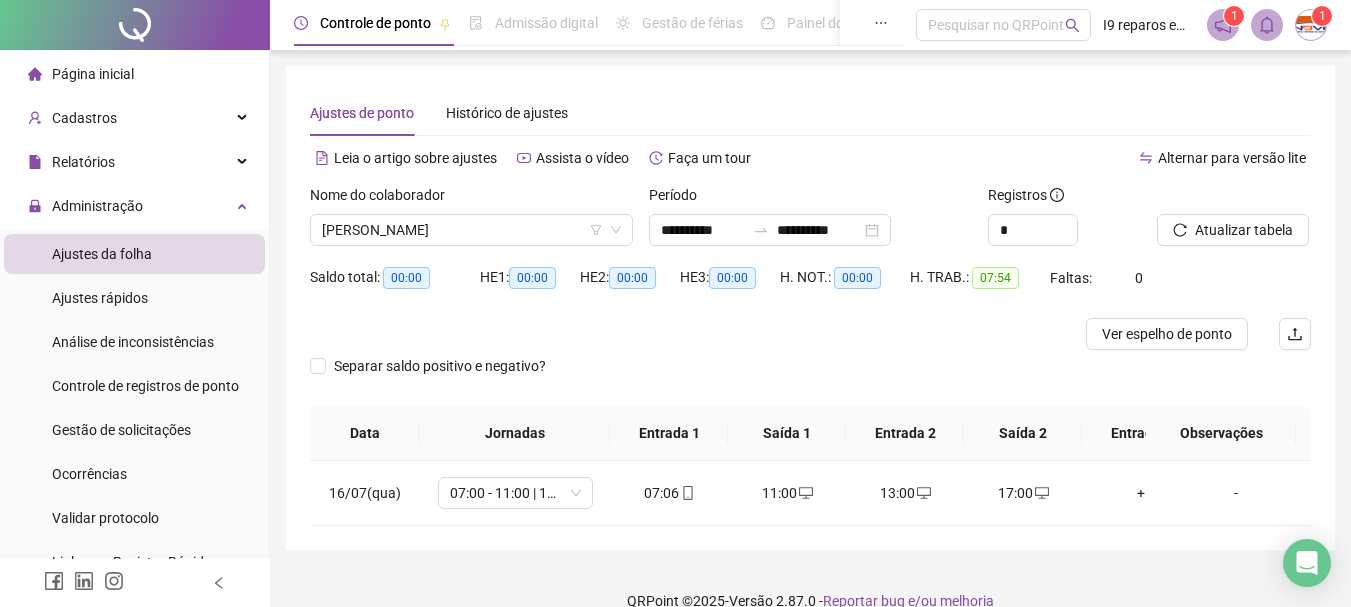 click on "Nome do colaborador" at bounding box center [471, 199] 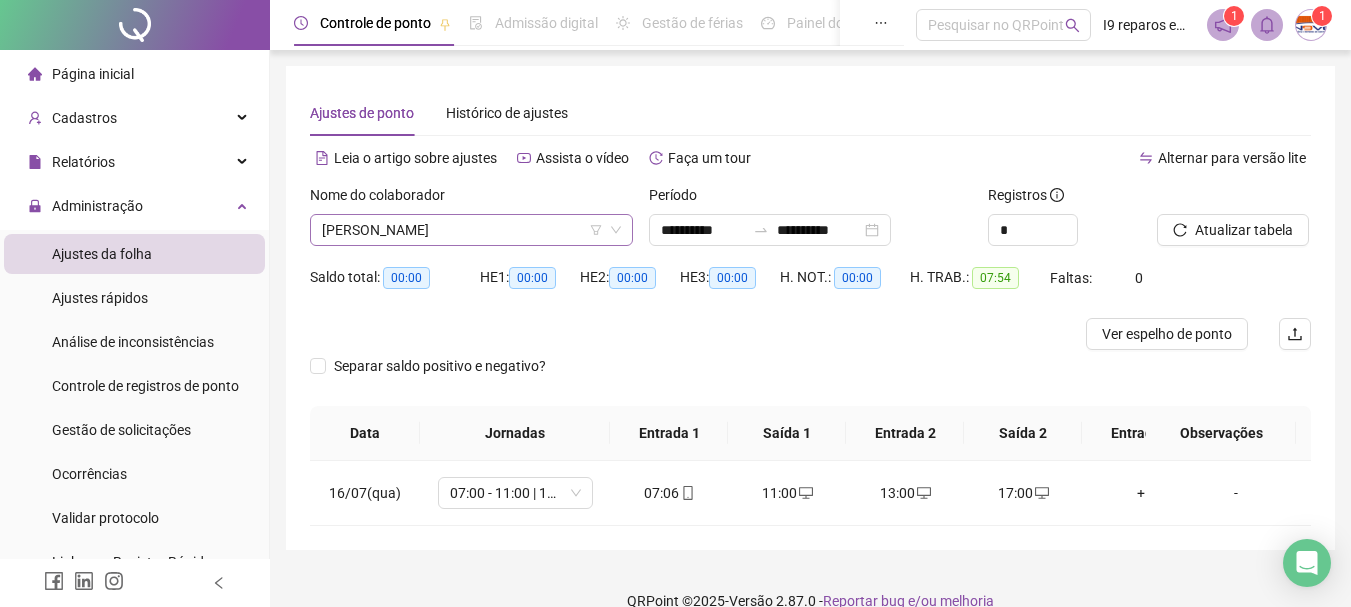 click on "[PERSON_NAME]" at bounding box center (471, 230) 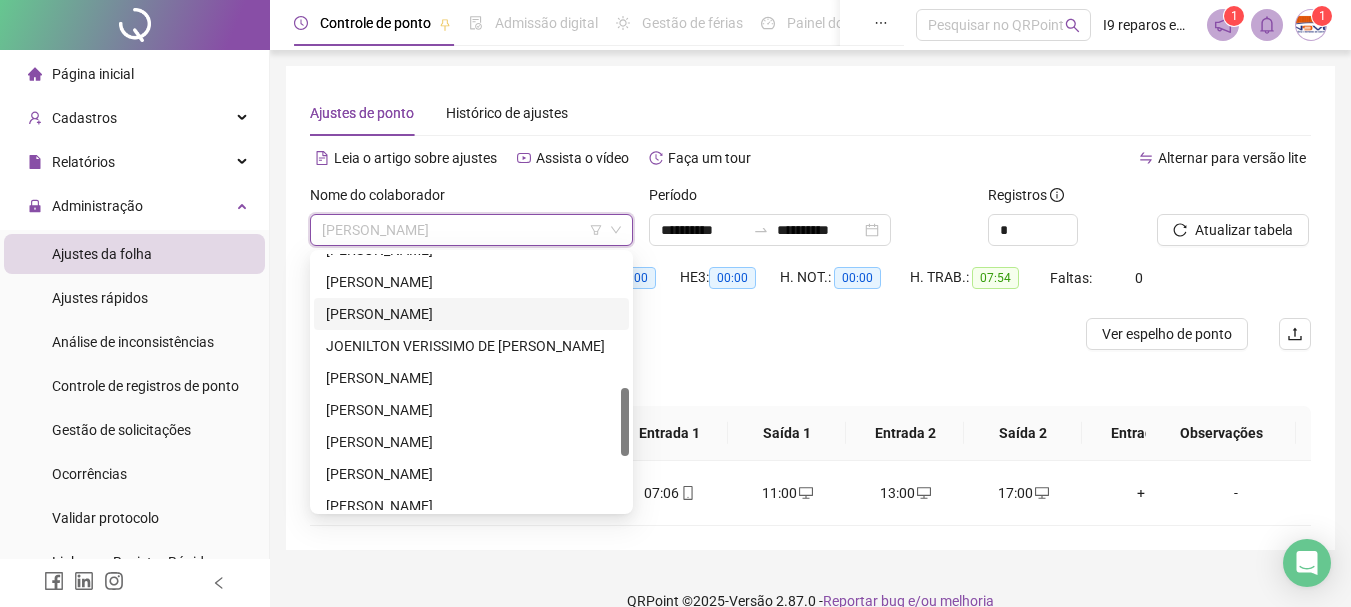 scroll, scrollTop: 600, scrollLeft: 0, axis: vertical 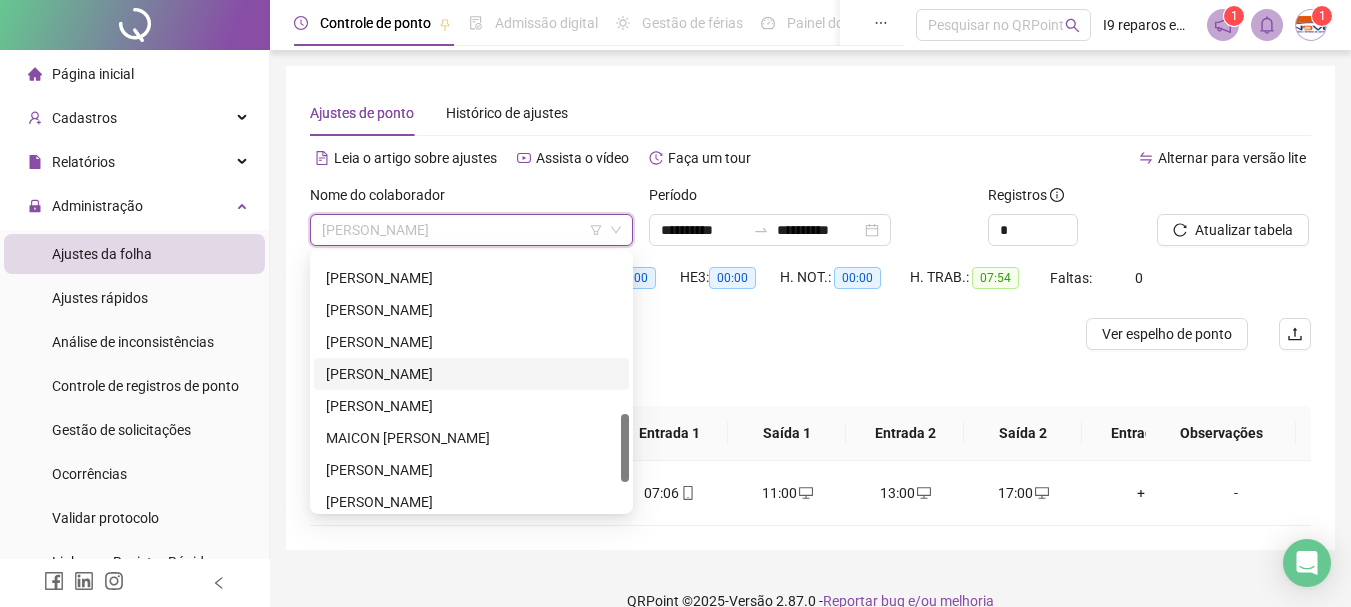click on "[PERSON_NAME]" at bounding box center [471, 374] 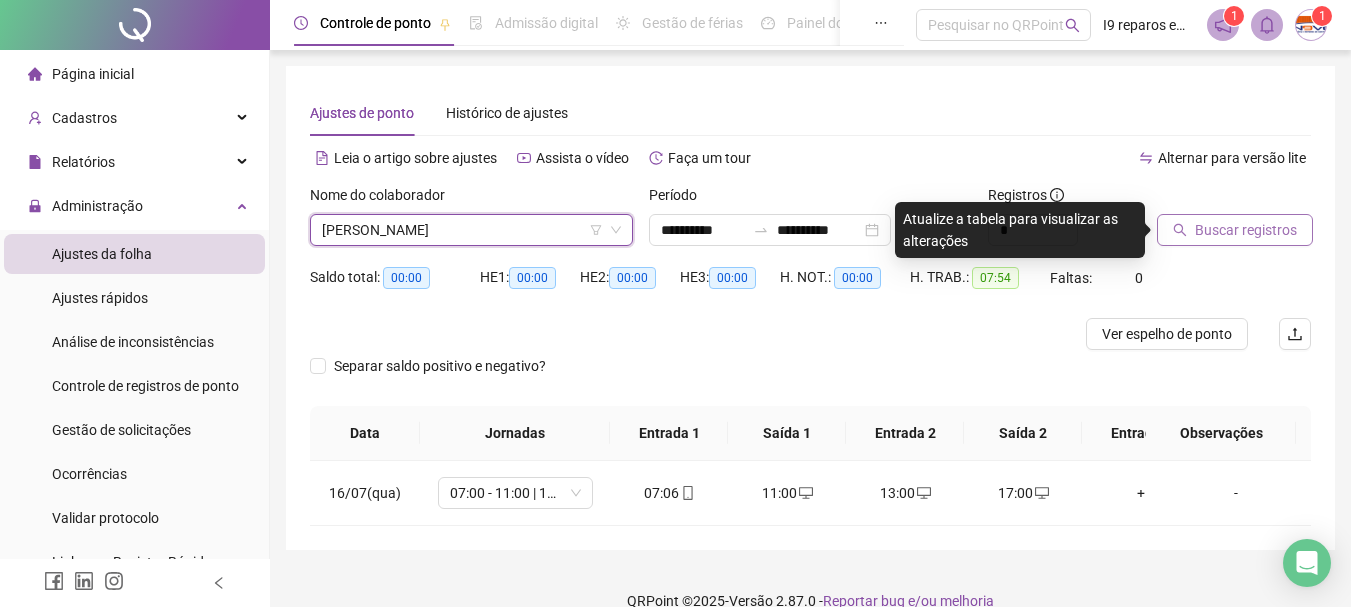 click on "Buscar registros" at bounding box center [1246, 230] 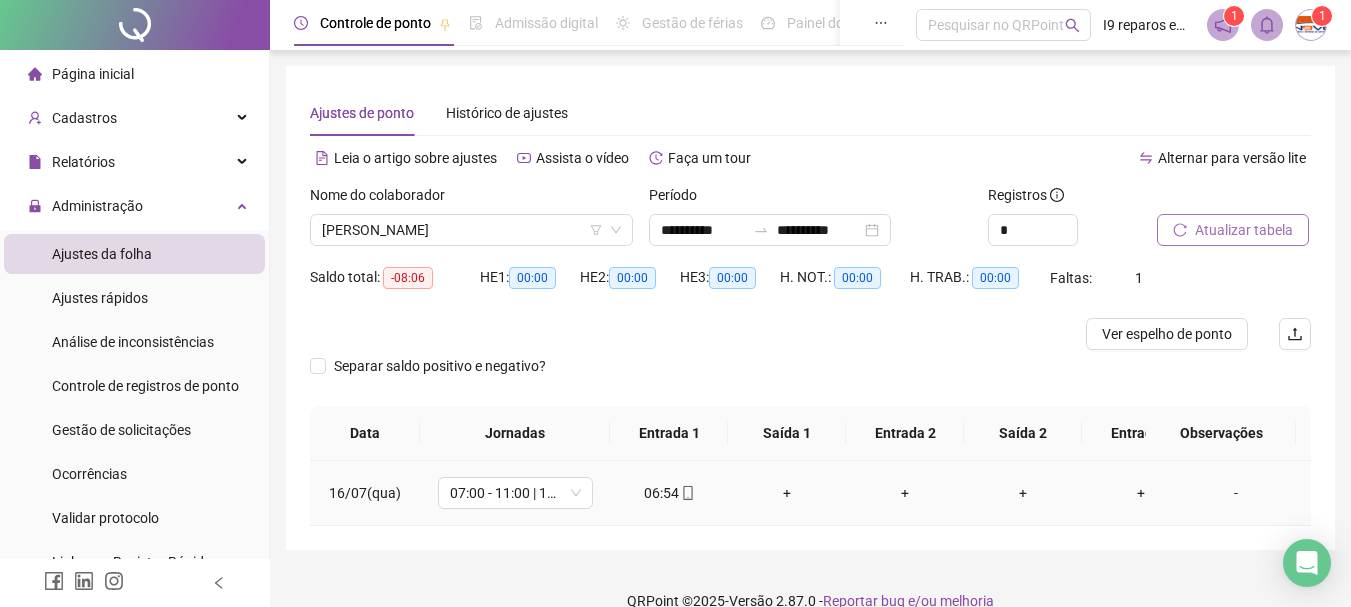 click on "+" at bounding box center (787, 493) 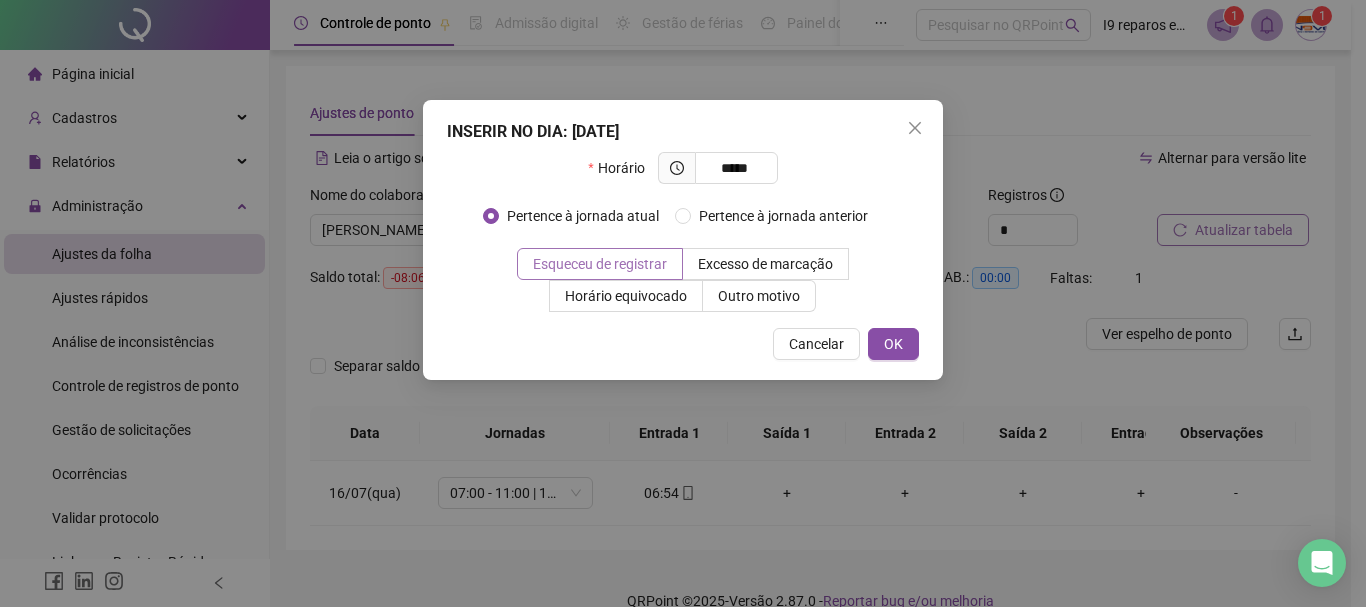 type on "*****" 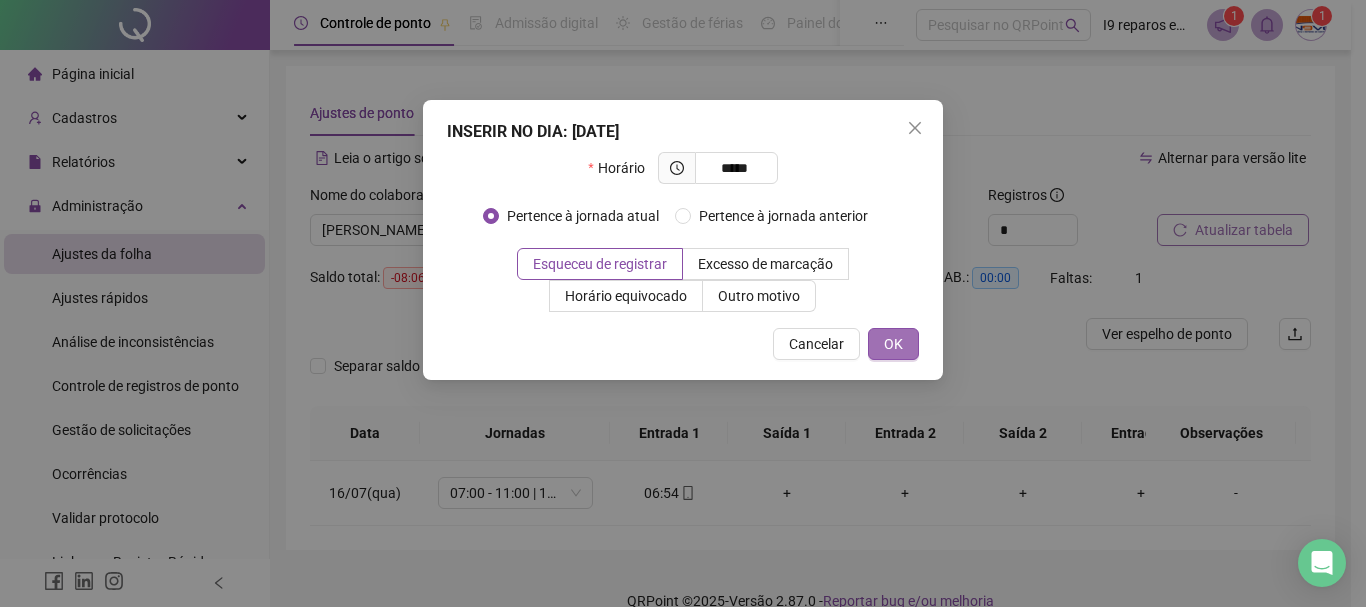 click on "OK" at bounding box center (893, 344) 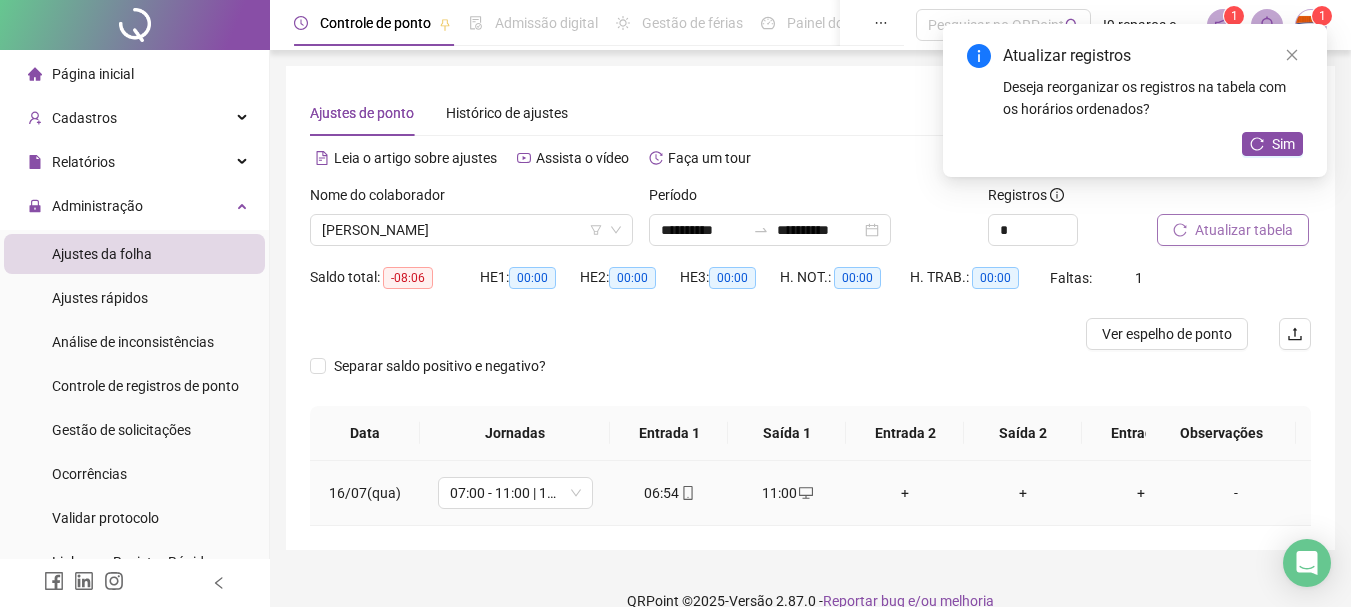 click on "+" at bounding box center [905, 493] 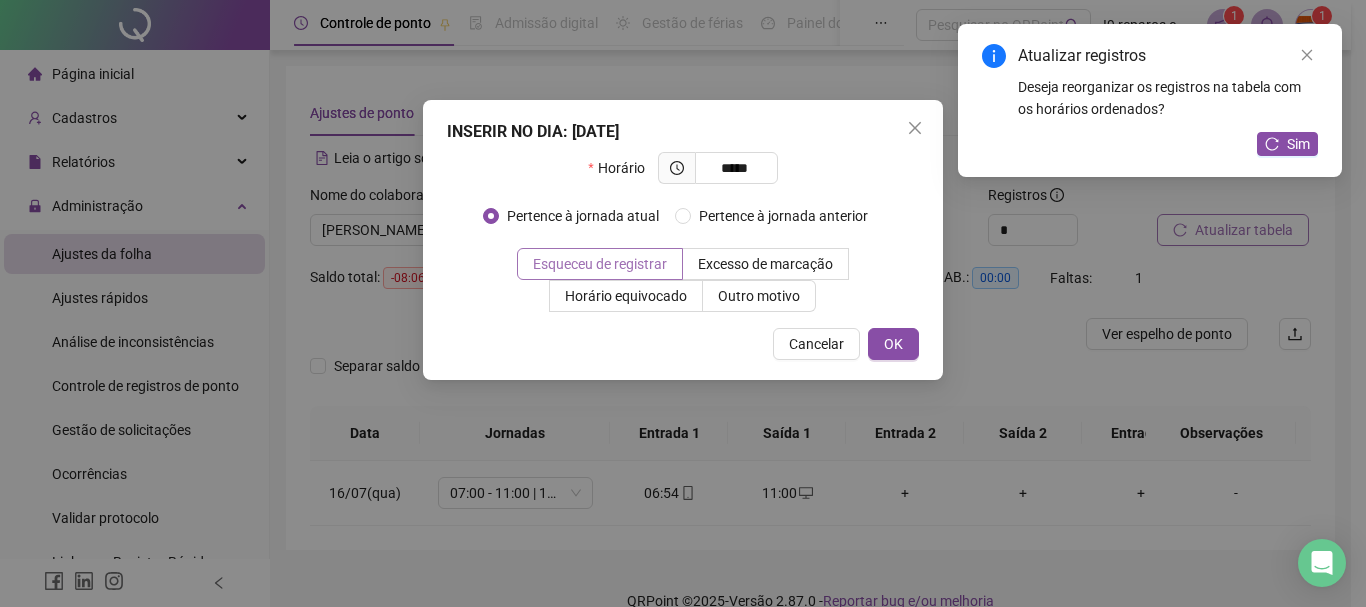 type on "*****" 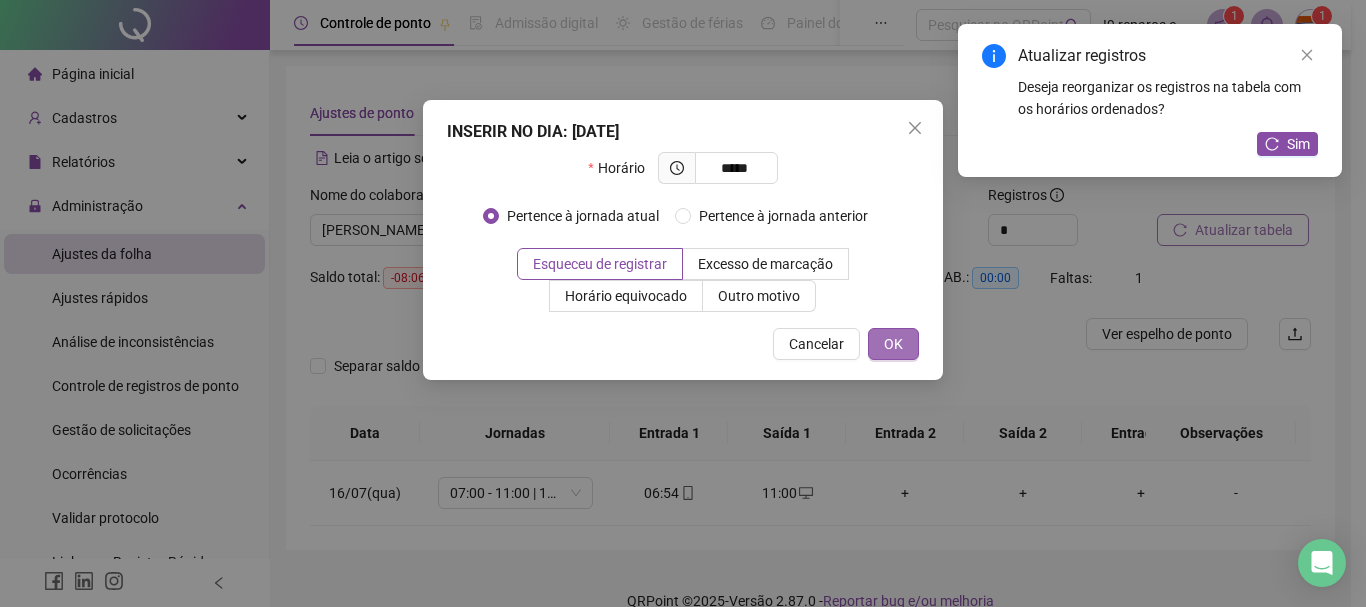 click on "OK" at bounding box center [893, 344] 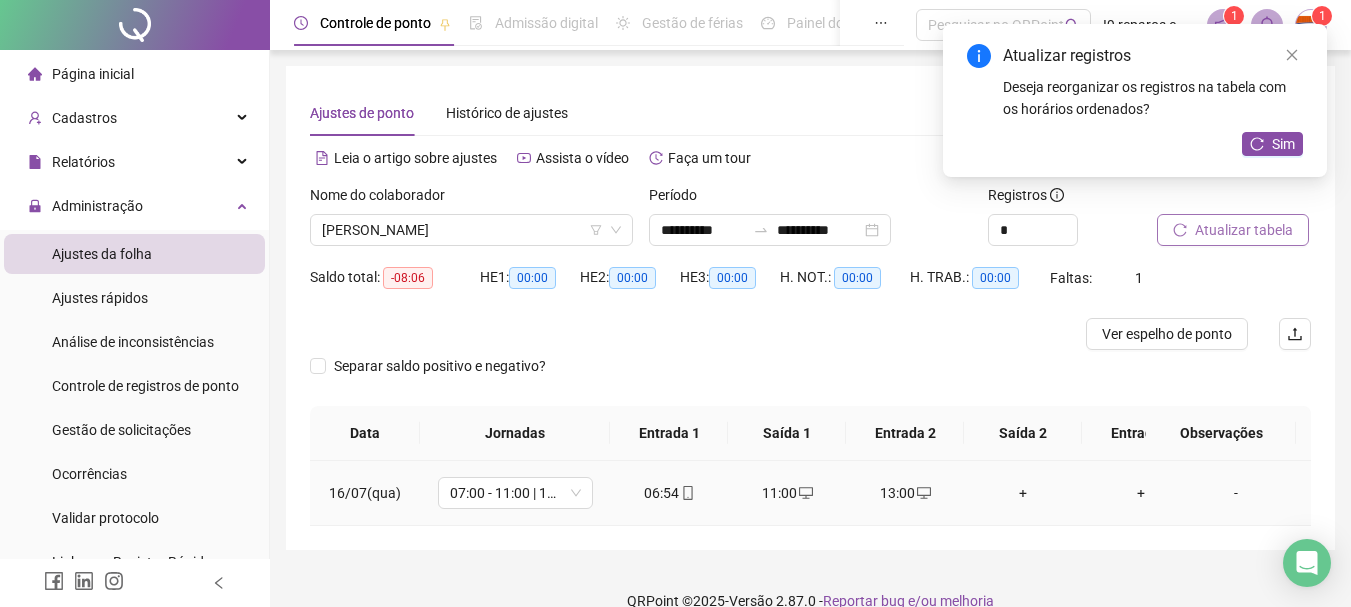 click on "+" at bounding box center [1023, 493] 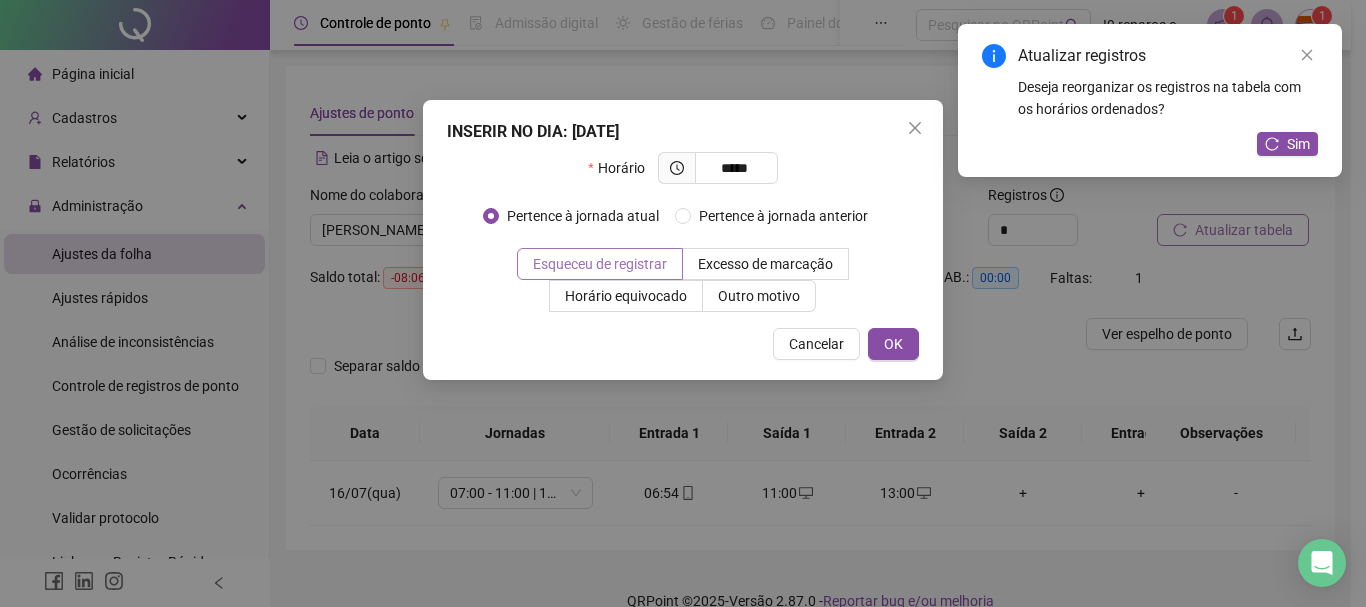 type on "*****" 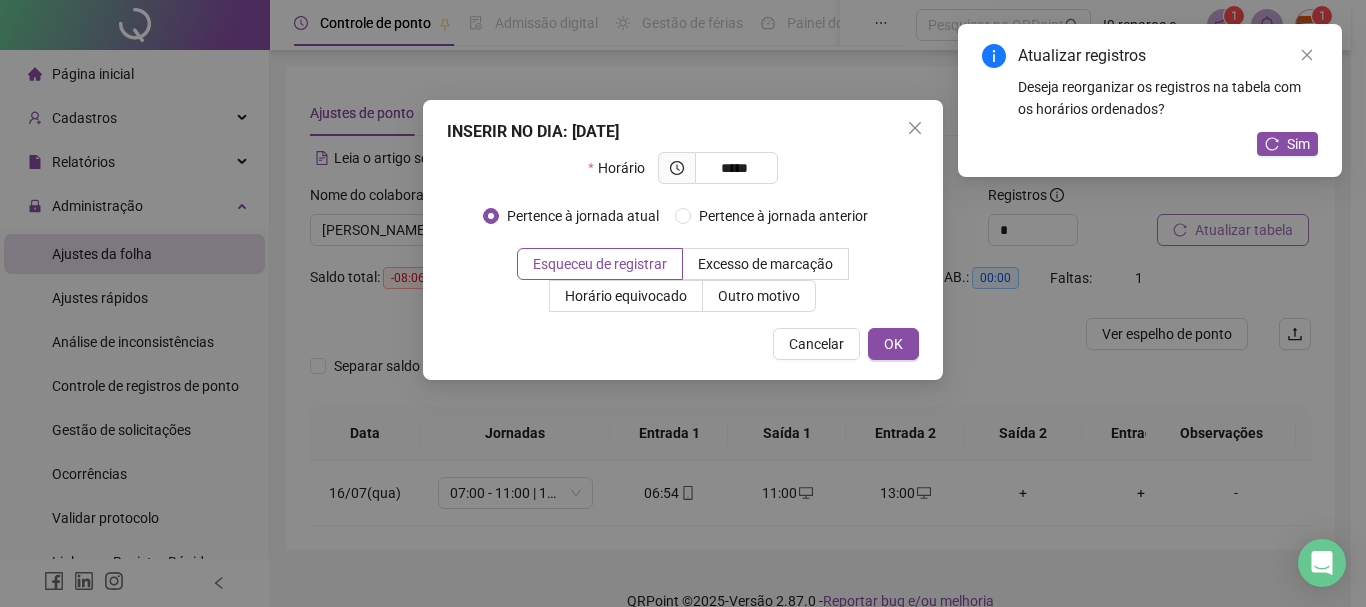 drag, startPoint x: 669, startPoint y: 267, endPoint x: 817, endPoint y: 309, distance: 153.84407 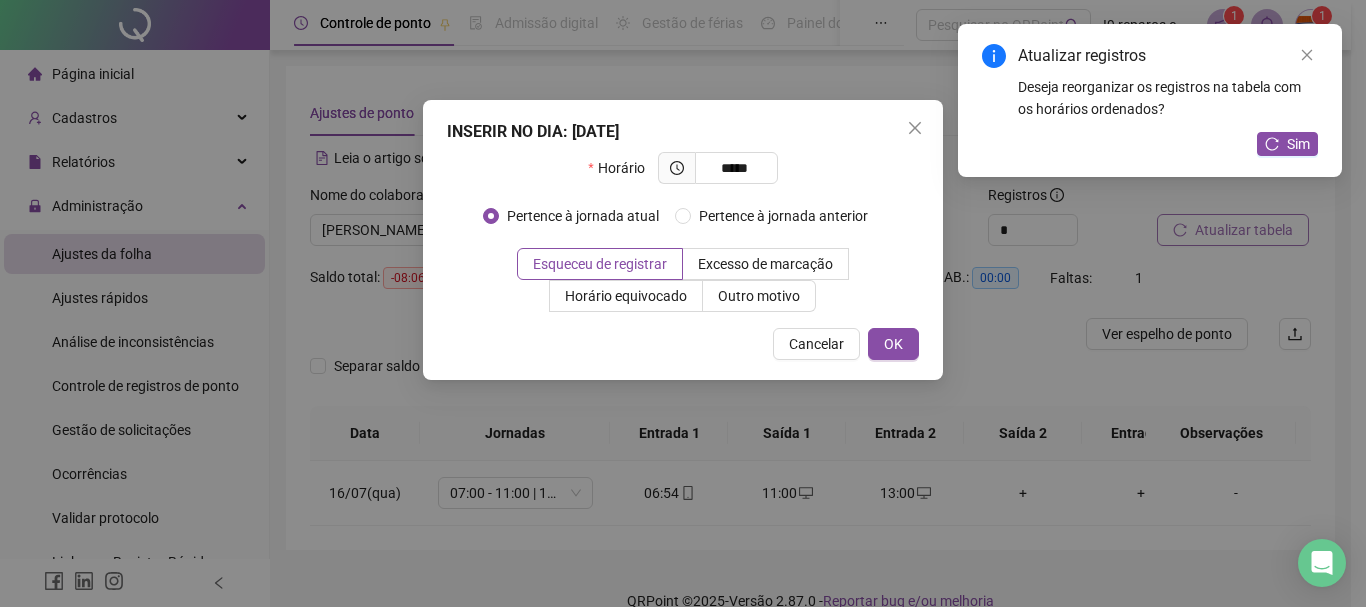 drag, startPoint x: 882, startPoint y: 344, endPoint x: 985, endPoint y: 302, distance: 111.233986 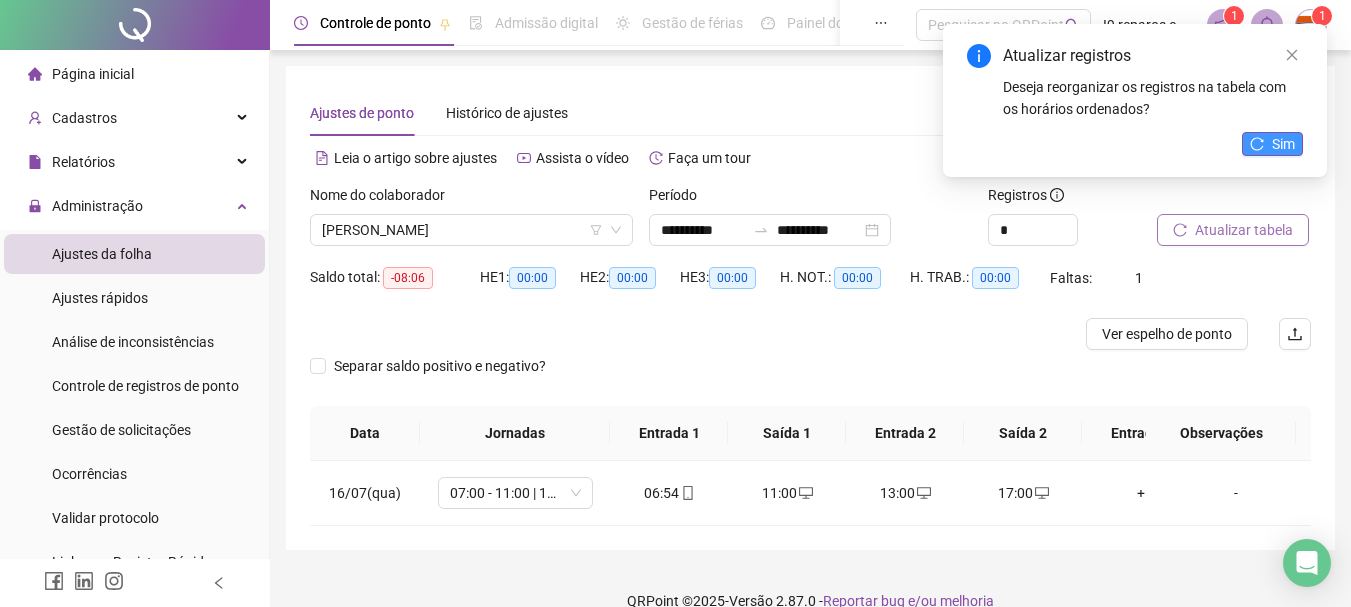 click on "Sim" at bounding box center (1283, 144) 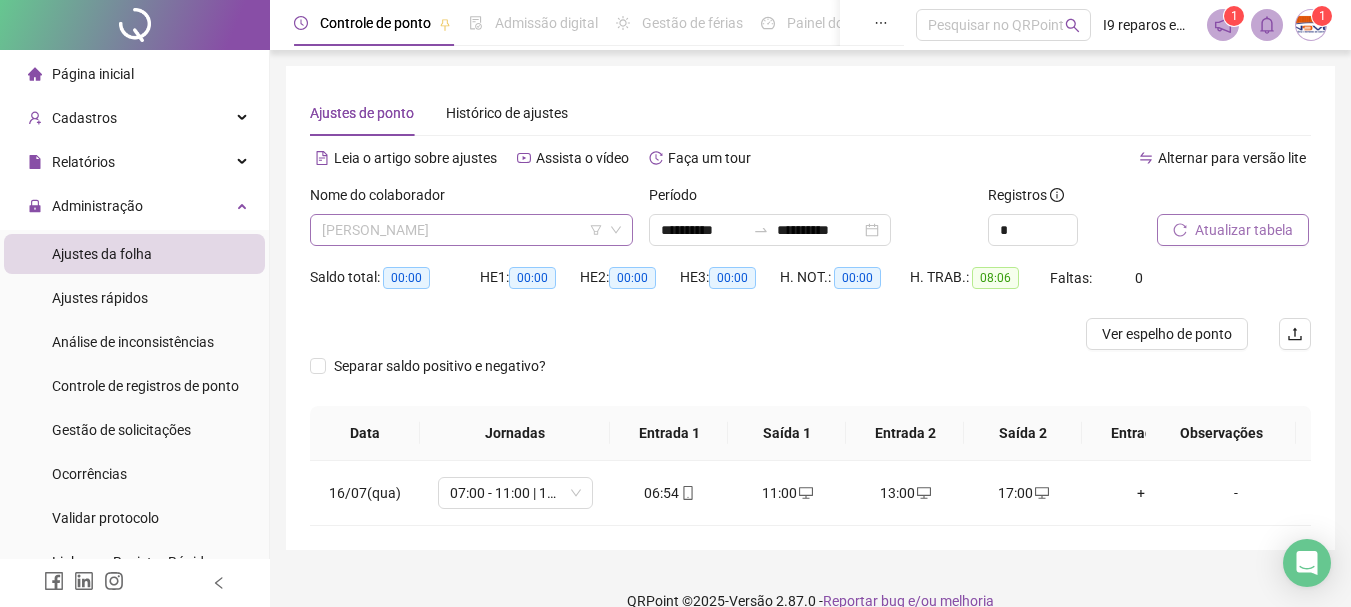 click on "[PERSON_NAME]" at bounding box center [471, 230] 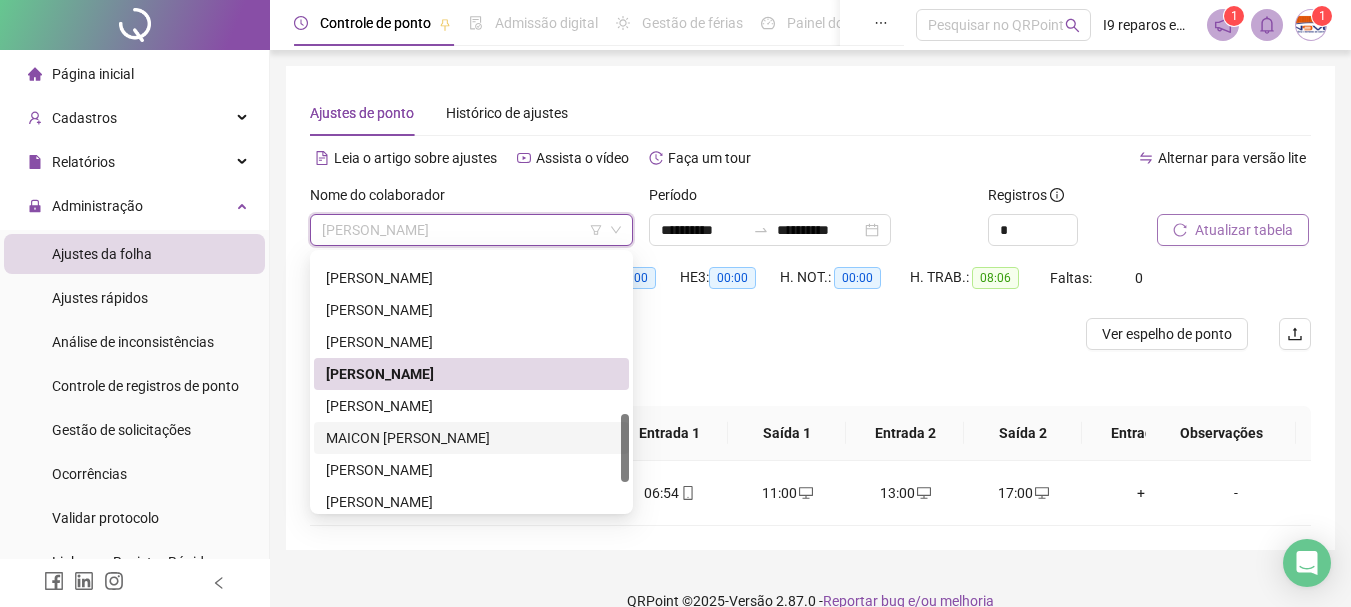 scroll, scrollTop: 704, scrollLeft: 0, axis: vertical 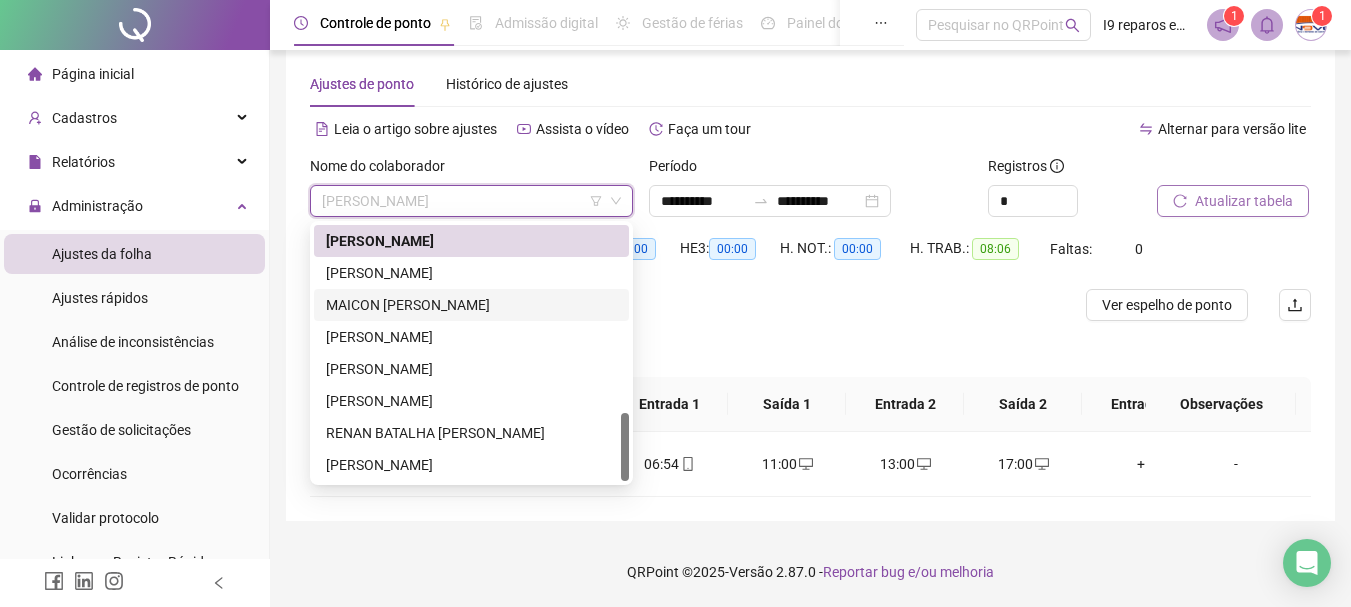 click on "MAICON [PERSON_NAME]" at bounding box center [471, 305] 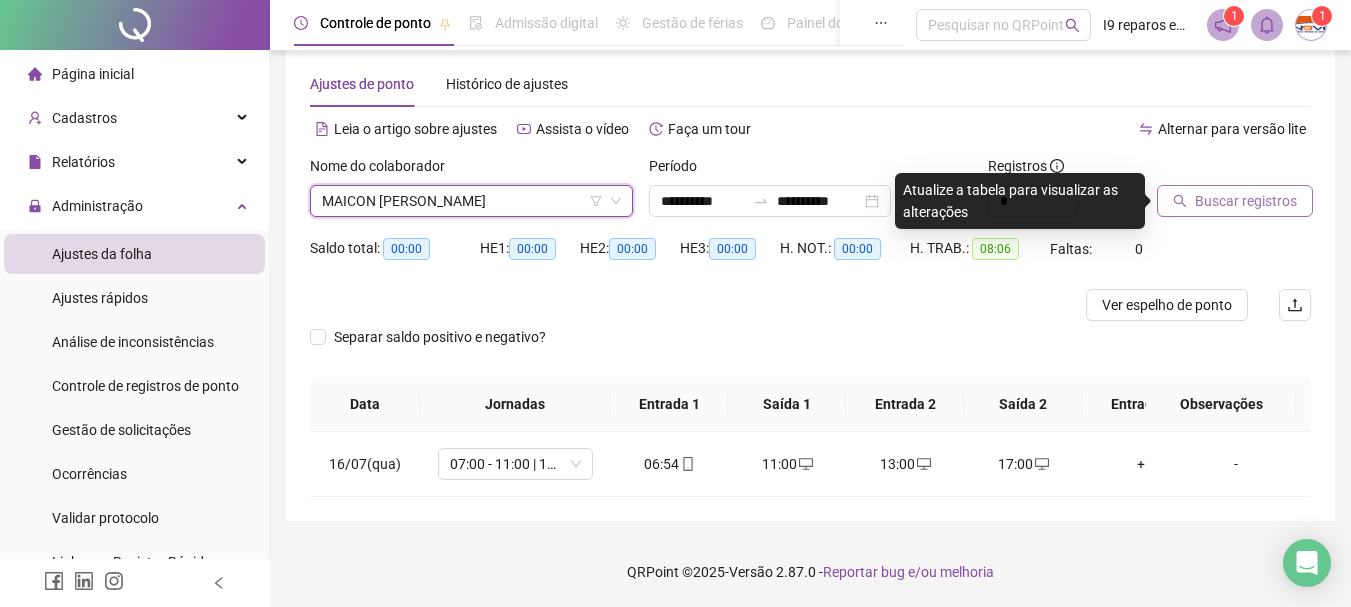 click on "Buscar registros" at bounding box center (1235, 201) 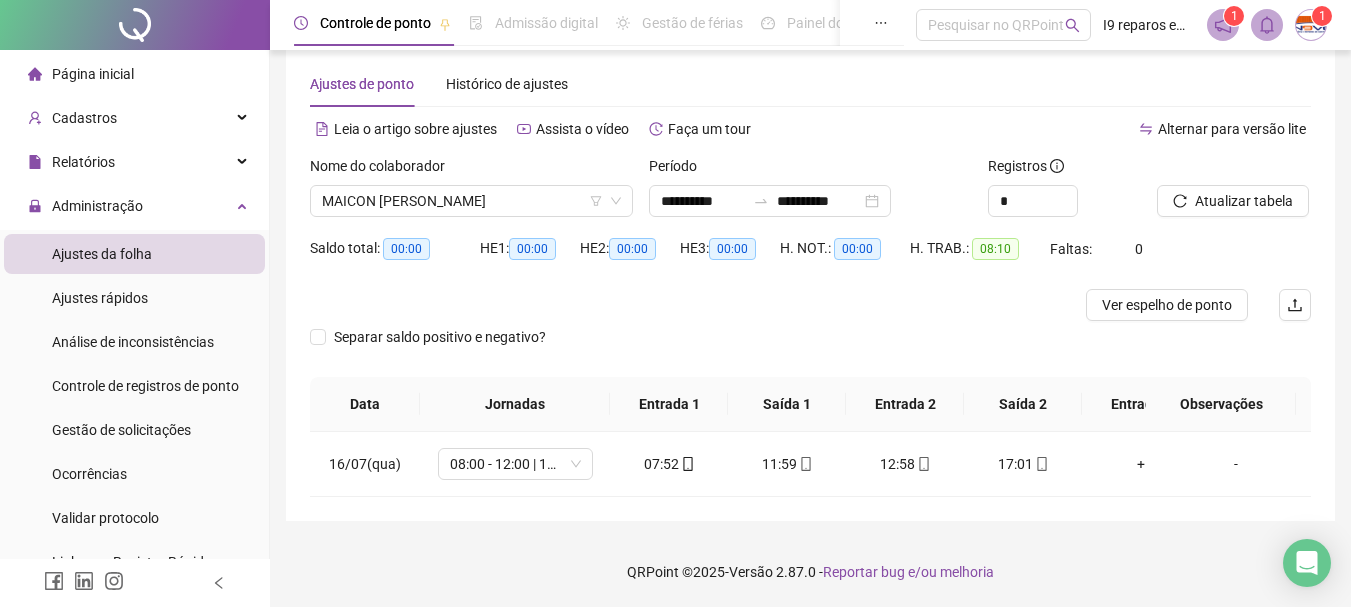 click on "Página inicial" at bounding box center [93, 74] 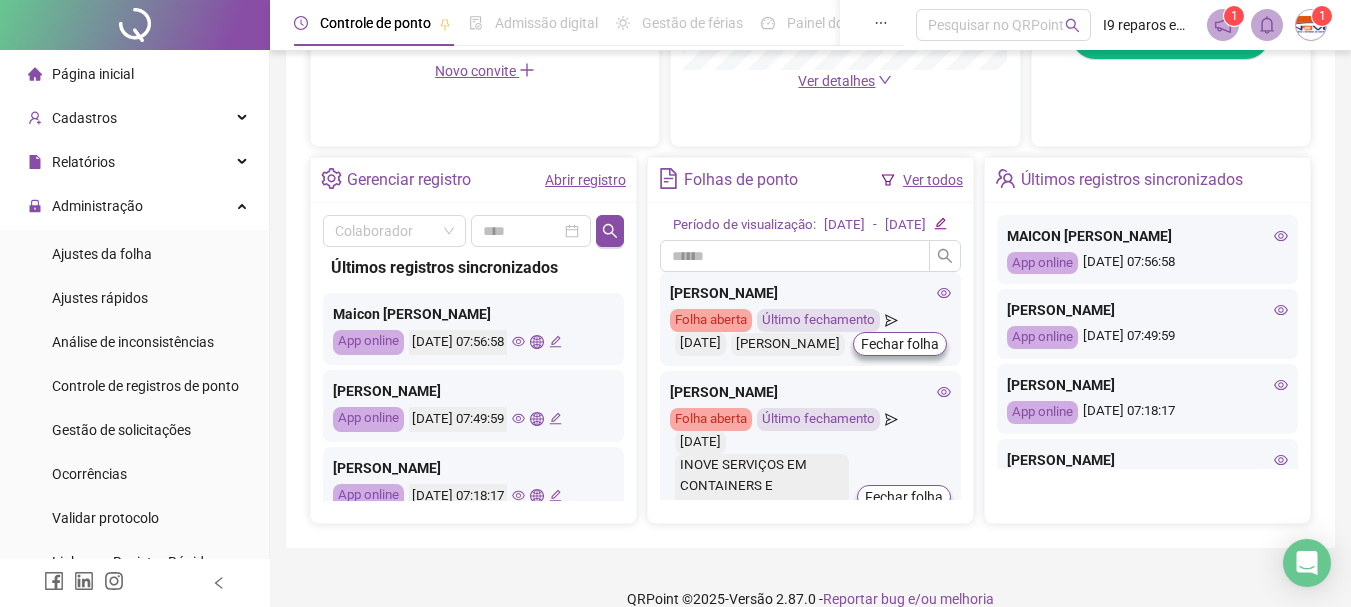 scroll, scrollTop: 700, scrollLeft: 0, axis: vertical 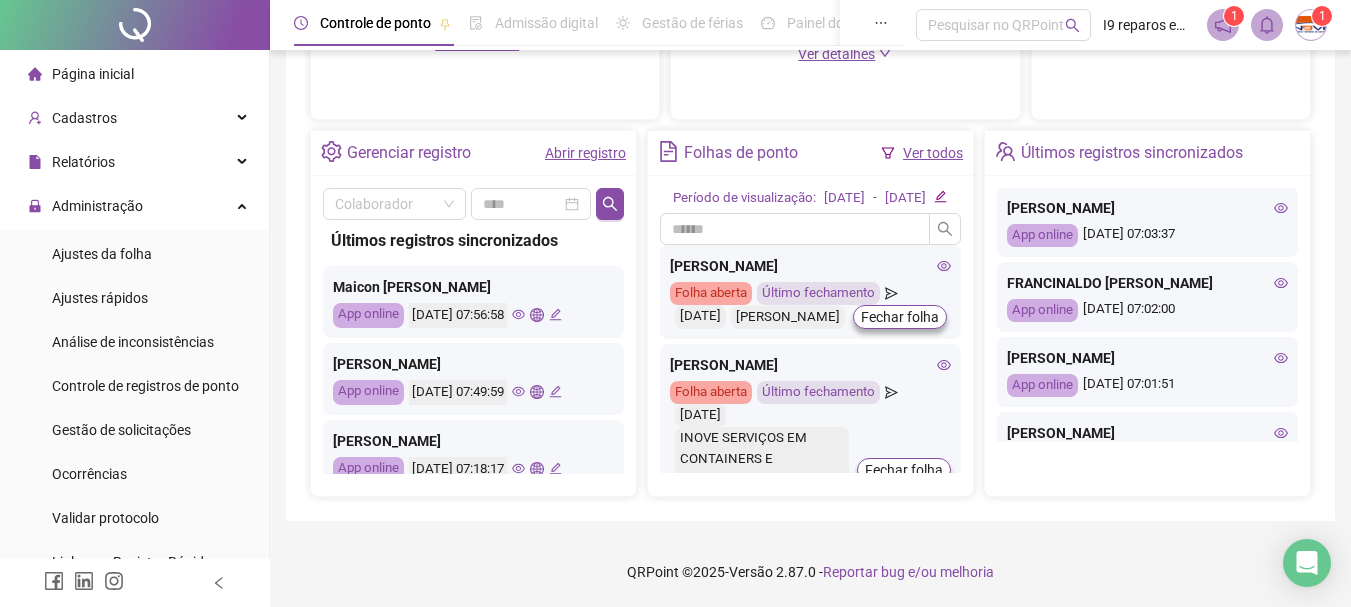 click 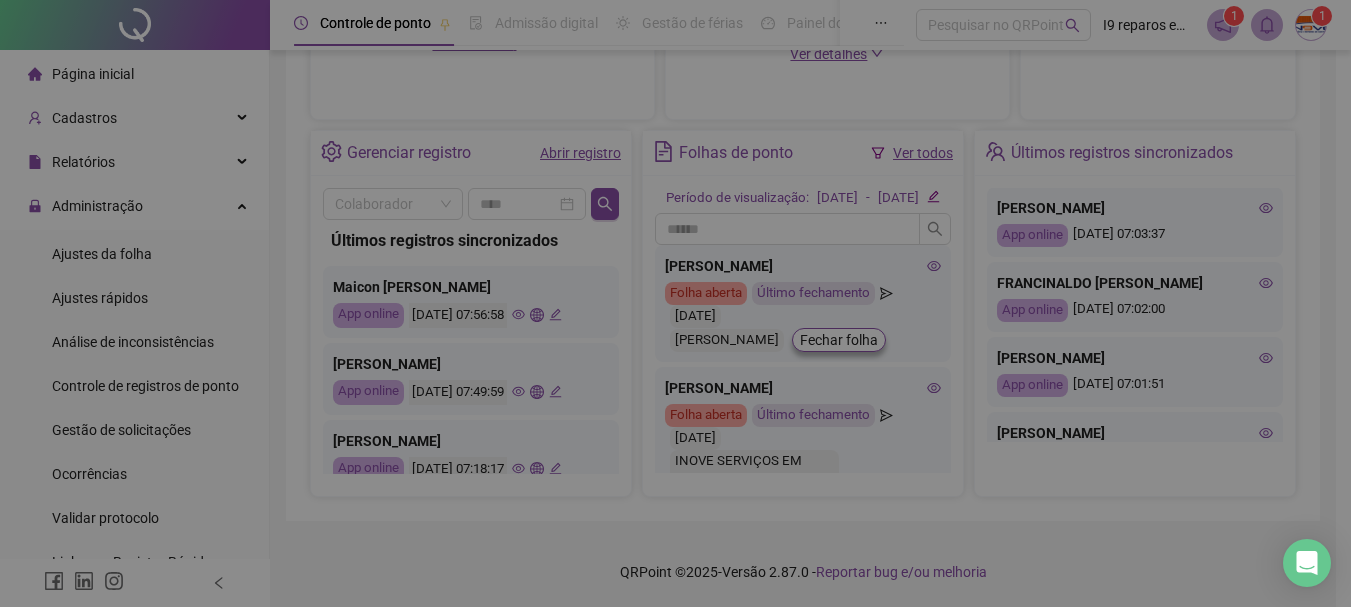 type on "**********" 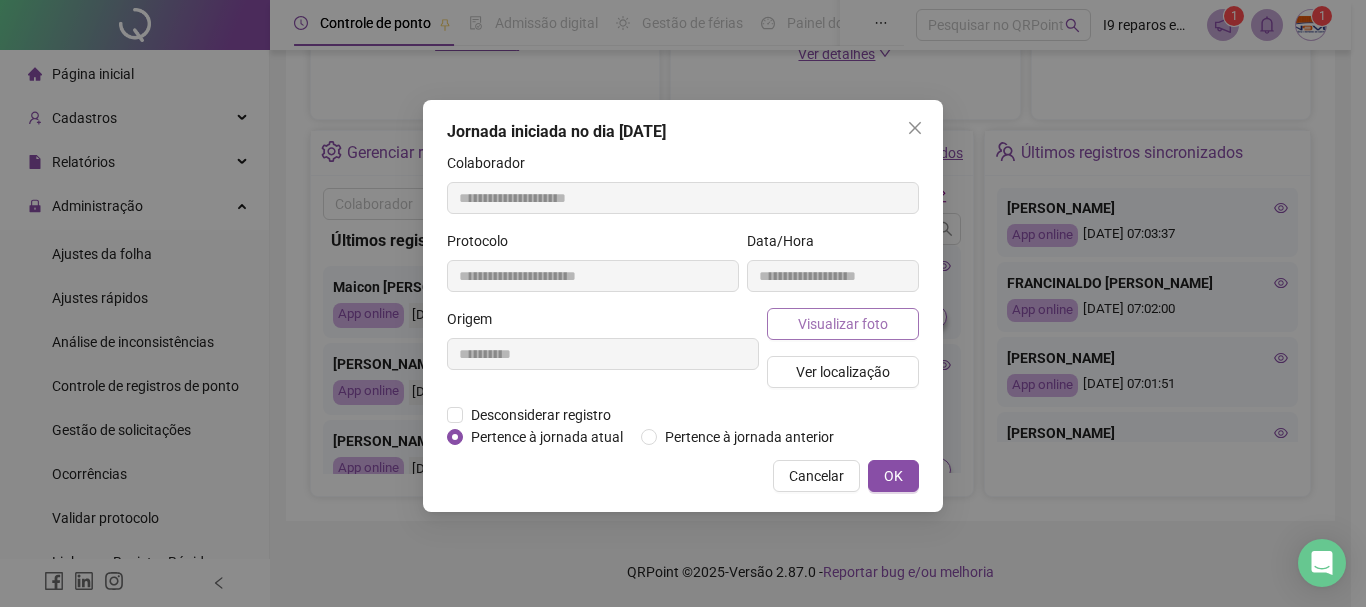 click on "Visualizar foto" at bounding box center [843, 324] 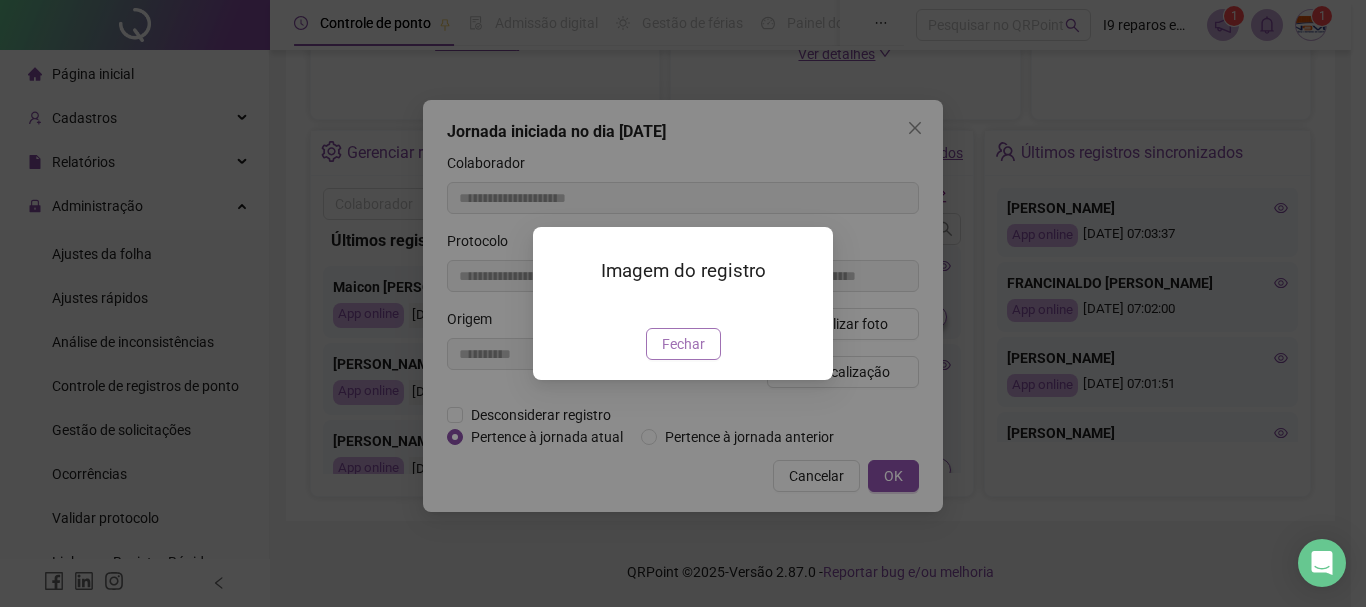 click on "Fechar" at bounding box center [683, 344] 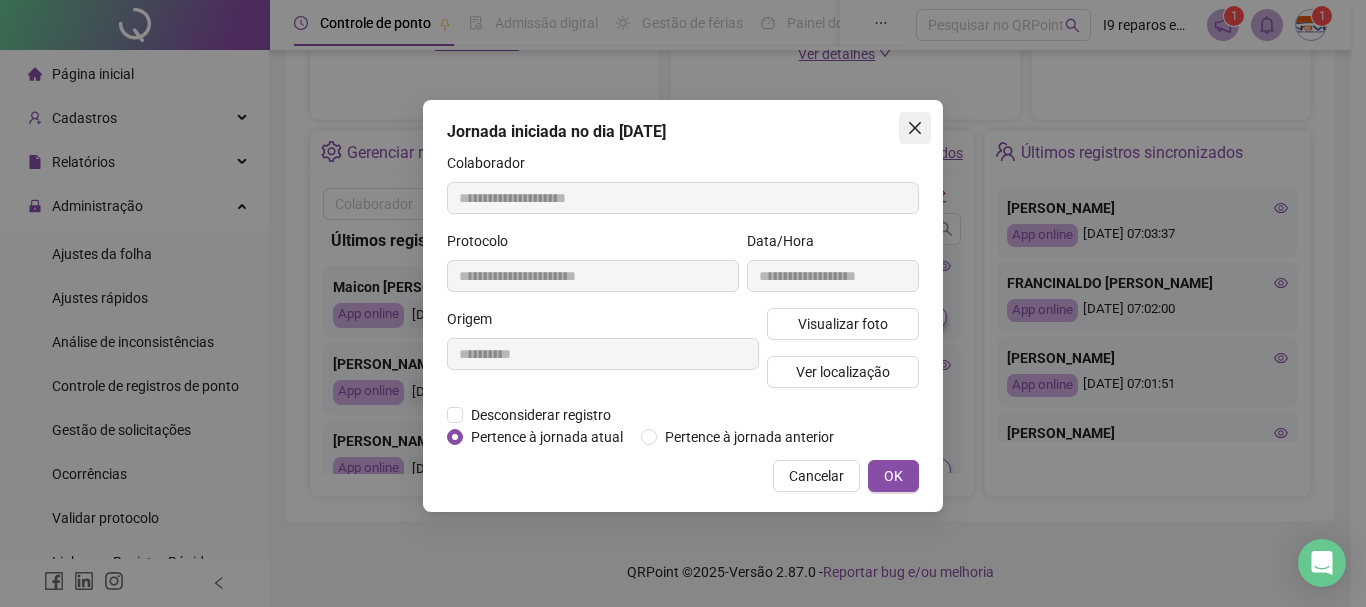 click 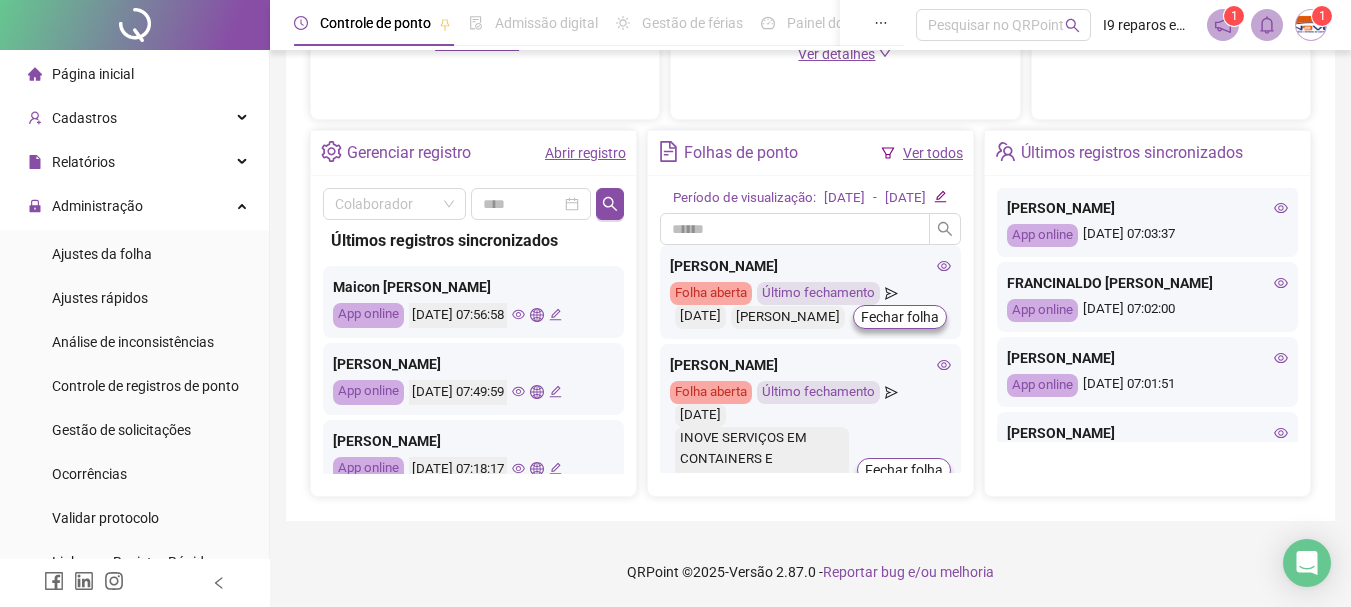 click 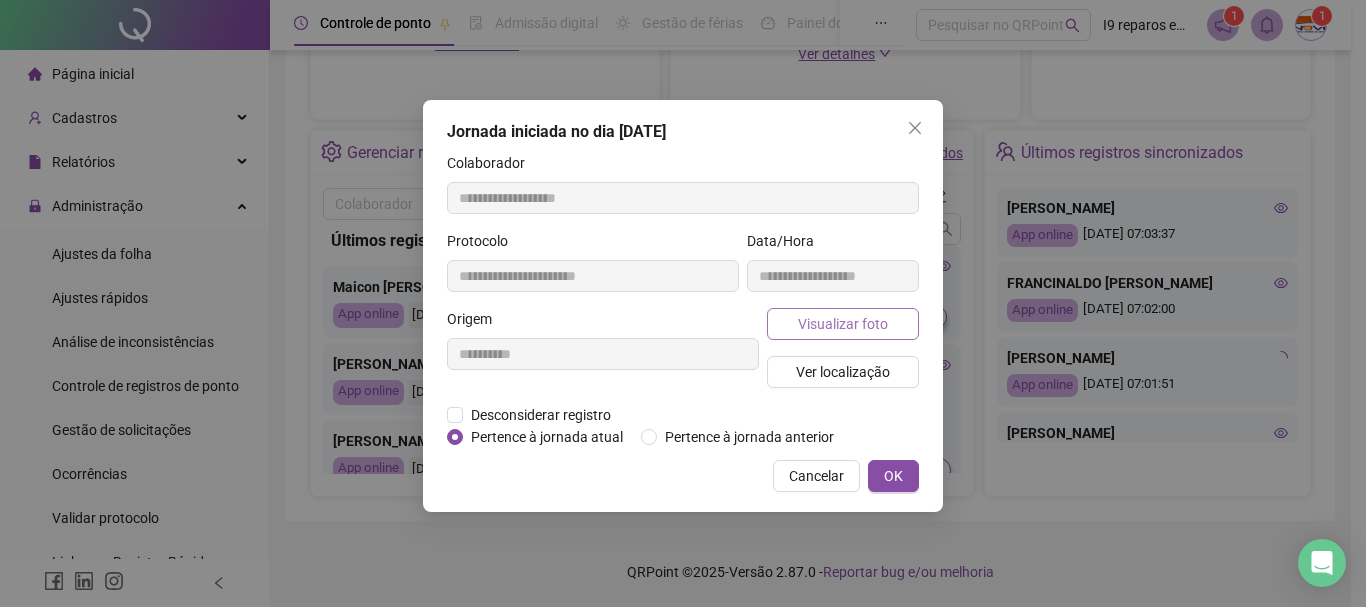 type on "**********" 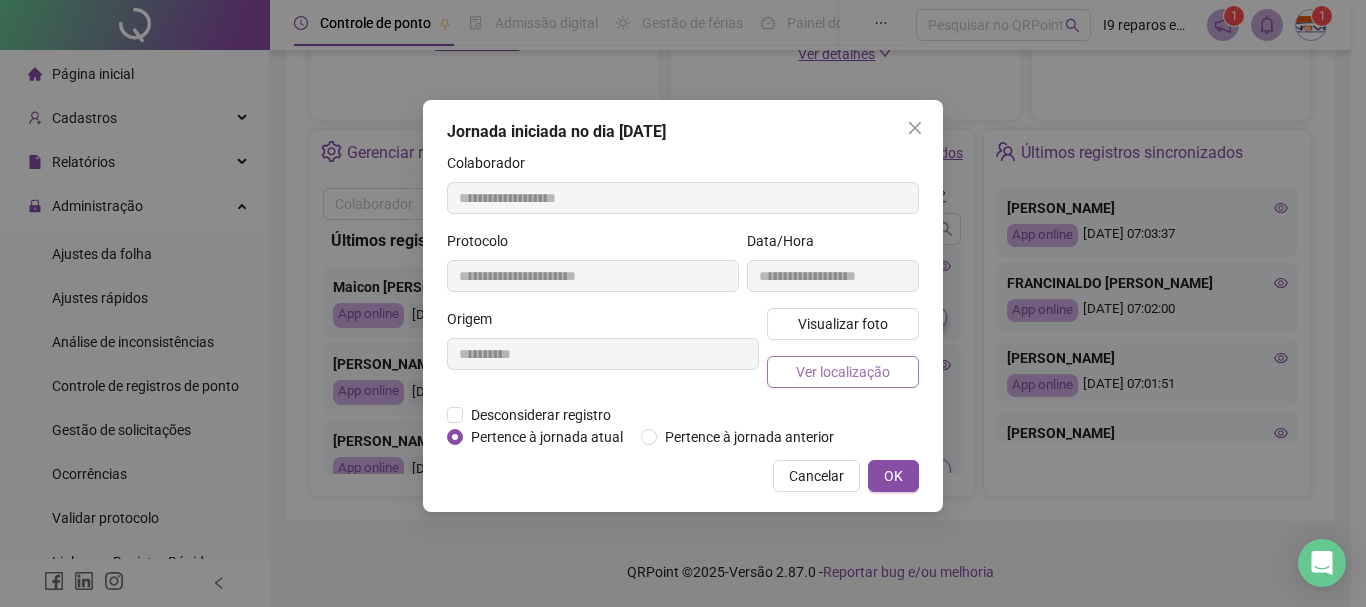 click on "Ver localização" at bounding box center (843, 372) 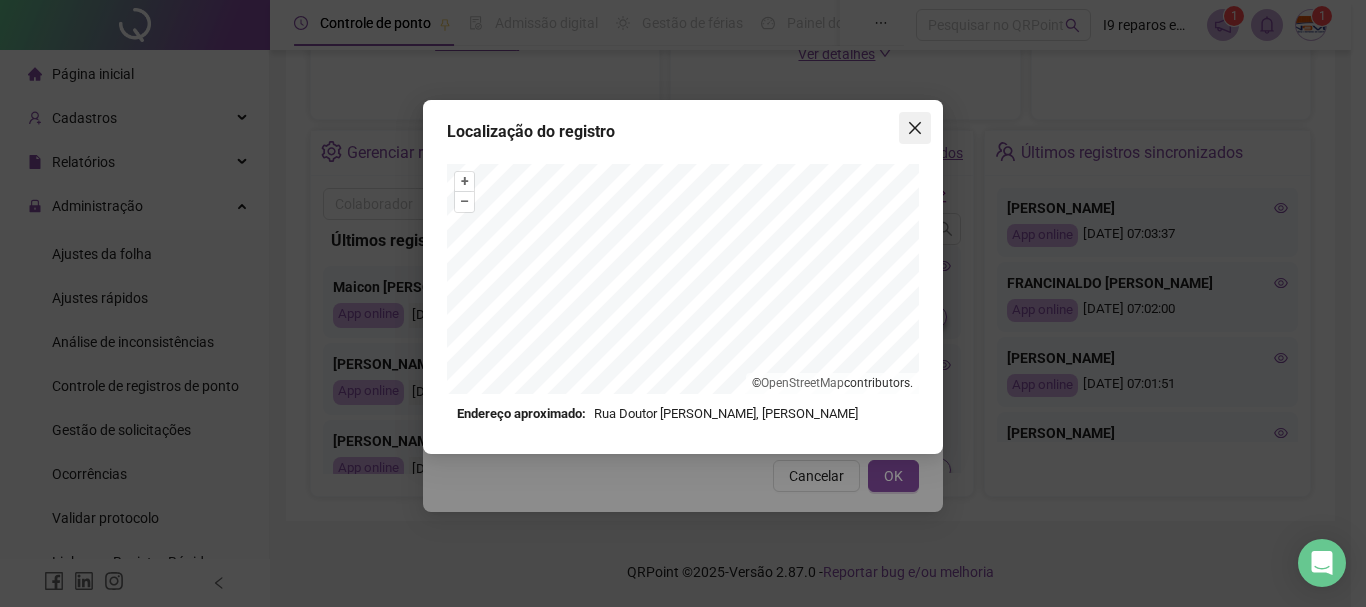 click 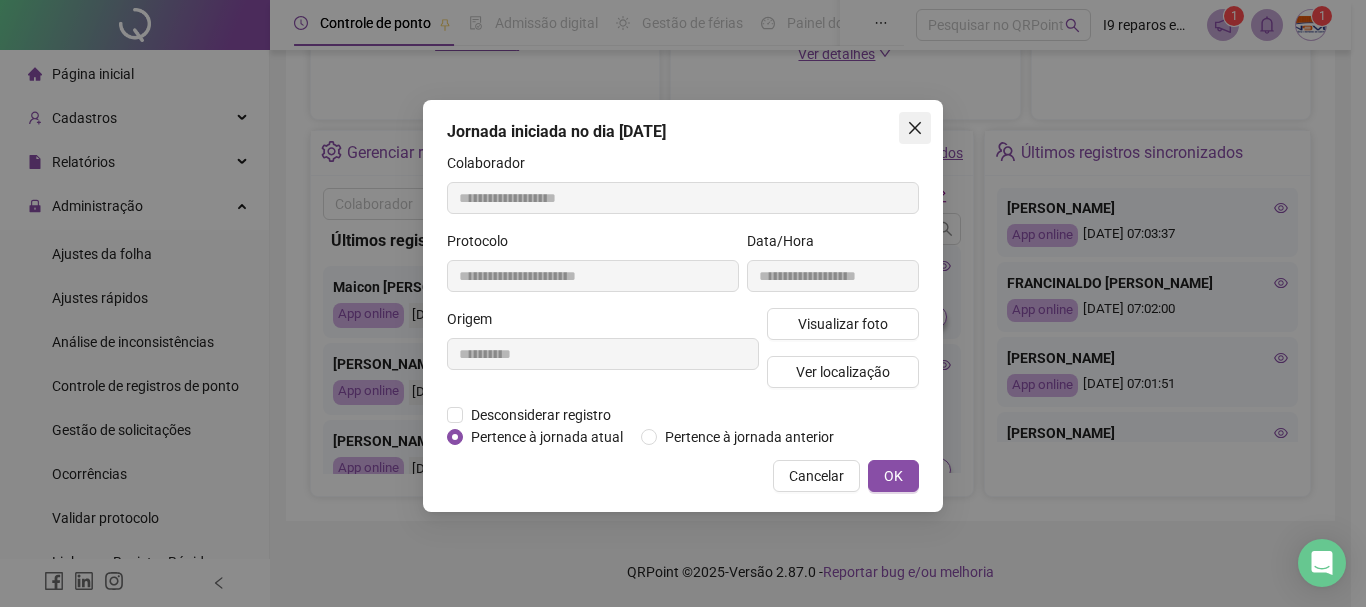 click 